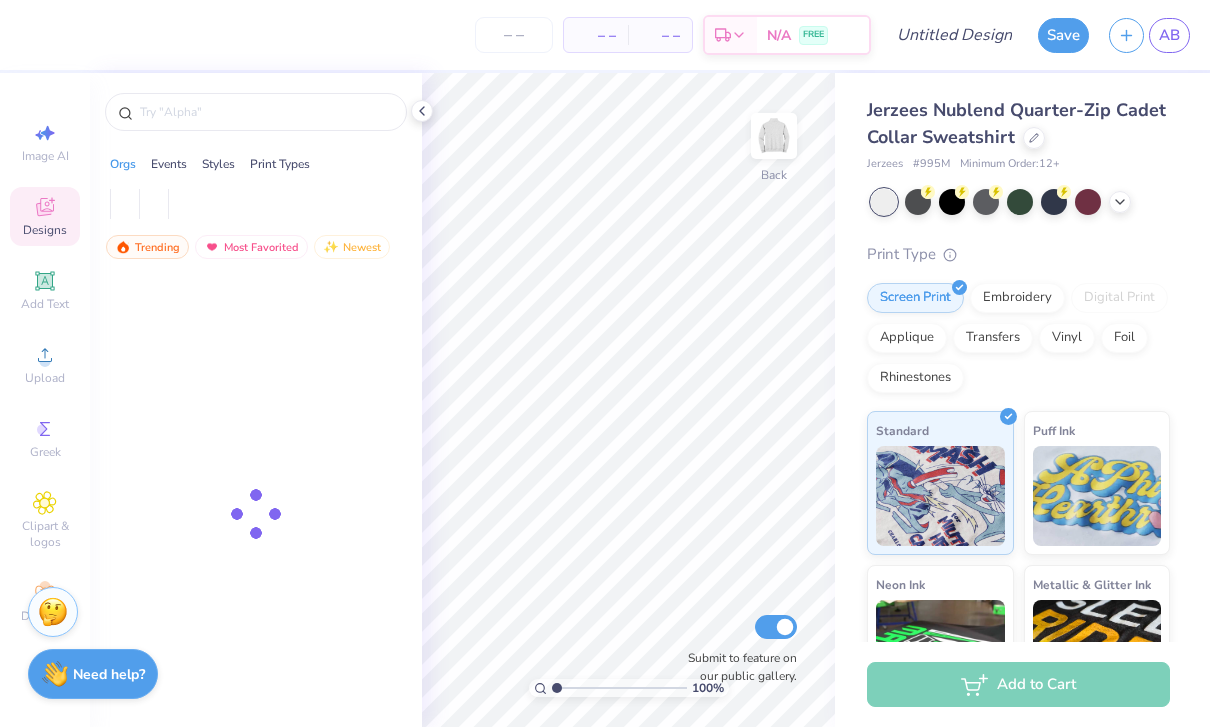 scroll, scrollTop: 0, scrollLeft: 0, axis: both 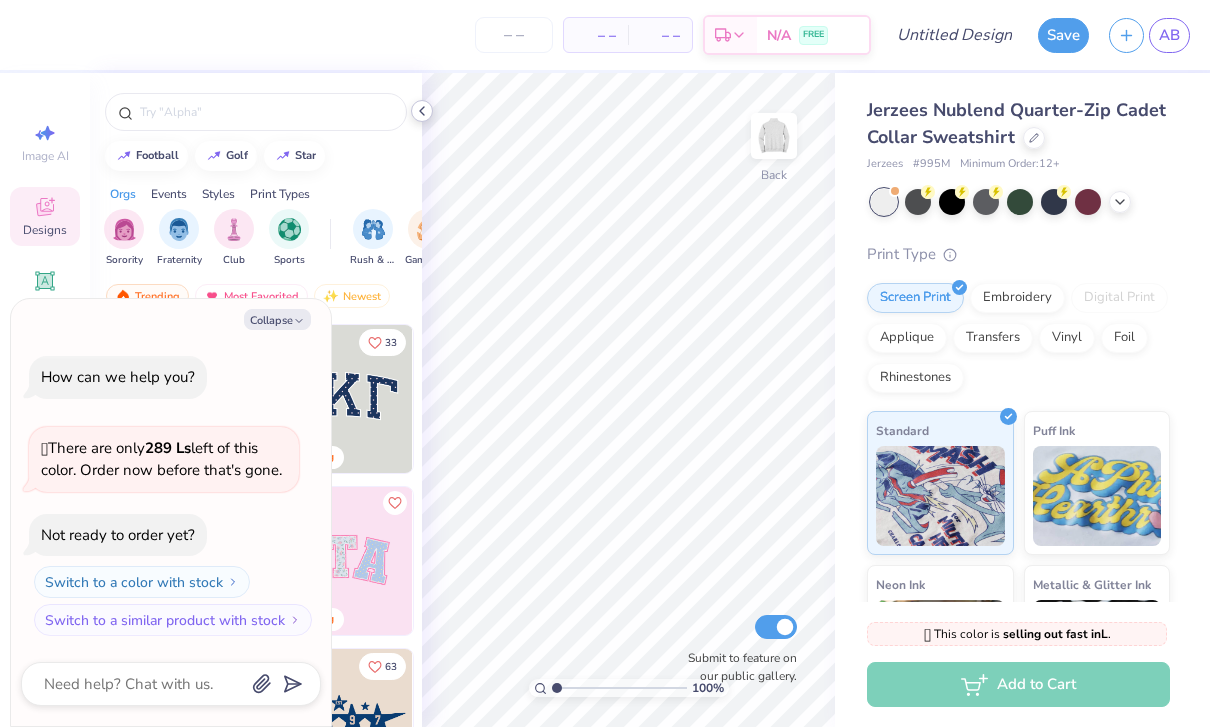 click at bounding box center (422, 111) 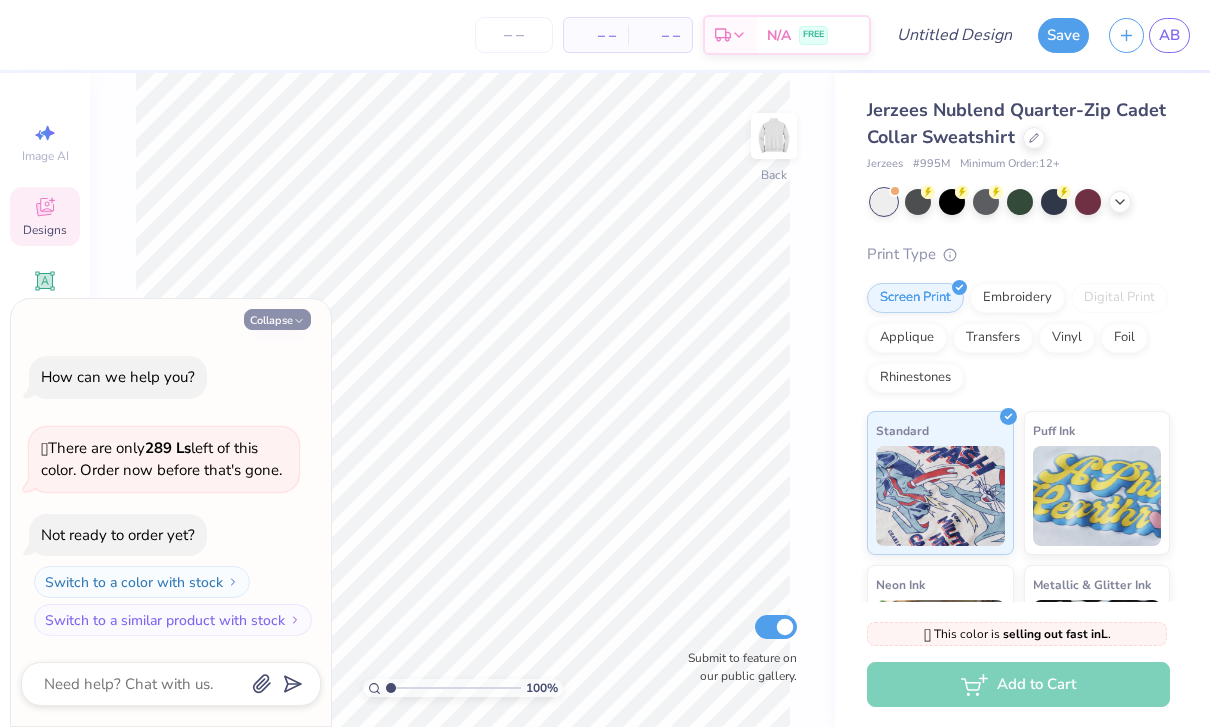 click on "Collapse" at bounding box center (277, 319) 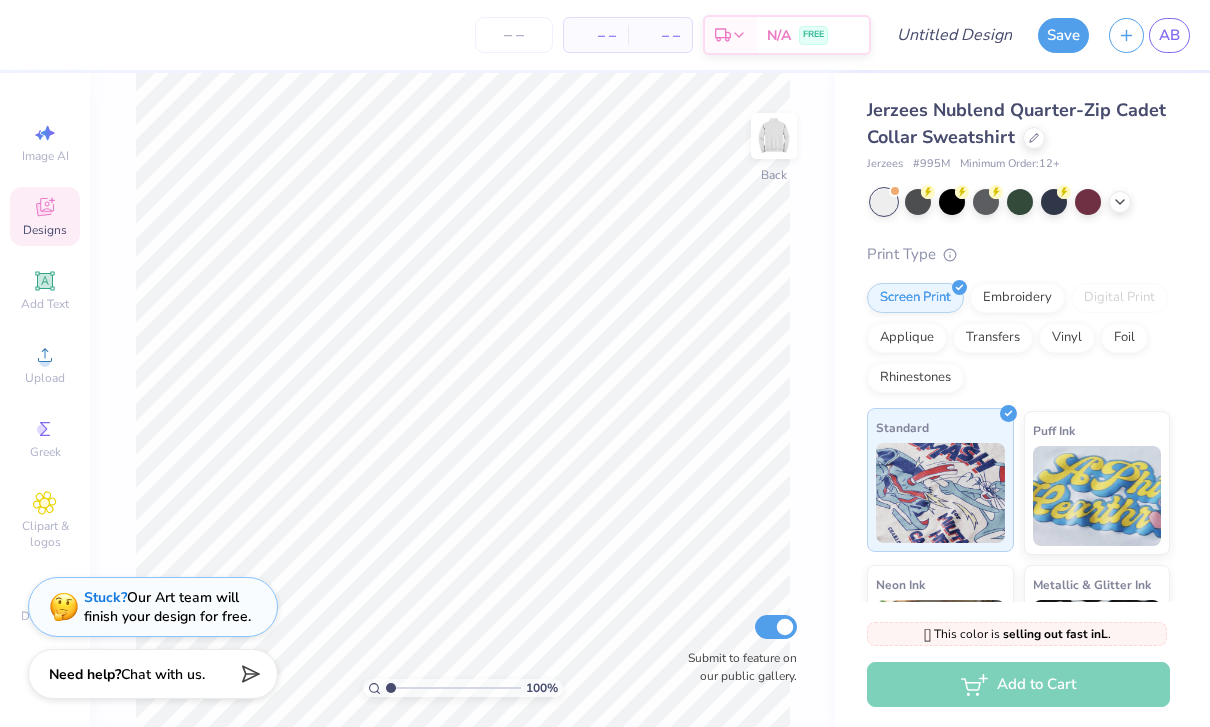 scroll, scrollTop: 21, scrollLeft: 0, axis: vertical 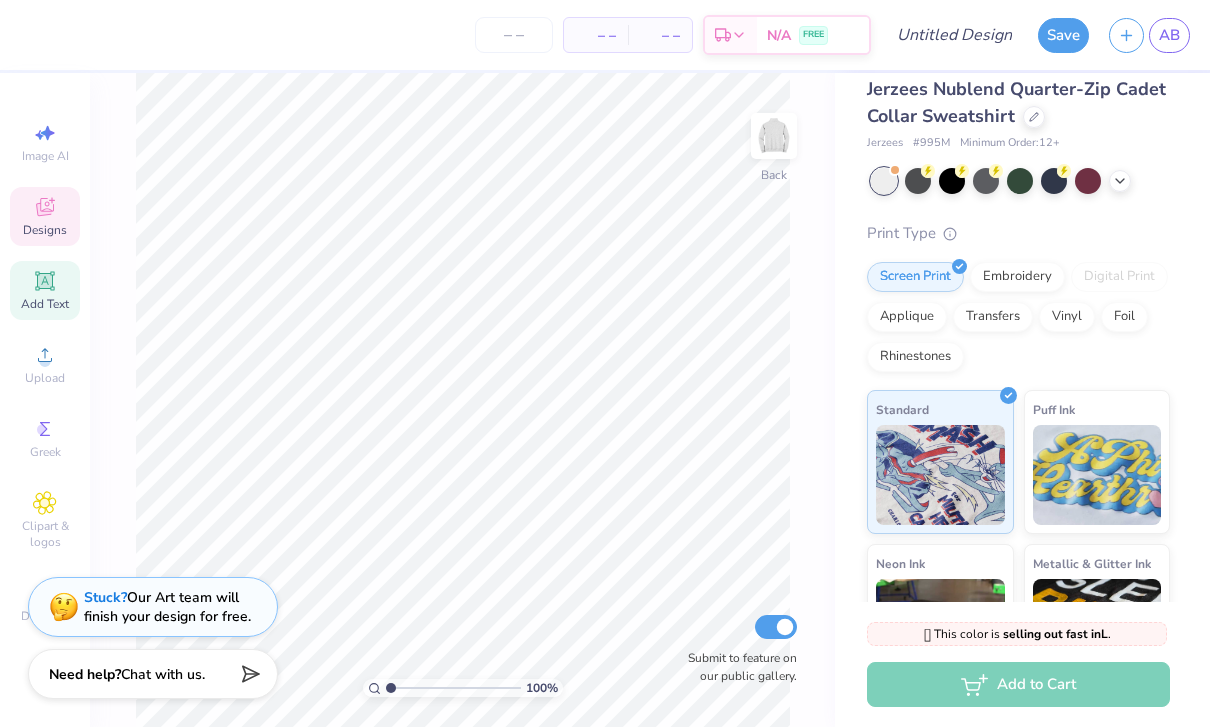 click 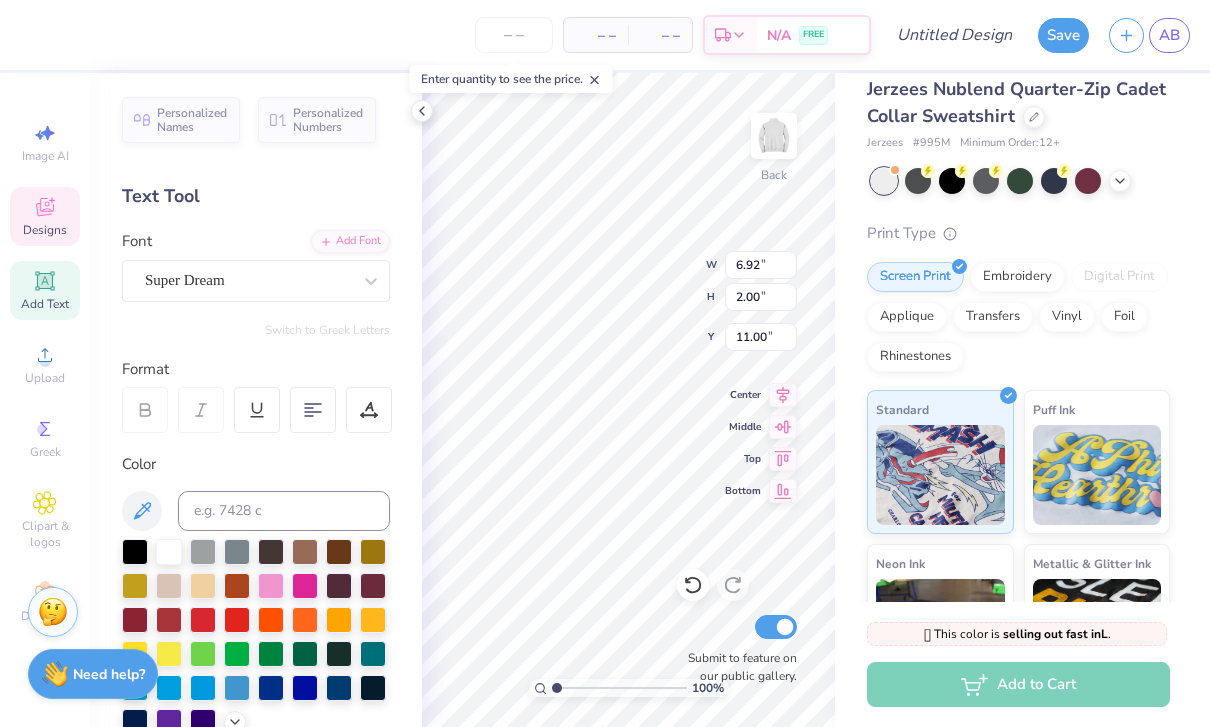 click on "Designs" at bounding box center (45, 230) 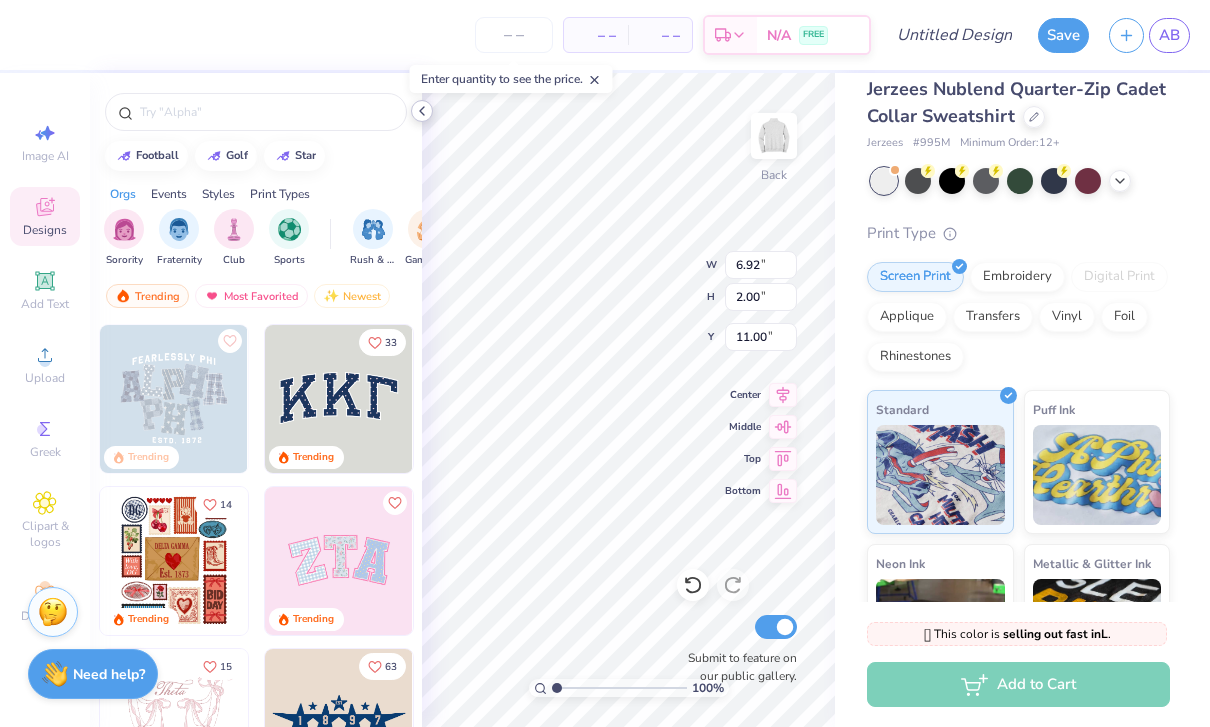click at bounding box center (422, 111) 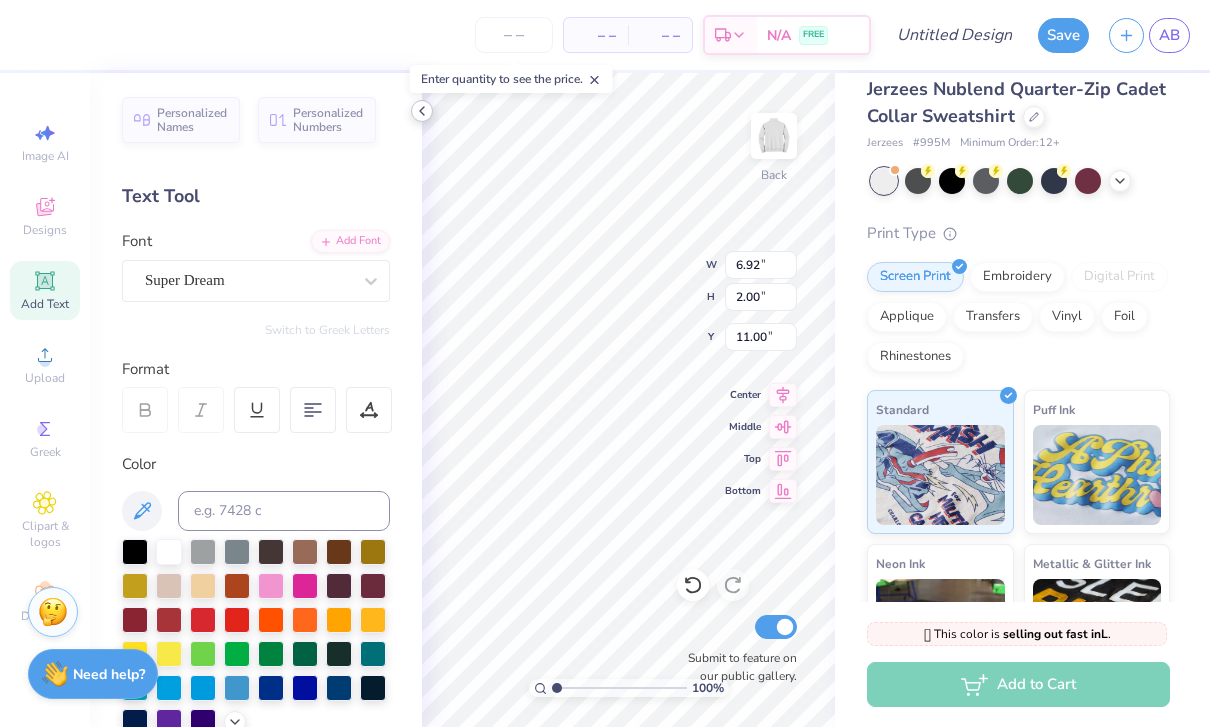 scroll, scrollTop: 0, scrollLeft: 1, axis: horizontal 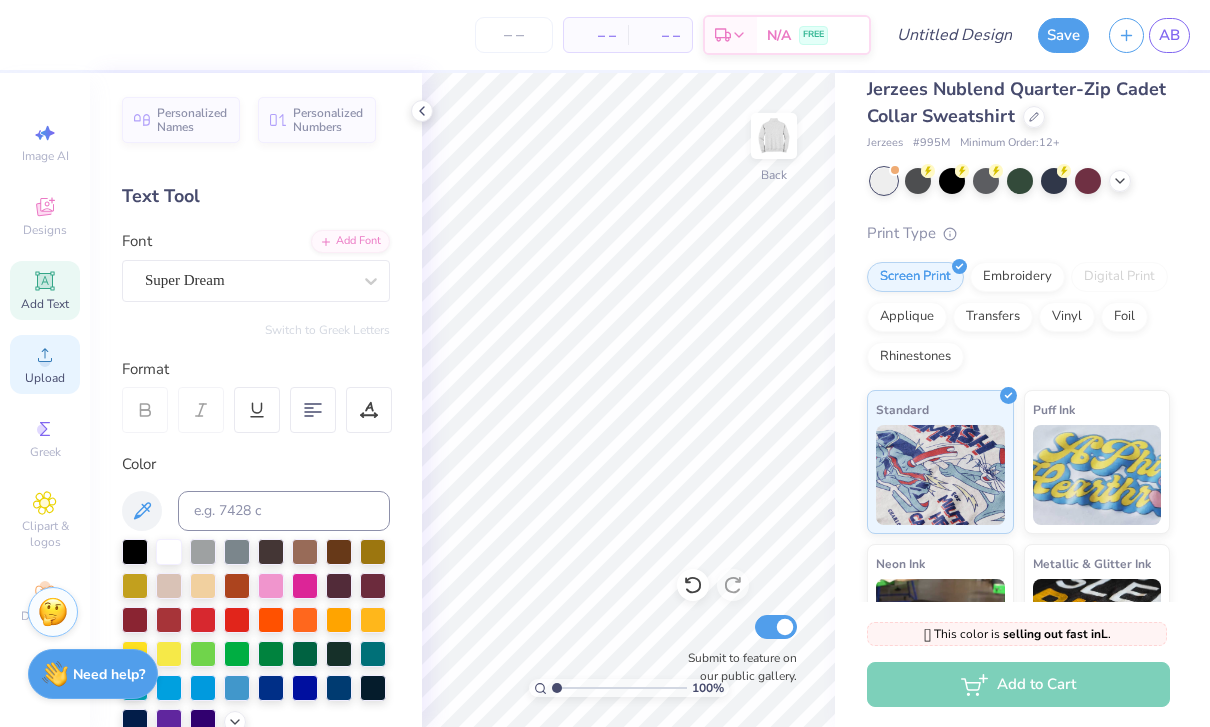 click on "Upload" at bounding box center (45, 364) 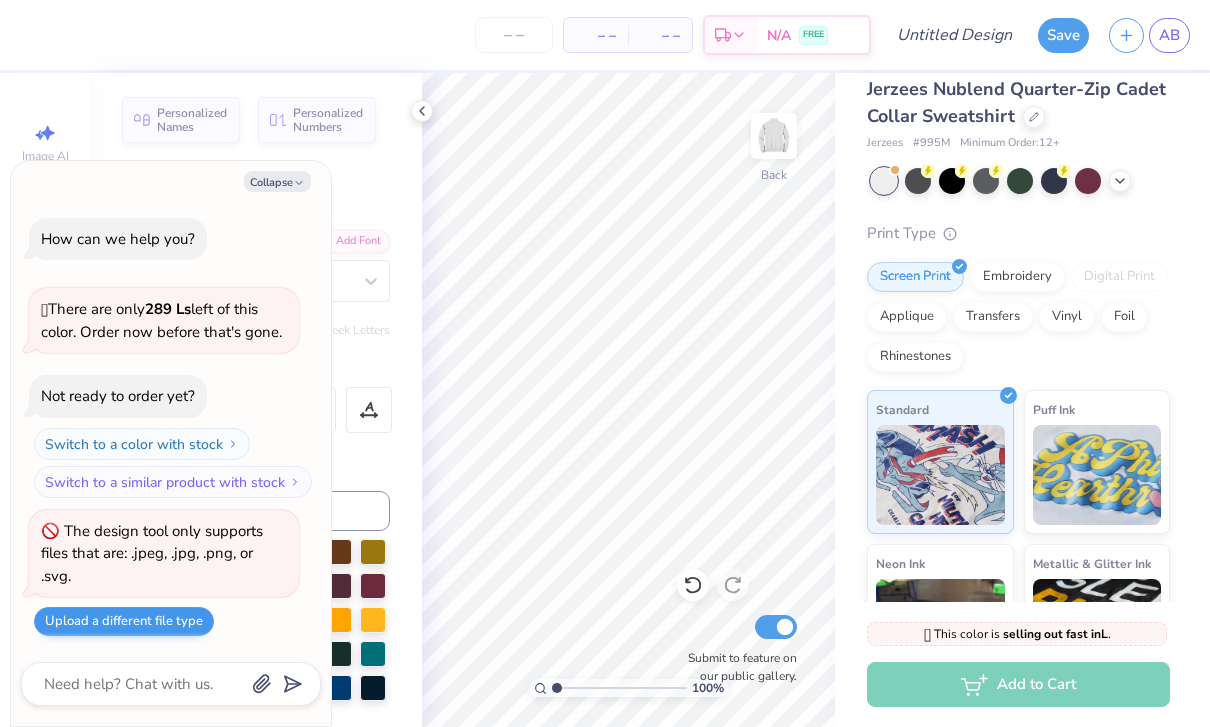 click on "Upload a different file type" at bounding box center [124, 621] 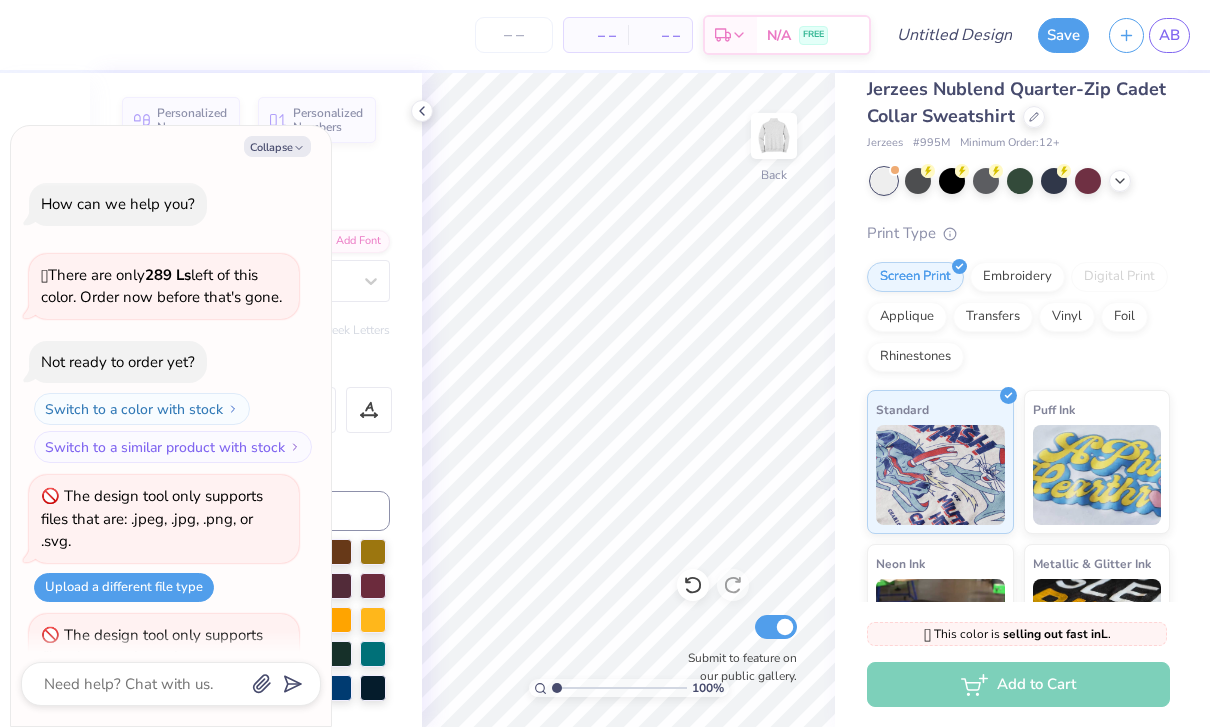 scroll, scrollTop: 99, scrollLeft: 0, axis: vertical 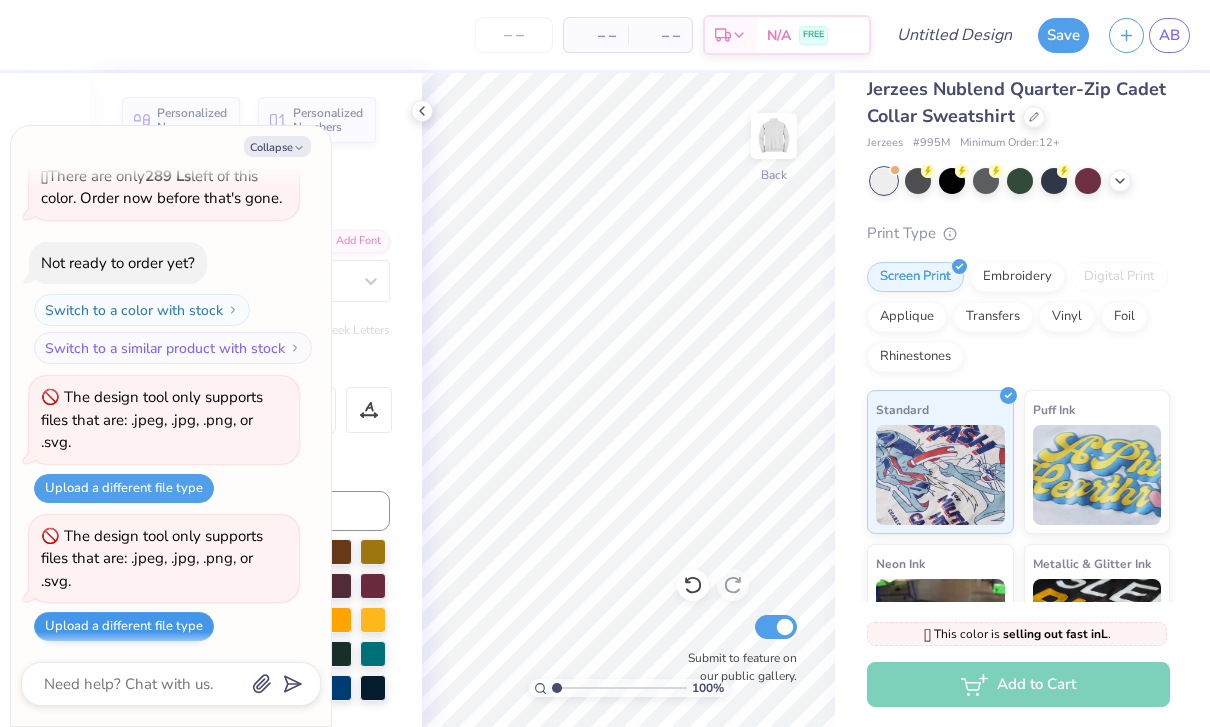 click on "Upload a different file type" at bounding box center (124, 626) 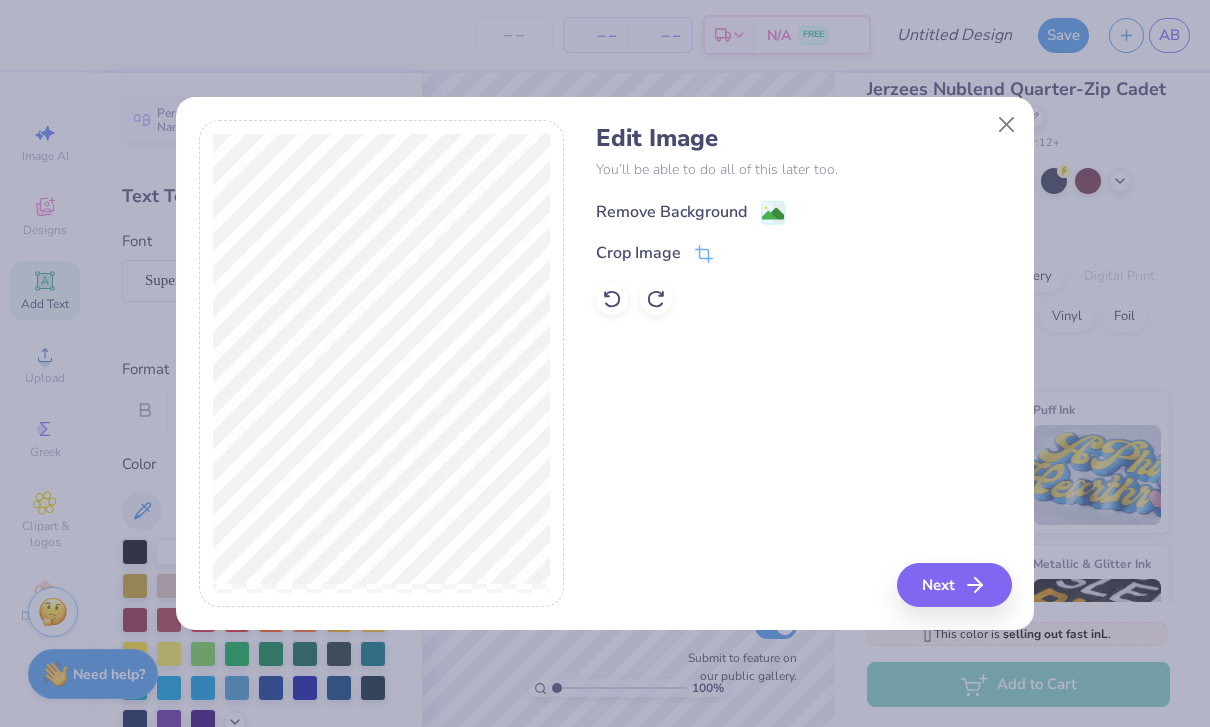 click on "Remove Background" at bounding box center [671, 212] 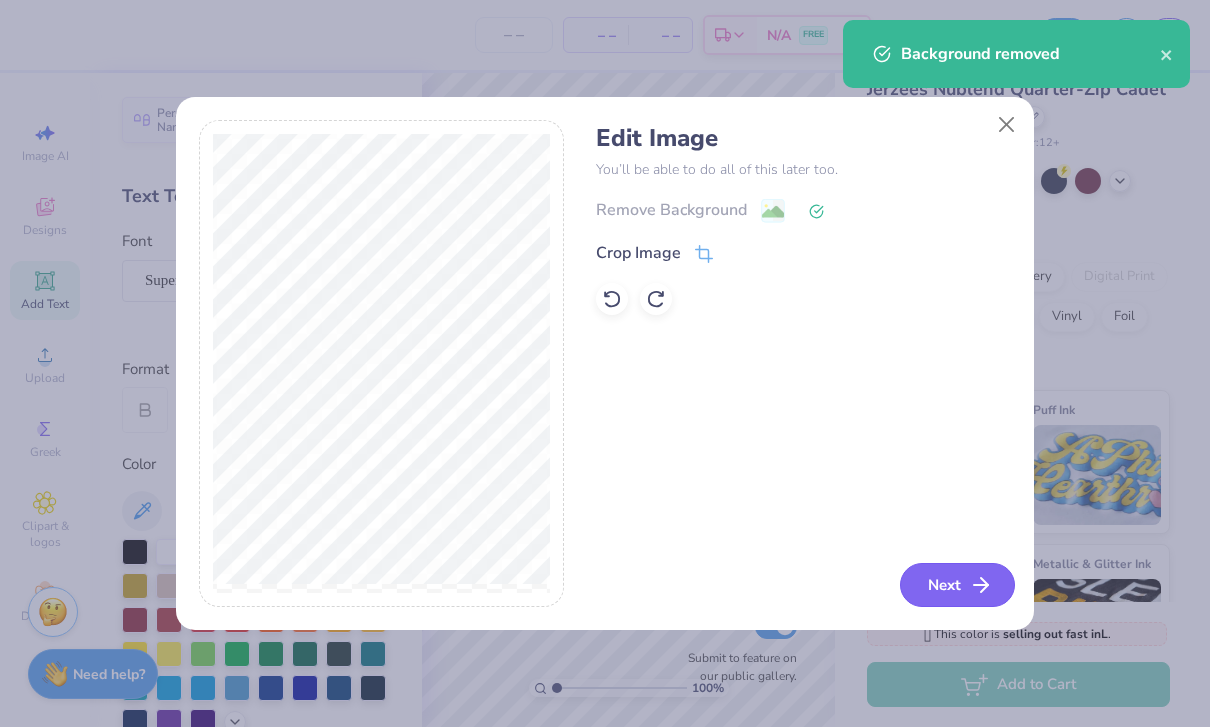 click on "Next" at bounding box center [957, 585] 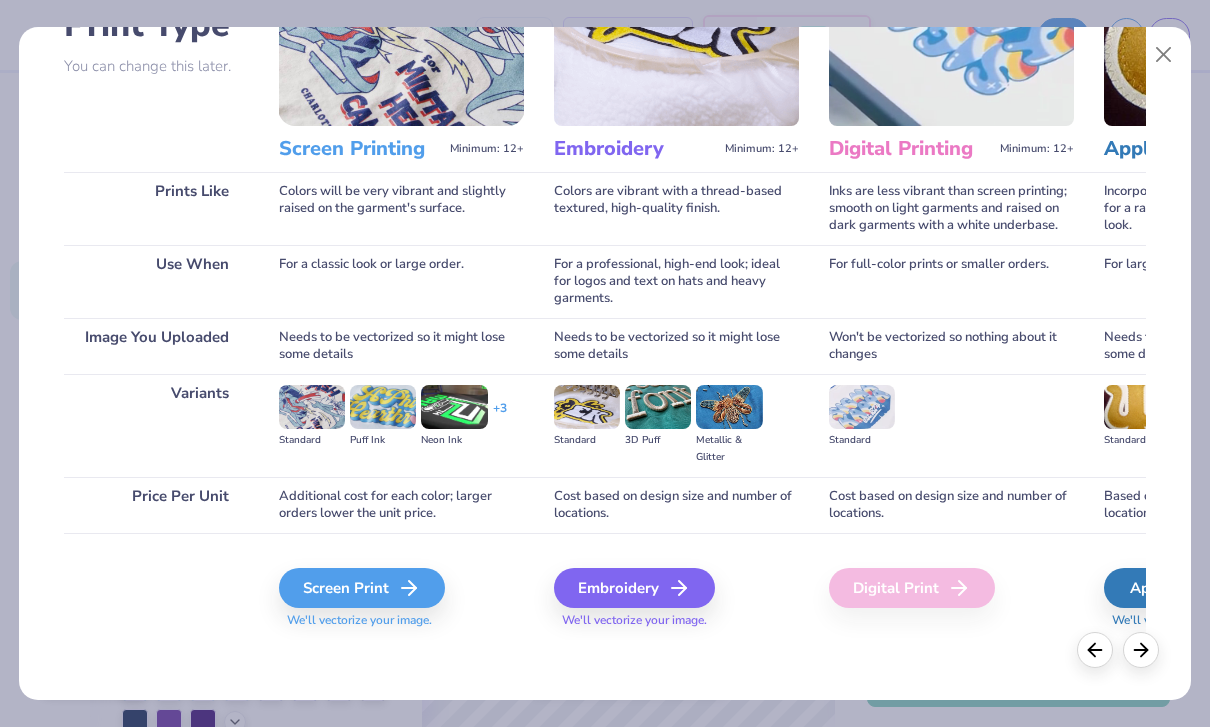 scroll, scrollTop: 170, scrollLeft: 0, axis: vertical 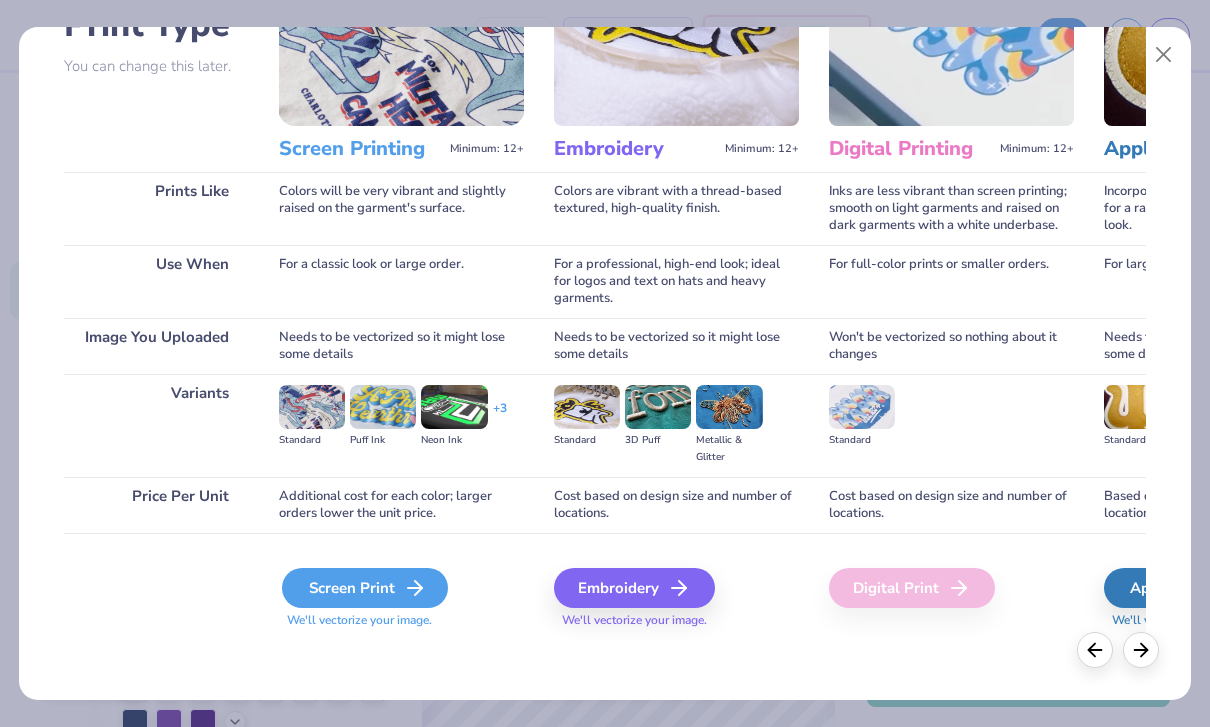 click on "Screen Print" at bounding box center [365, 588] 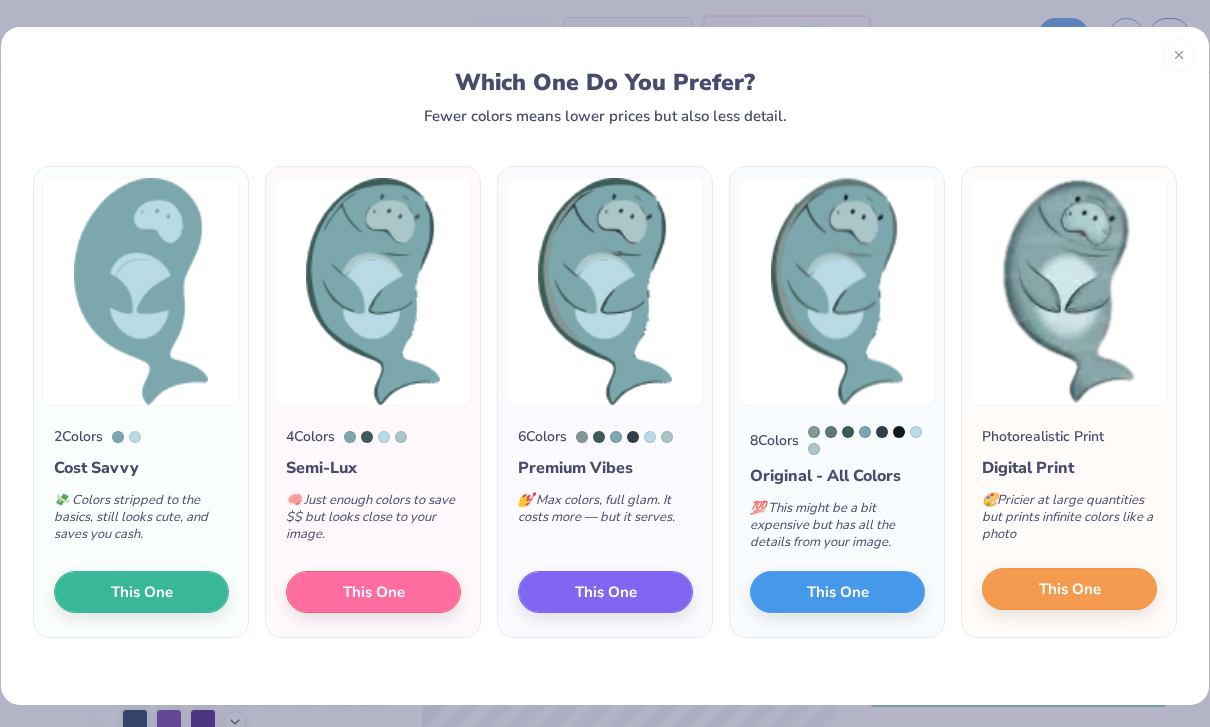 click on "This One" at bounding box center (1069, 589) 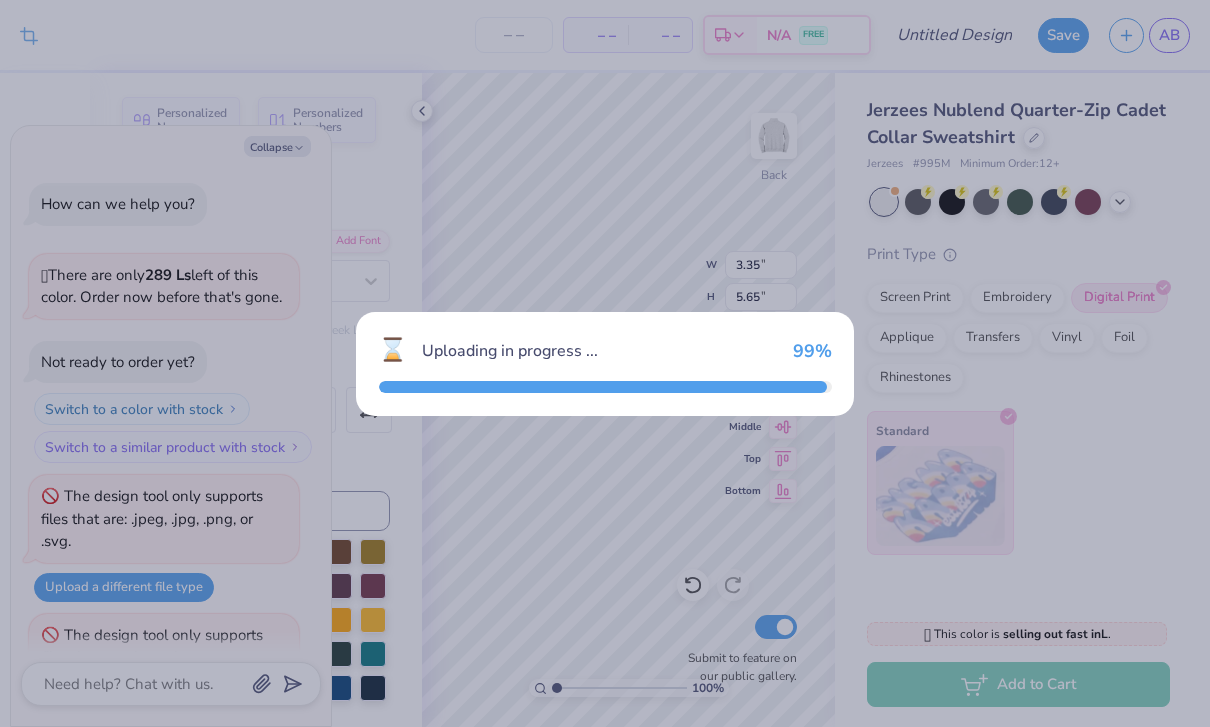 scroll, scrollTop: 0, scrollLeft: 0, axis: both 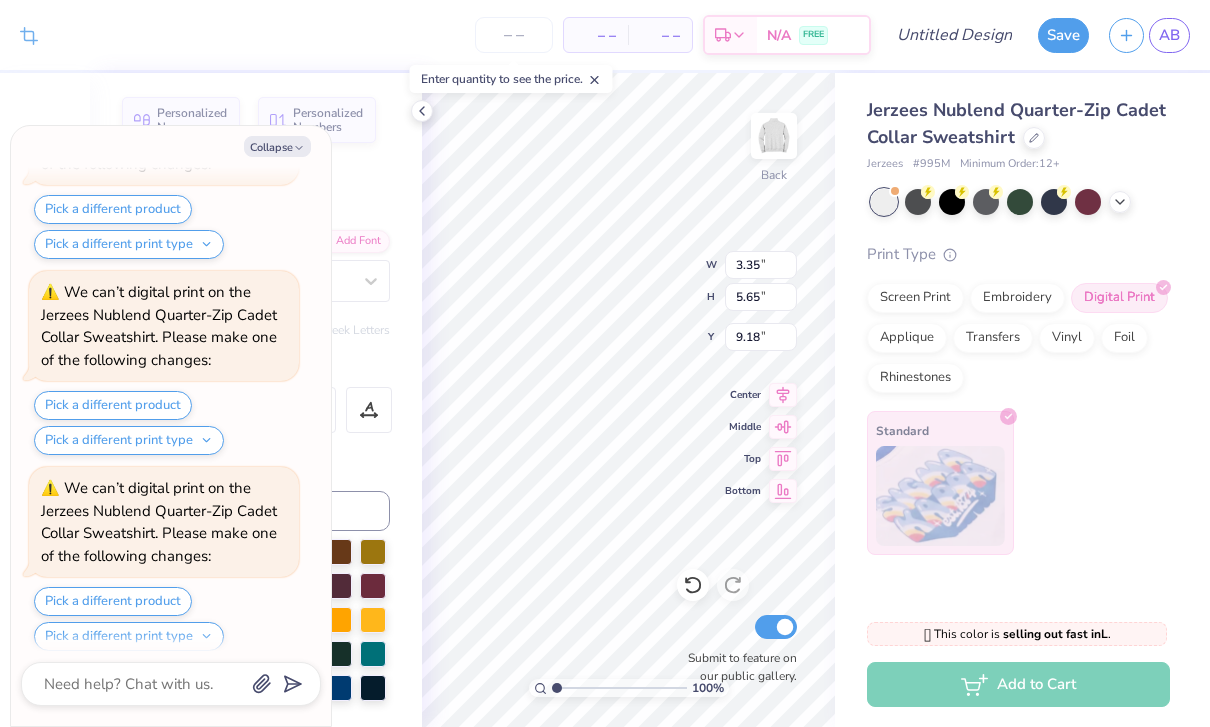 type on "x" 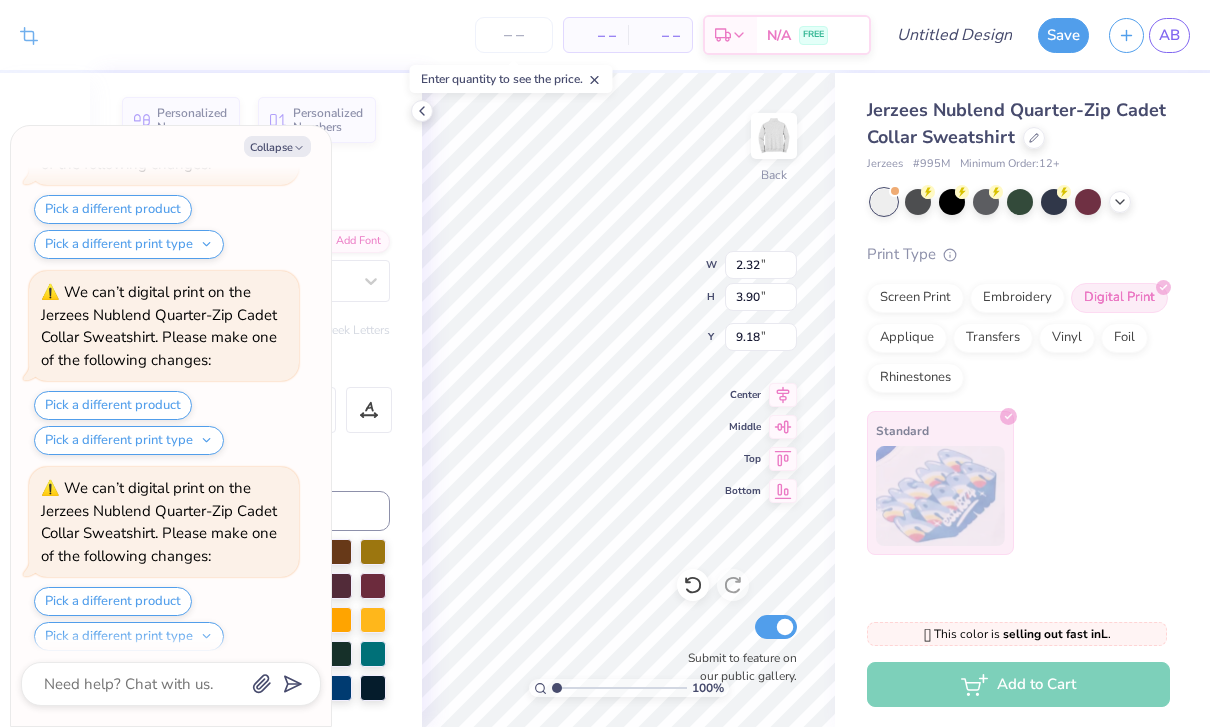 scroll, scrollTop: 1263, scrollLeft: 0, axis: vertical 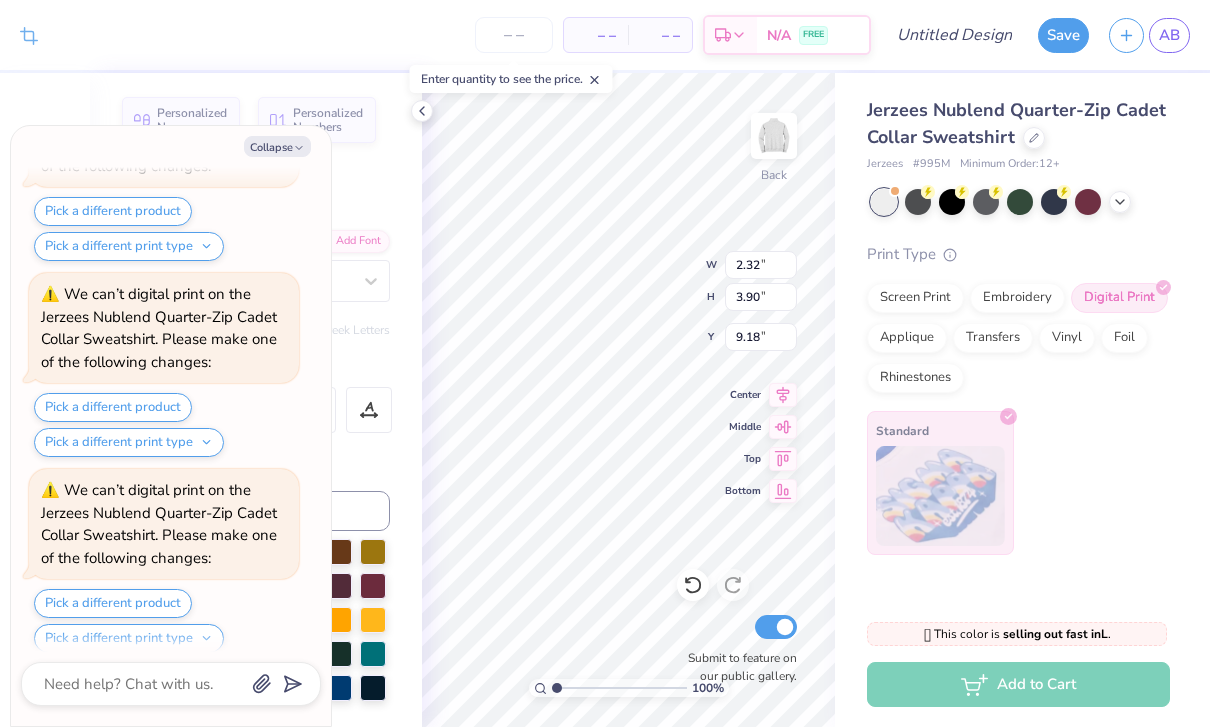 type on "x" 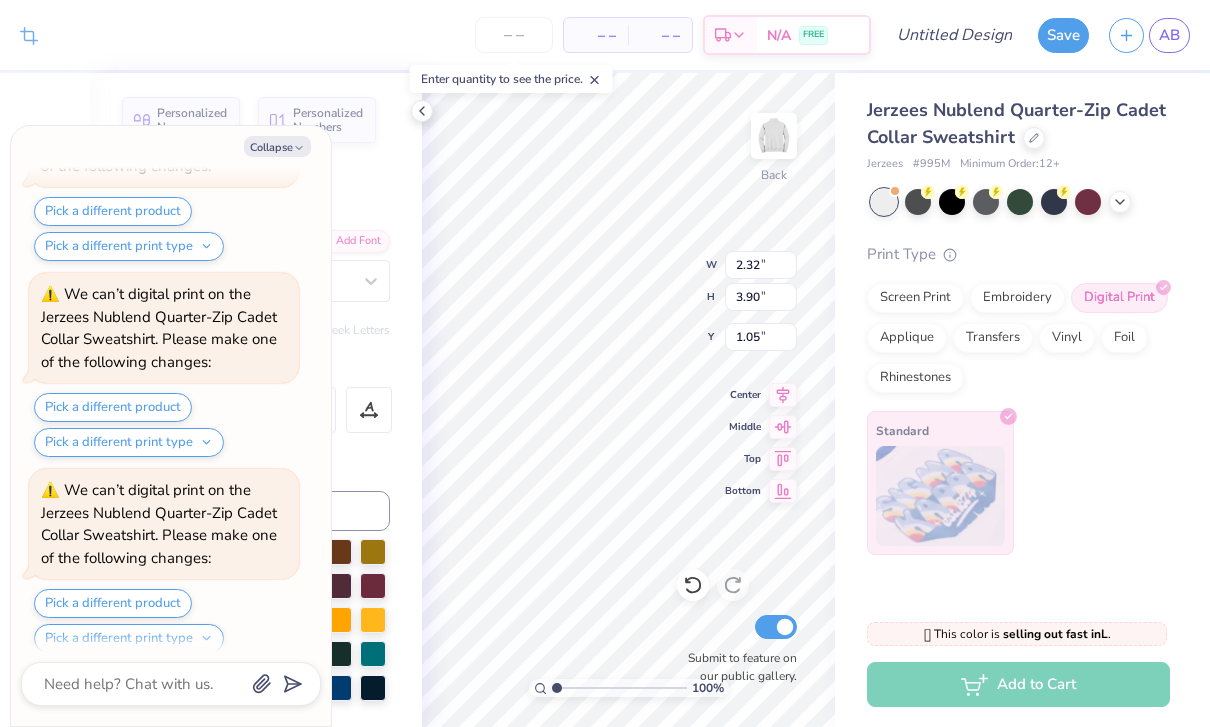 scroll, scrollTop: 1457, scrollLeft: 0, axis: vertical 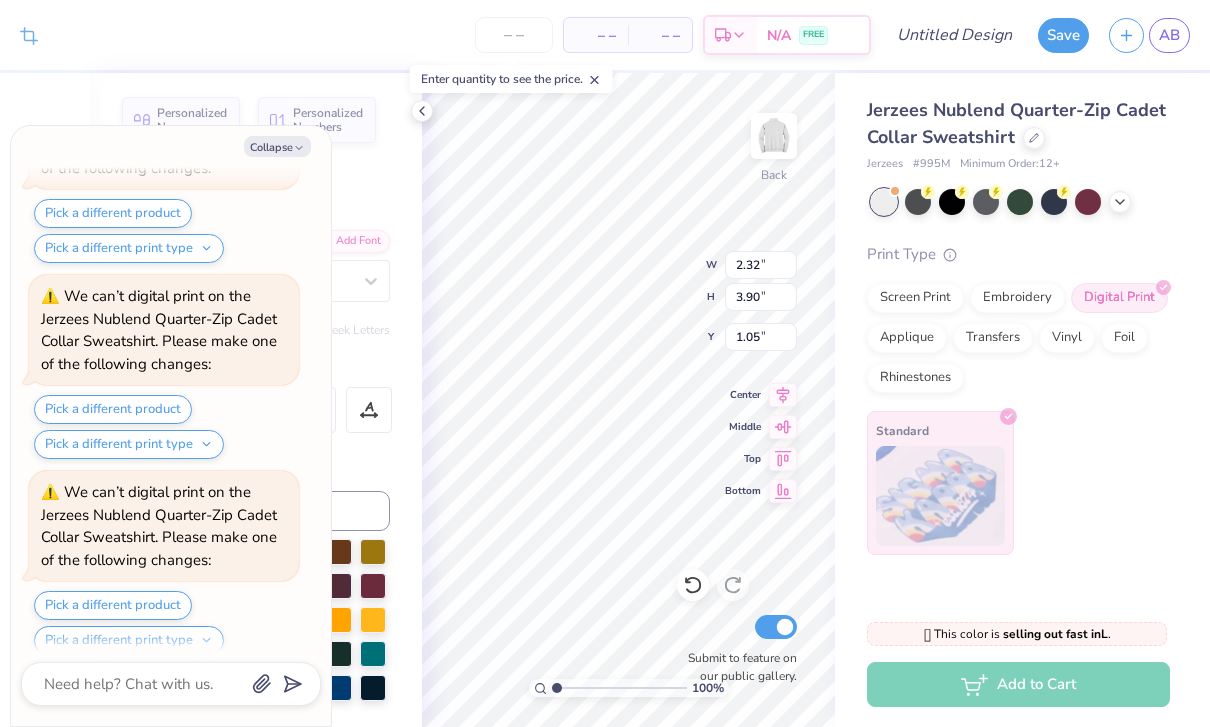 type on "x" 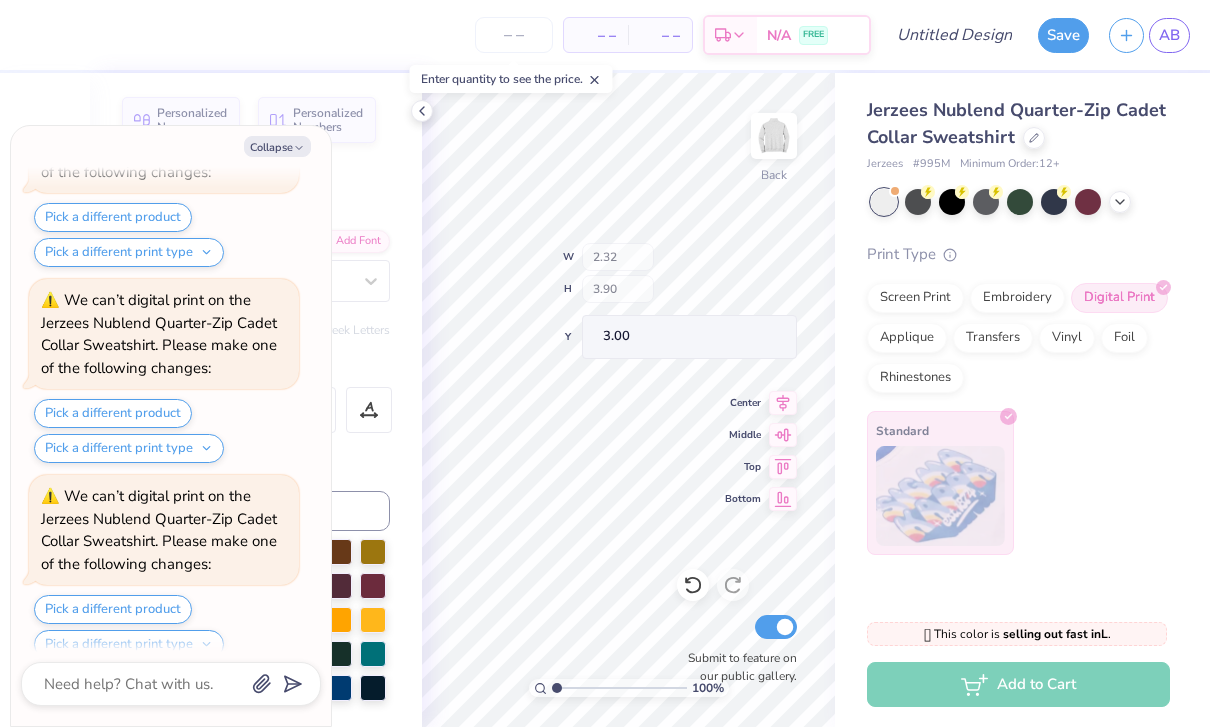 scroll, scrollTop: 2039, scrollLeft: 0, axis: vertical 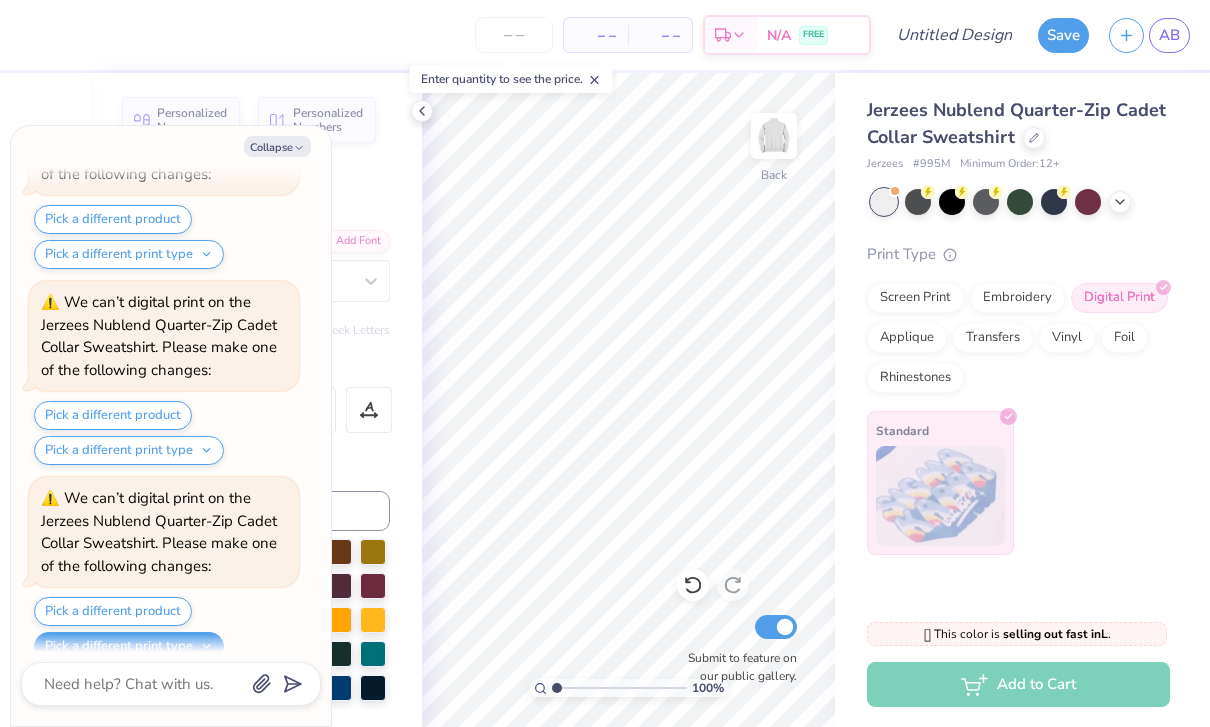 click on "Pick a different print type" at bounding box center [129, 646] 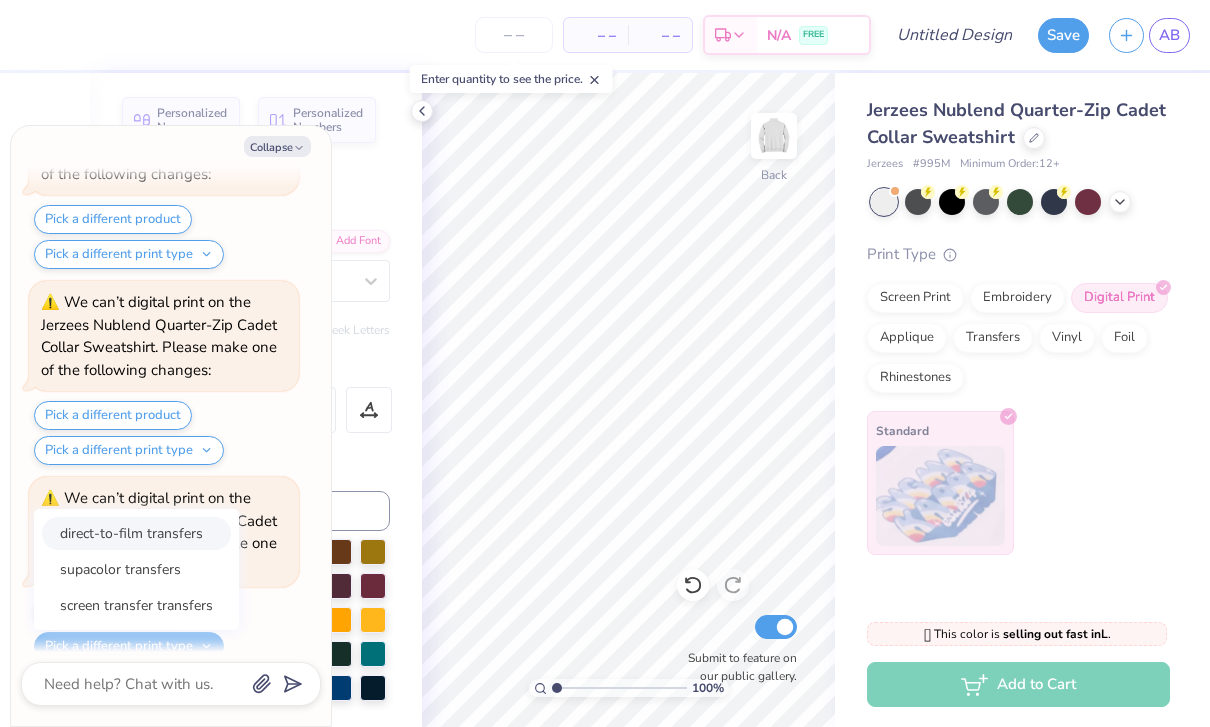 click on "direct-to-film transfers" at bounding box center [136, 533] 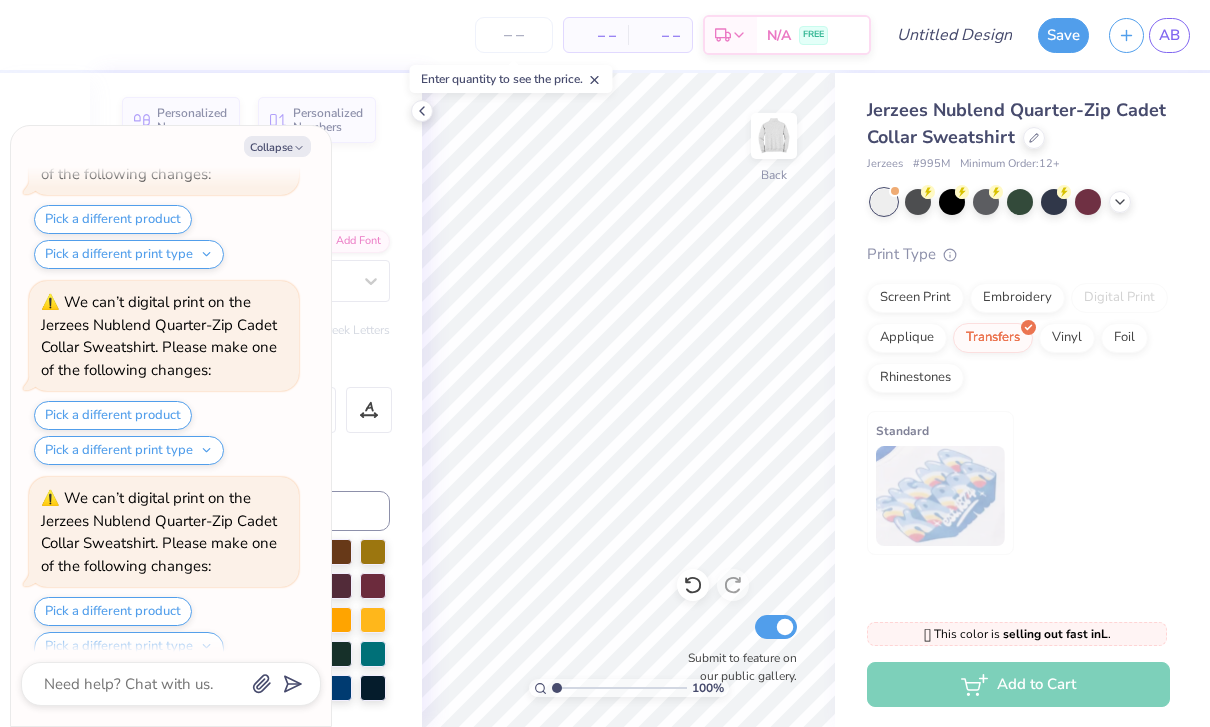 scroll, scrollTop: 2067, scrollLeft: 0, axis: vertical 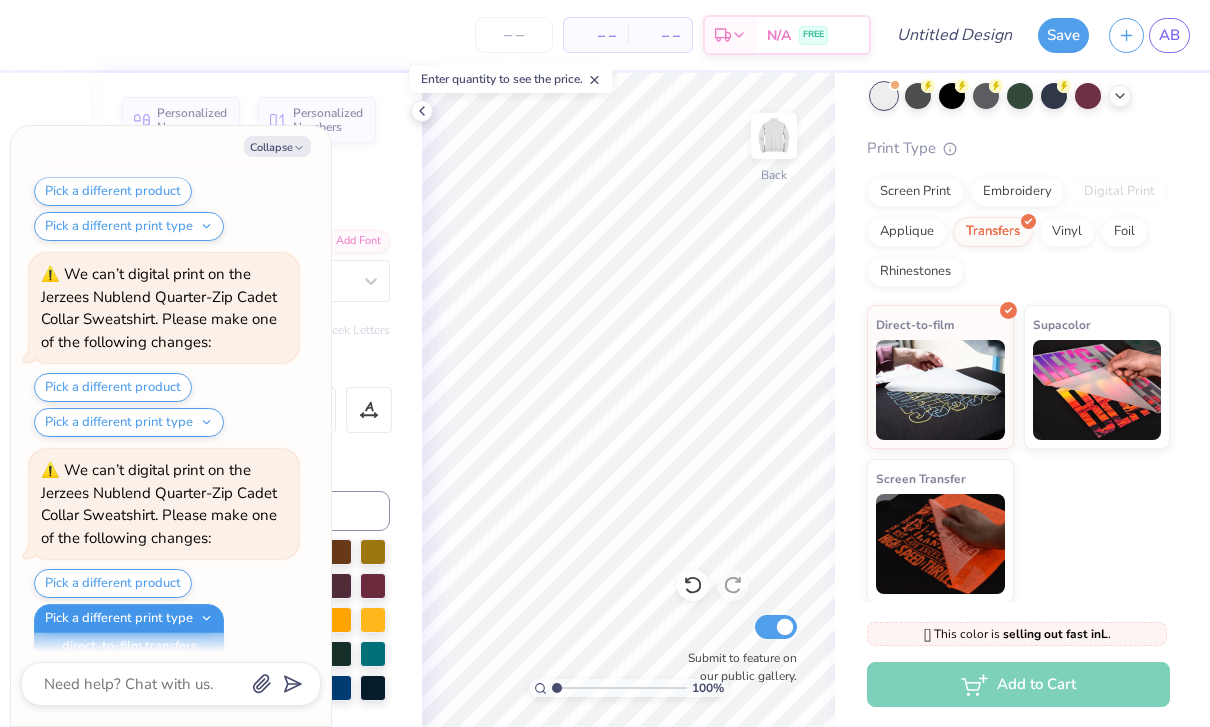 click on "Pick a different print type" at bounding box center (129, 618) 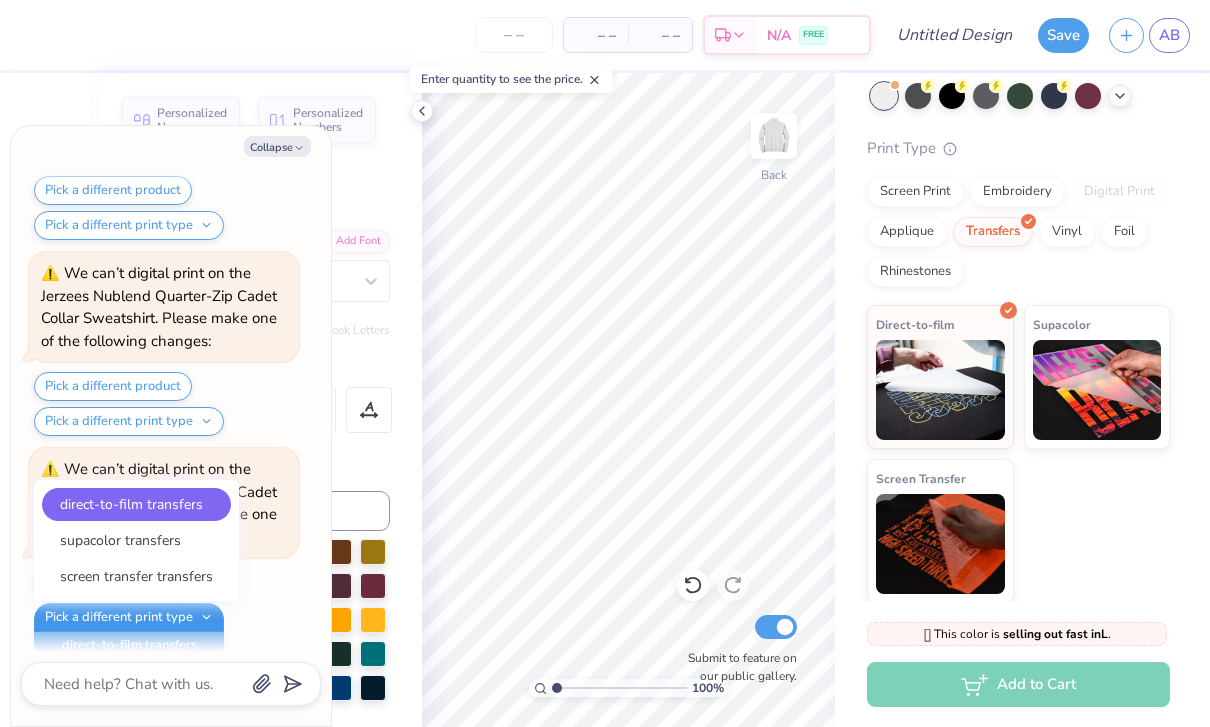 scroll, scrollTop: 2067, scrollLeft: 0, axis: vertical 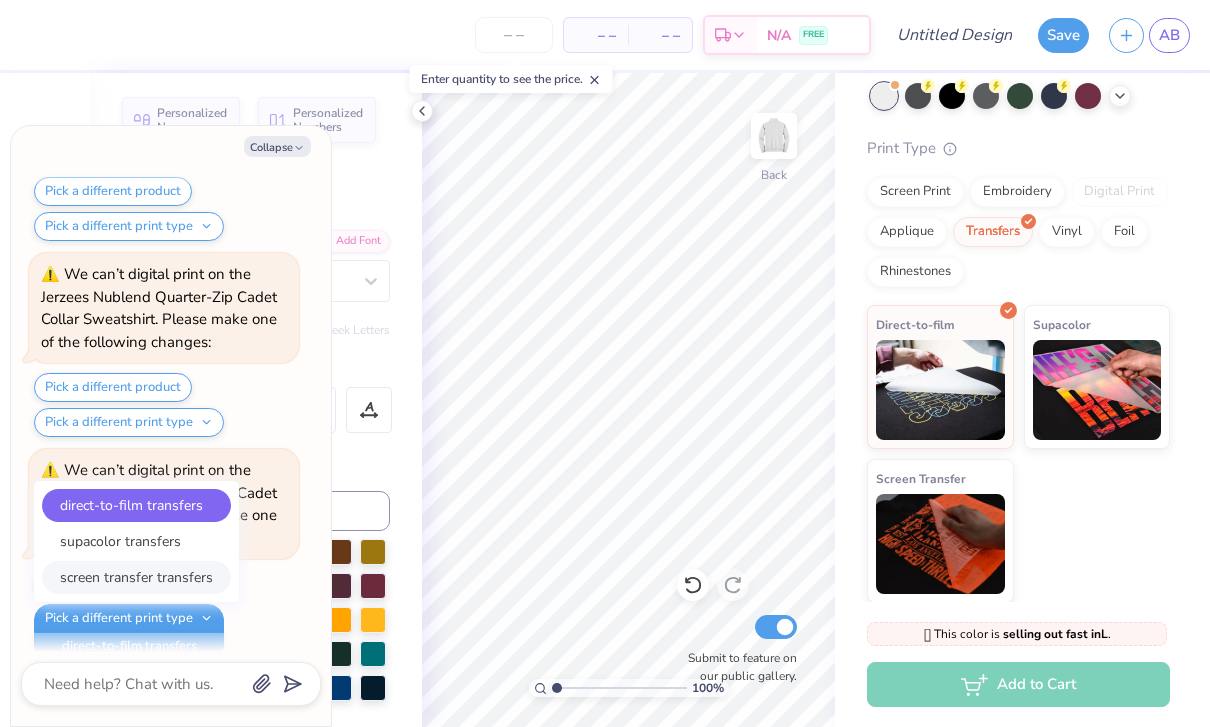 click on "screen transfer transfers" at bounding box center (136, 577) 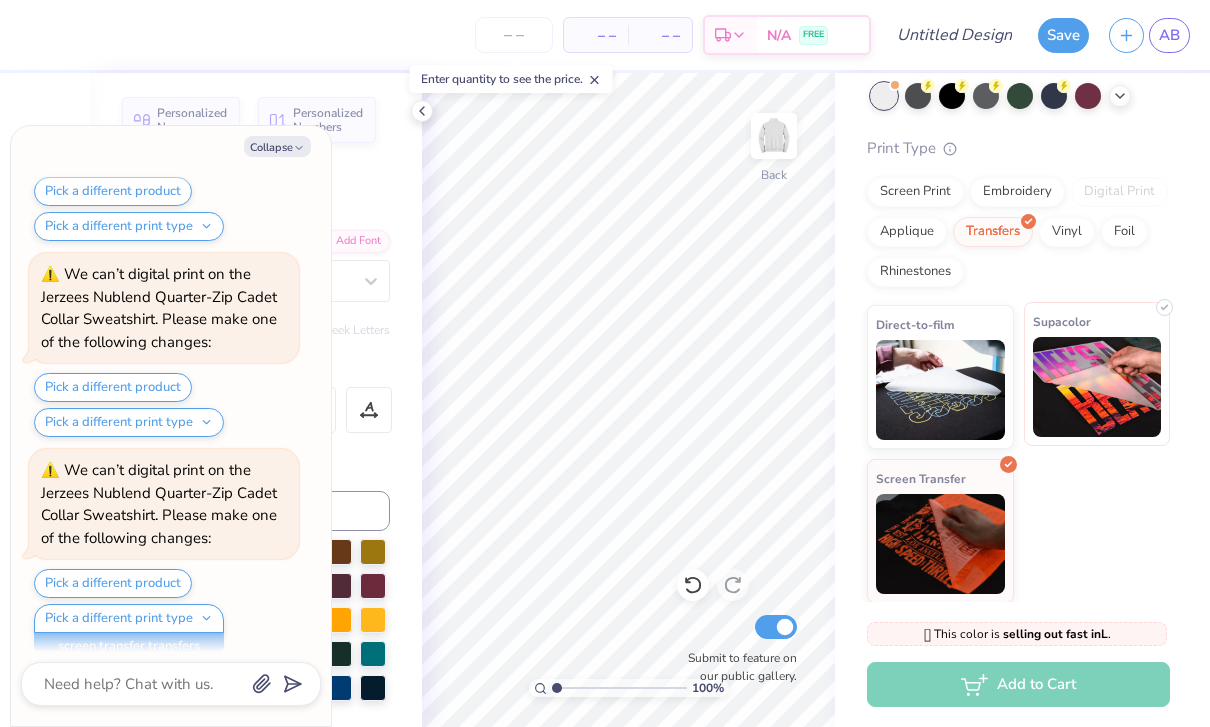 click at bounding box center (1097, 387) 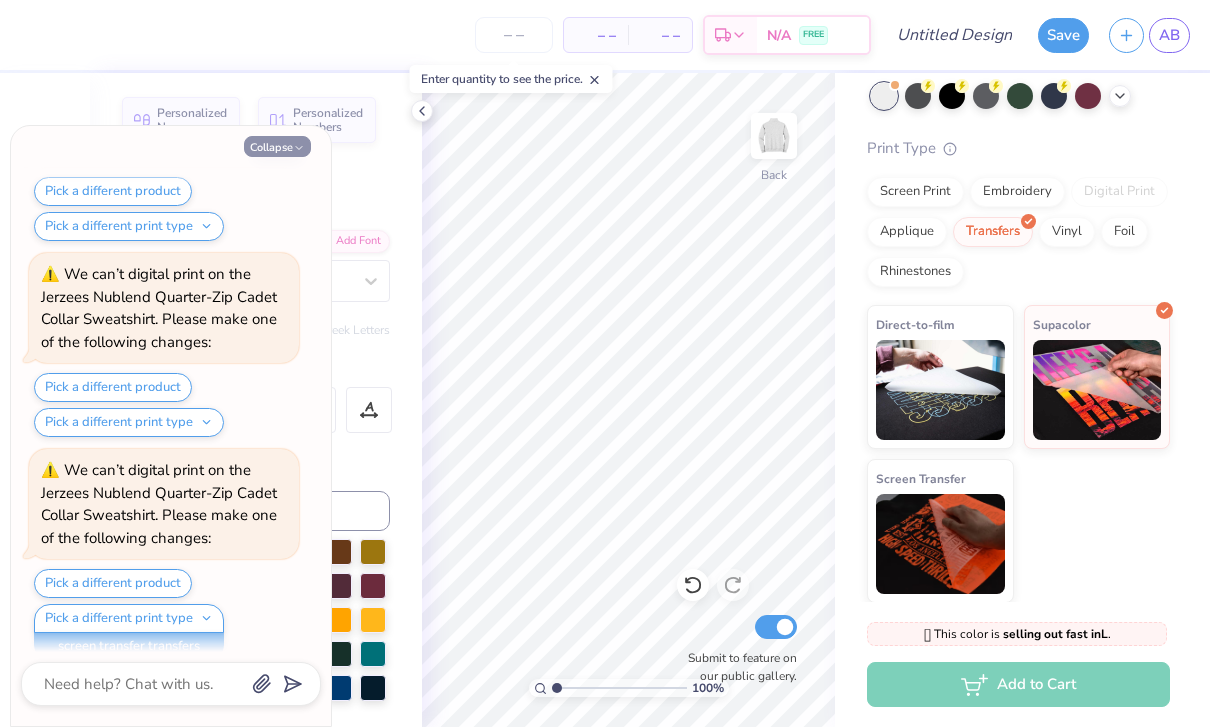 click on "Collapse" at bounding box center (277, 146) 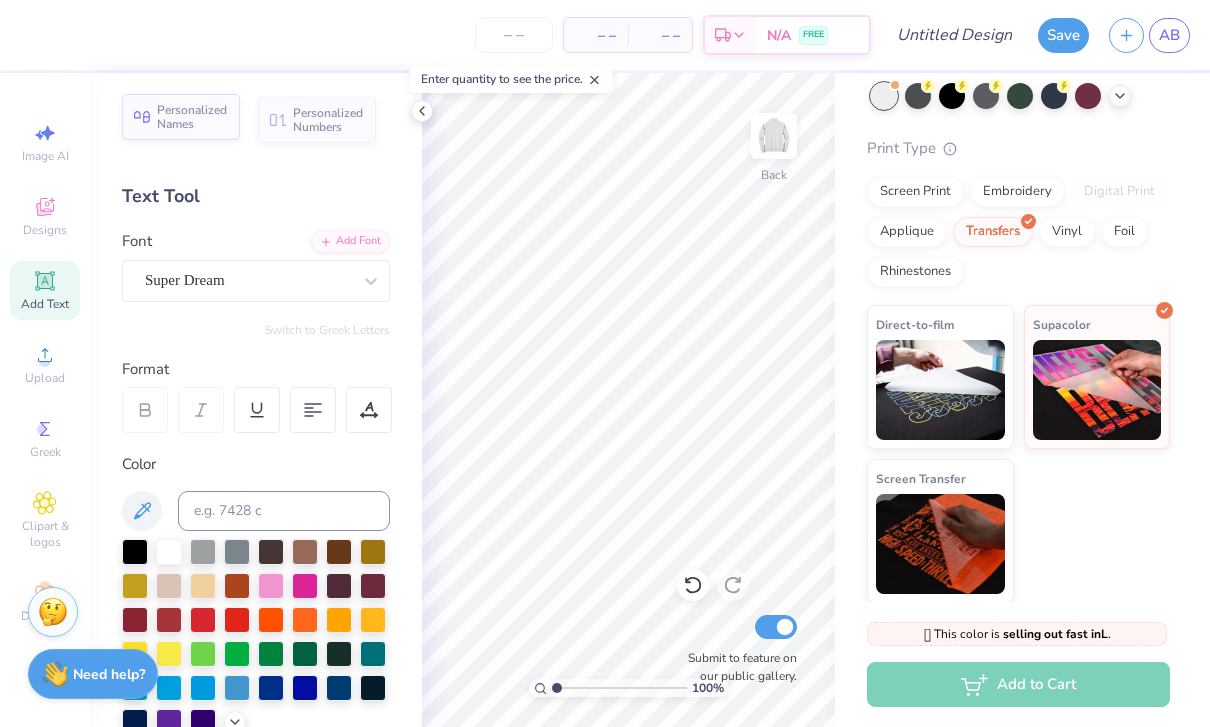 click on "Personalized Names" at bounding box center [181, 117] 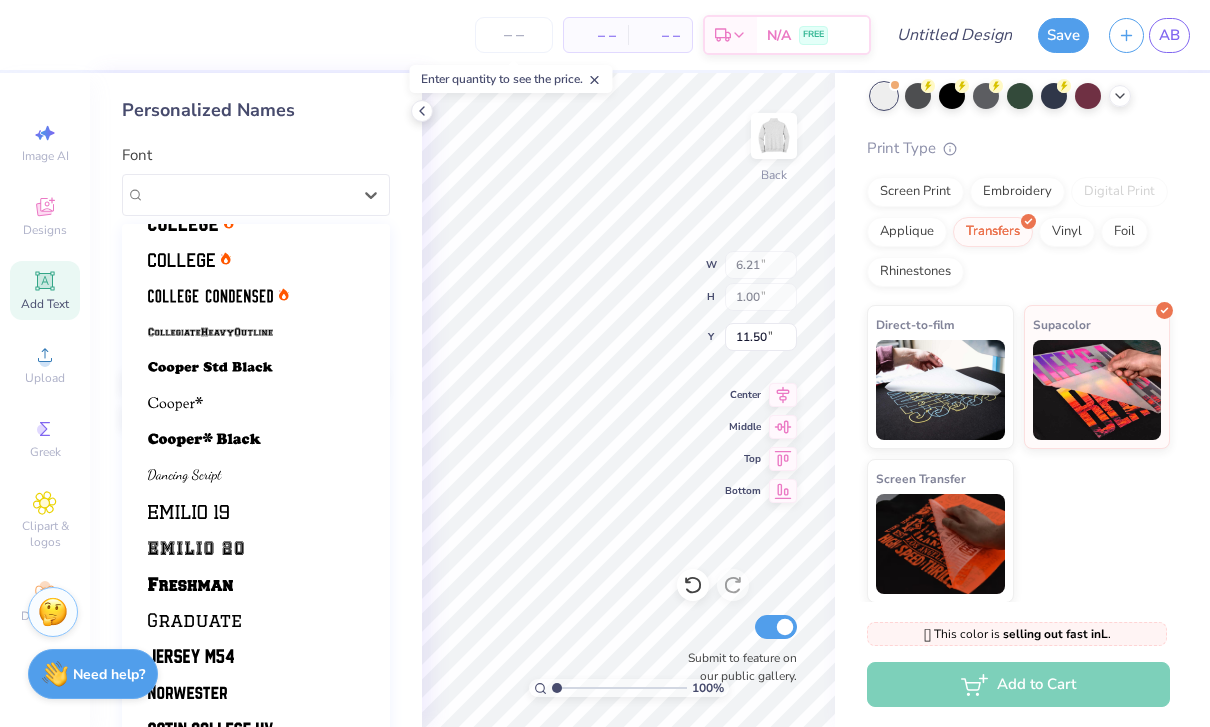 scroll, scrollTop: 169, scrollLeft: 0, axis: vertical 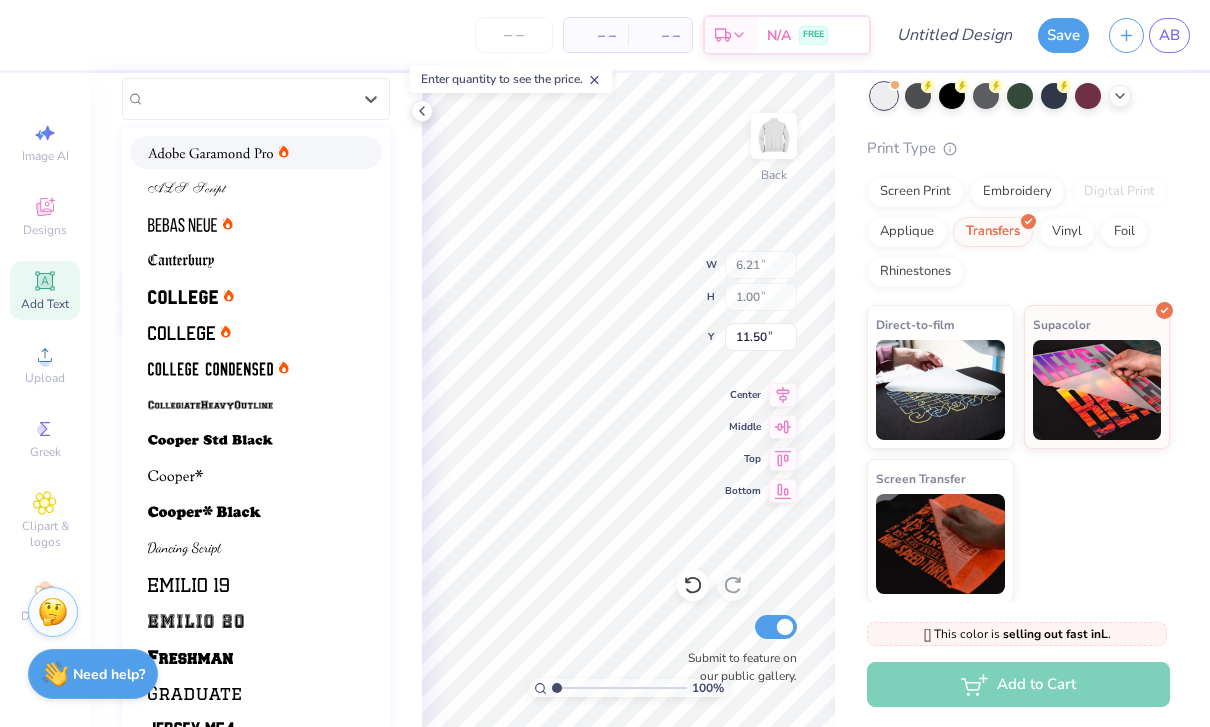 click at bounding box center [210, 153] 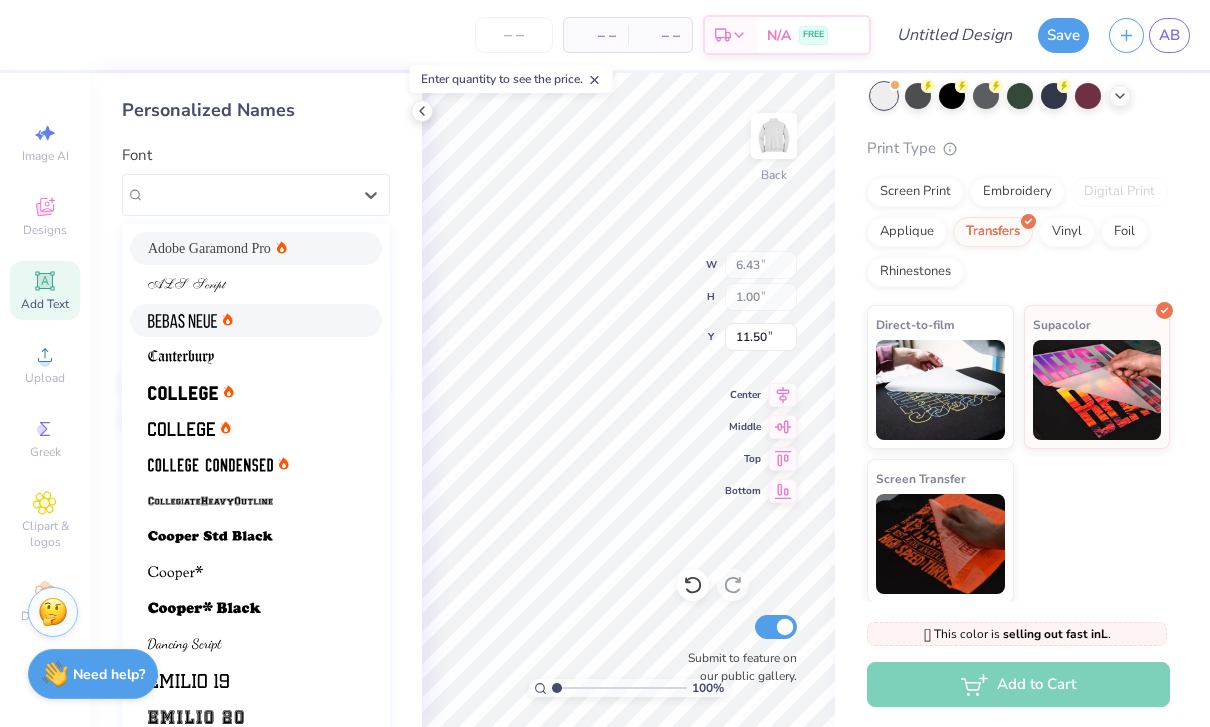 click at bounding box center (256, 320) 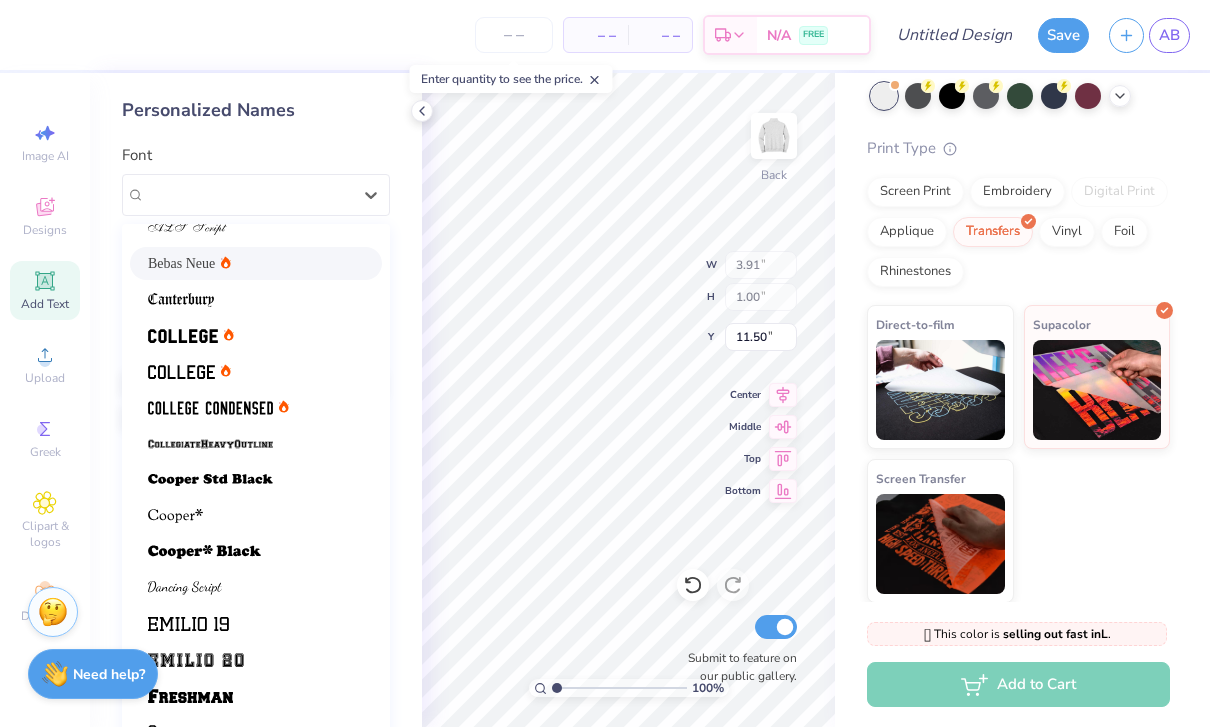 scroll, scrollTop: 63, scrollLeft: 0, axis: vertical 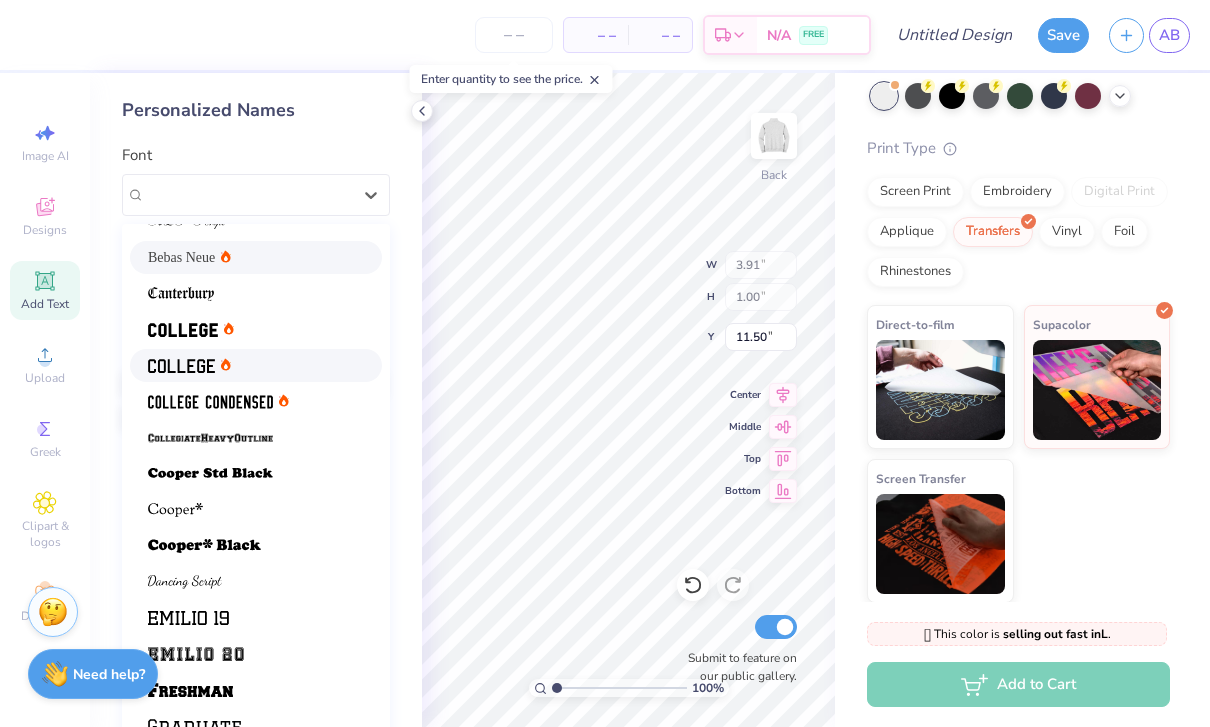 click at bounding box center [256, 365] 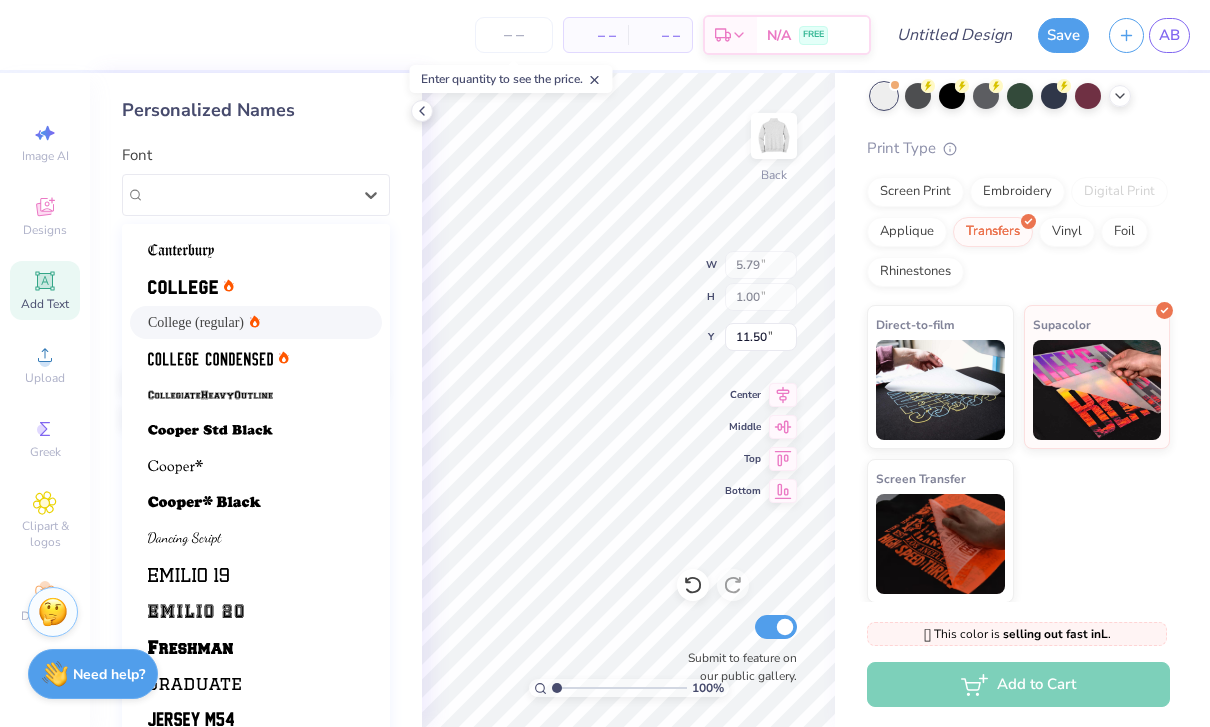 scroll, scrollTop: 122, scrollLeft: 0, axis: vertical 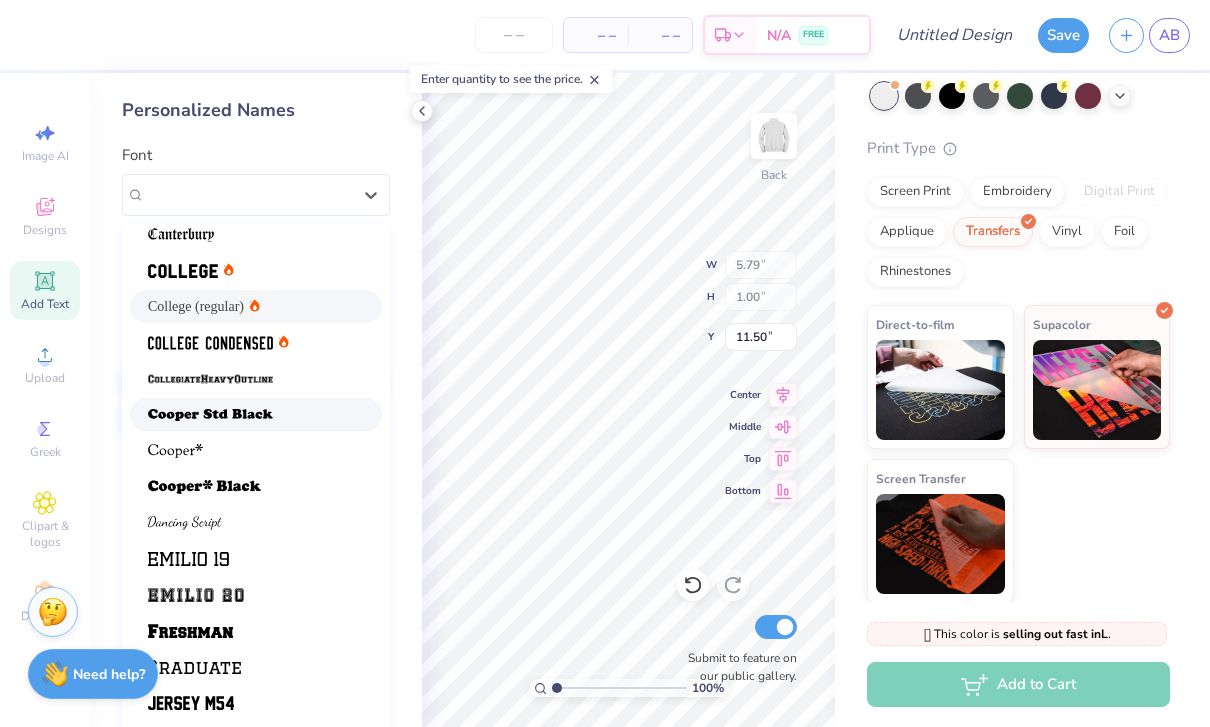 click at bounding box center [256, 414] 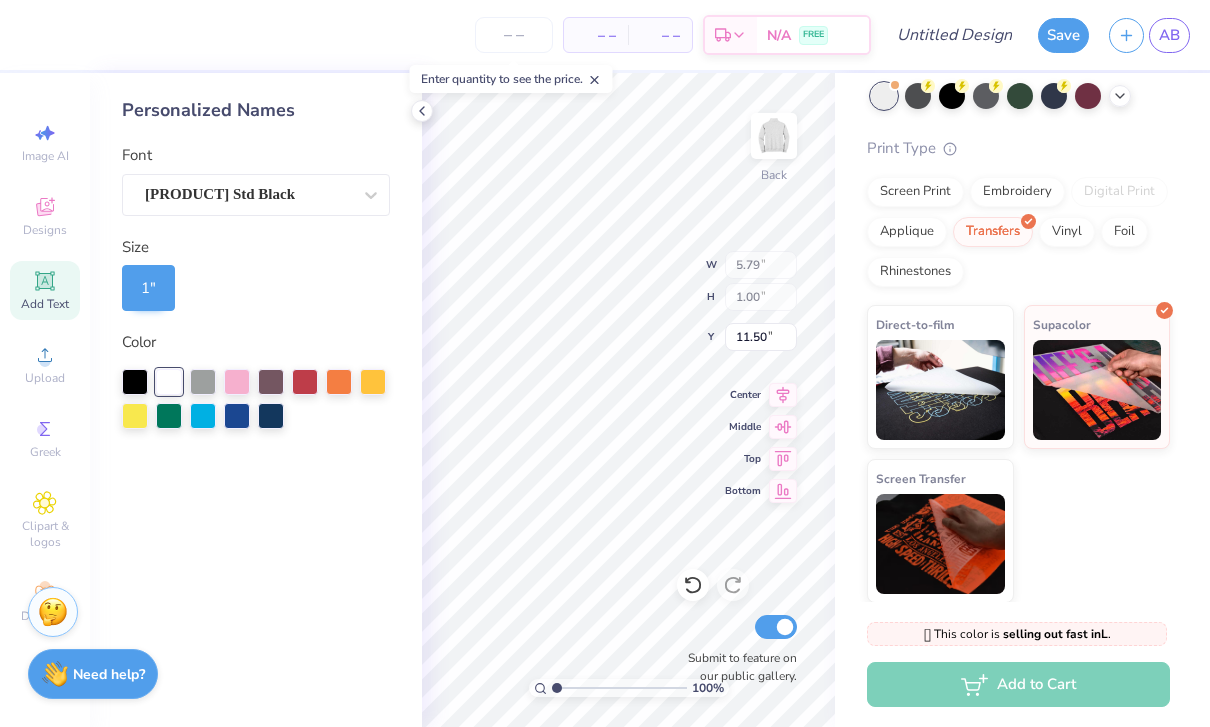 type on "7.41" 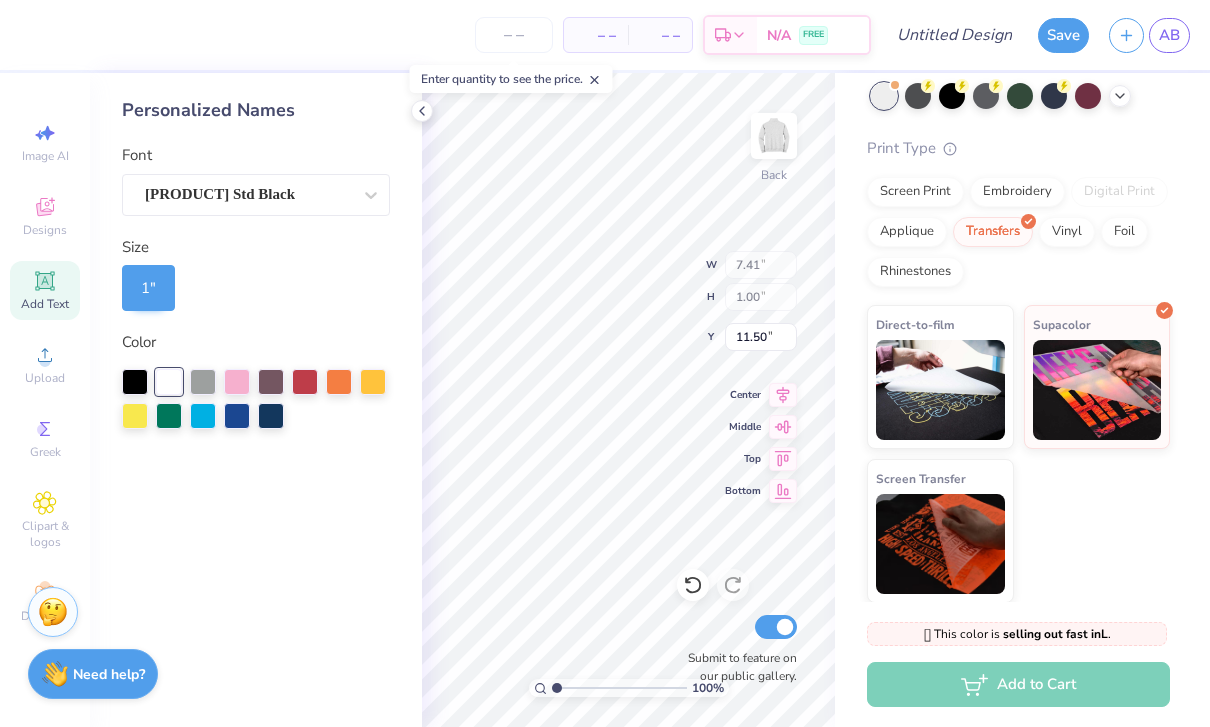 type on "10.58" 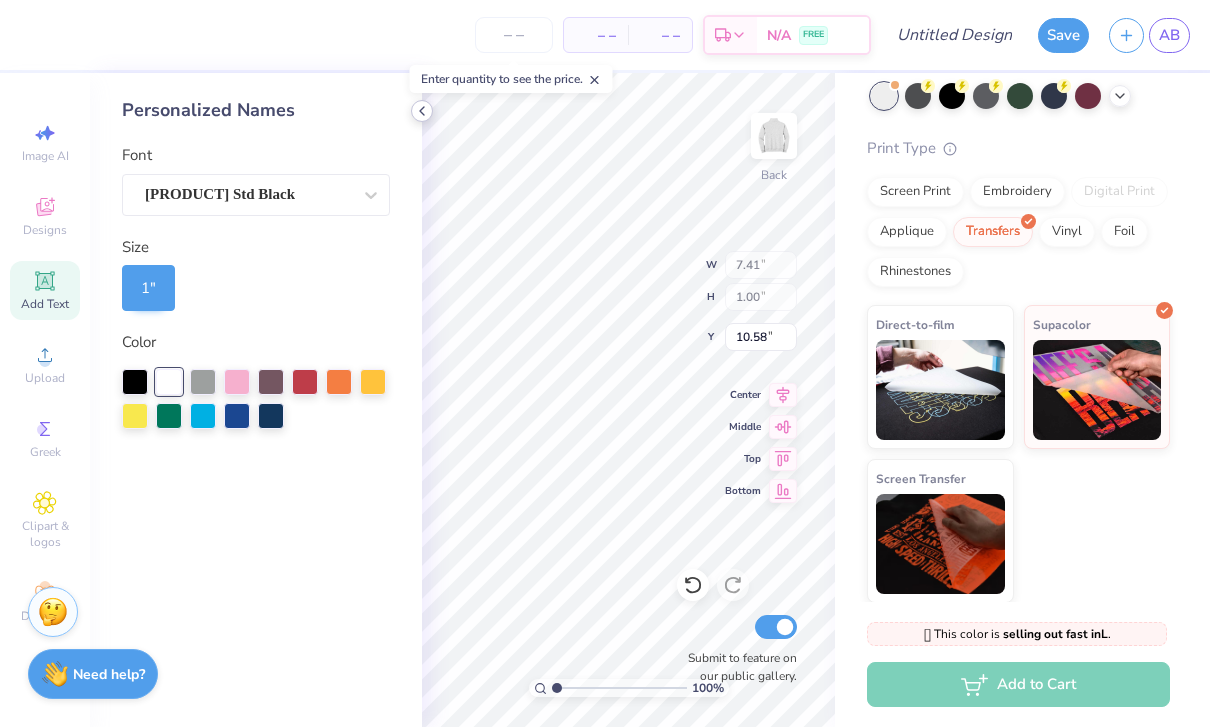 click 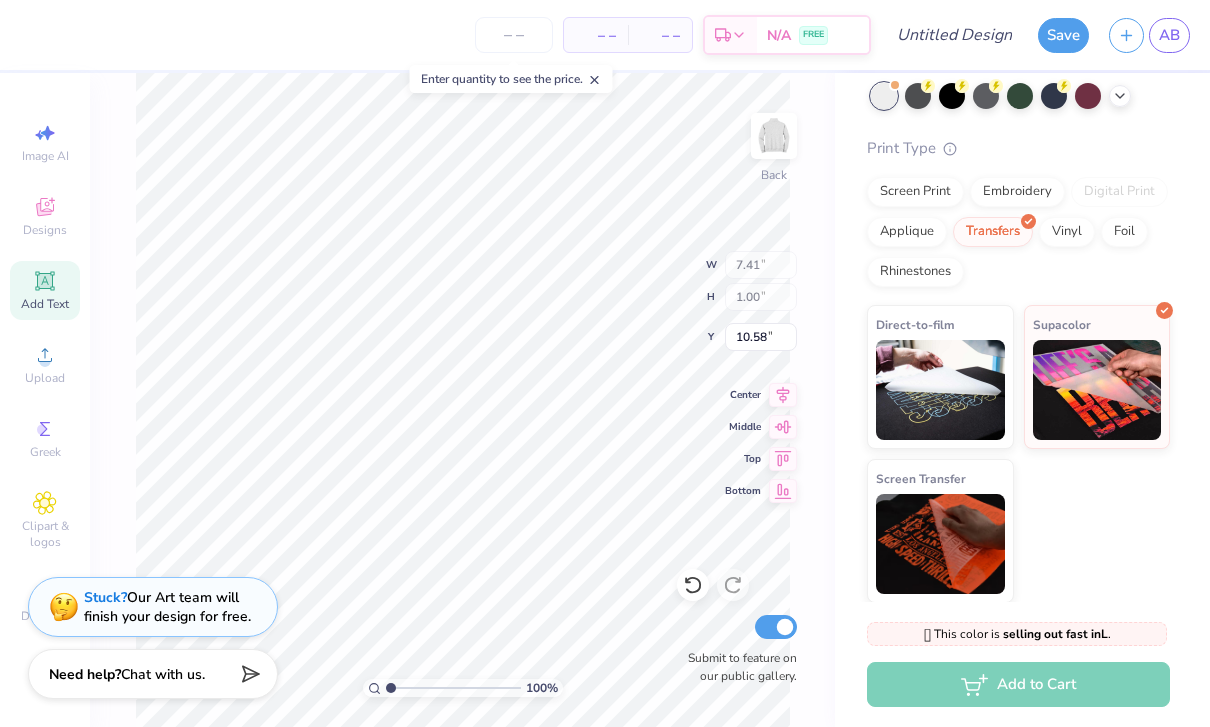 click 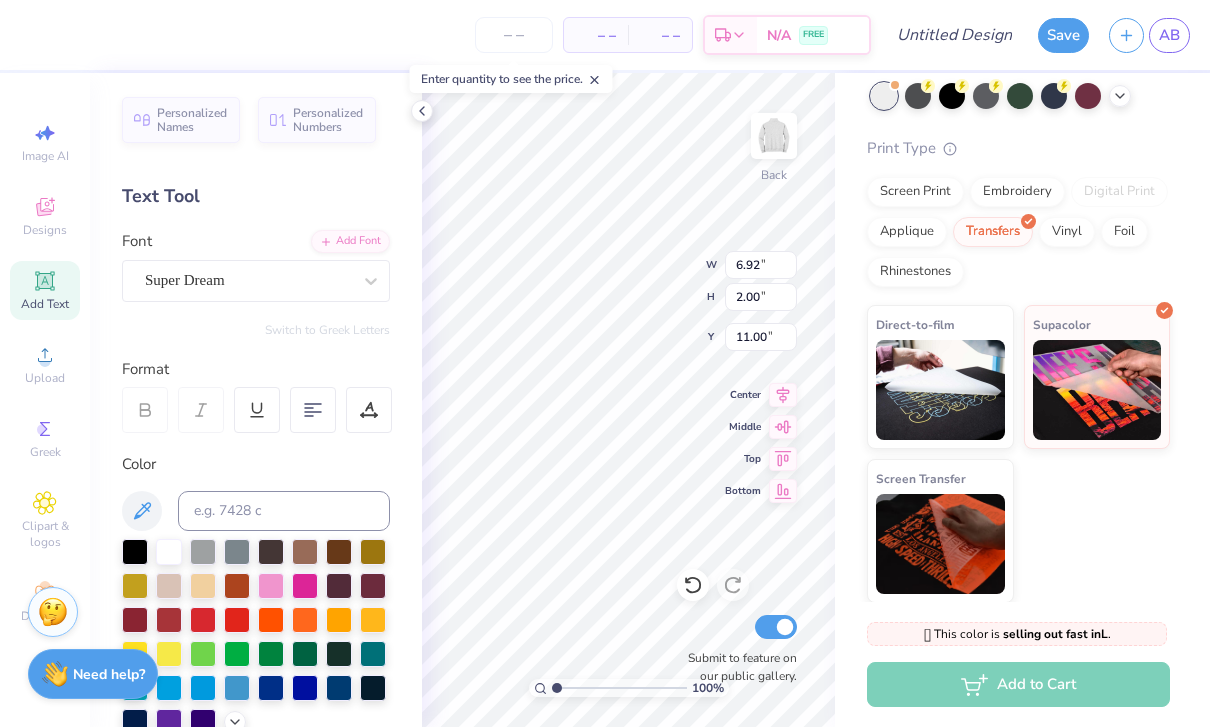 scroll, scrollTop: 0, scrollLeft: 1, axis: horizontal 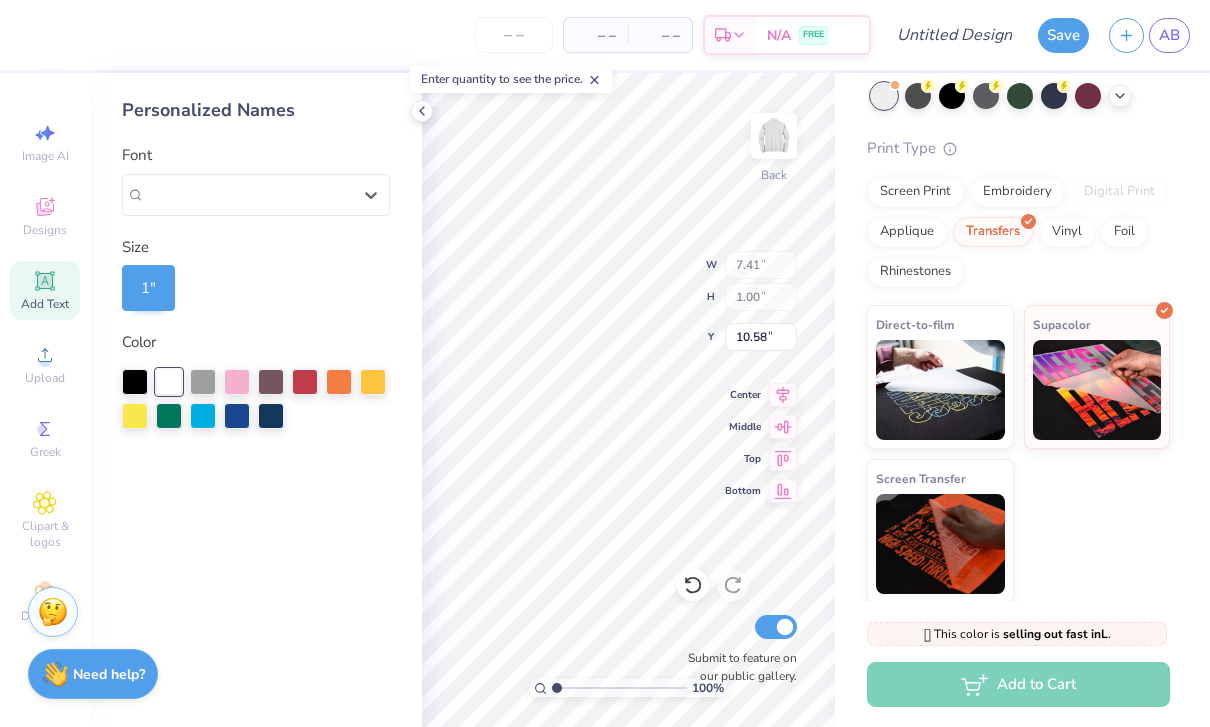 click on "Personalized Names Font   Select is focused ,type to refine list, press Down to open the menu,  Cooper Std Black Size 1 " Color" at bounding box center [256, 400] 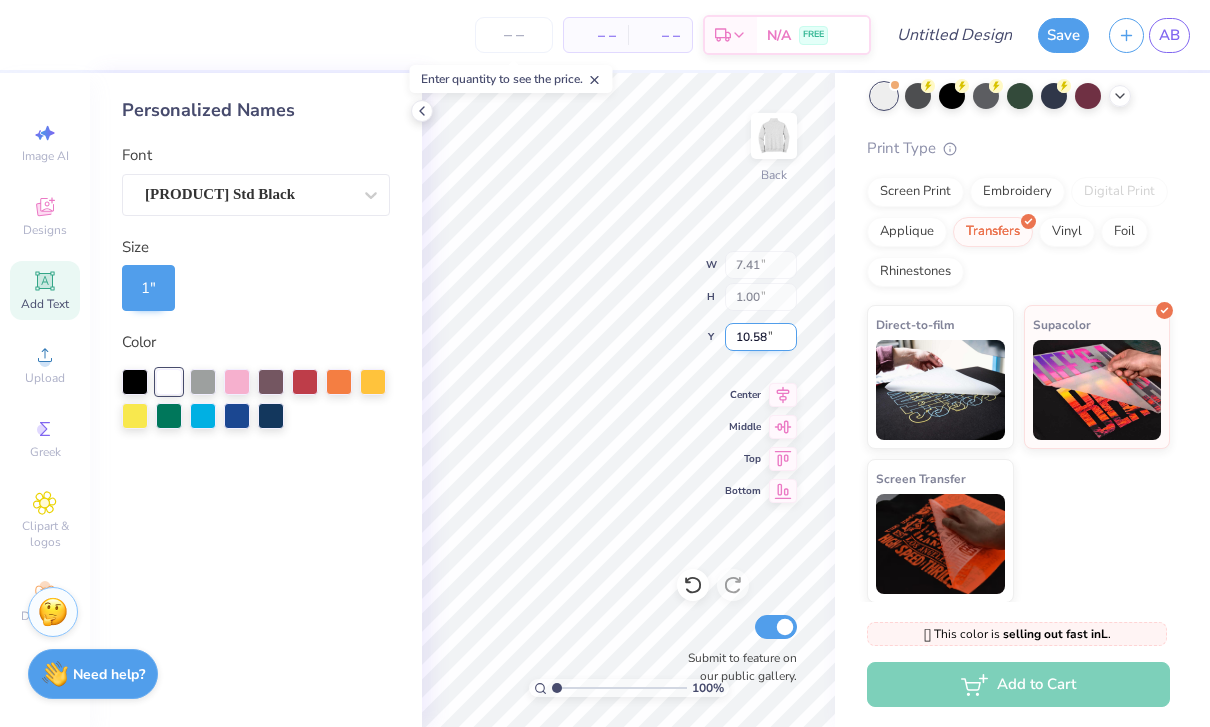 click on "10.58" at bounding box center (761, 337) 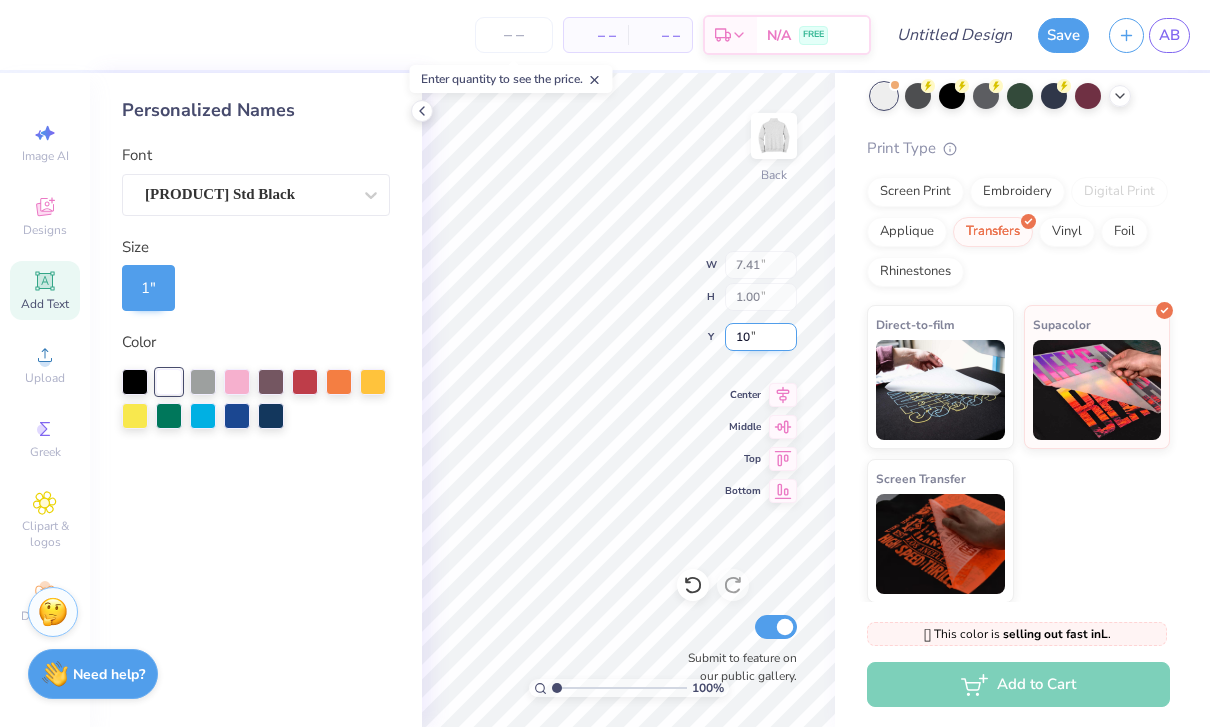 type on "1" 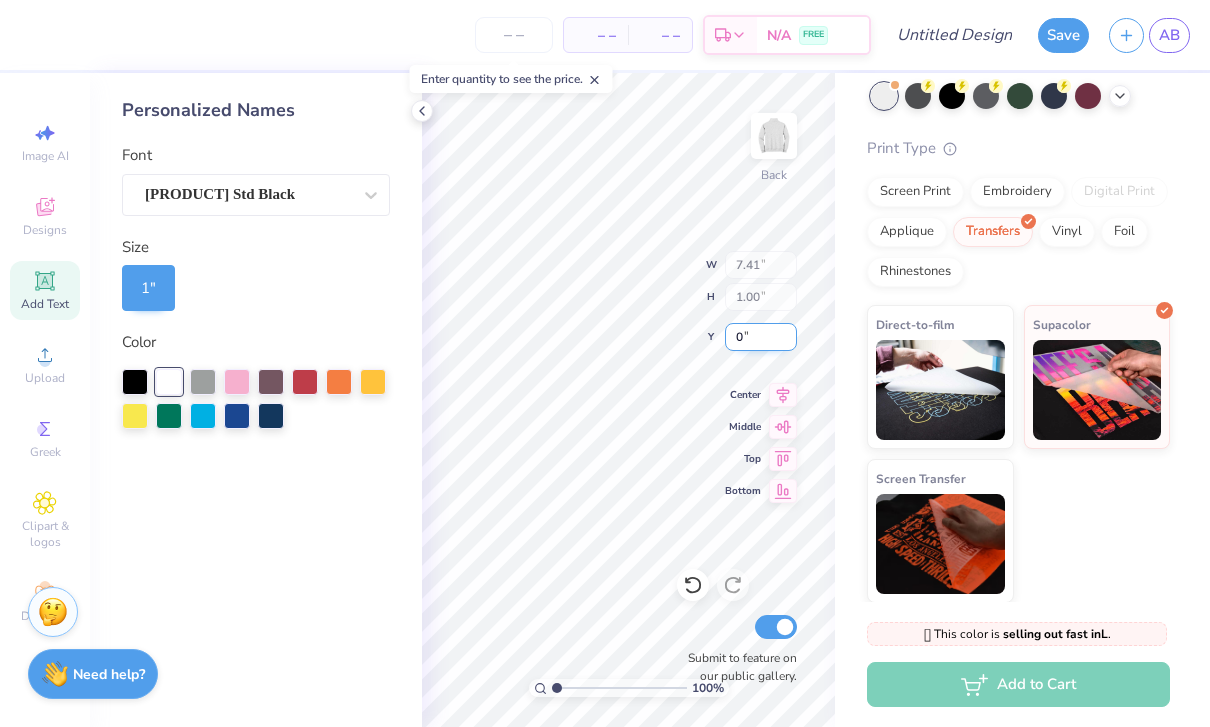 click on "0" at bounding box center (761, 337) 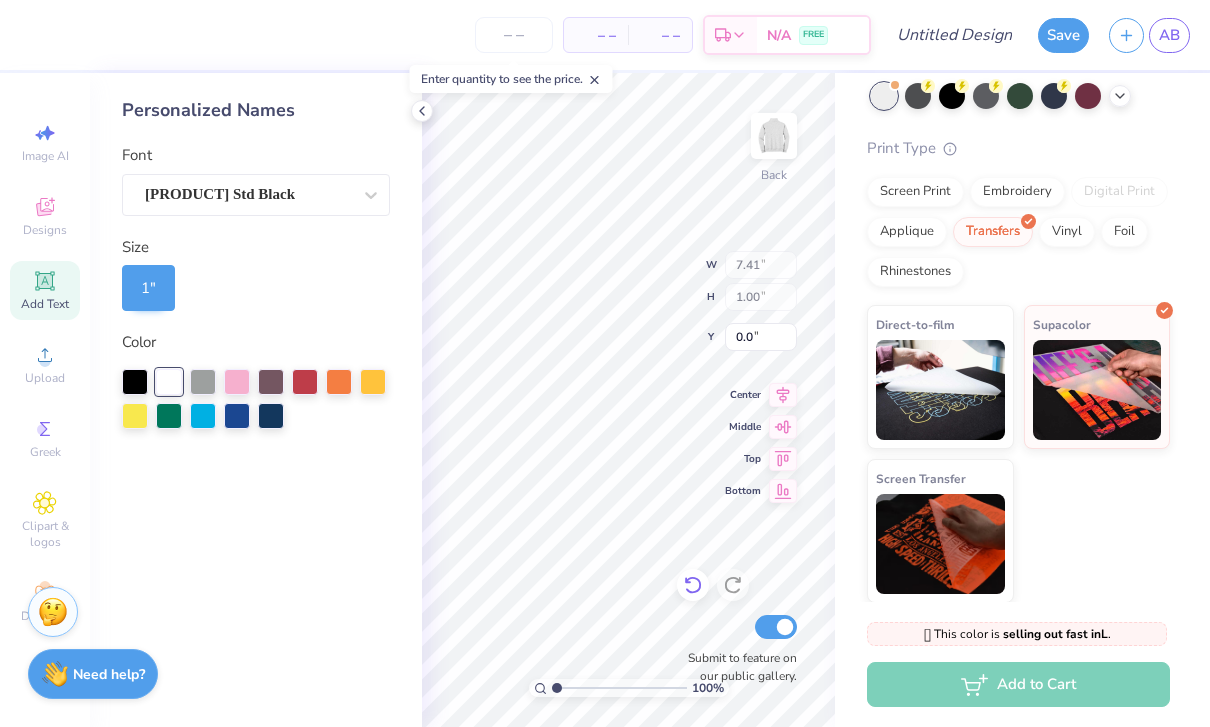 click 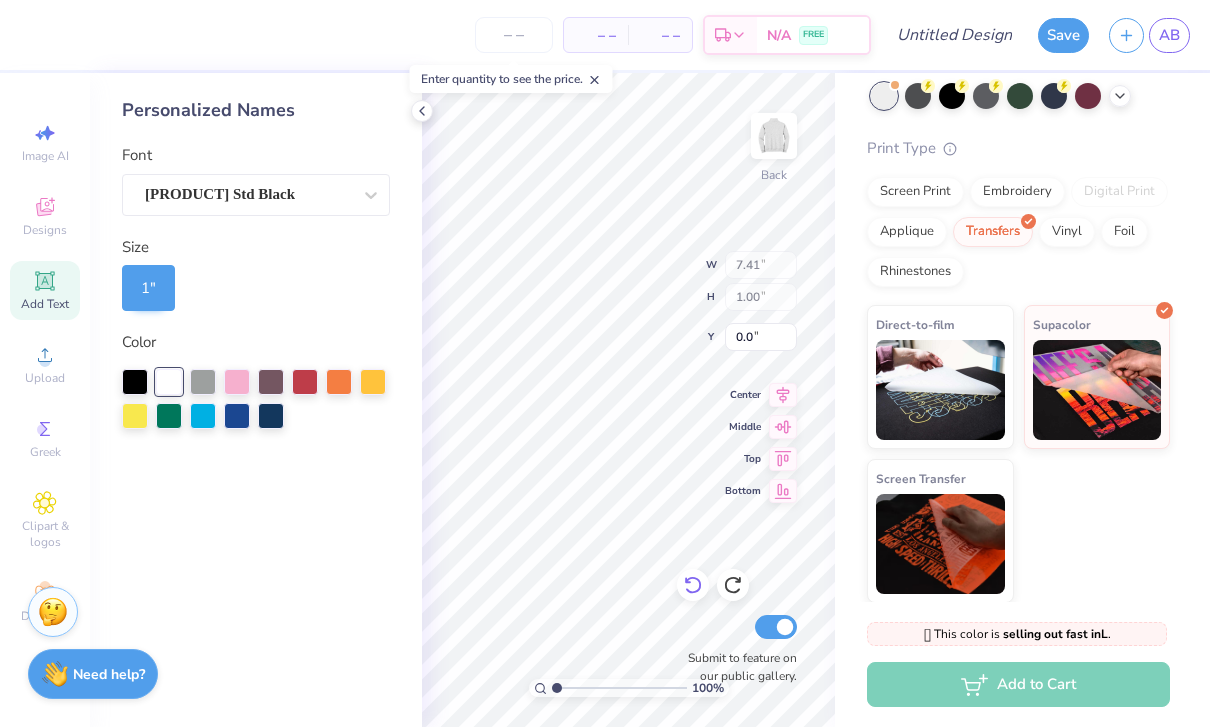 click 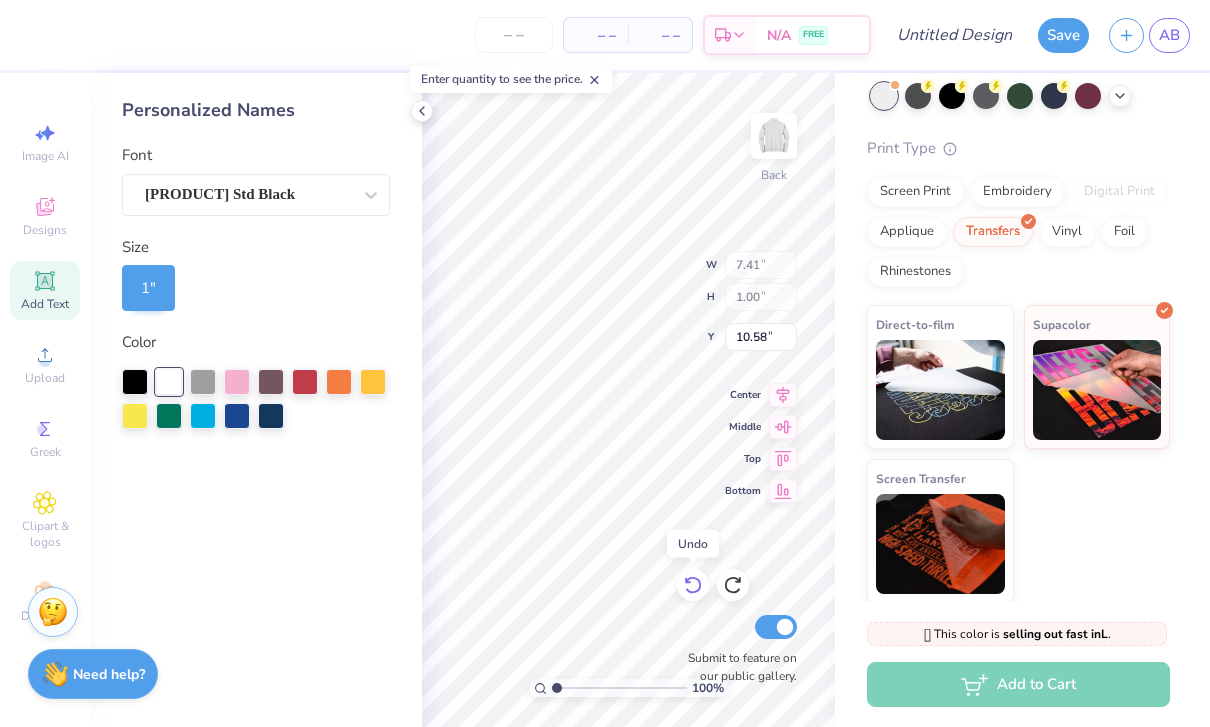 click 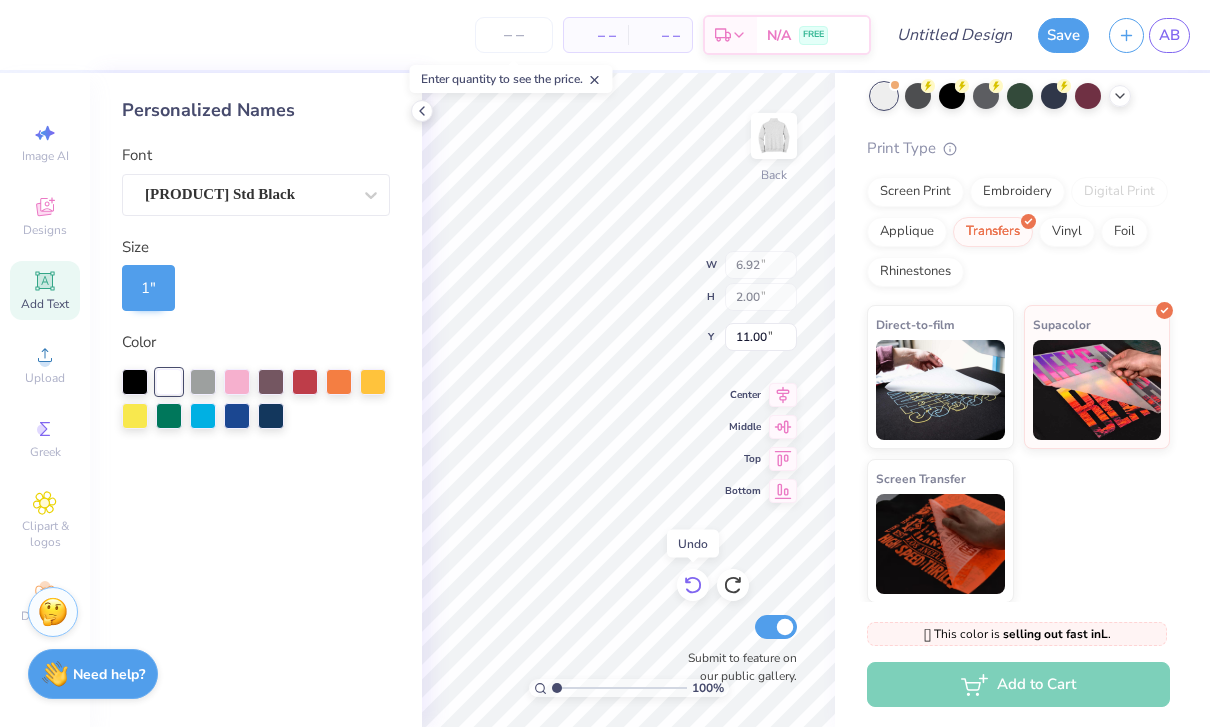 click 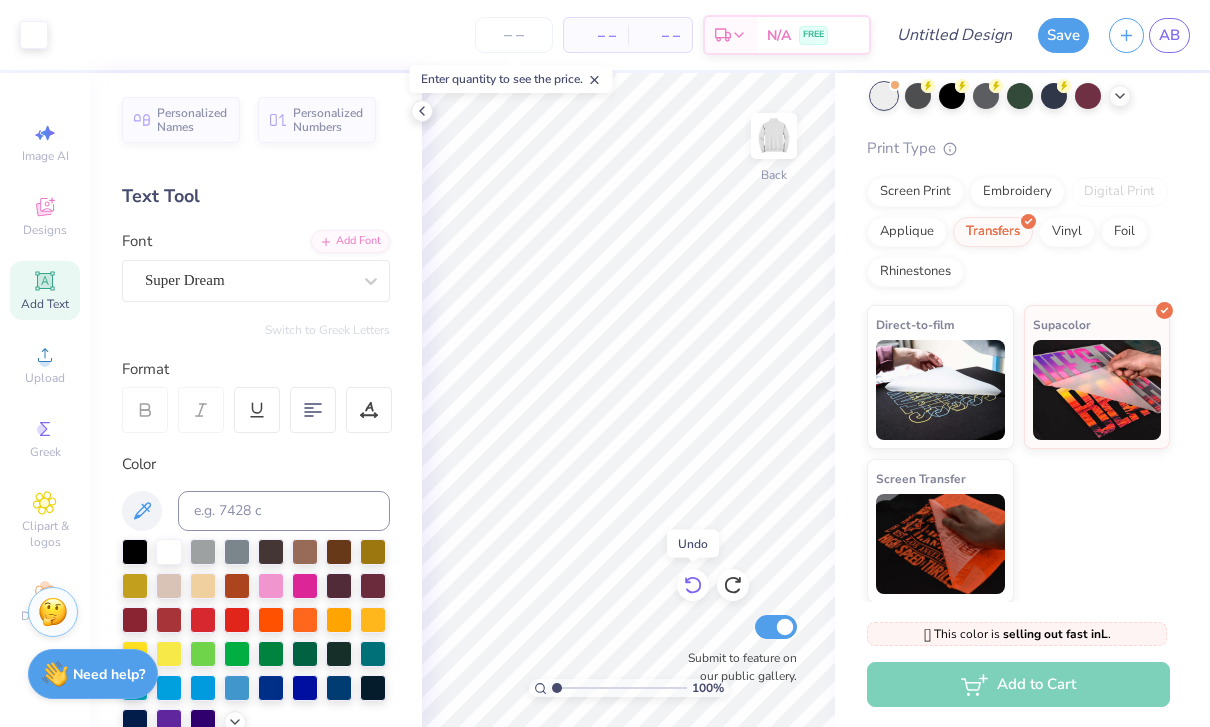 click at bounding box center (693, 585) 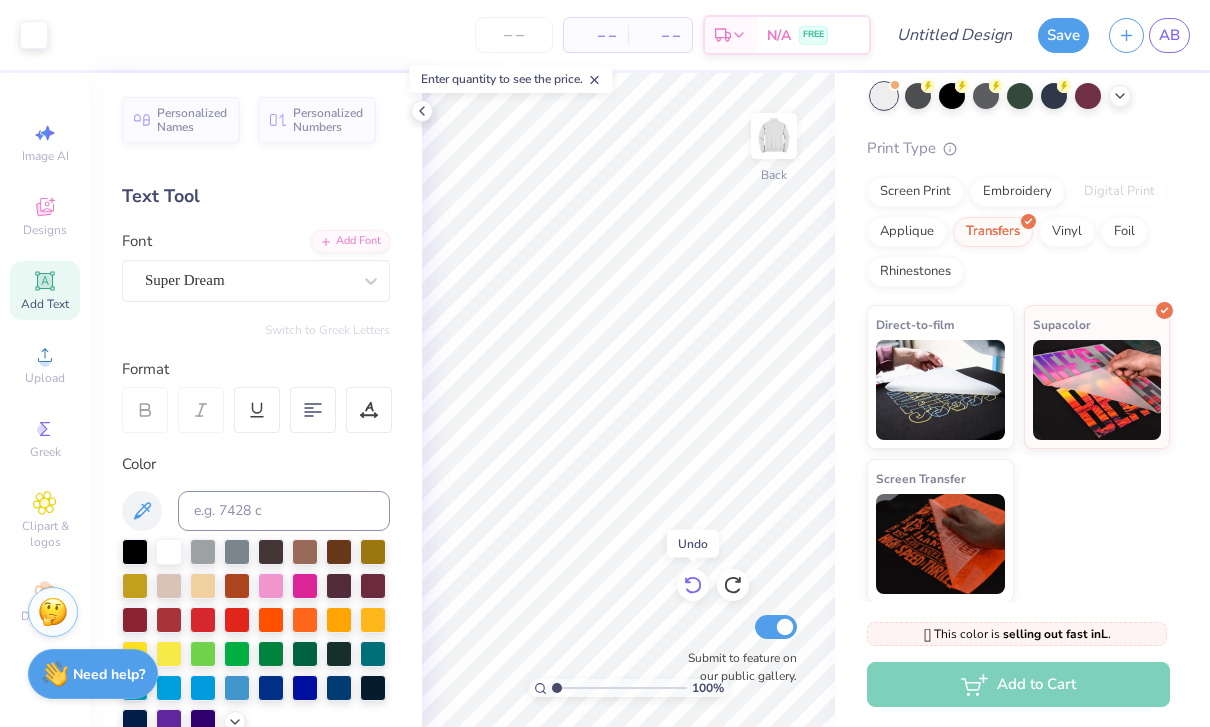 click 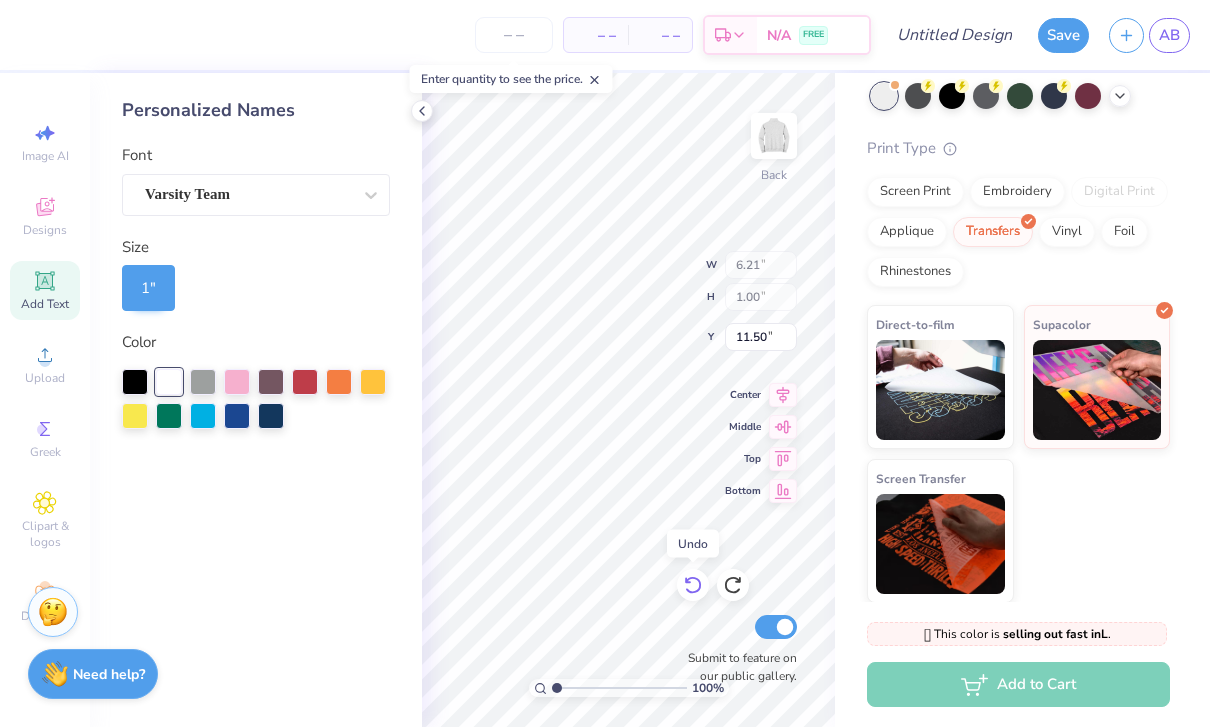 click 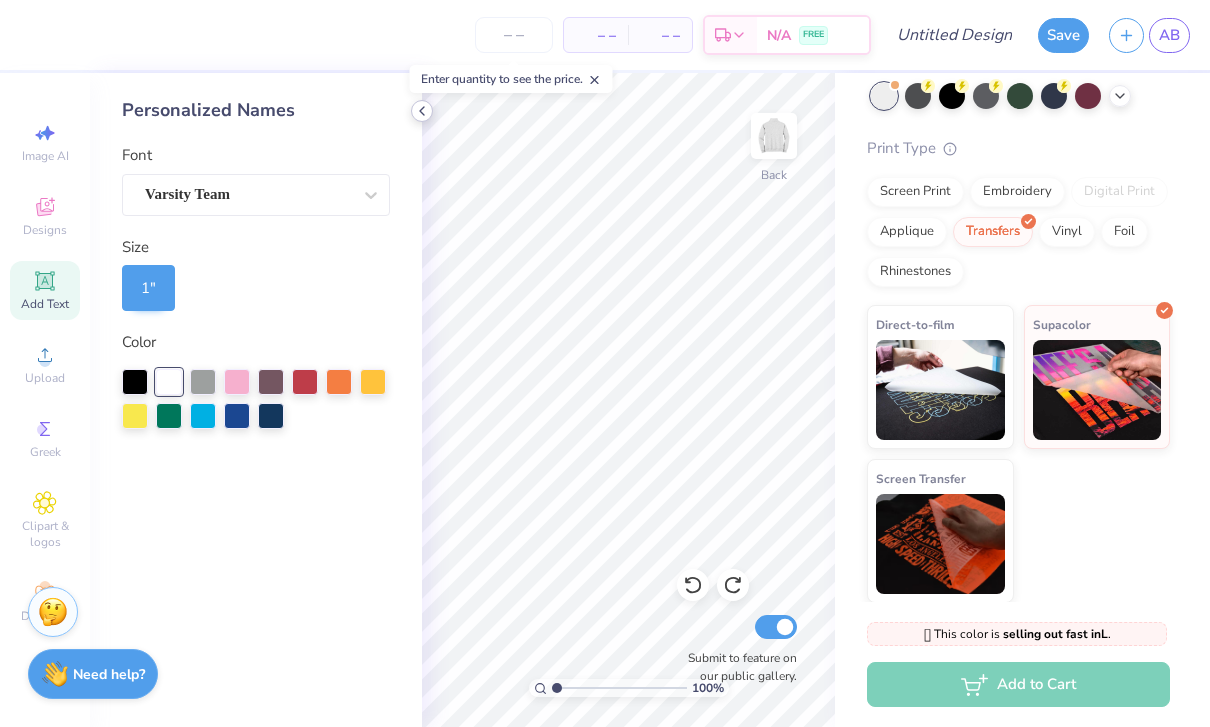 click at bounding box center [422, 111] 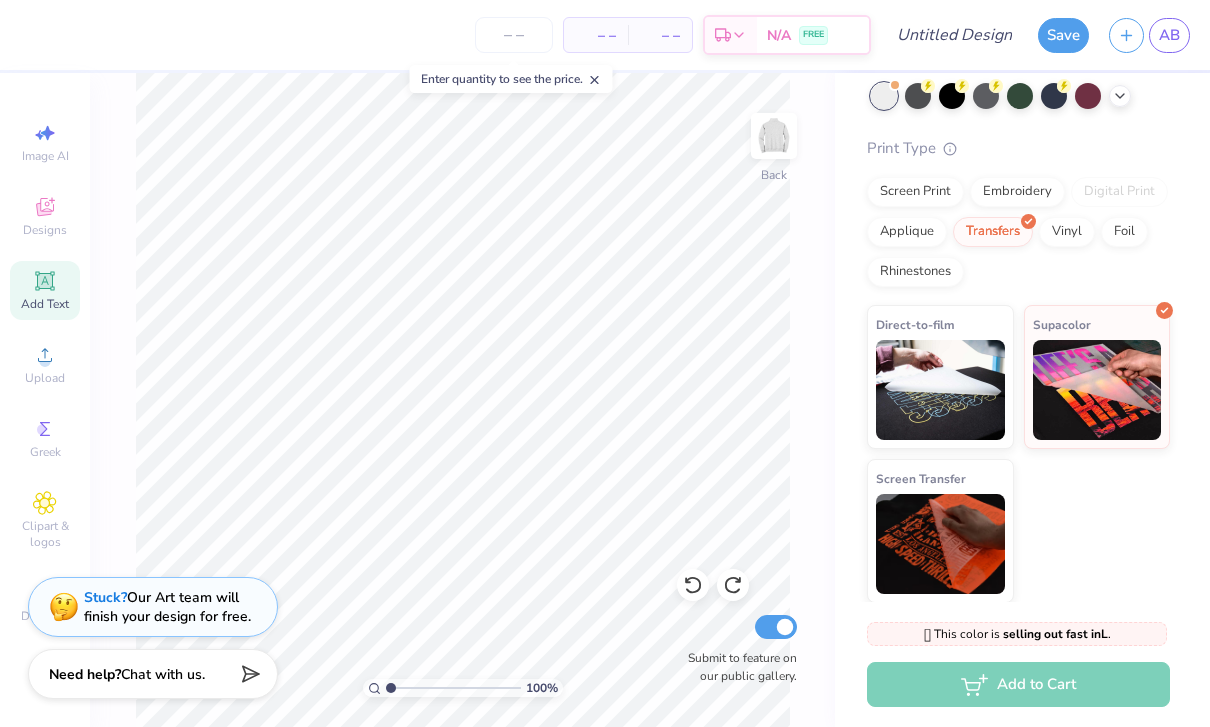 click 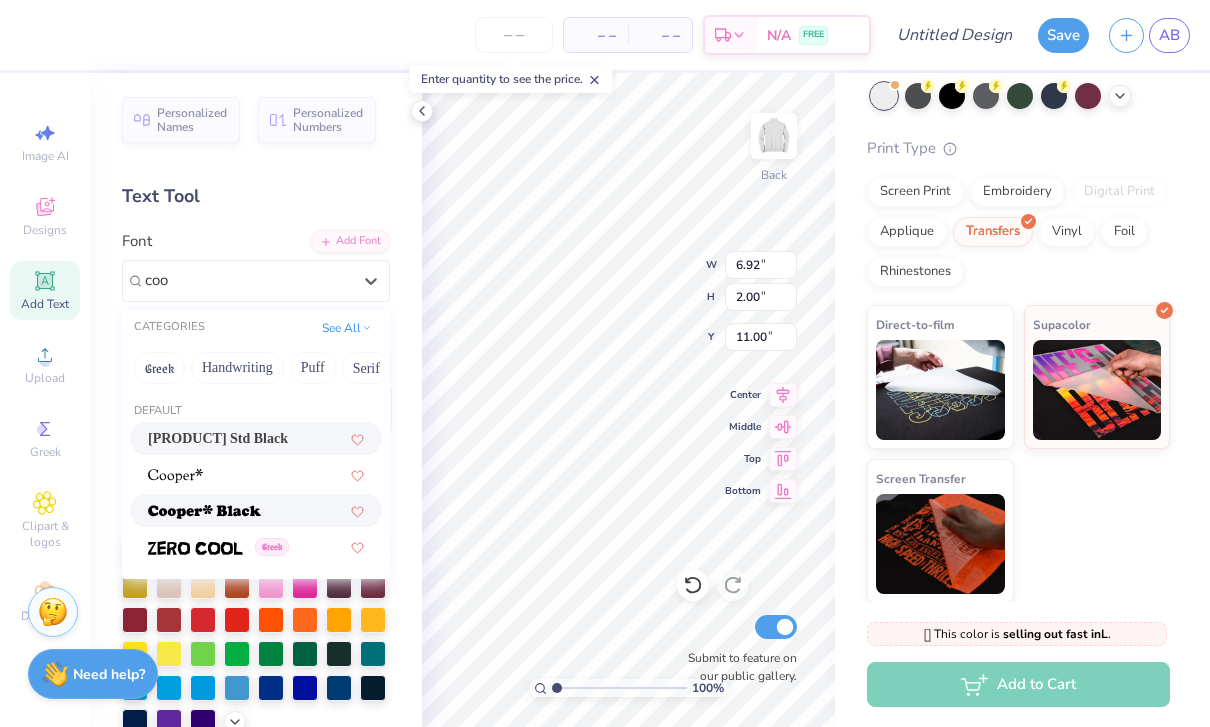 click at bounding box center (204, 512) 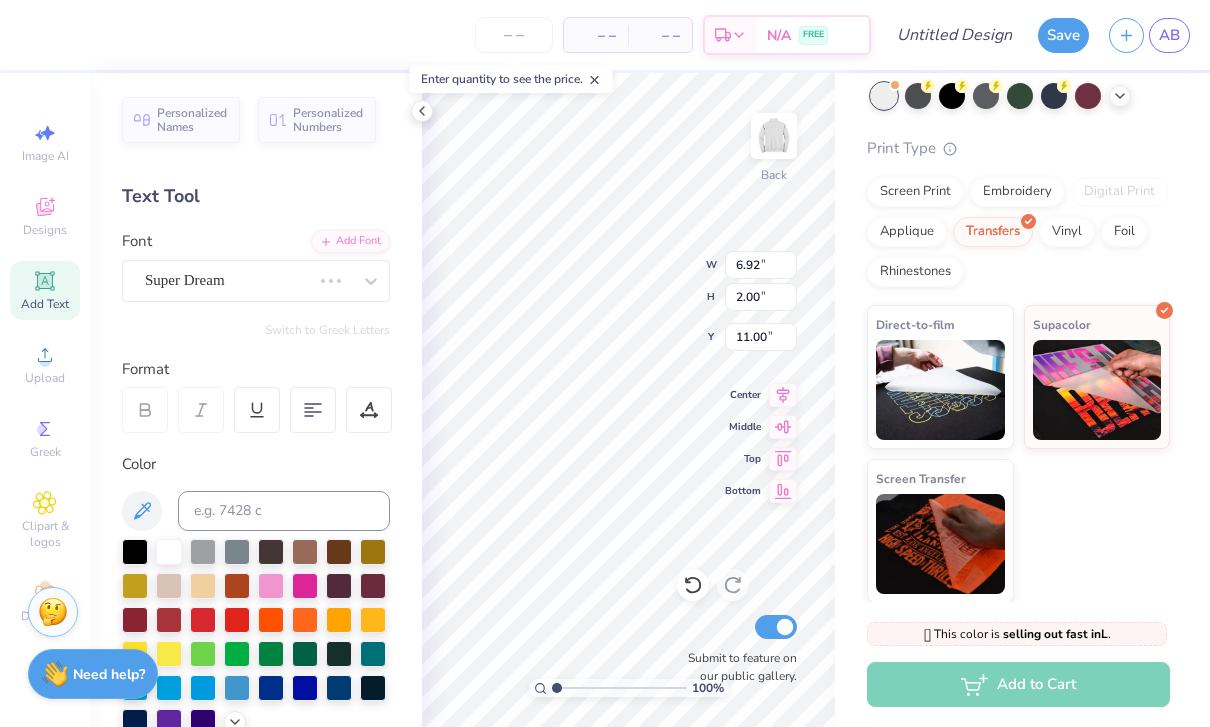 type on "7.94" 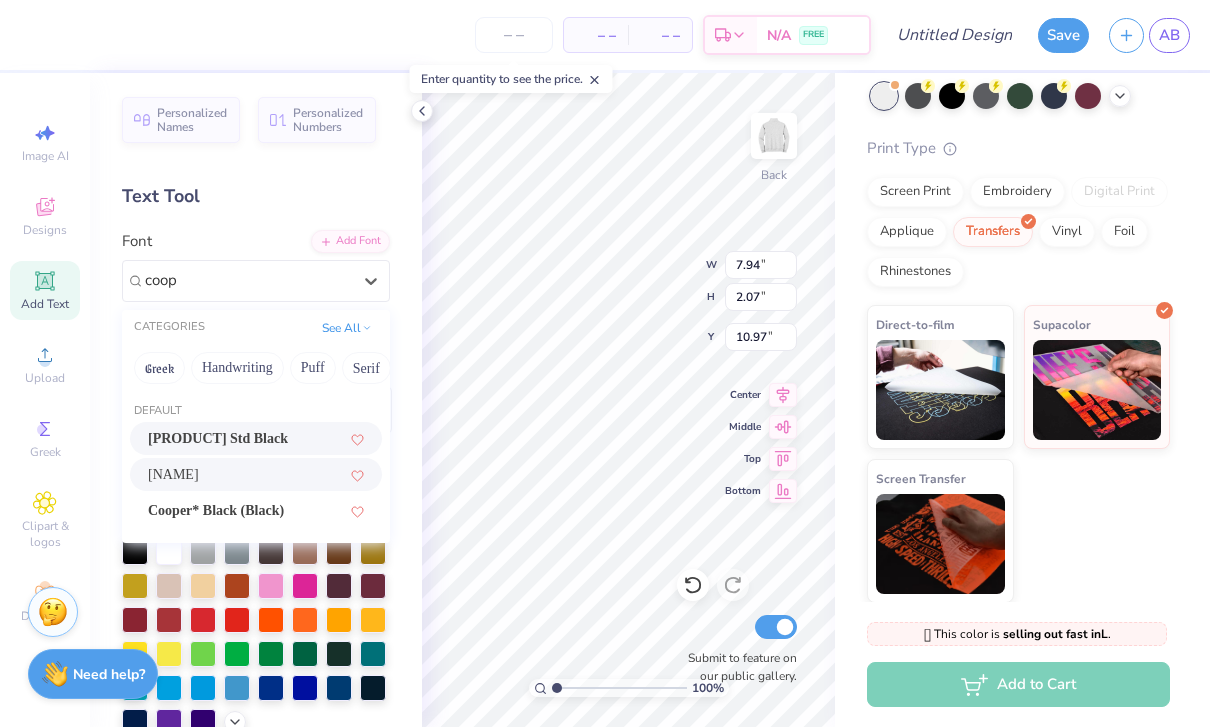 click on "[PRODUCT] Std Black" at bounding box center (218, 438) 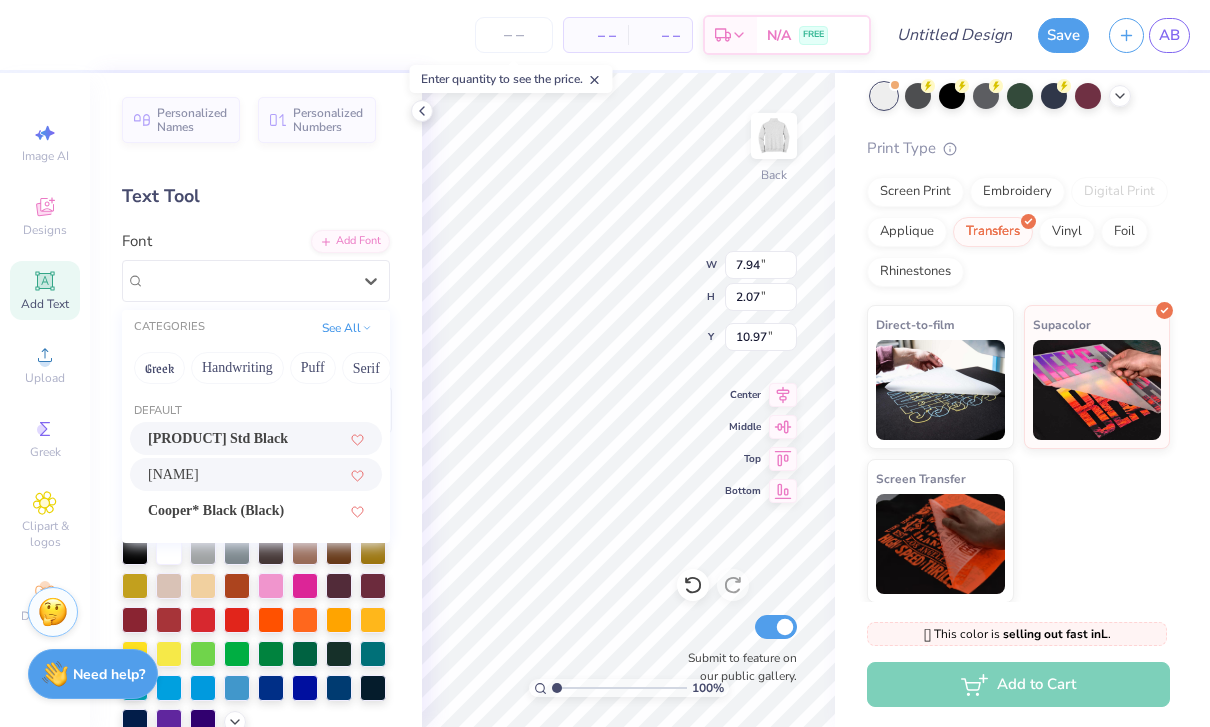 type on "1.92" 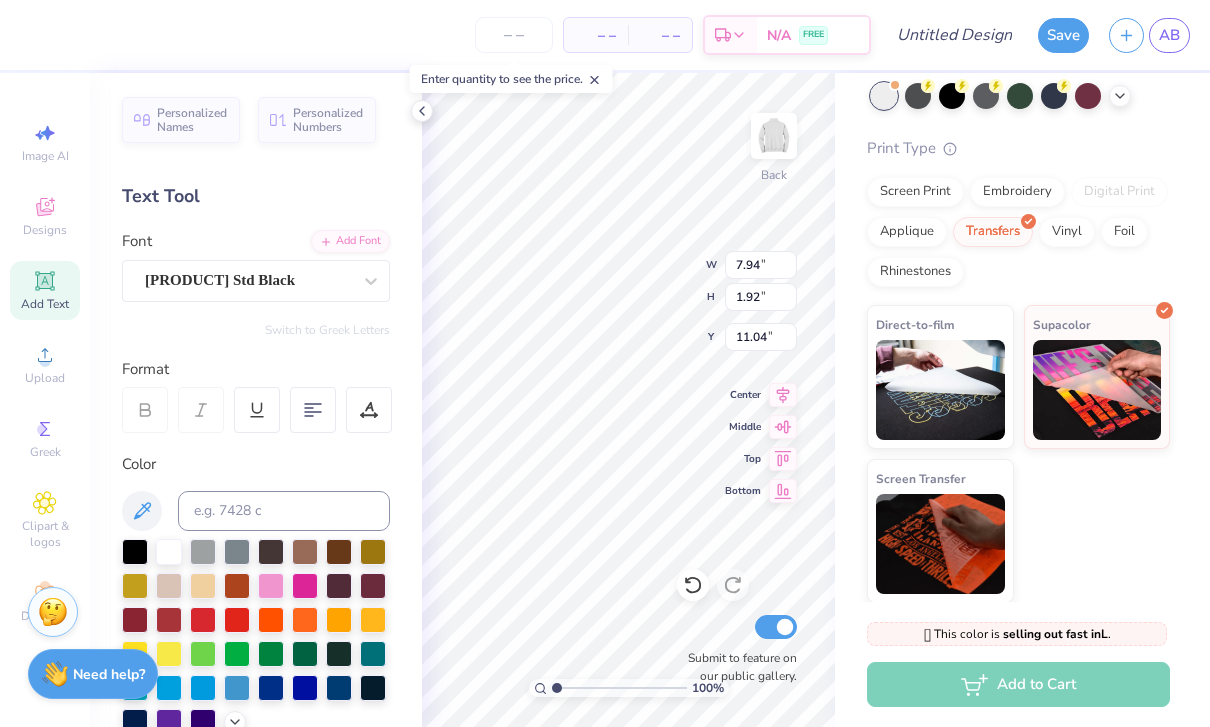 type on "4.99" 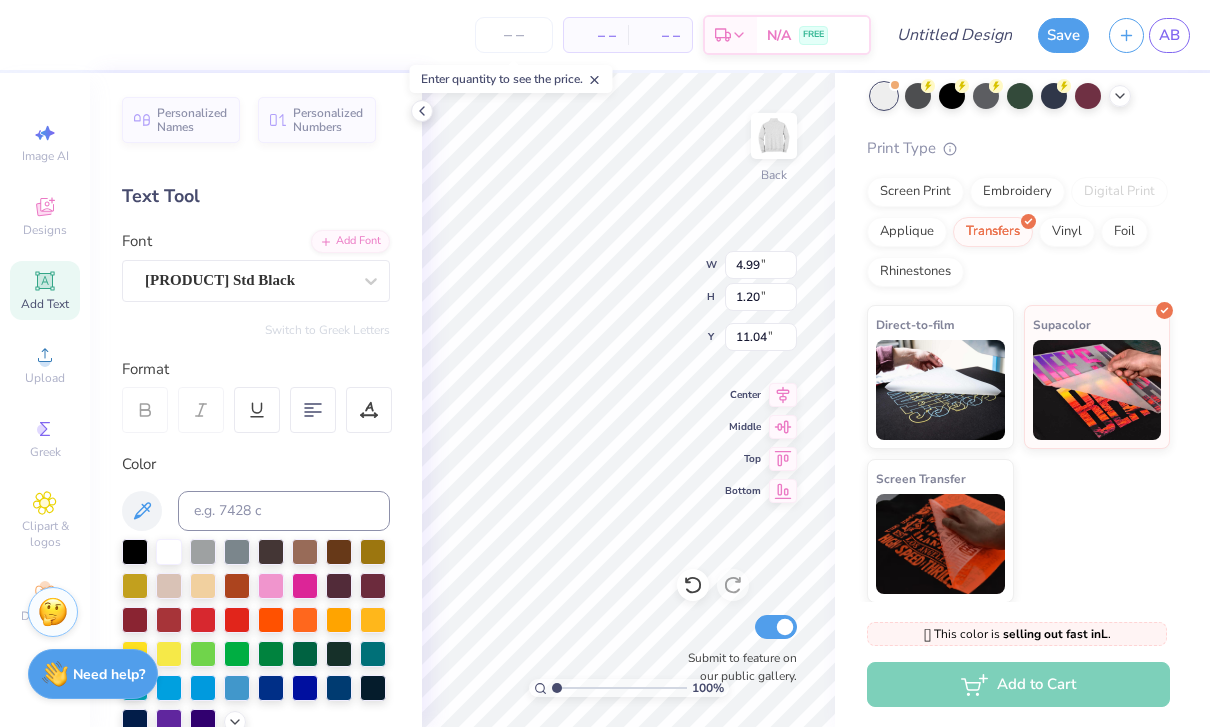 scroll, scrollTop: 0, scrollLeft: 1, axis: horizontal 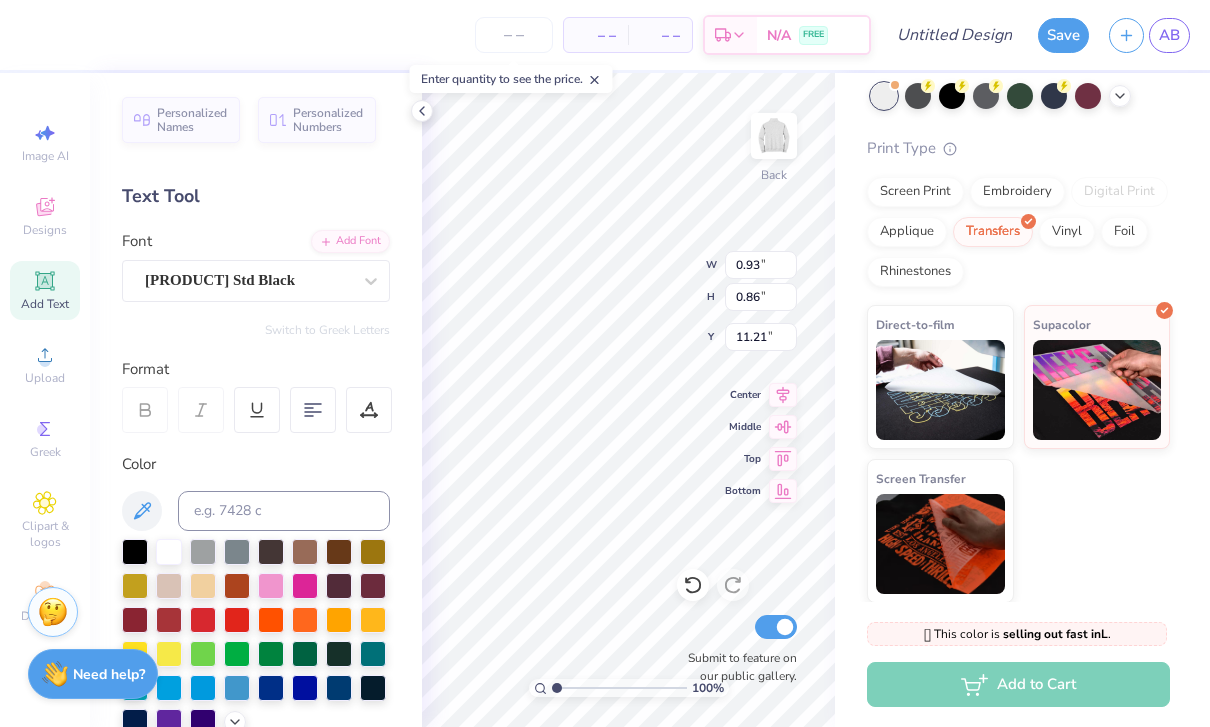 type on "3.15" 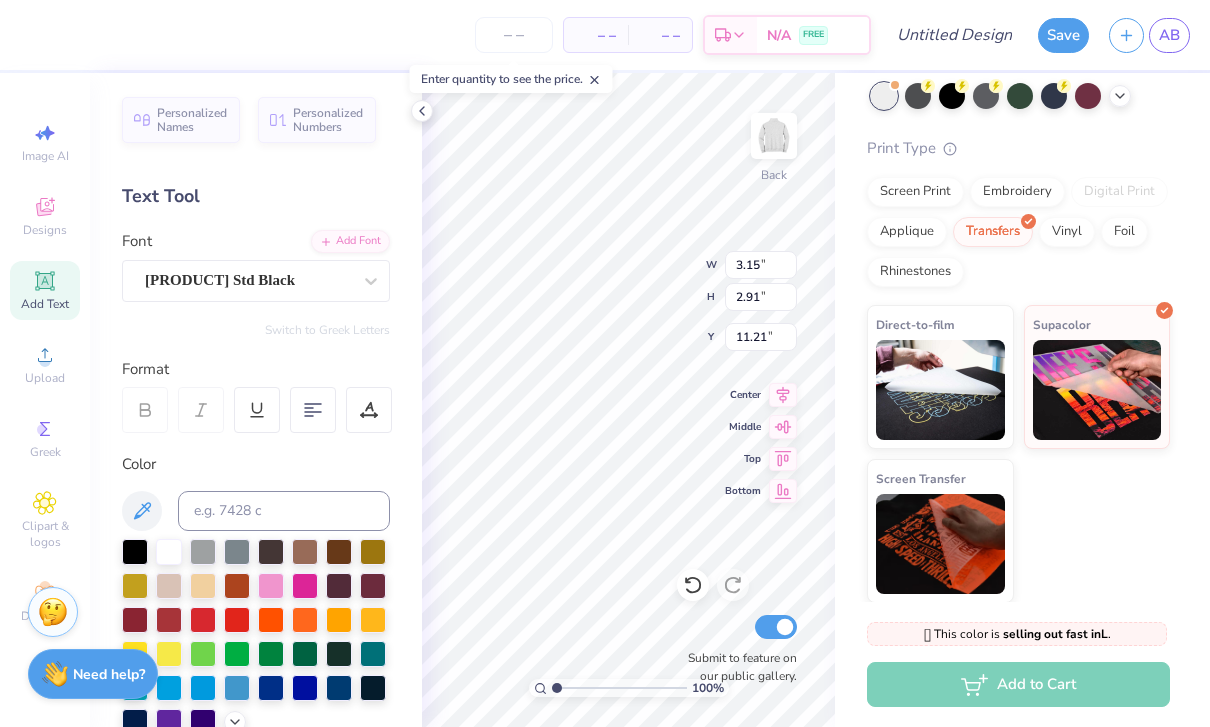 scroll, scrollTop: 1, scrollLeft: 0, axis: vertical 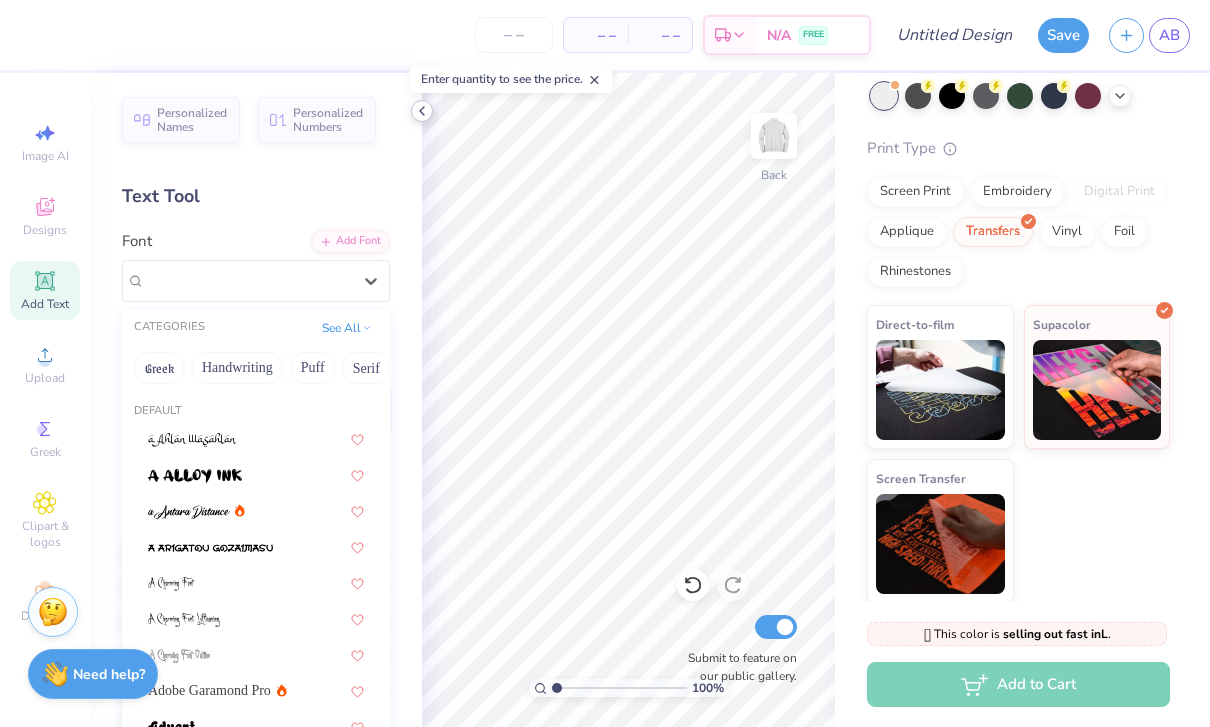 click at bounding box center [422, 111] 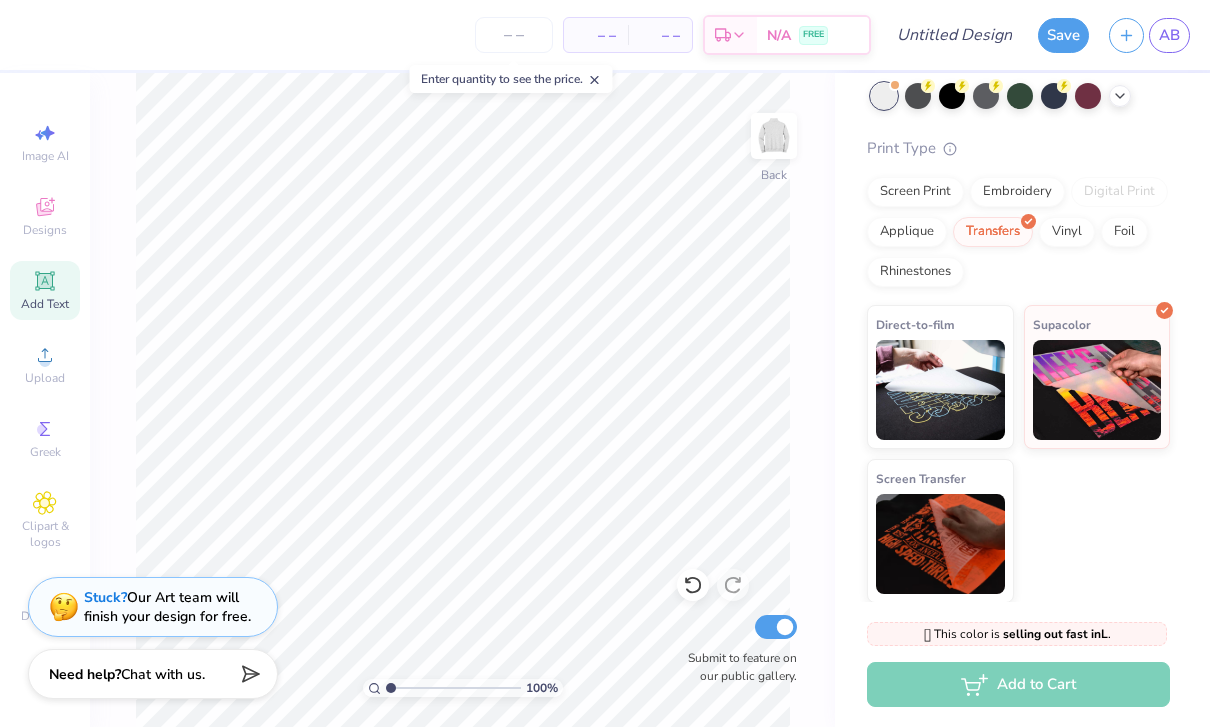 click on "Add Text" at bounding box center (45, 290) 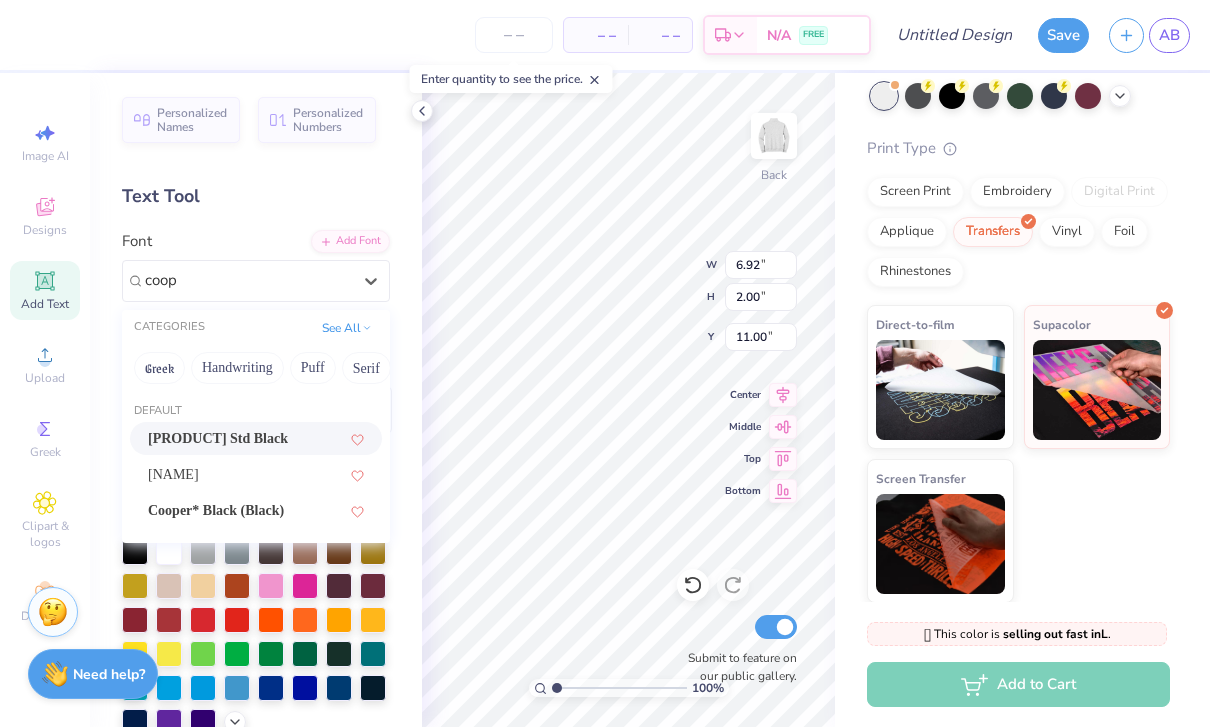 click on "[PRODUCT] Std Black" at bounding box center [256, 438] 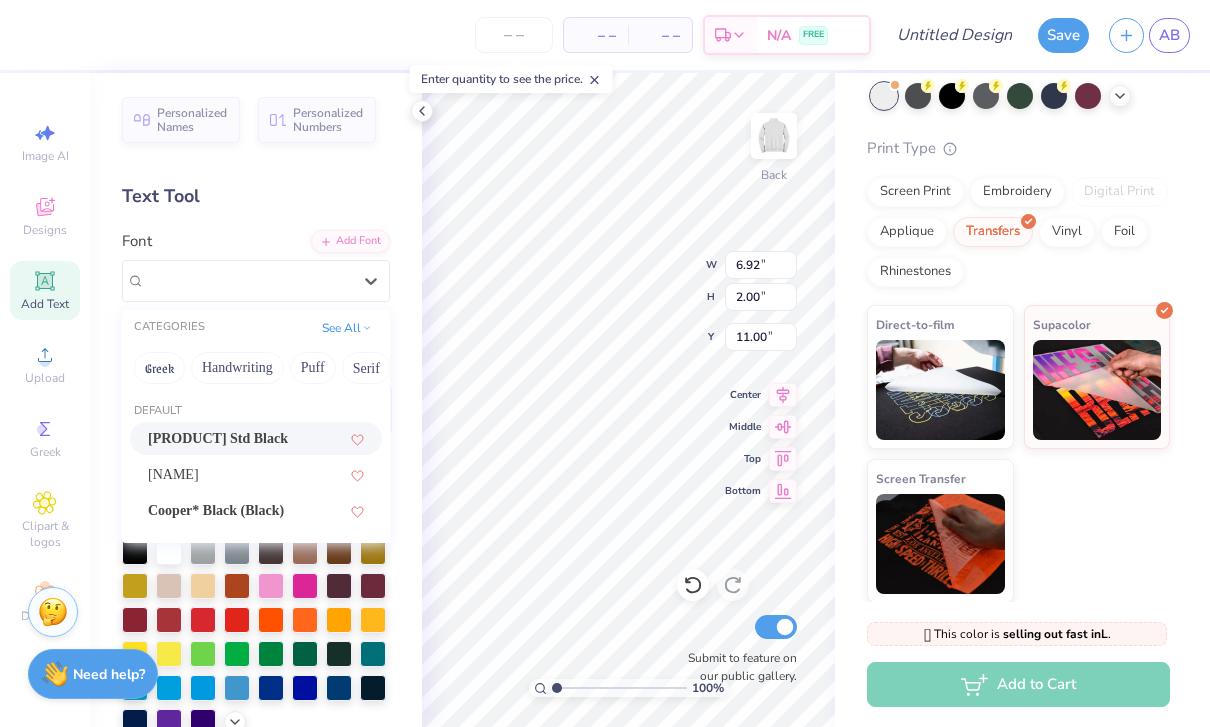 type on "7.94" 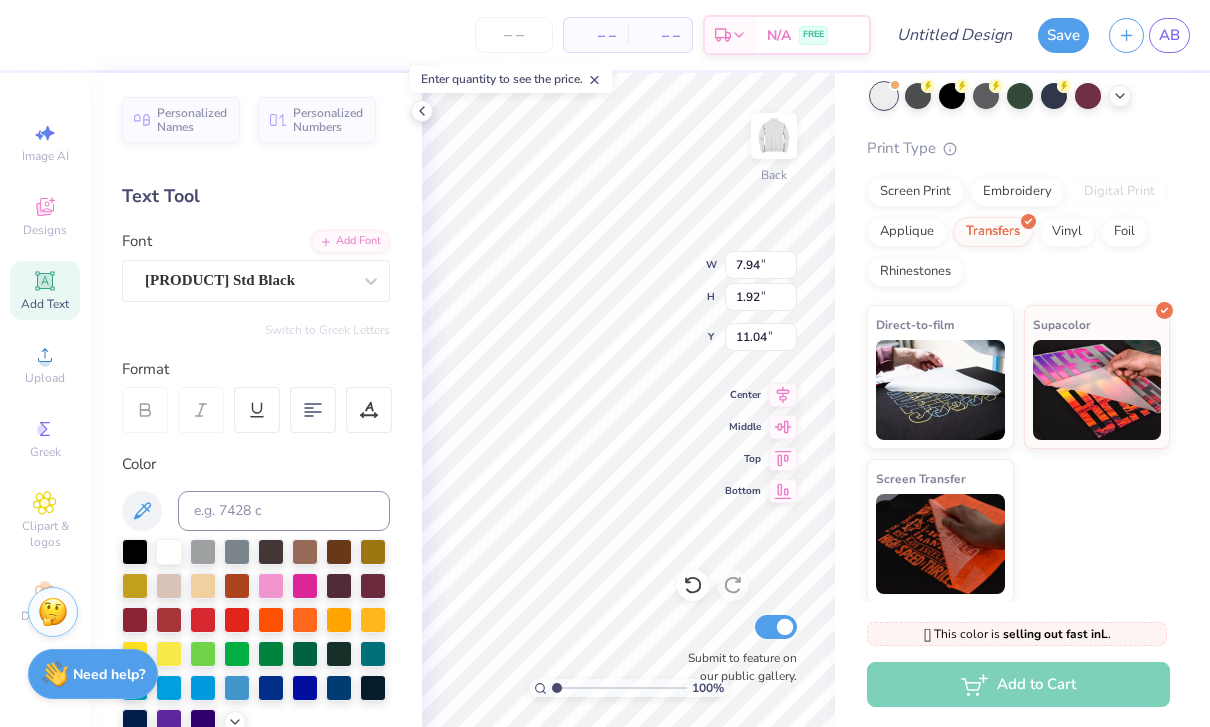 scroll, scrollTop: 0, scrollLeft: 1, axis: horizontal 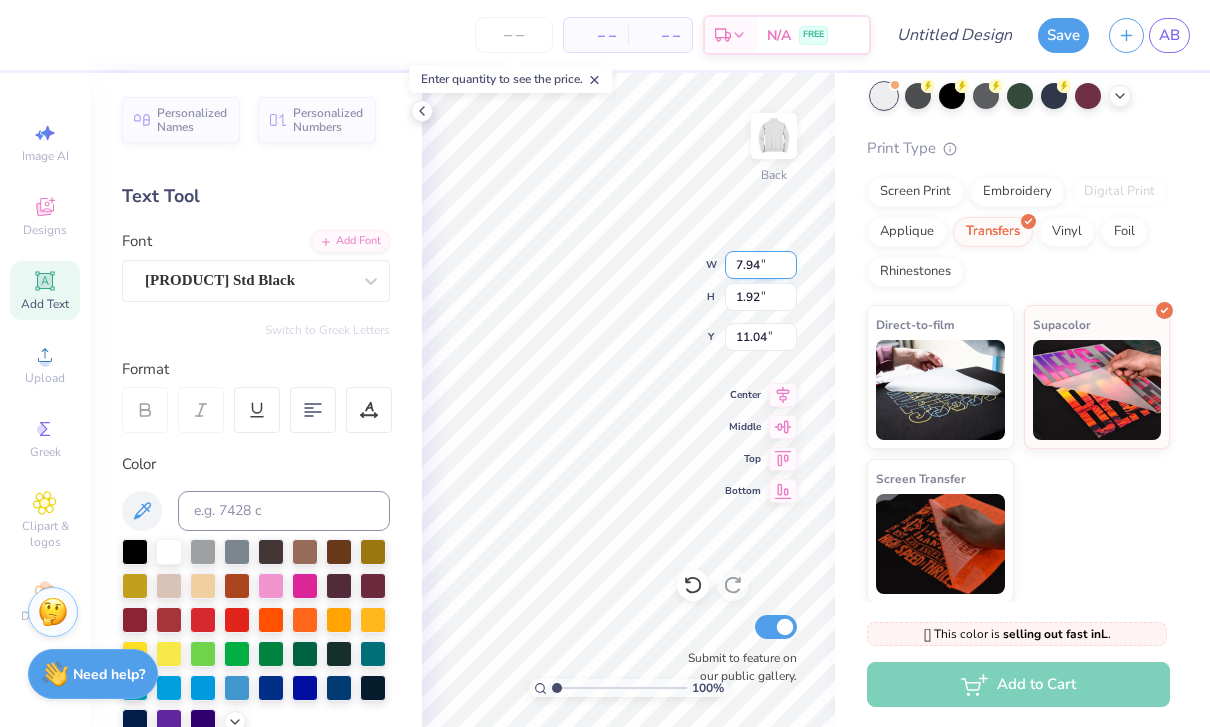 click on "7.94" at bounding box center [761, 265] 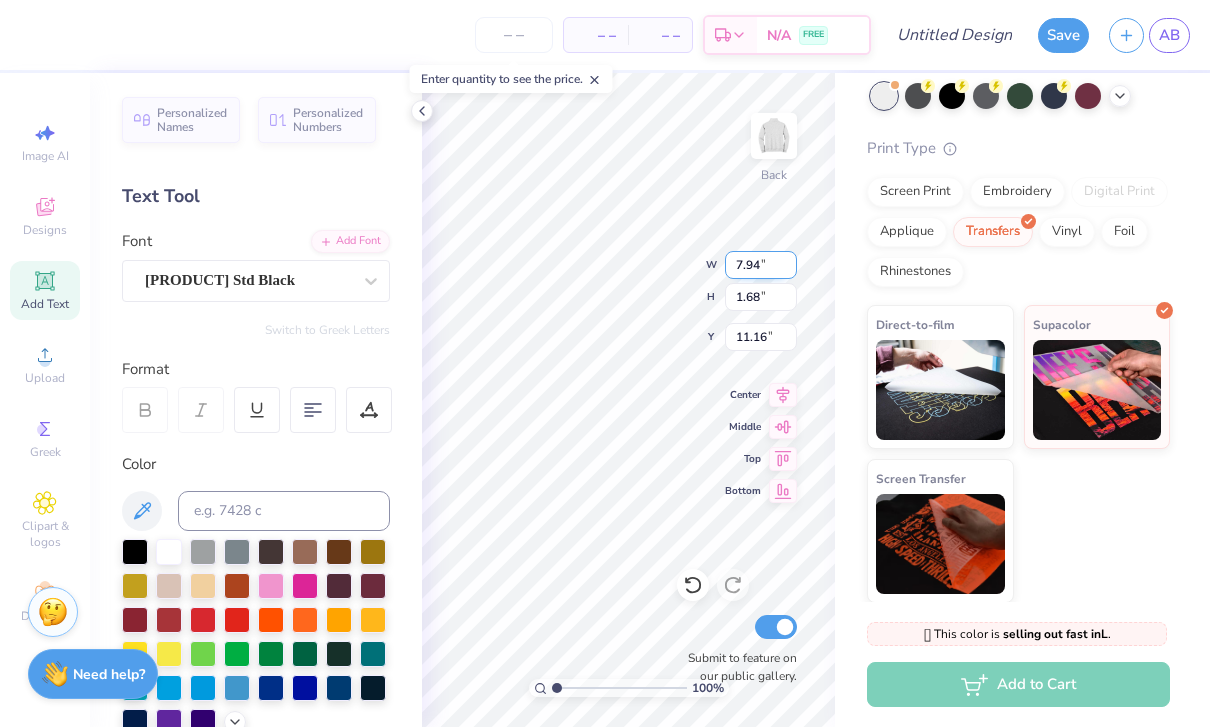 click on "7.94" at bounding box center (761, 265) 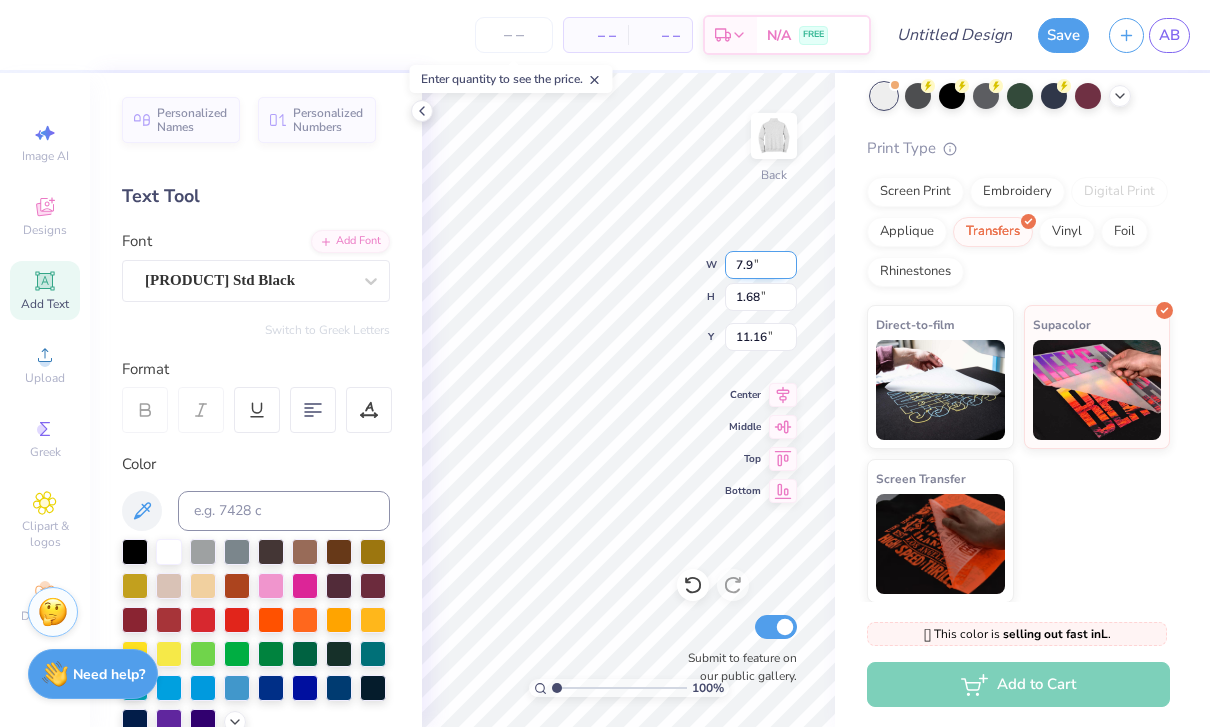 type on "7" 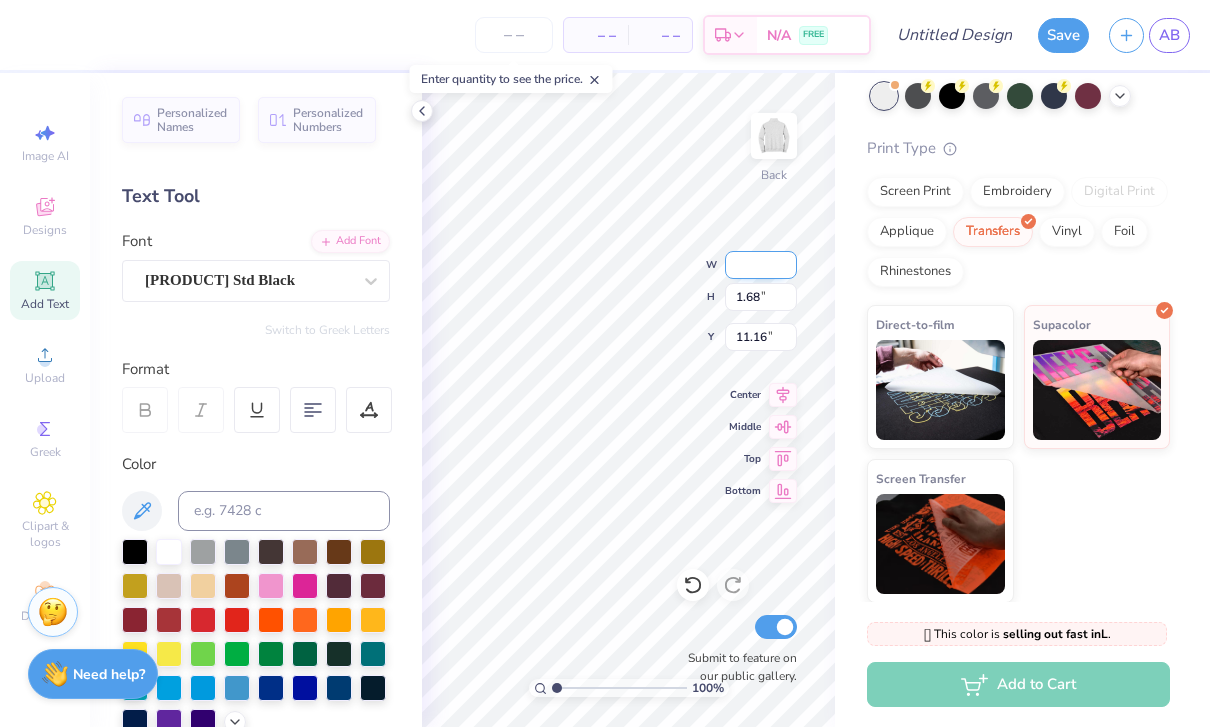 type on "4" 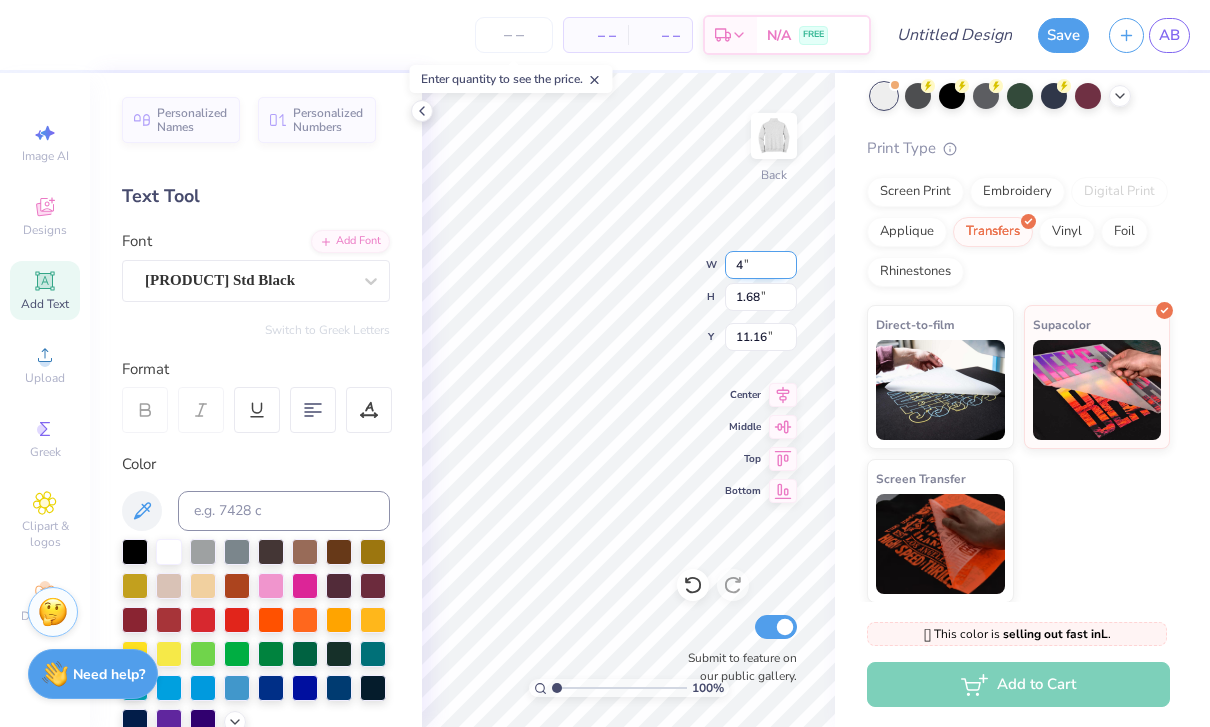 type on "4.00" 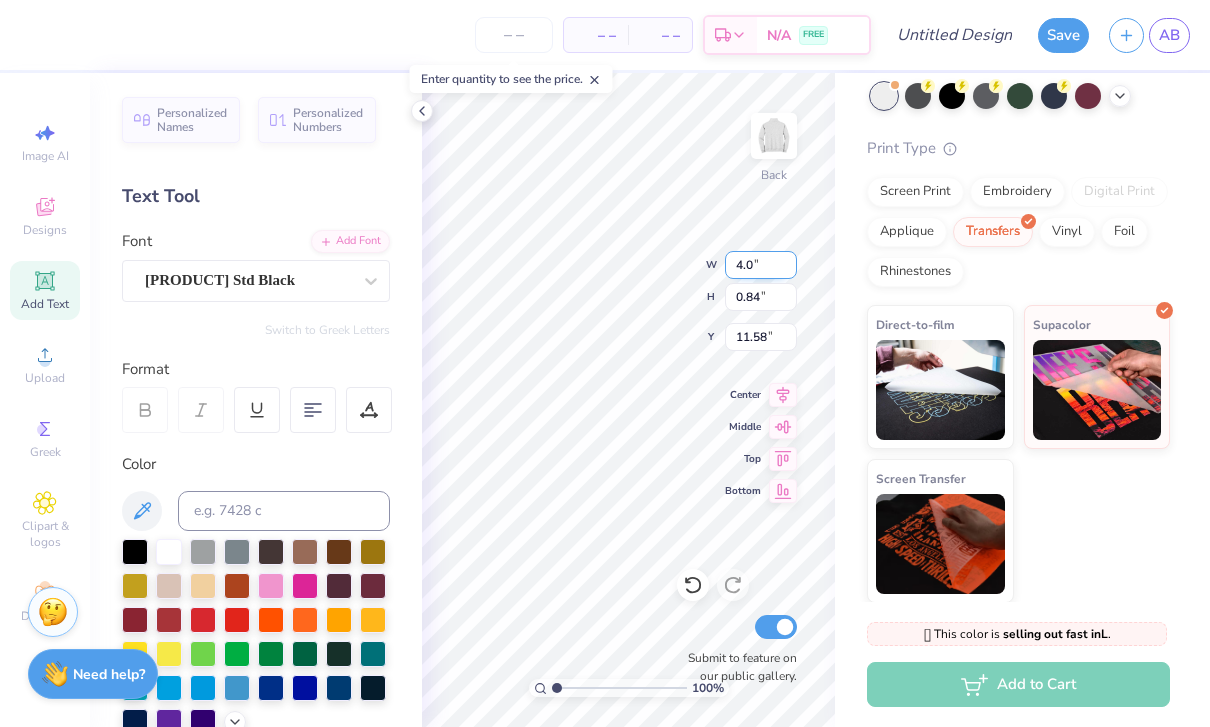 type on "4" 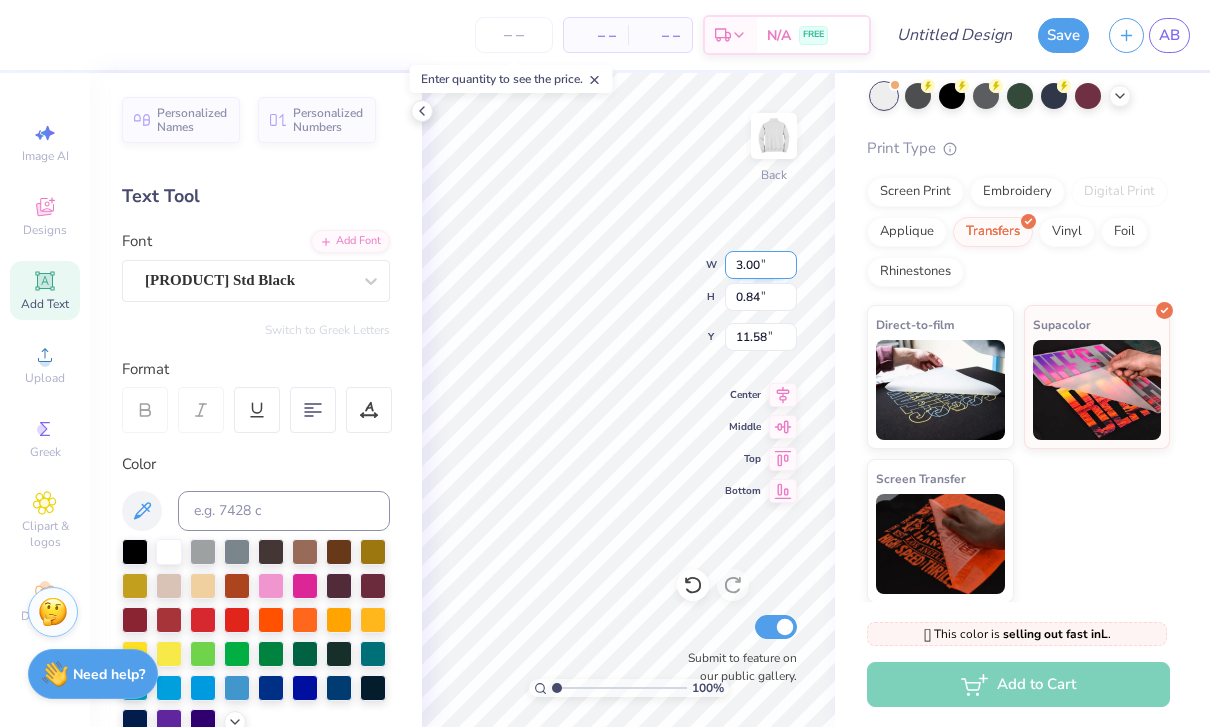 type on "3.00" 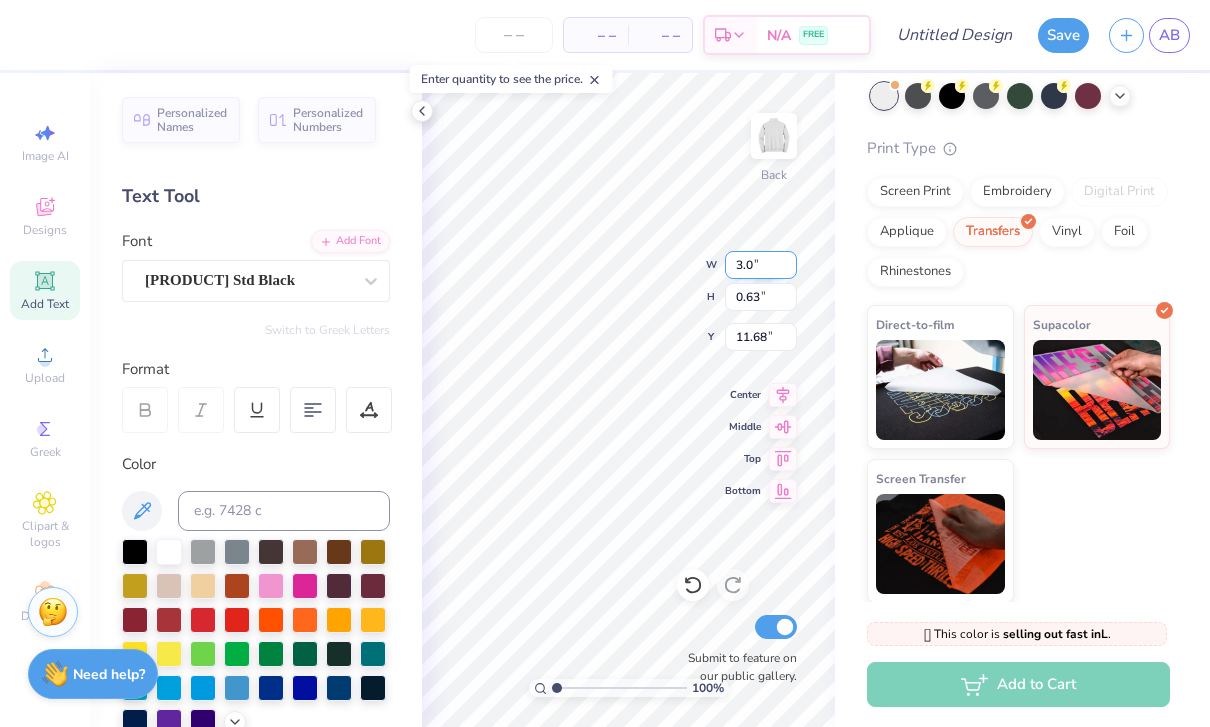 type on "3" 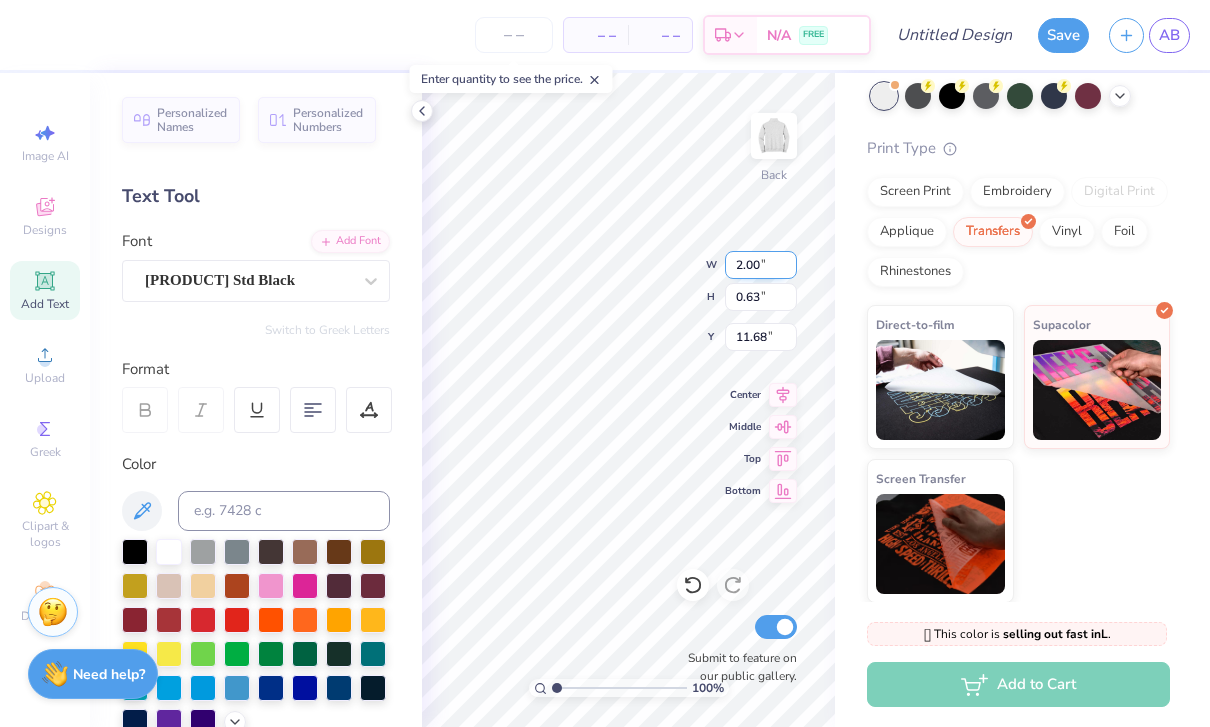 type on "2.00" 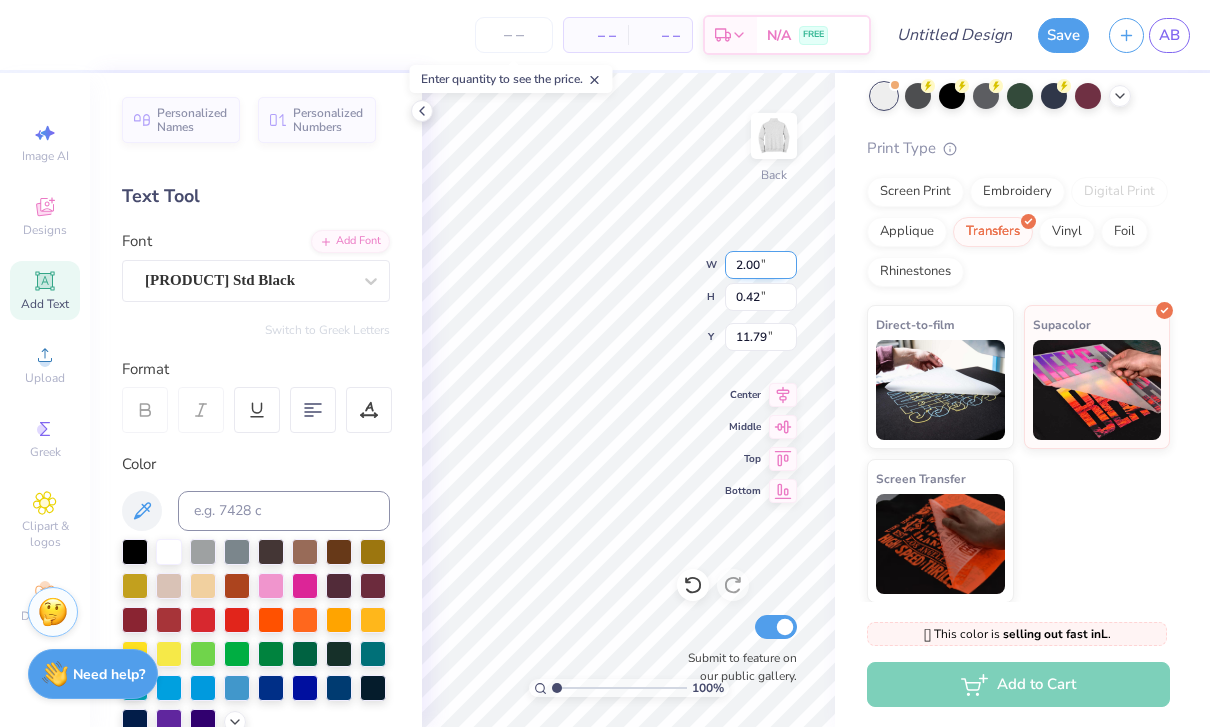 scroll, scrollTop: 1, scrollLeft: 1, axis: both 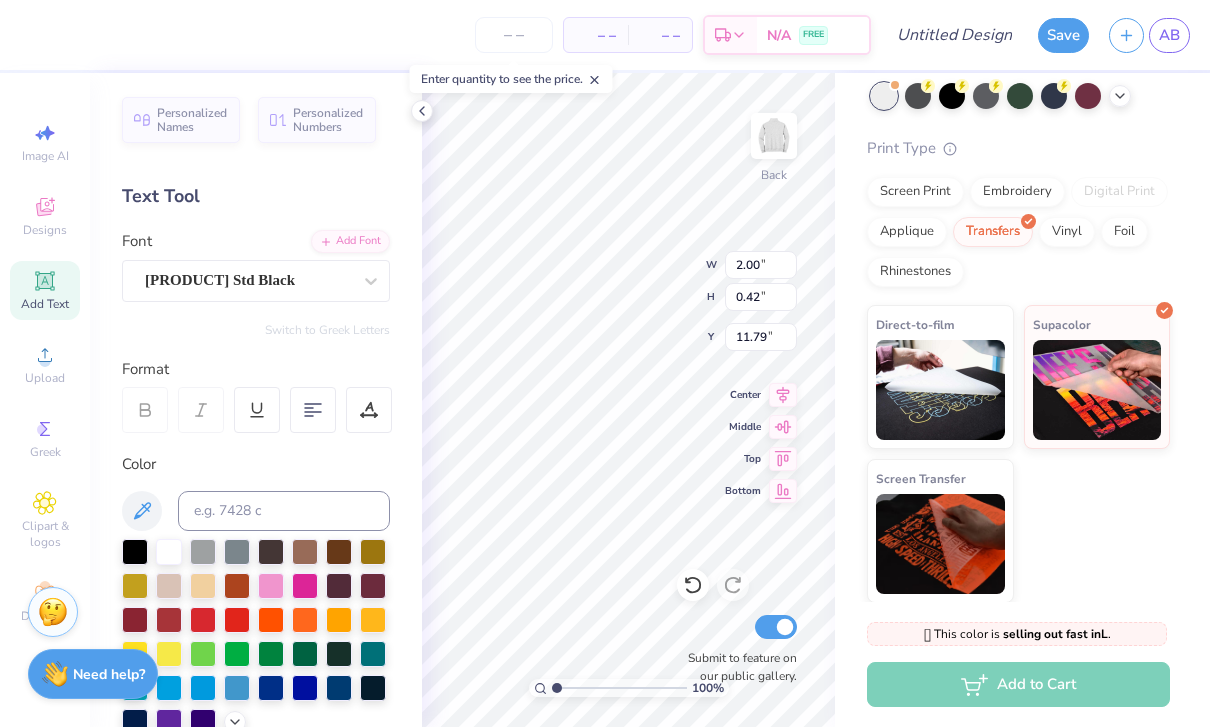 type on "4.28" 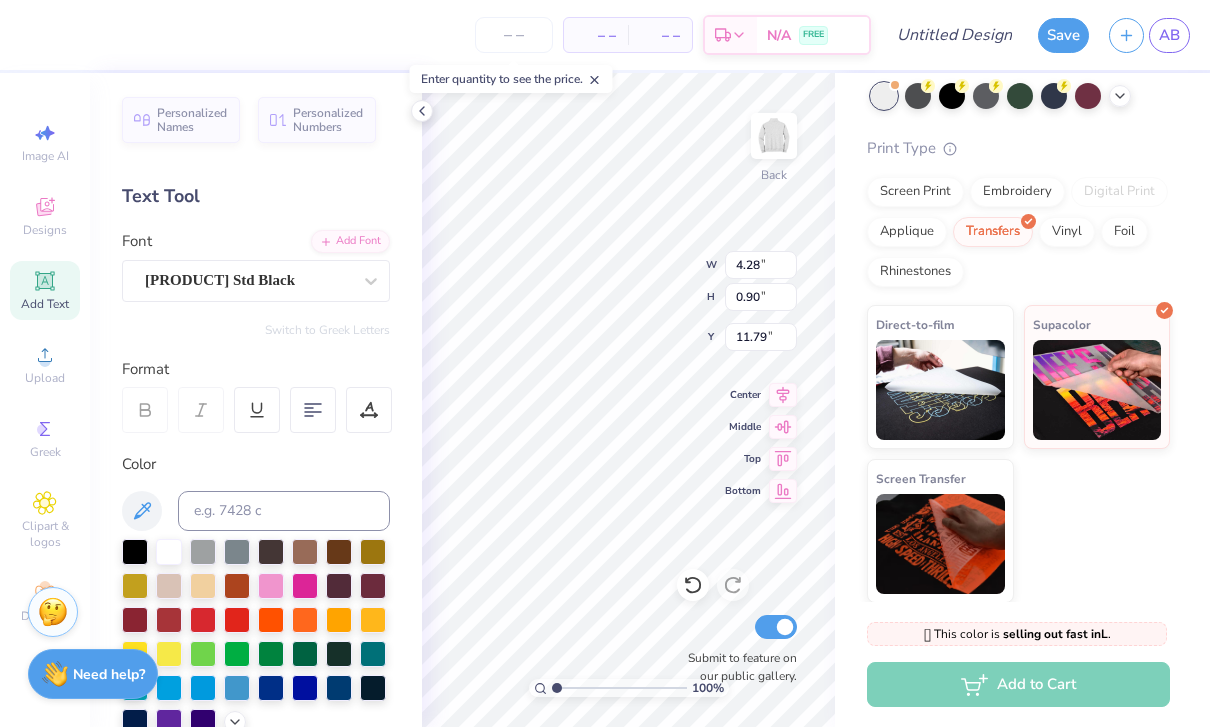 type on "3.00" 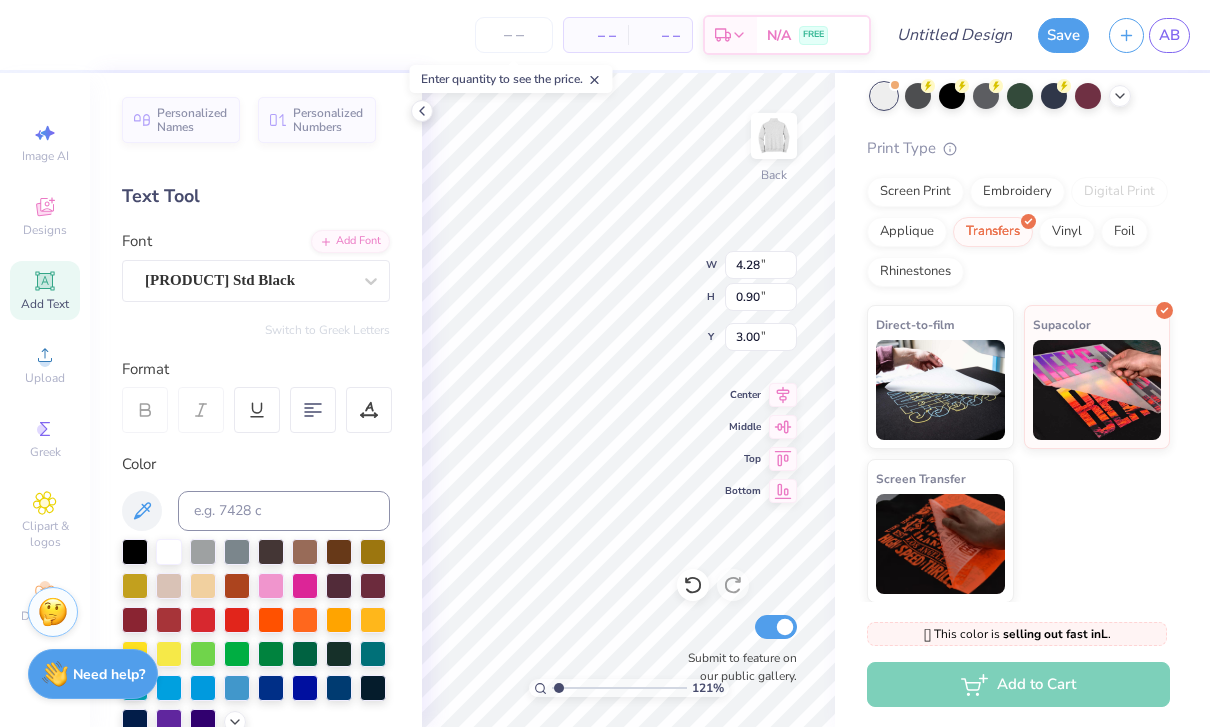 type on "[NUMBER]" 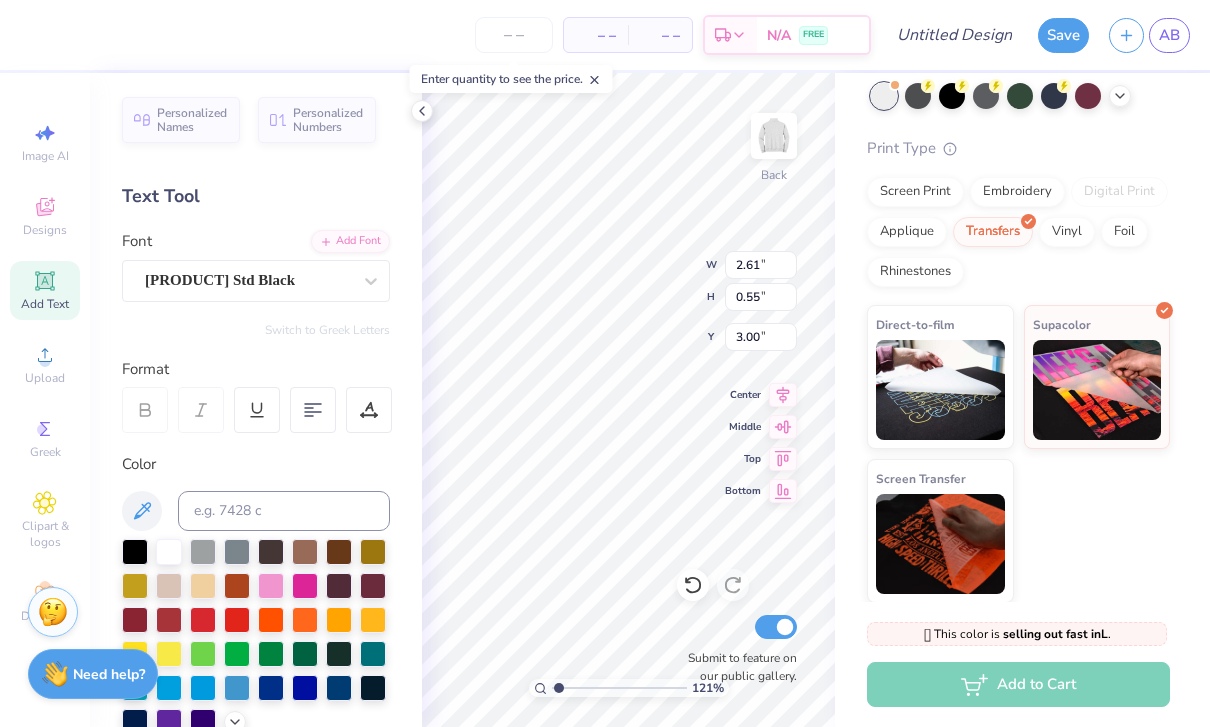 scroll, scrollTop: 1, scrollLeft: 2, axis: both 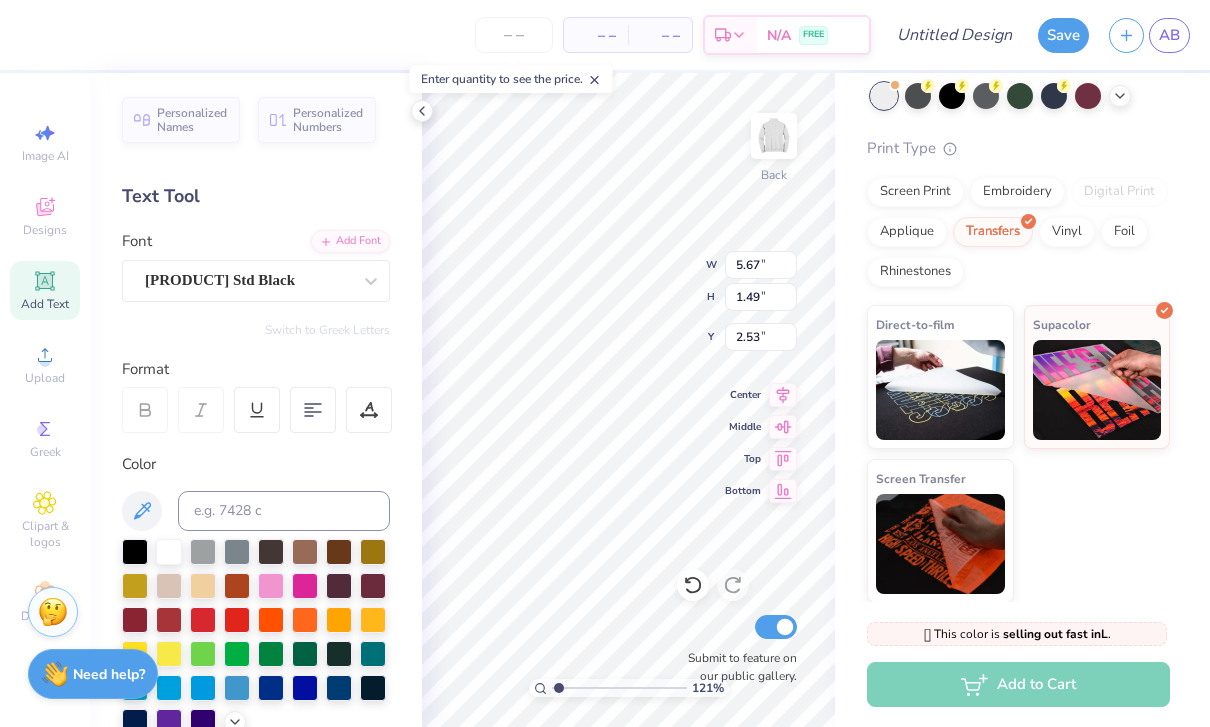 type on "[NUMBER]" 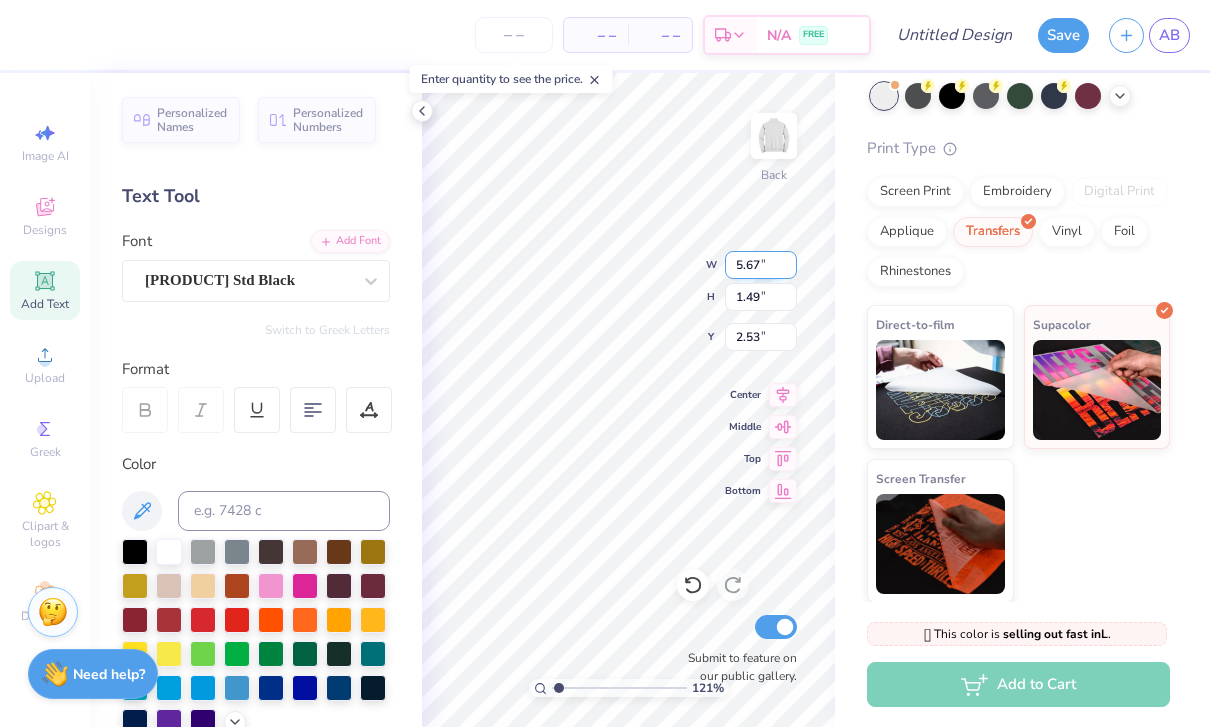 click on "5.67" at bounding box center [761, 265] 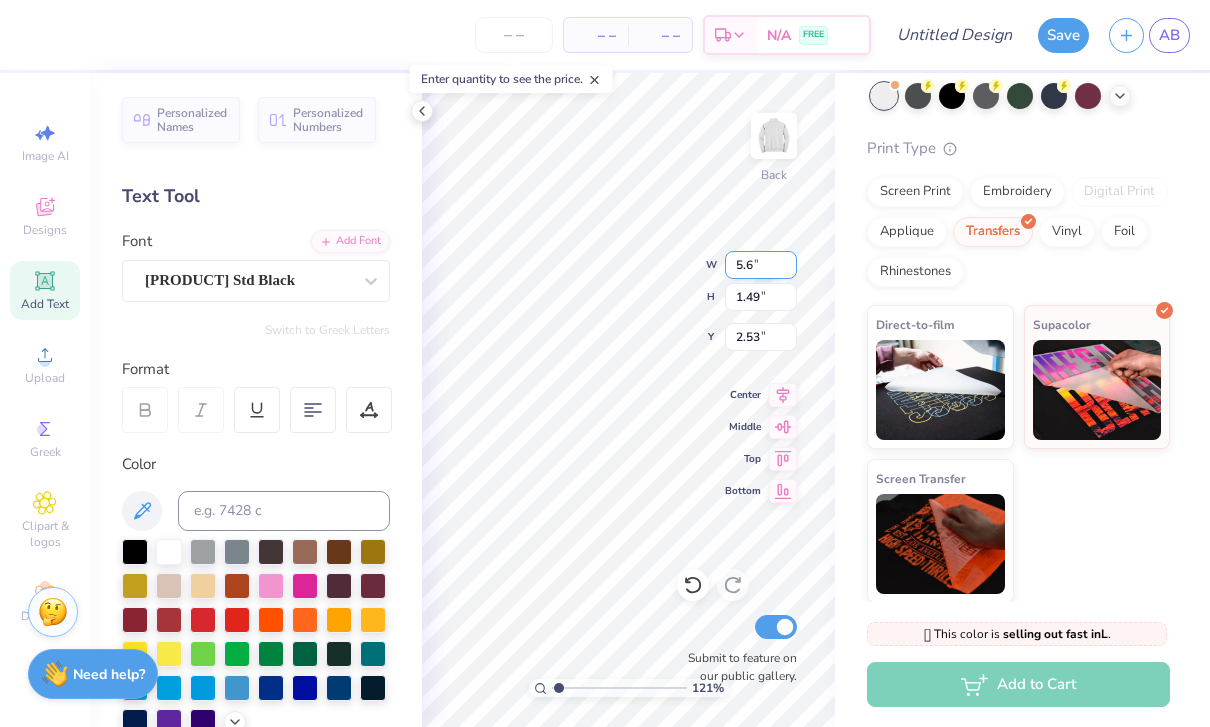 type on "5" 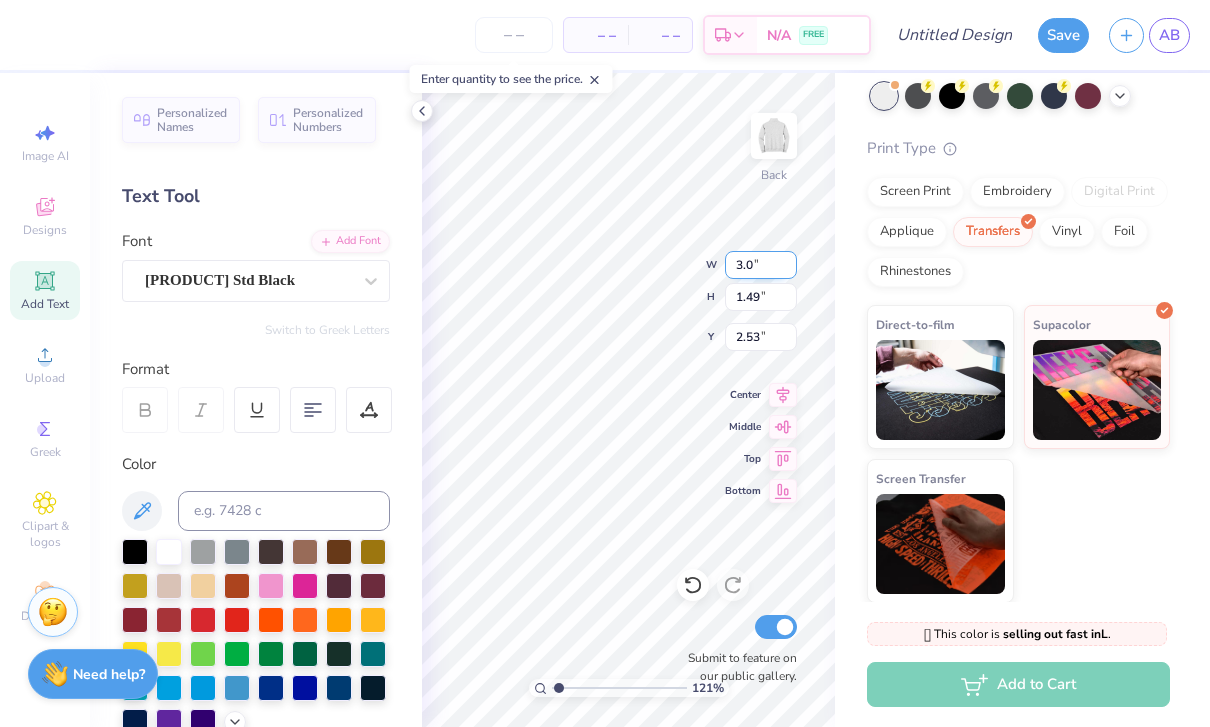 type on "3.00" 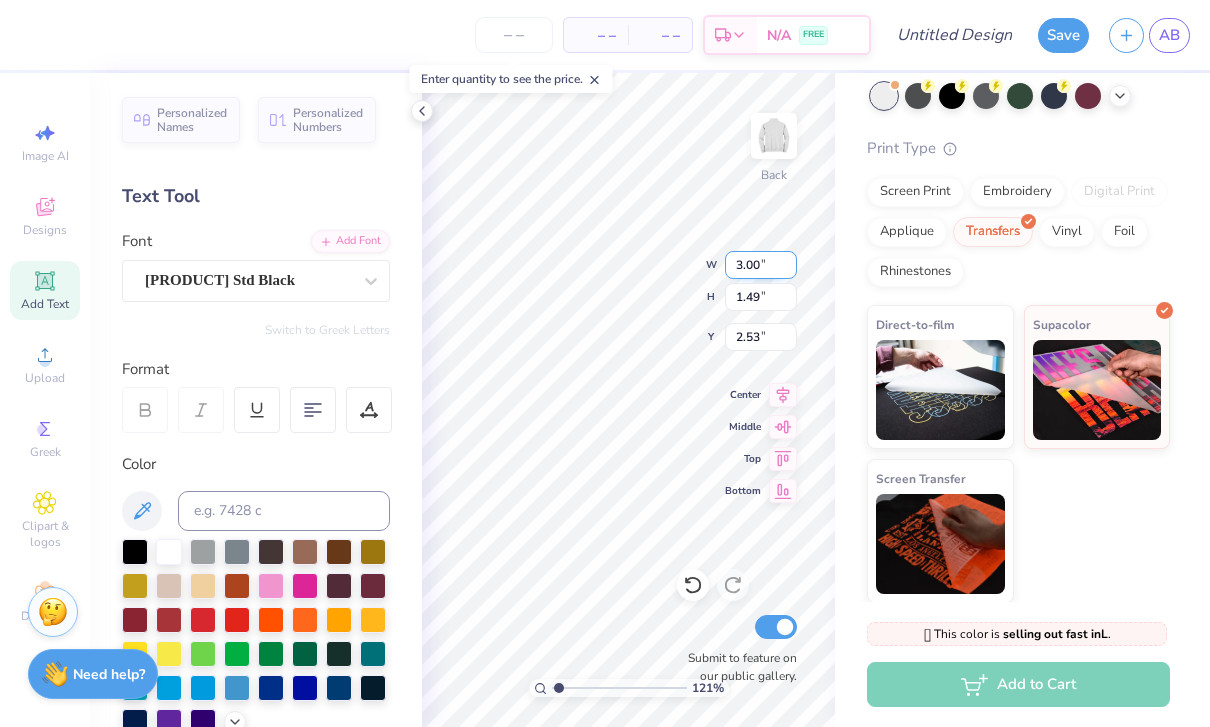 type on "[NUMBER]" 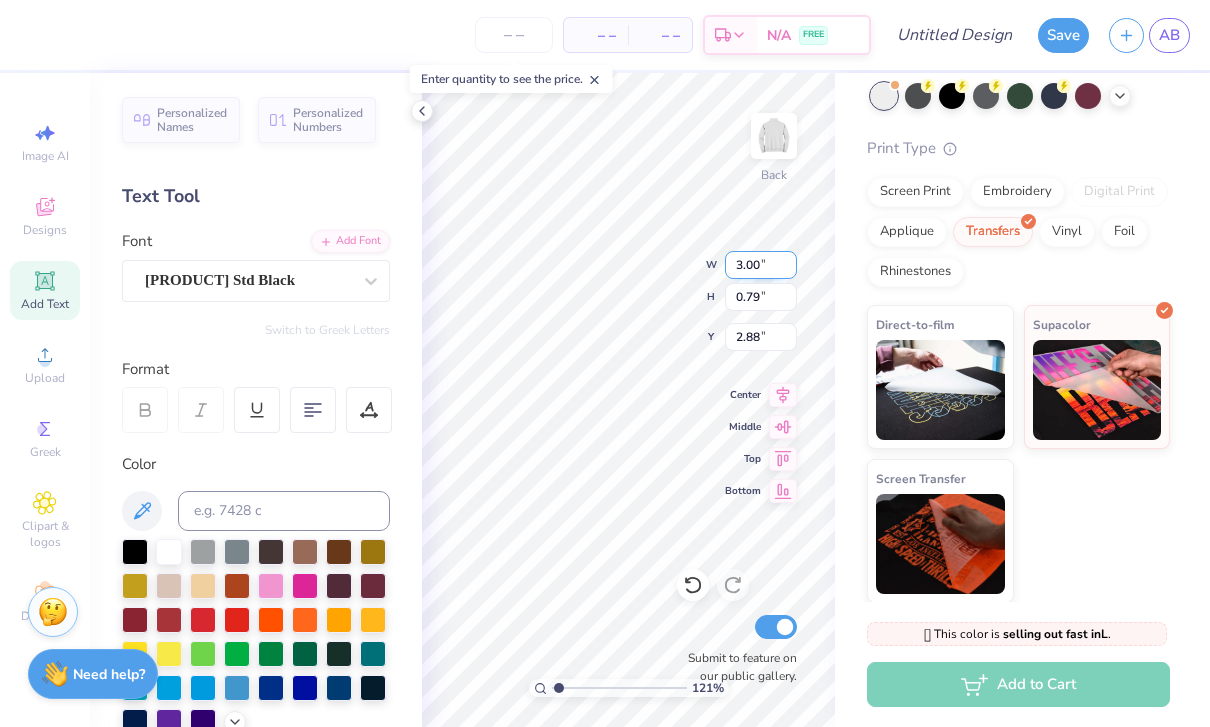 type on "[NUMBER]" 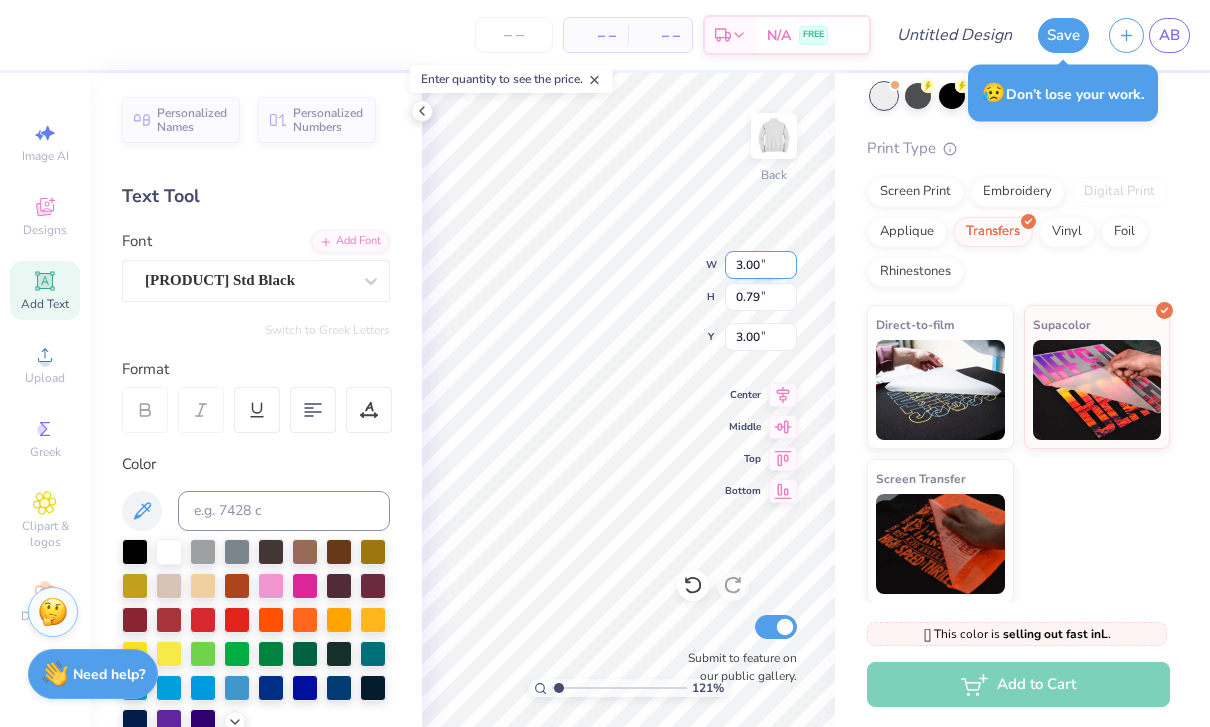 type on "[NUMBER]" 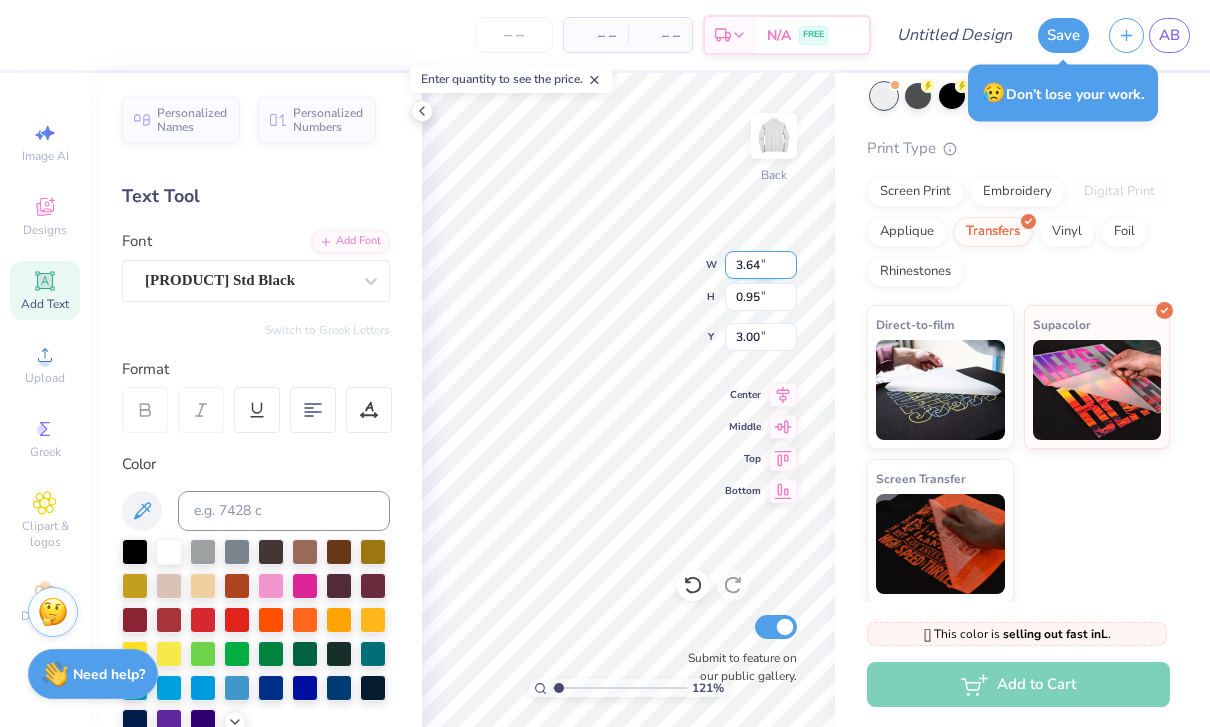 type on "[NUMBER]" 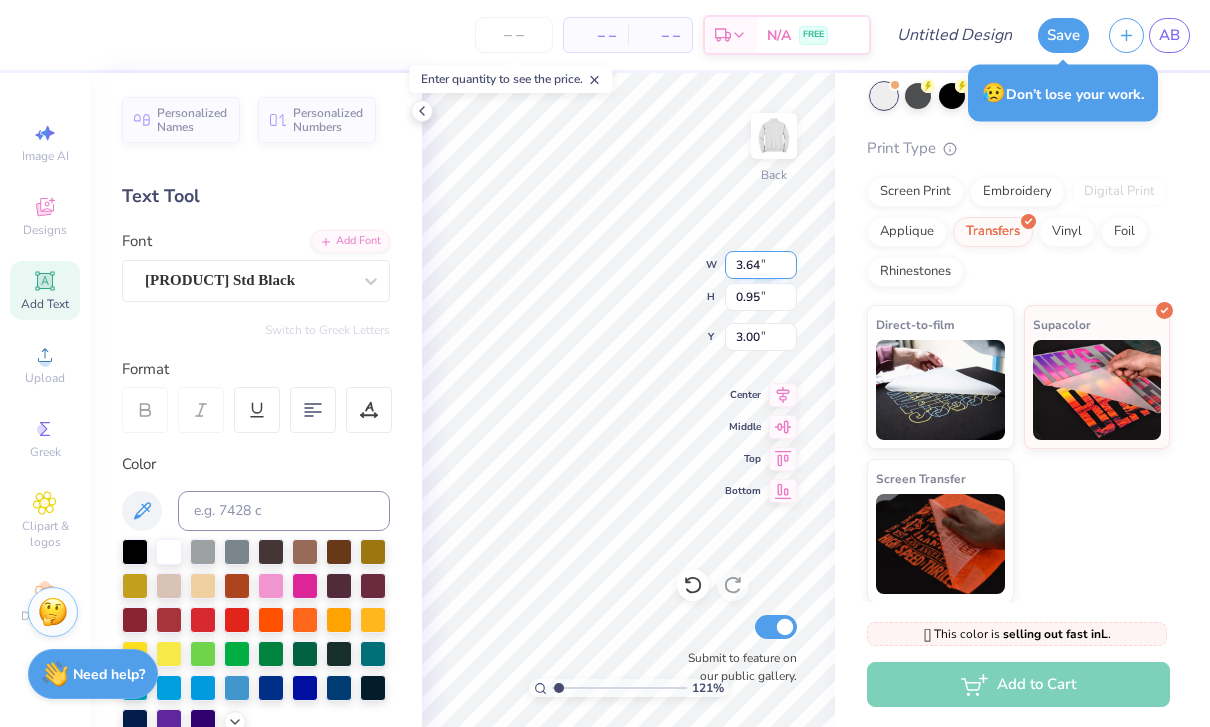 type on "[FIRST] [LAST]-[WORD]" 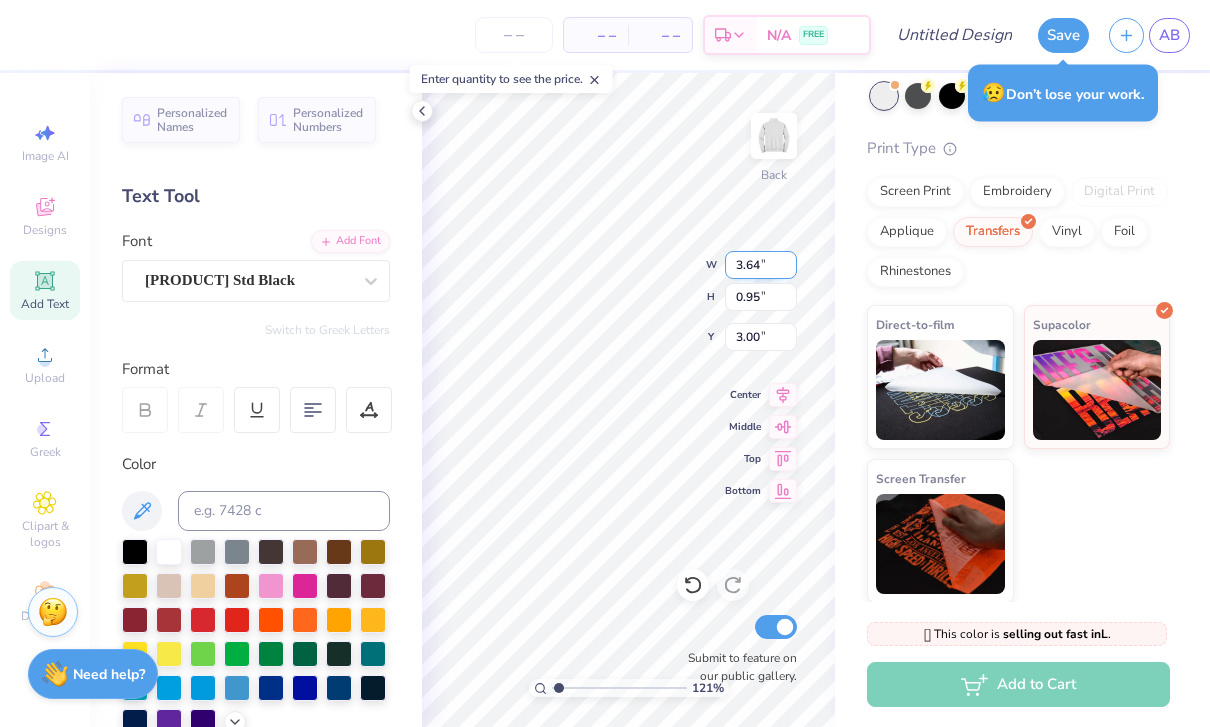click on "3.64" at bounding box center (761, 265) 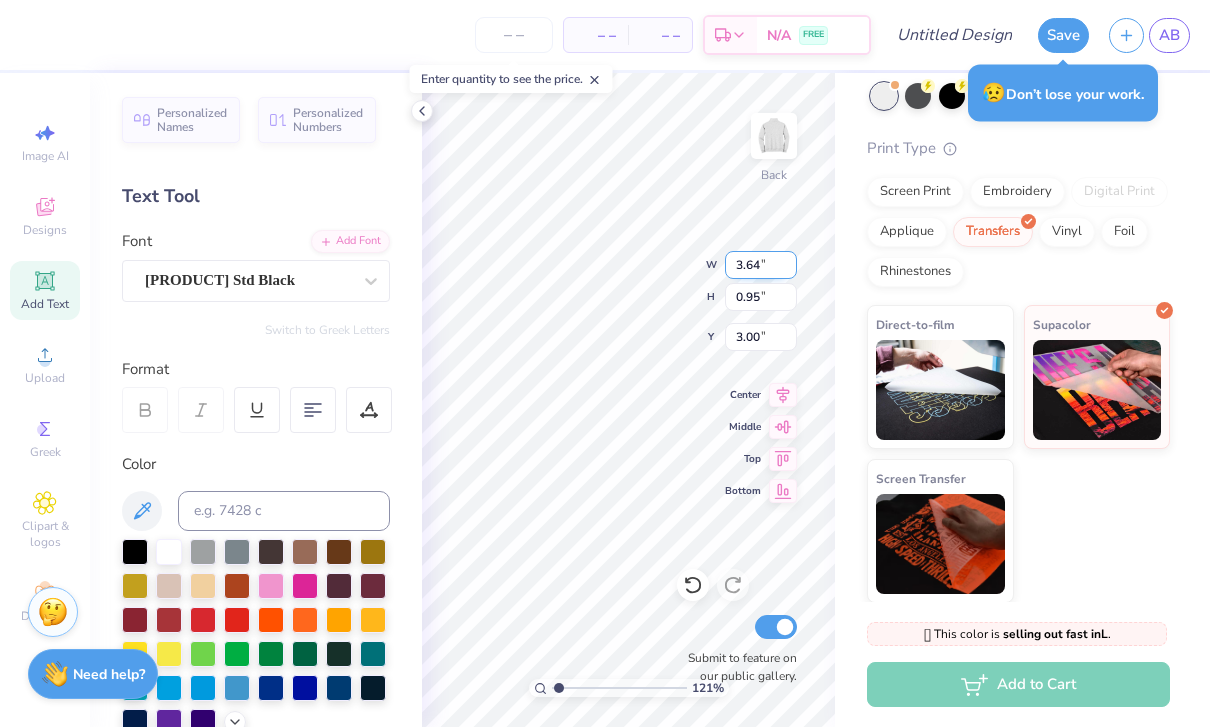 type on "[NUMBER]" 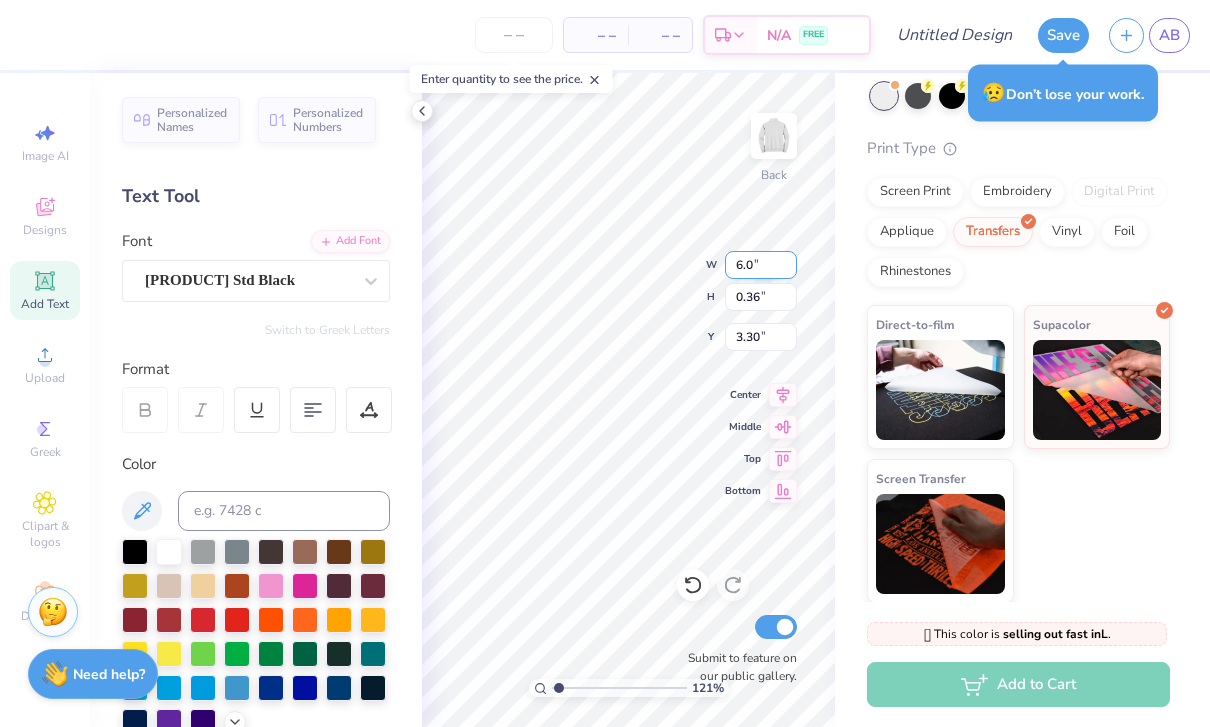 type on "6" 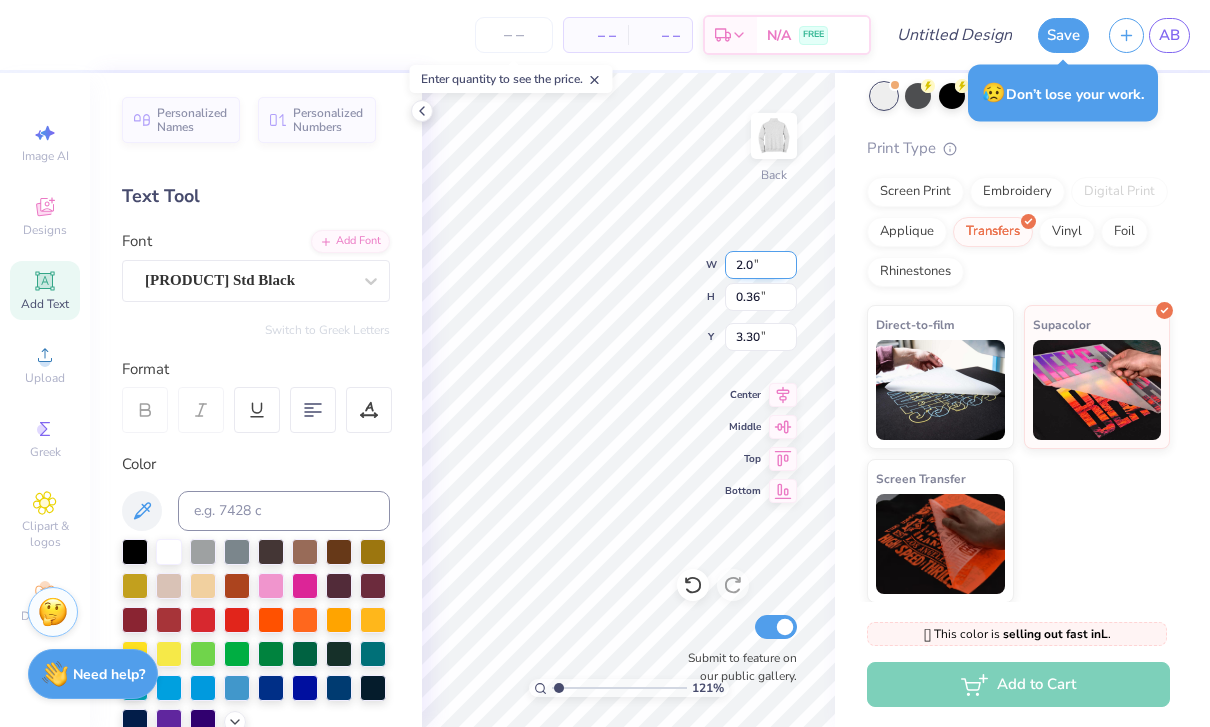 type on "2.00" 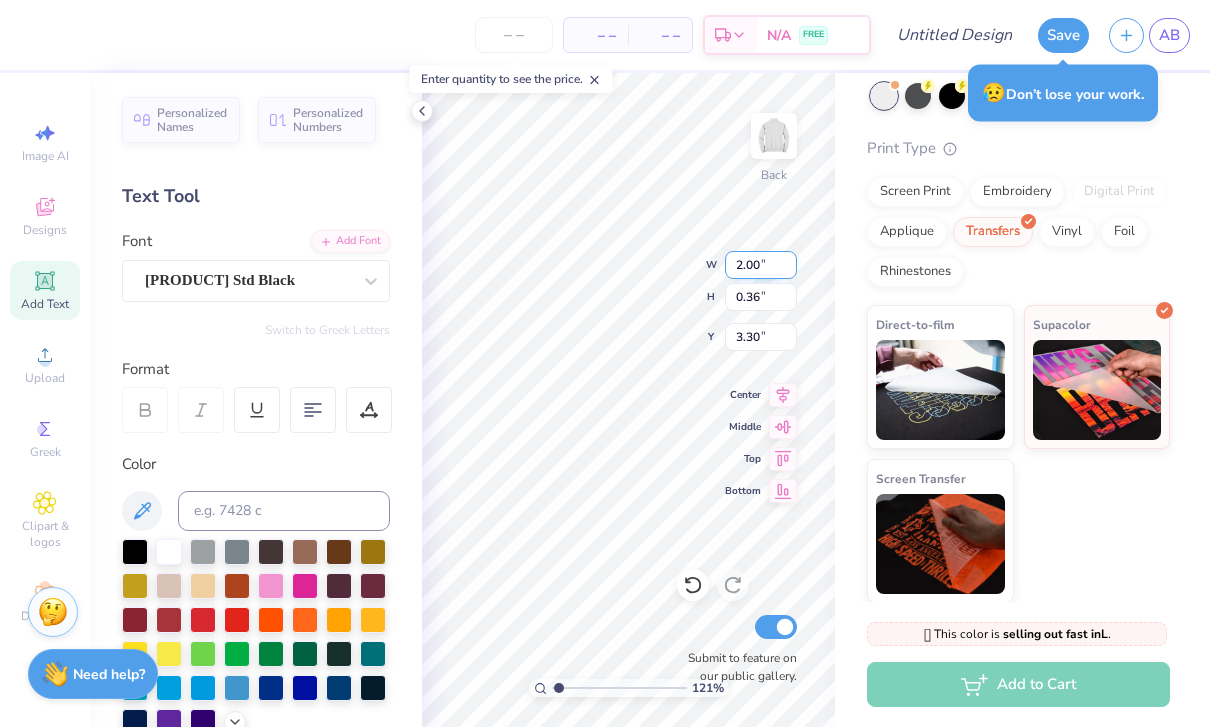 type on "[NUMBER]" 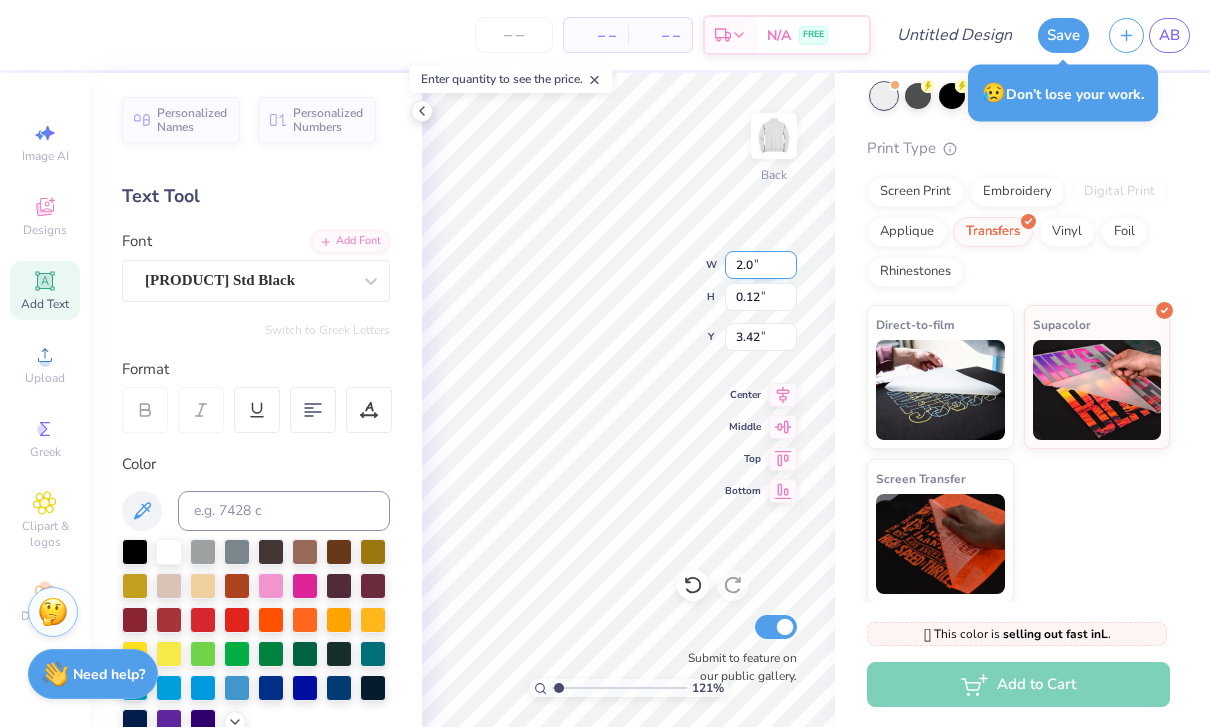 type on "2" 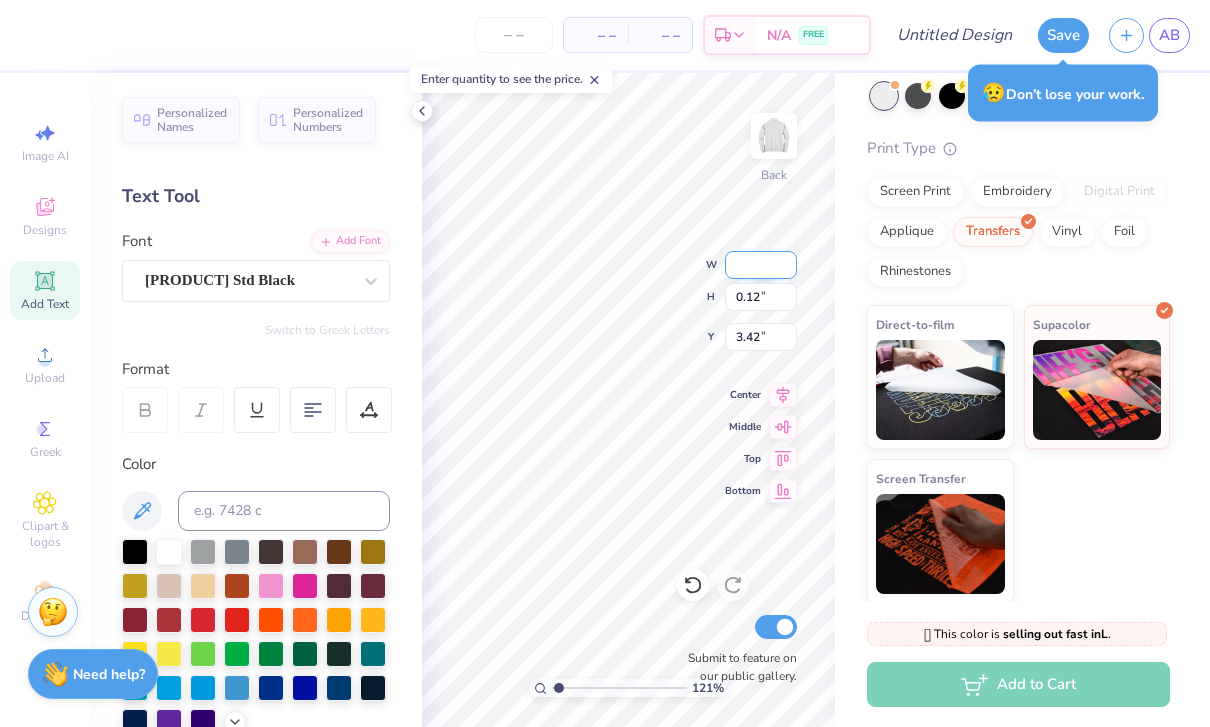 type on "3" 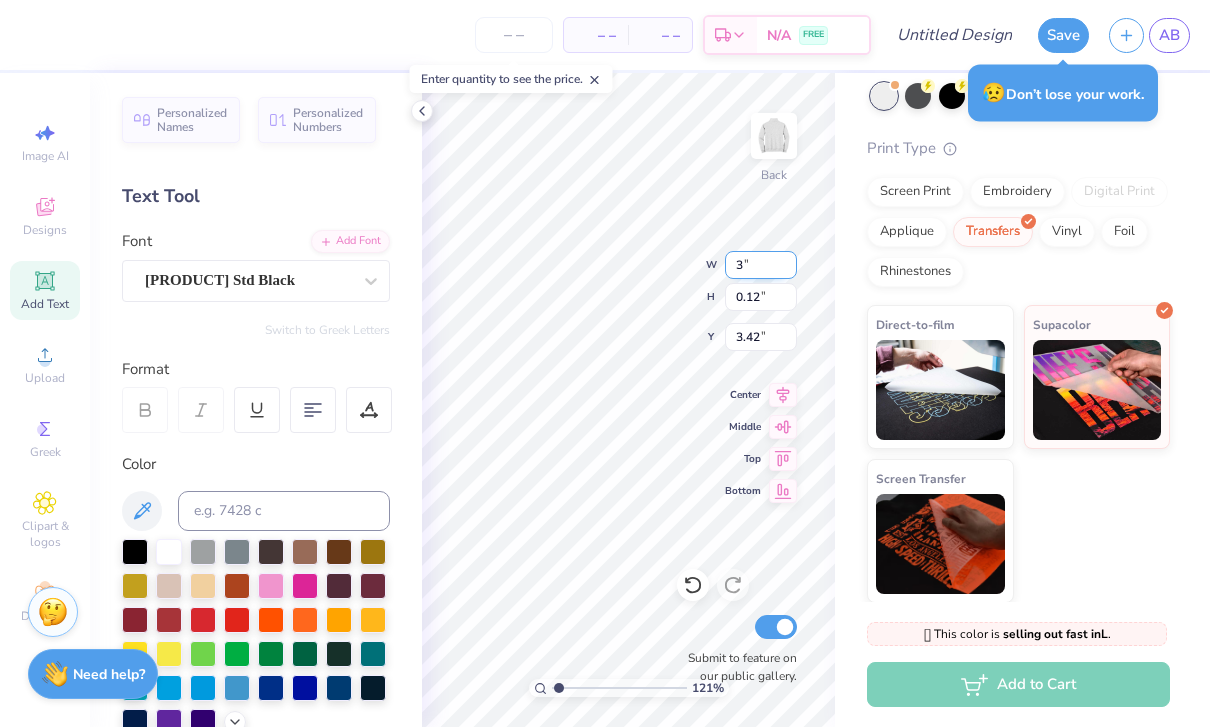 type on "[NUMBER]" 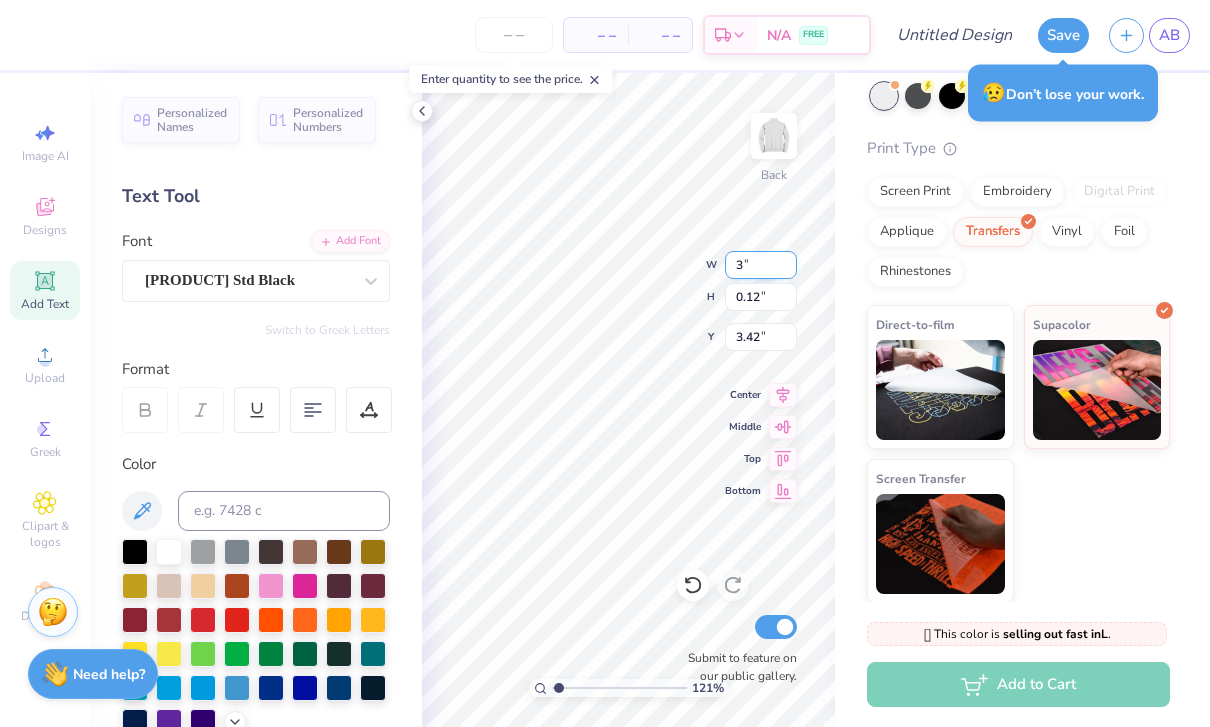 type on "[NUMBER]" 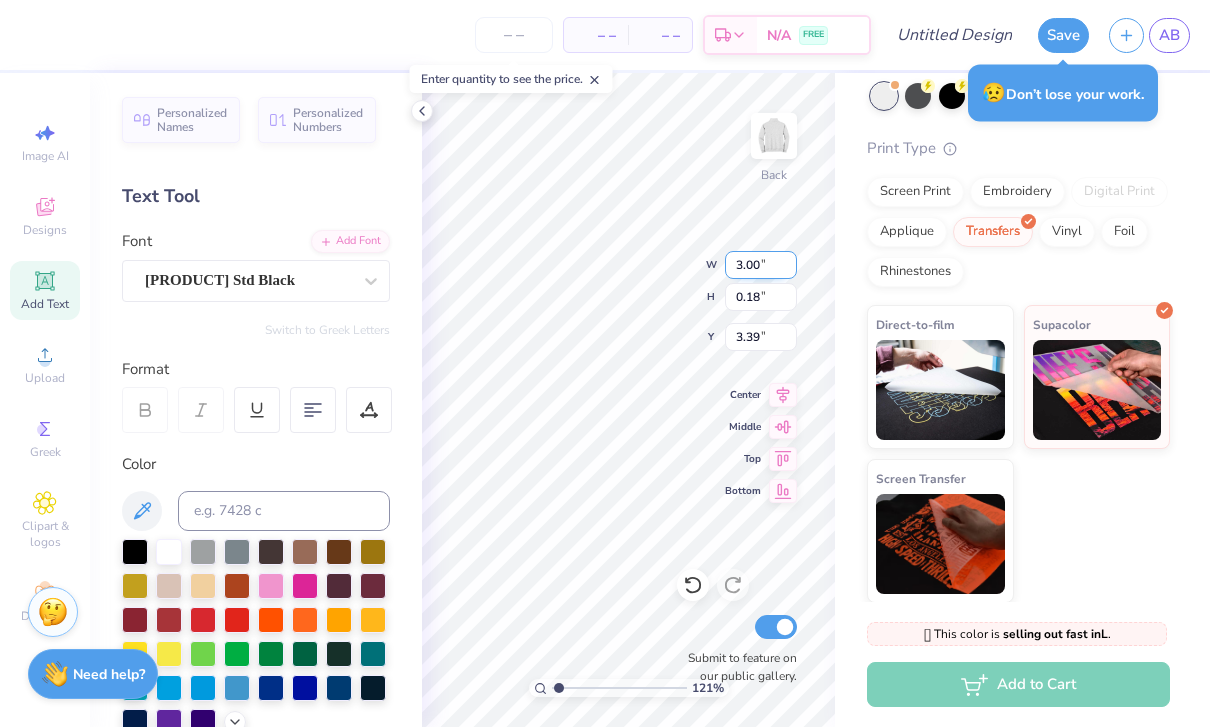 type on "3.0" 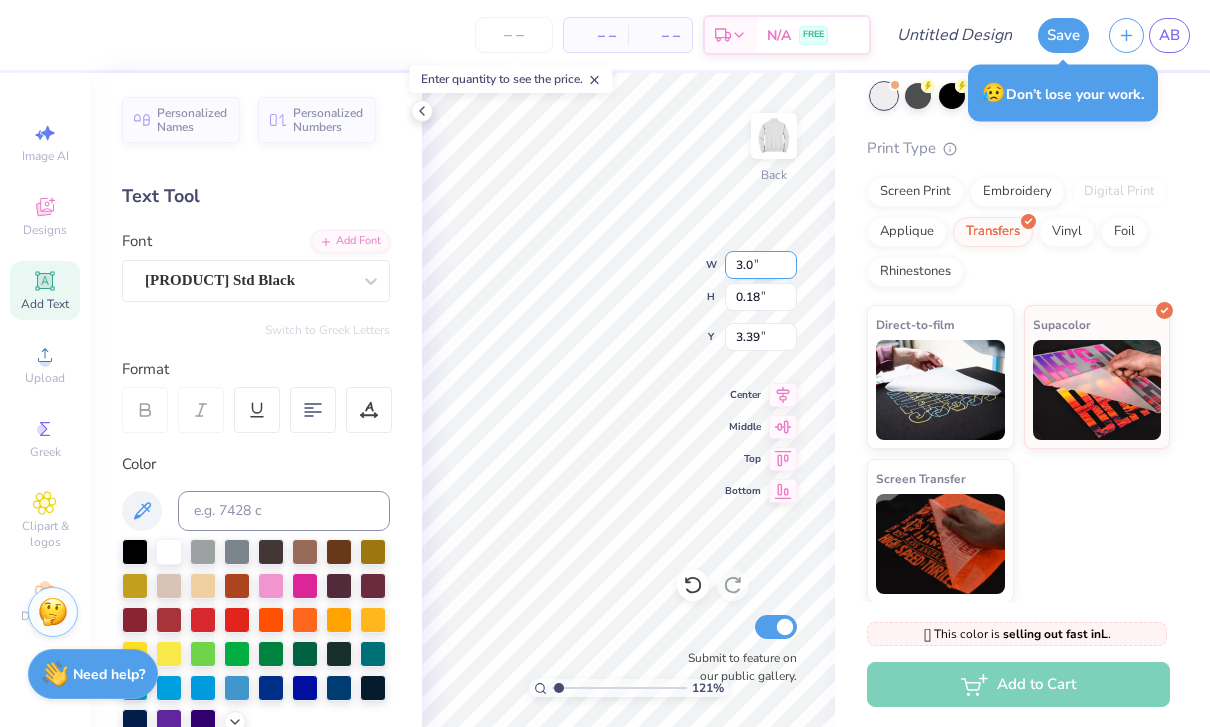 type on "[NUMBER]" 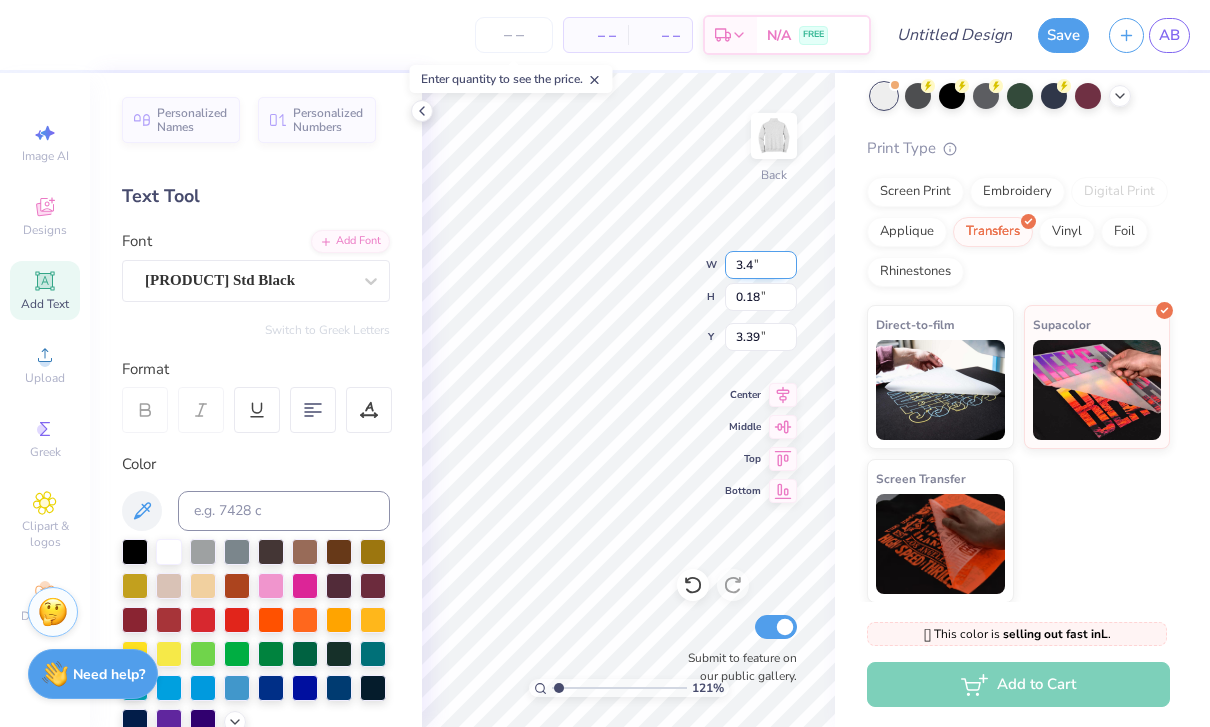 type on "3" 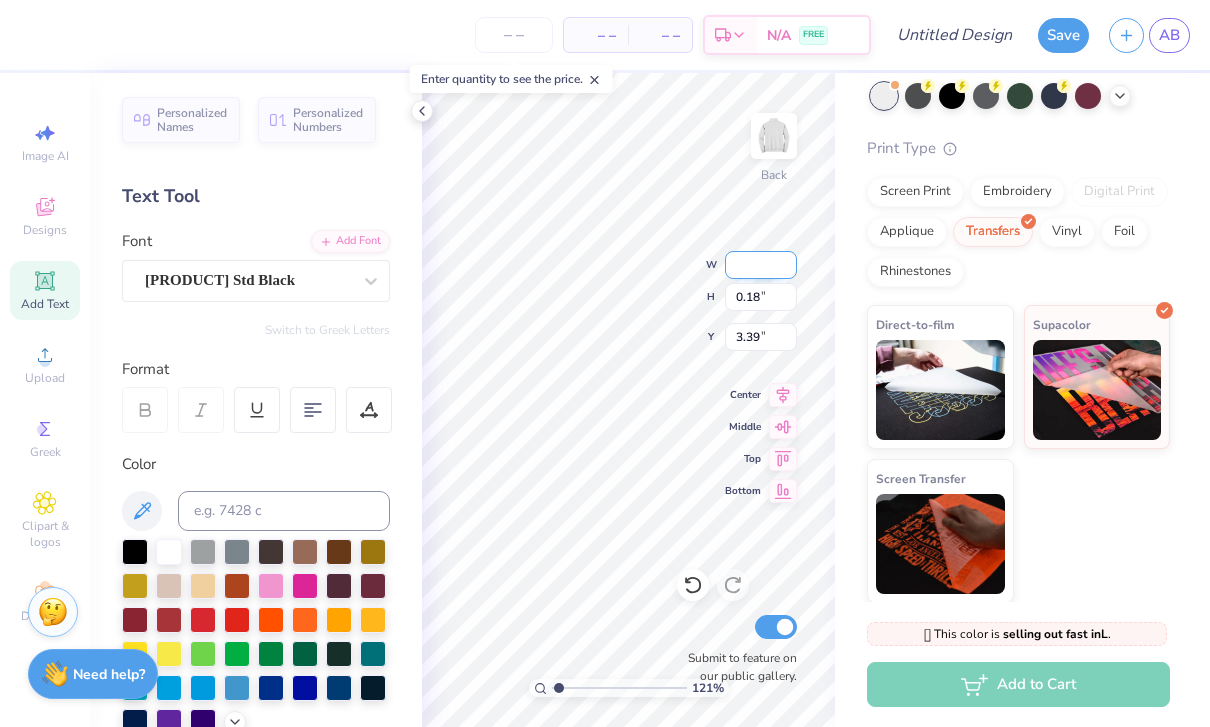 type on "4" 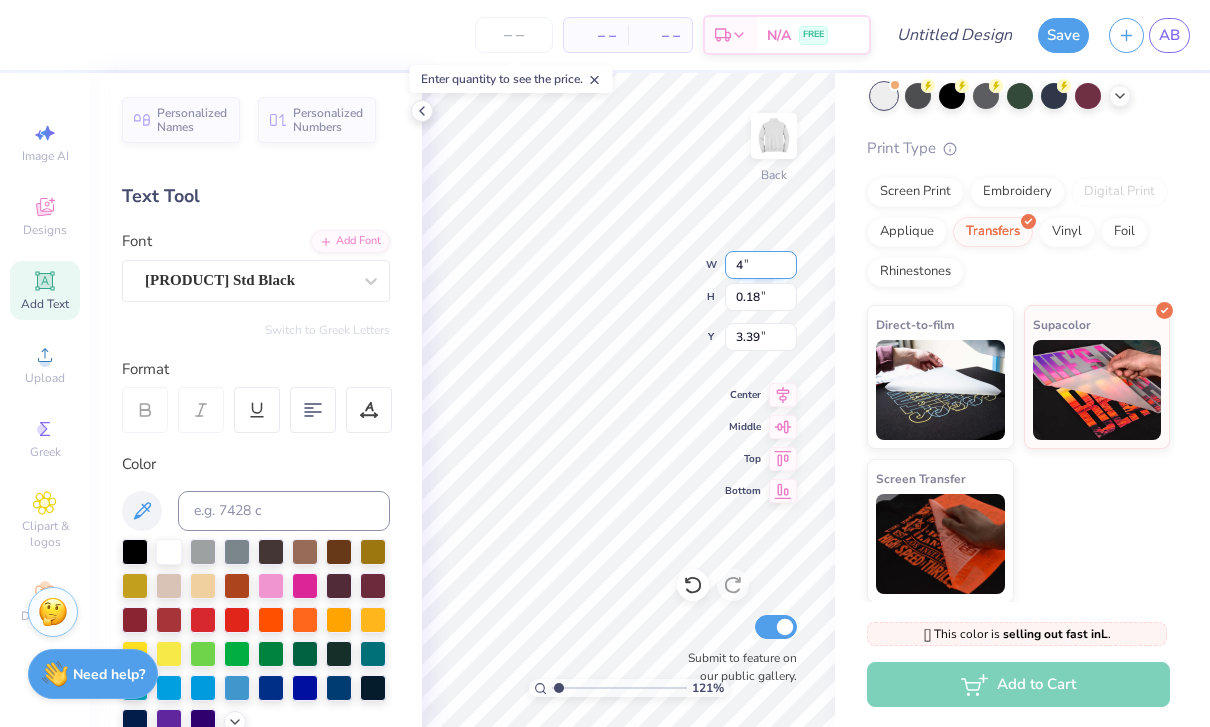 type on "[NUMBER]" 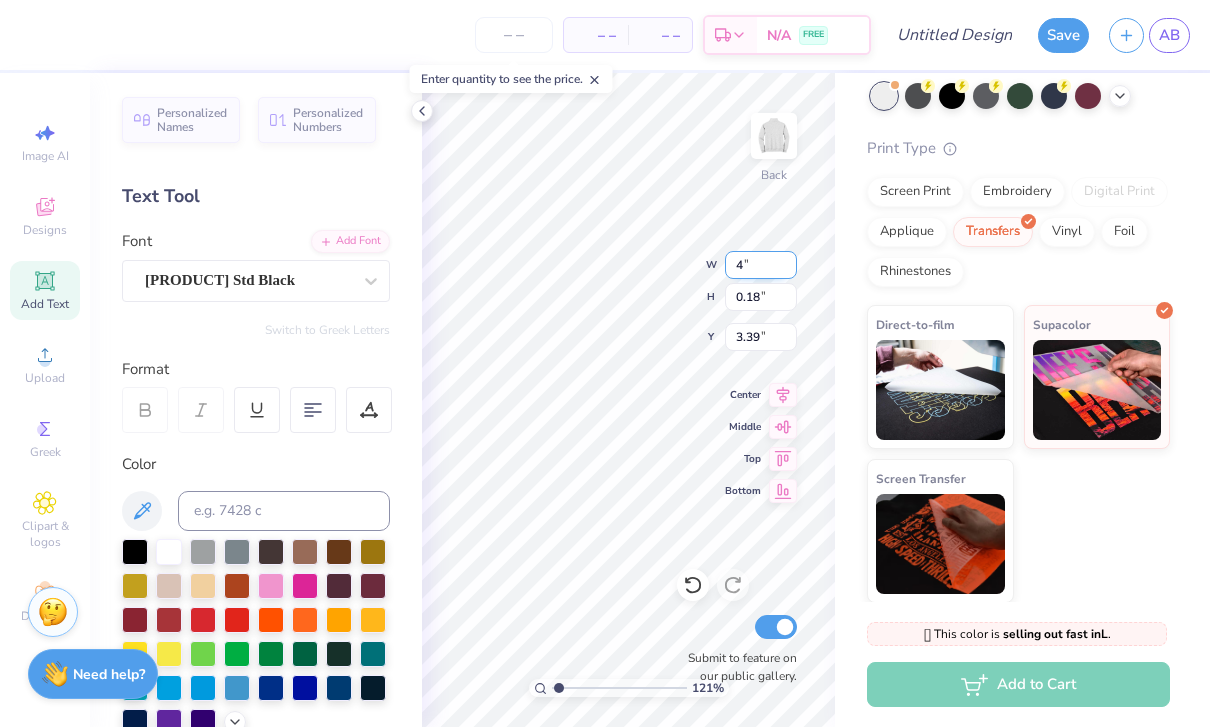 type on "4" 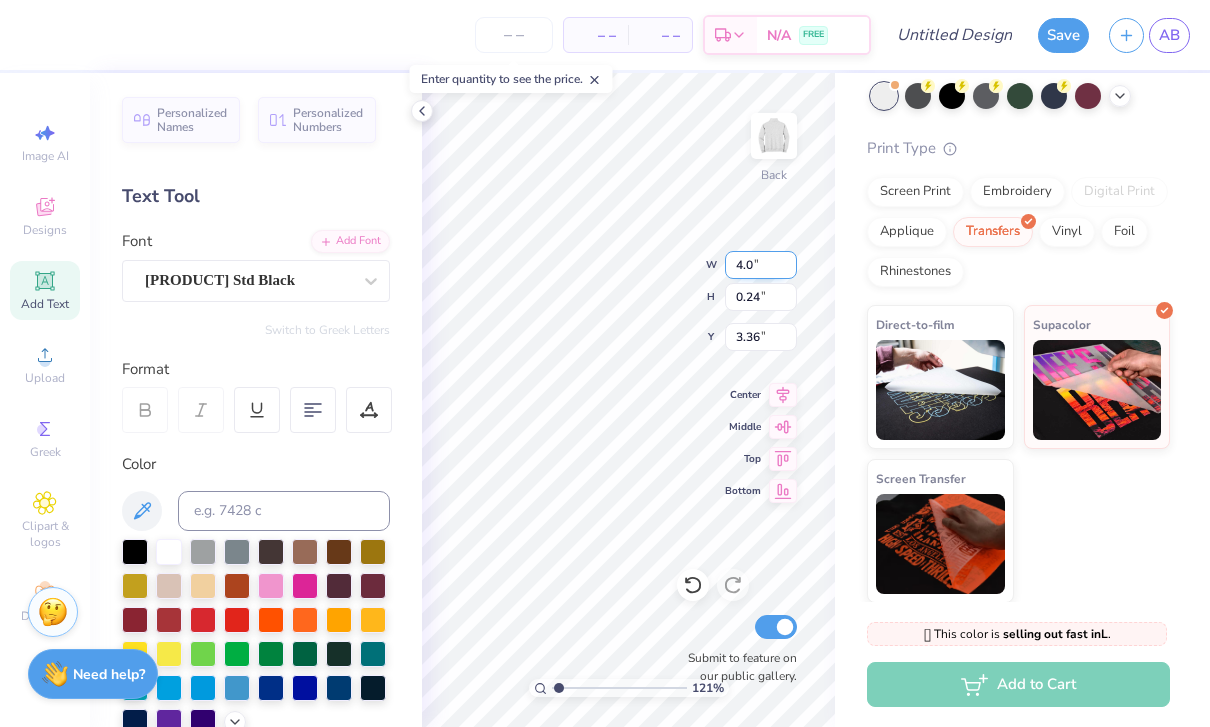 type on "4" 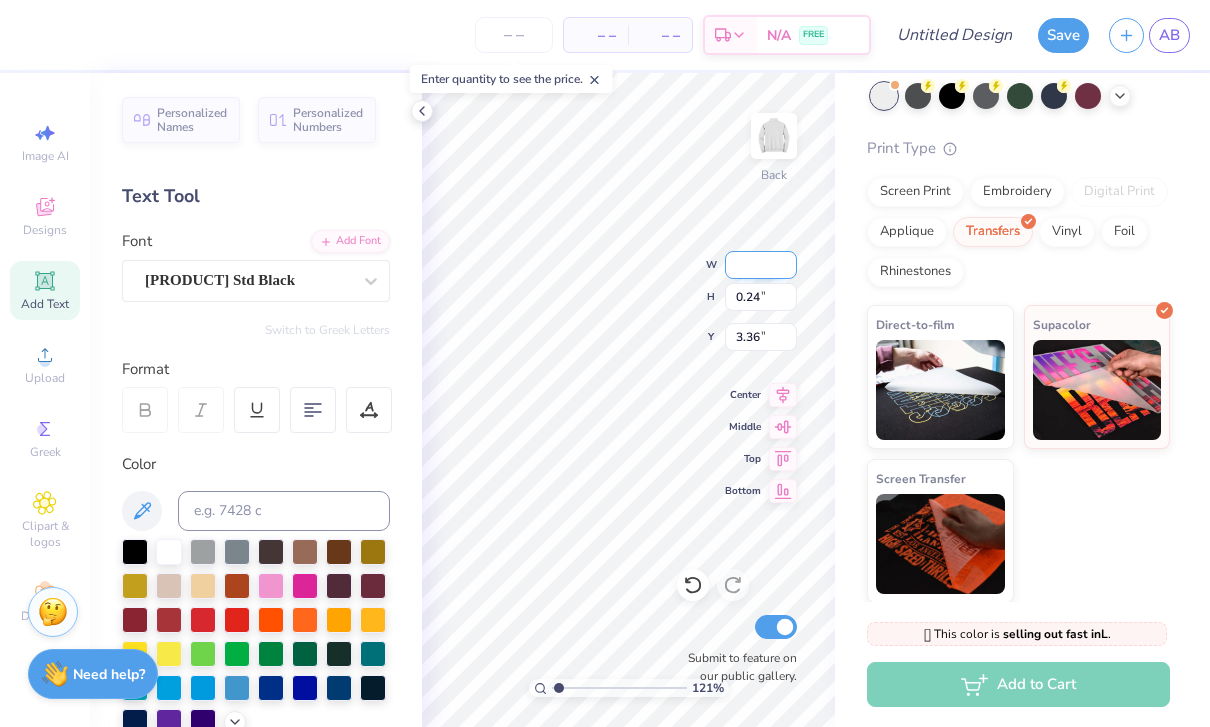 type on "5" 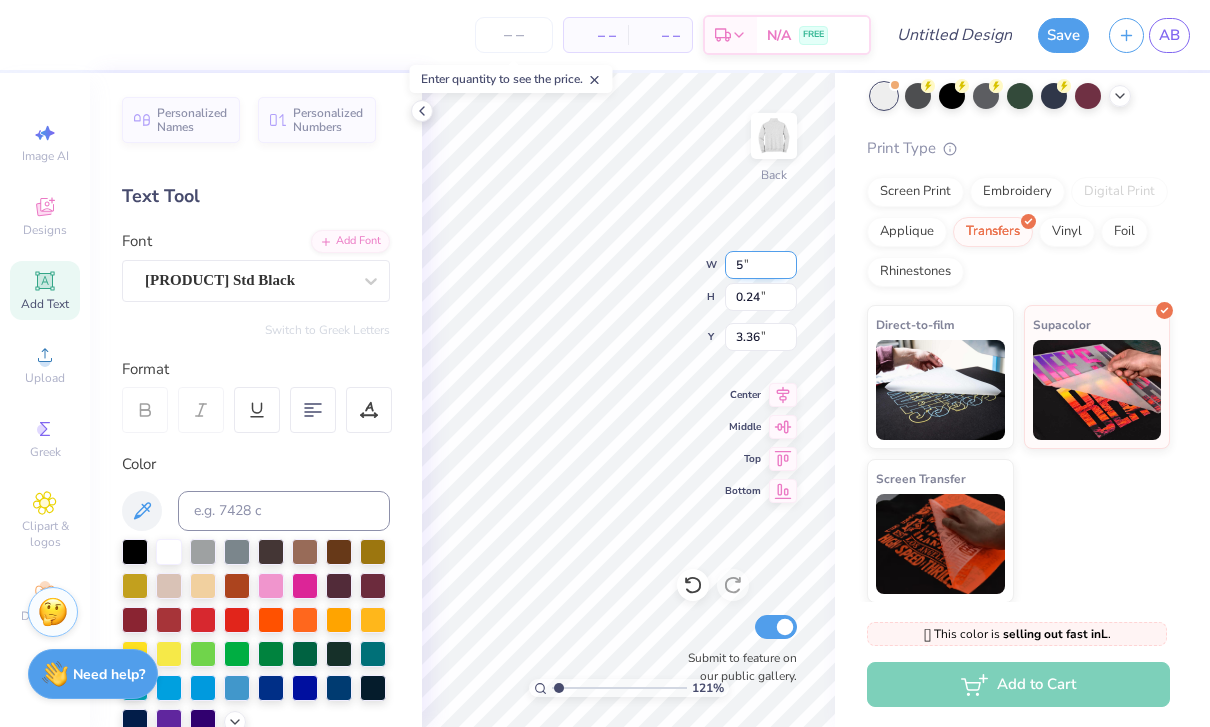 type on "[NUMBER]" 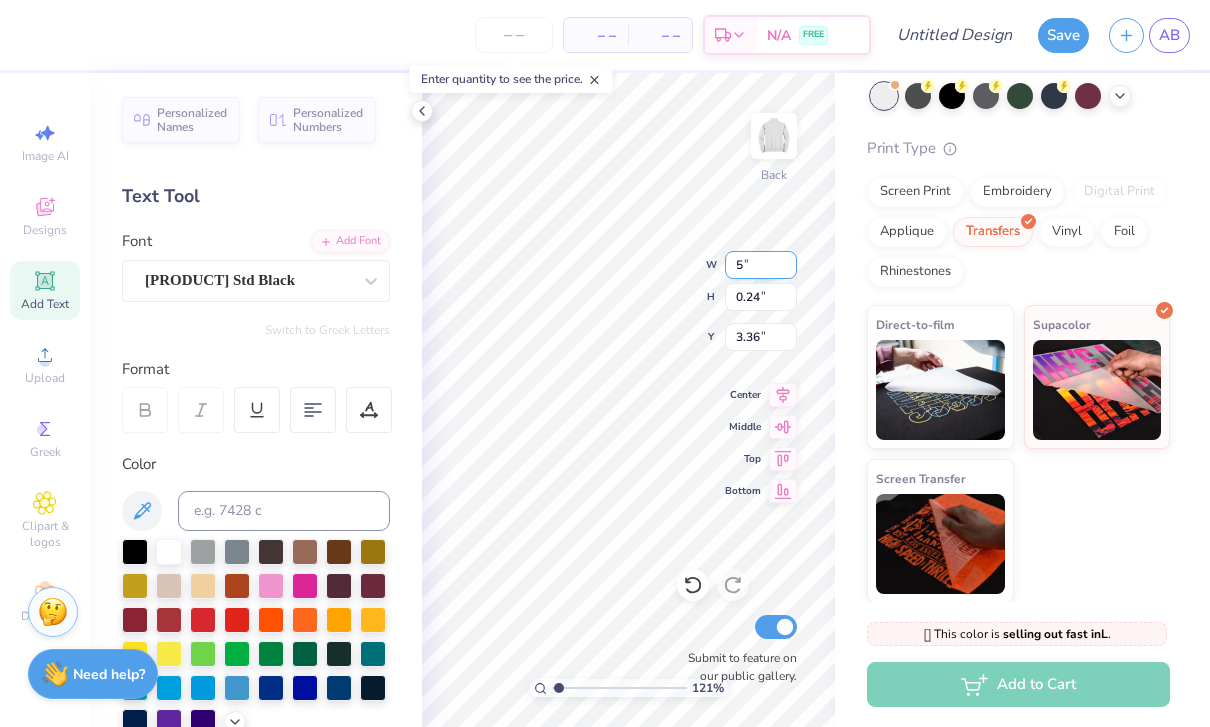 type on "5" 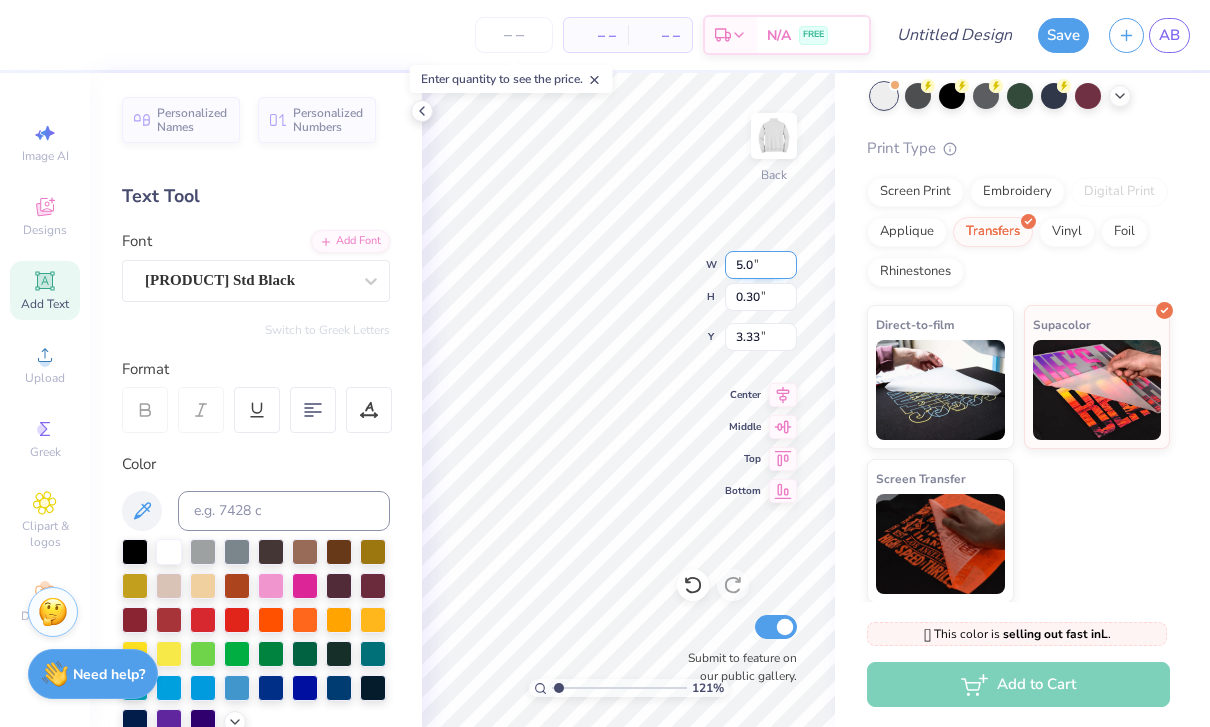 type on "5" 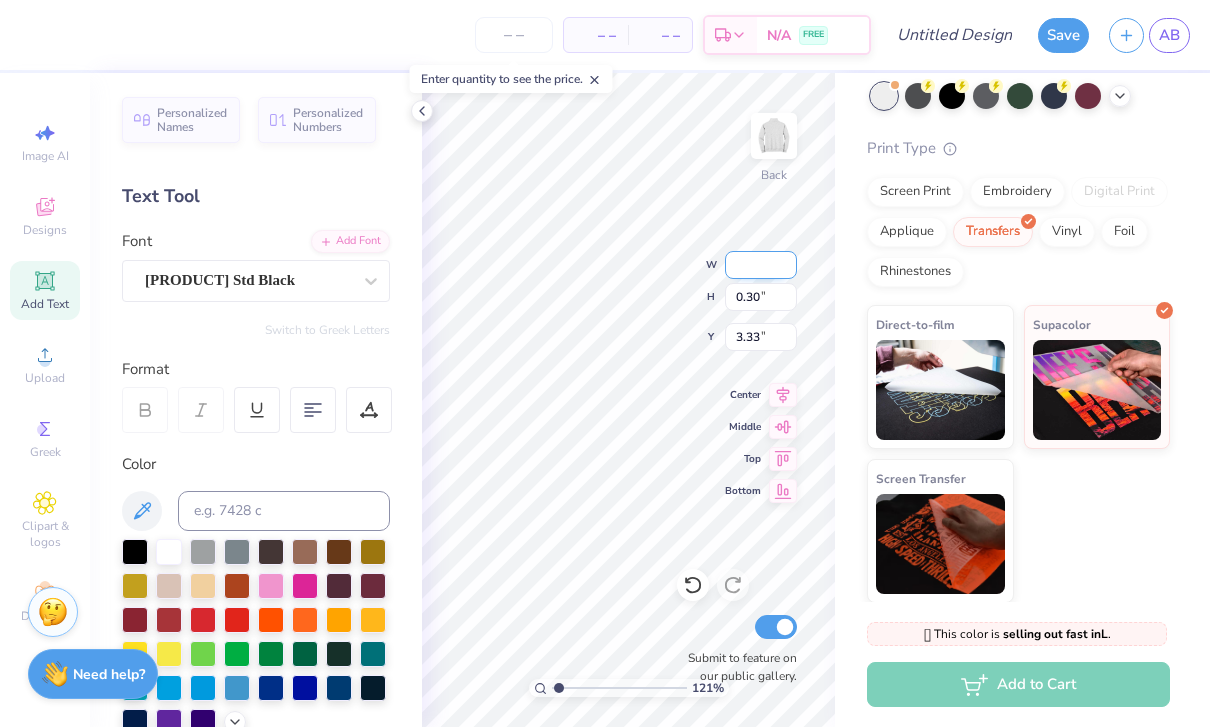 type on "6" 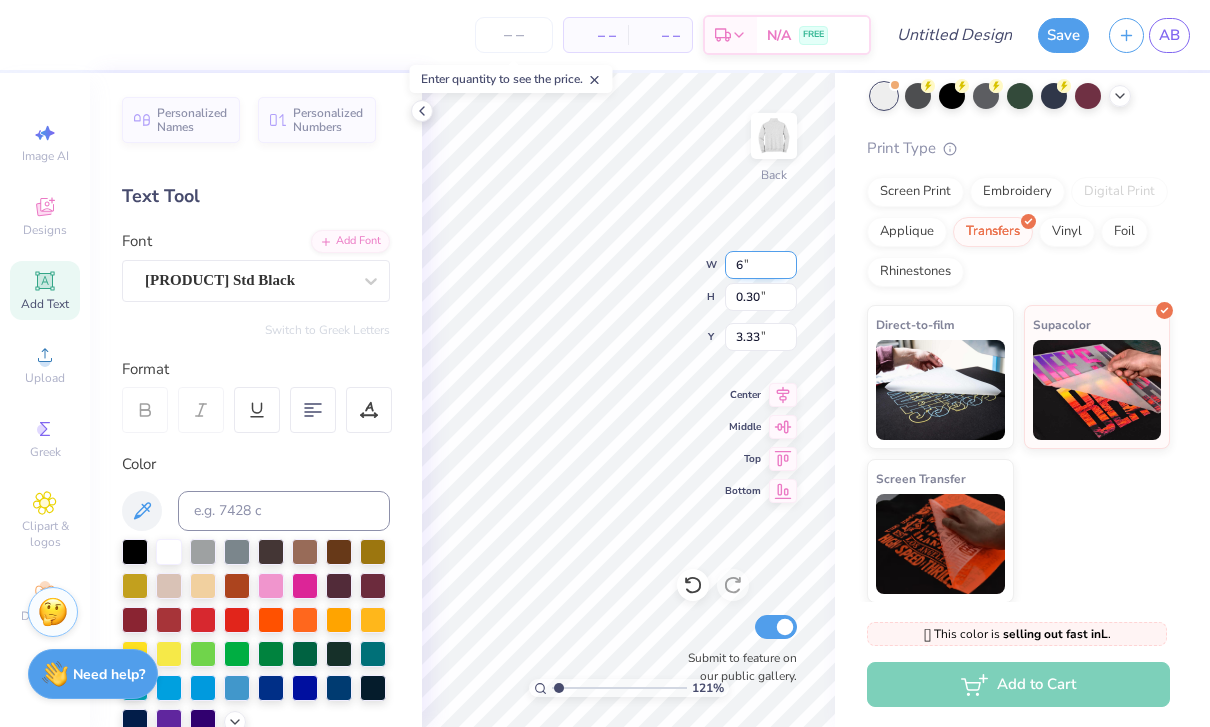 type on "[NUMBER]" 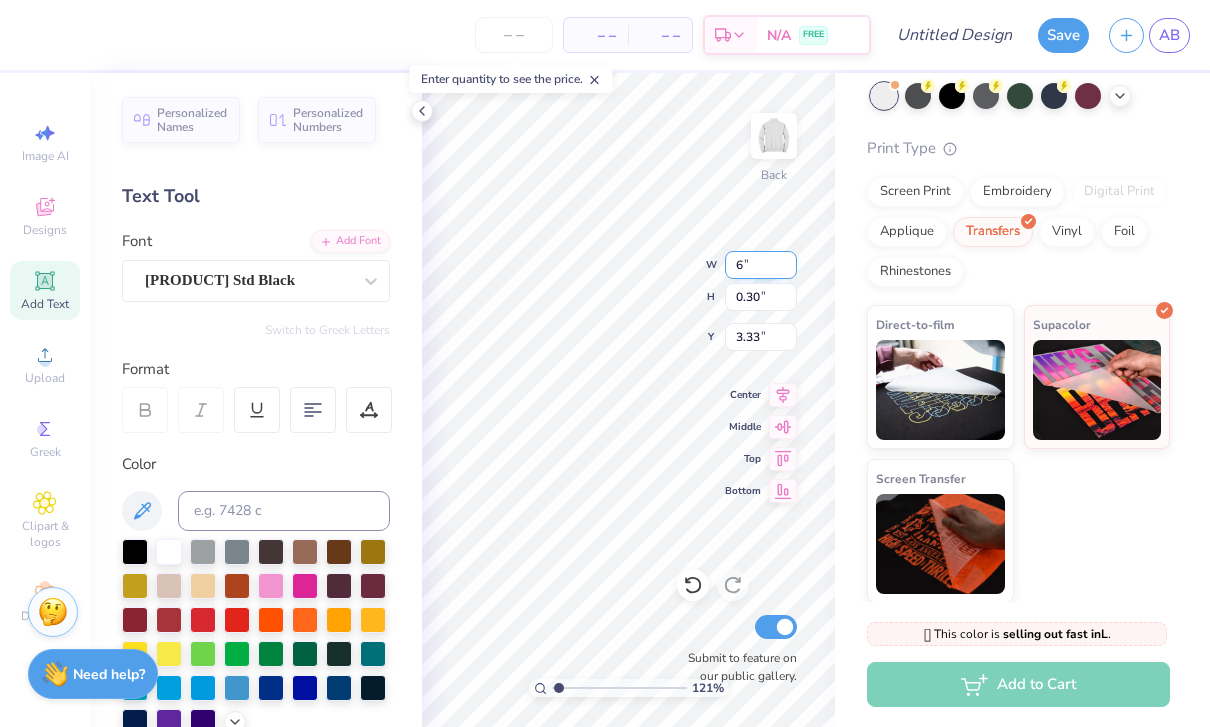 type on "[NUMBER]" 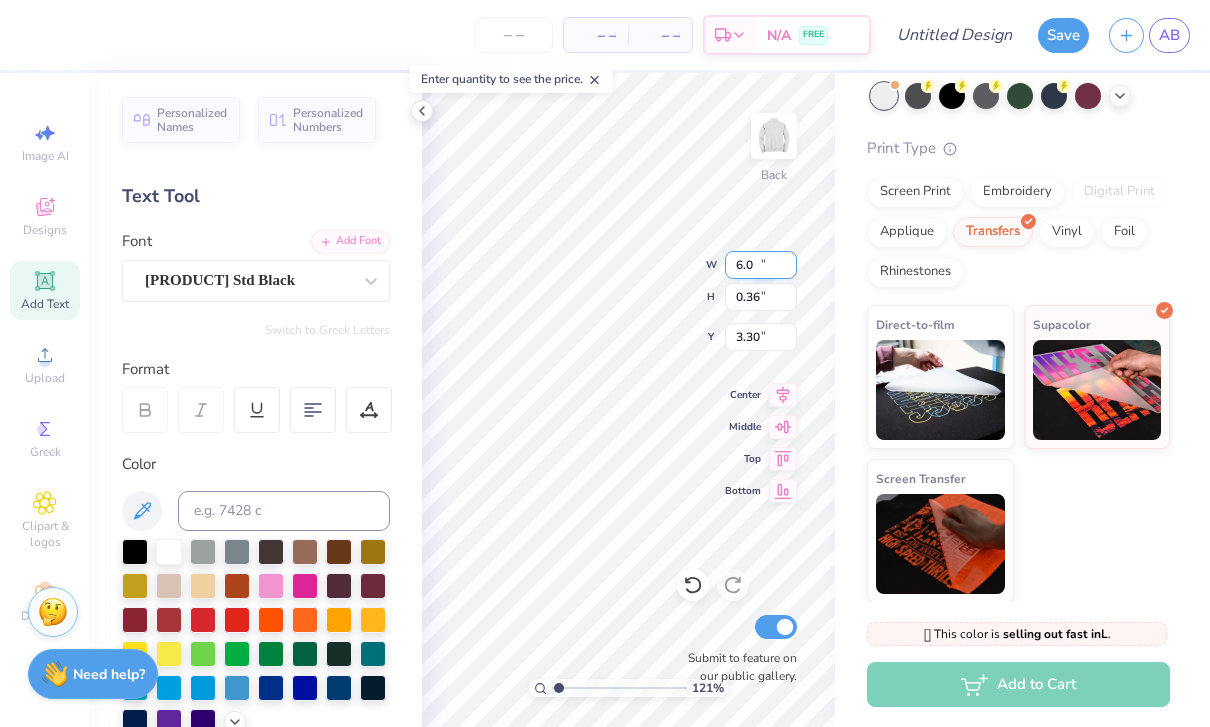 type on "6" 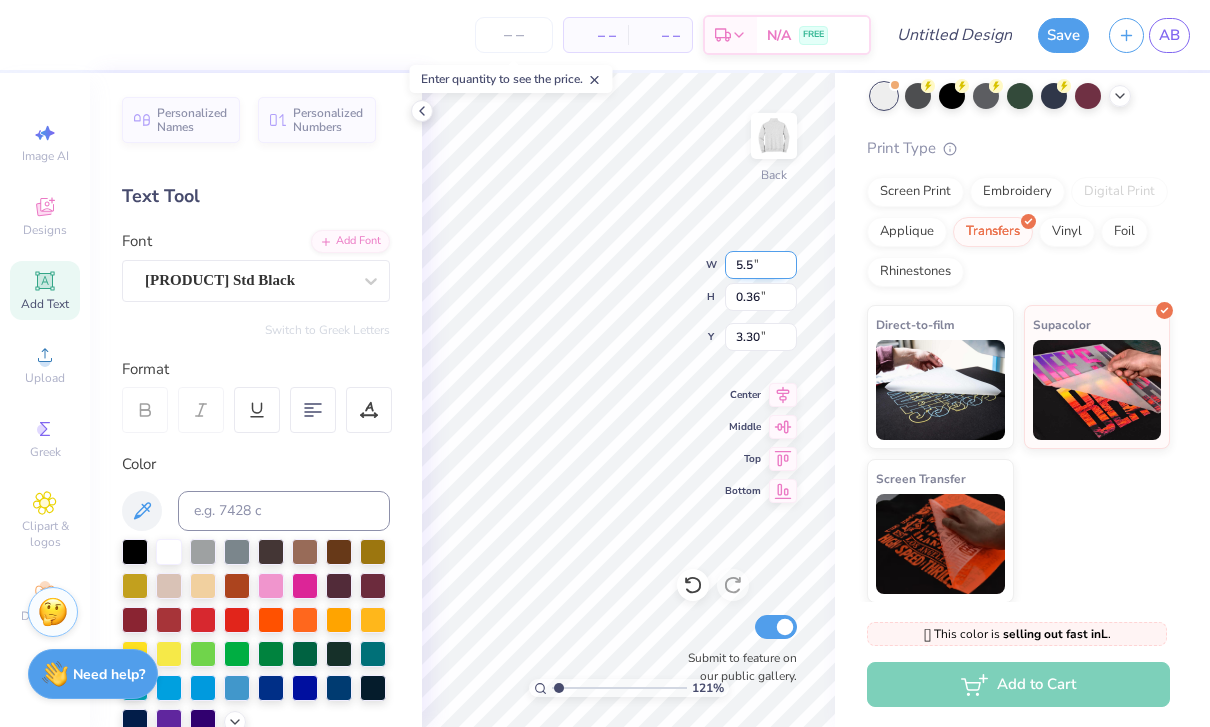 type on "5.50" 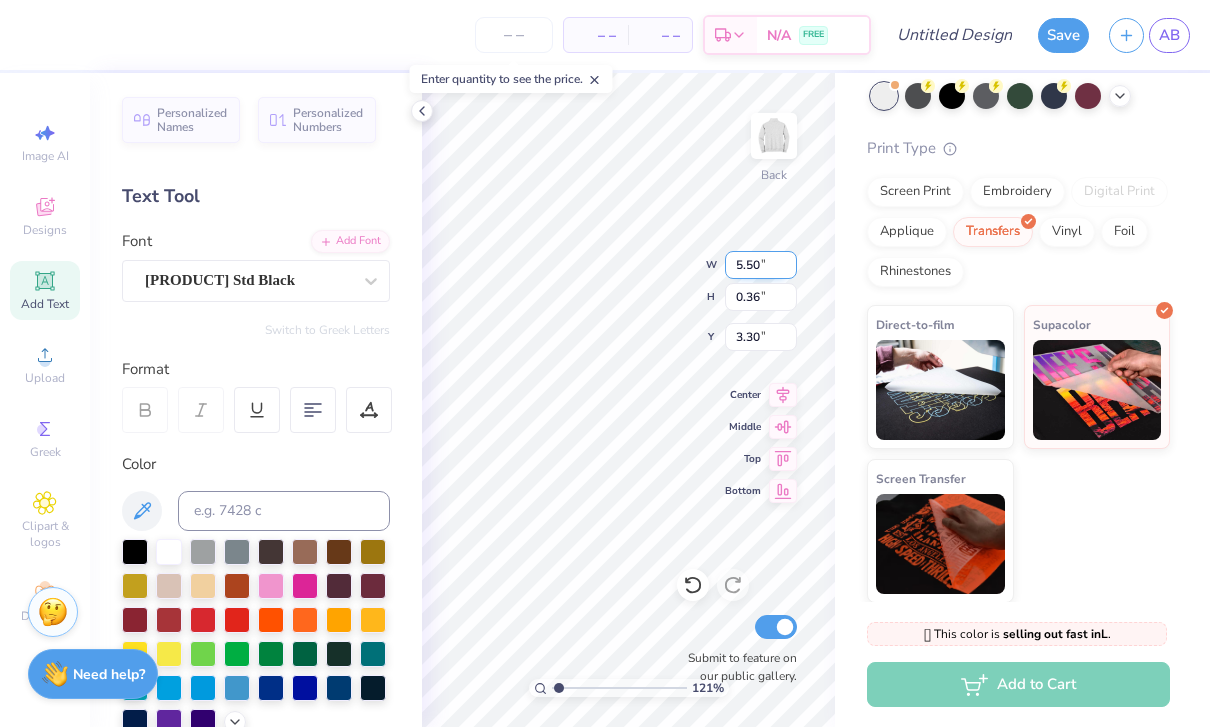 type on "[NUMBER]" 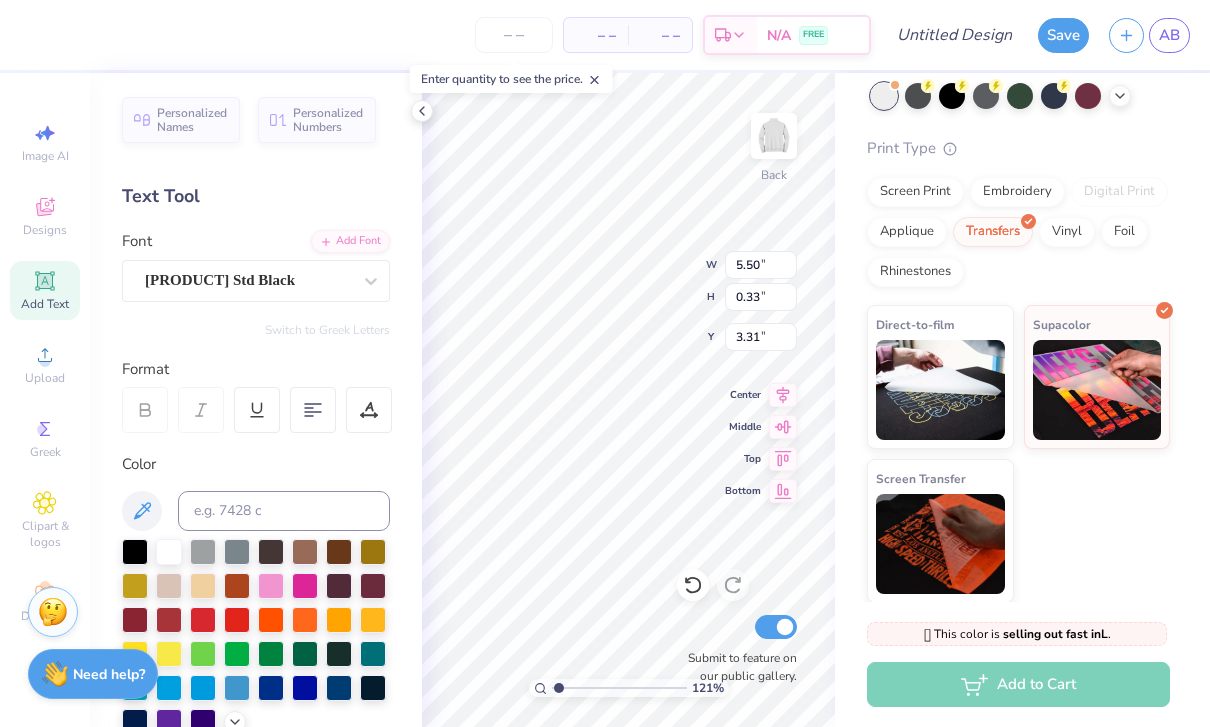 type on "[NUMBER]" 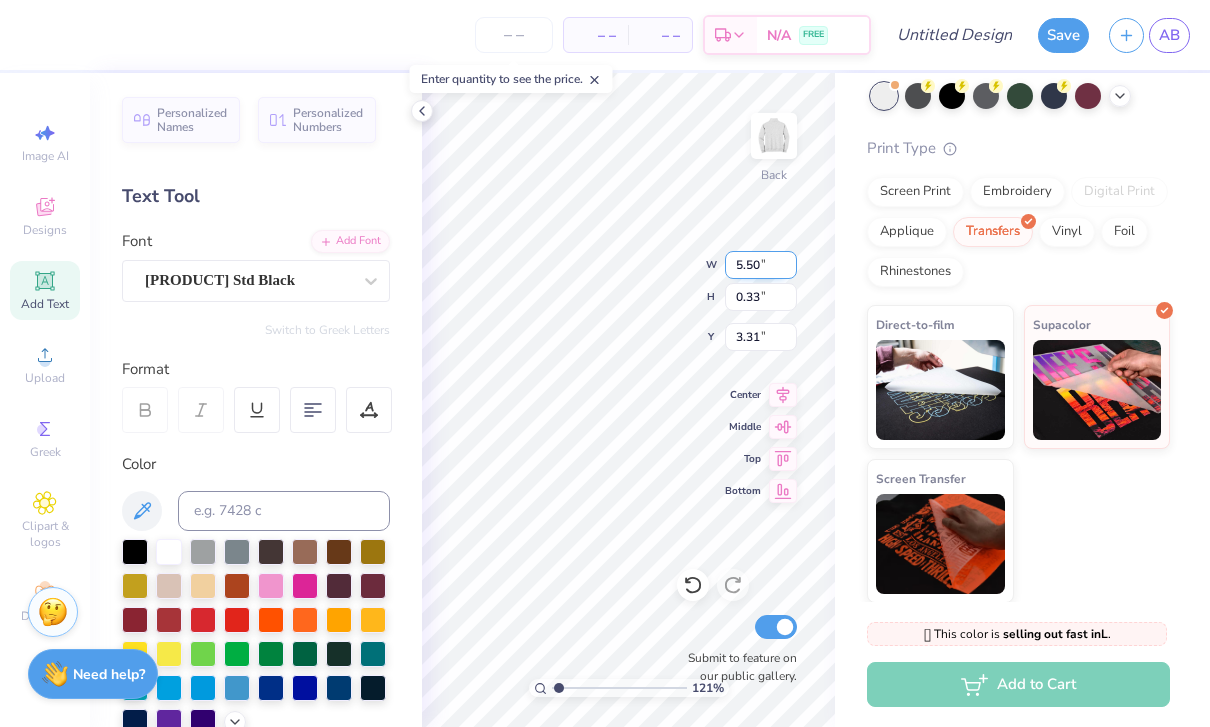 click on "5.50" at bounding box center (761, 265) 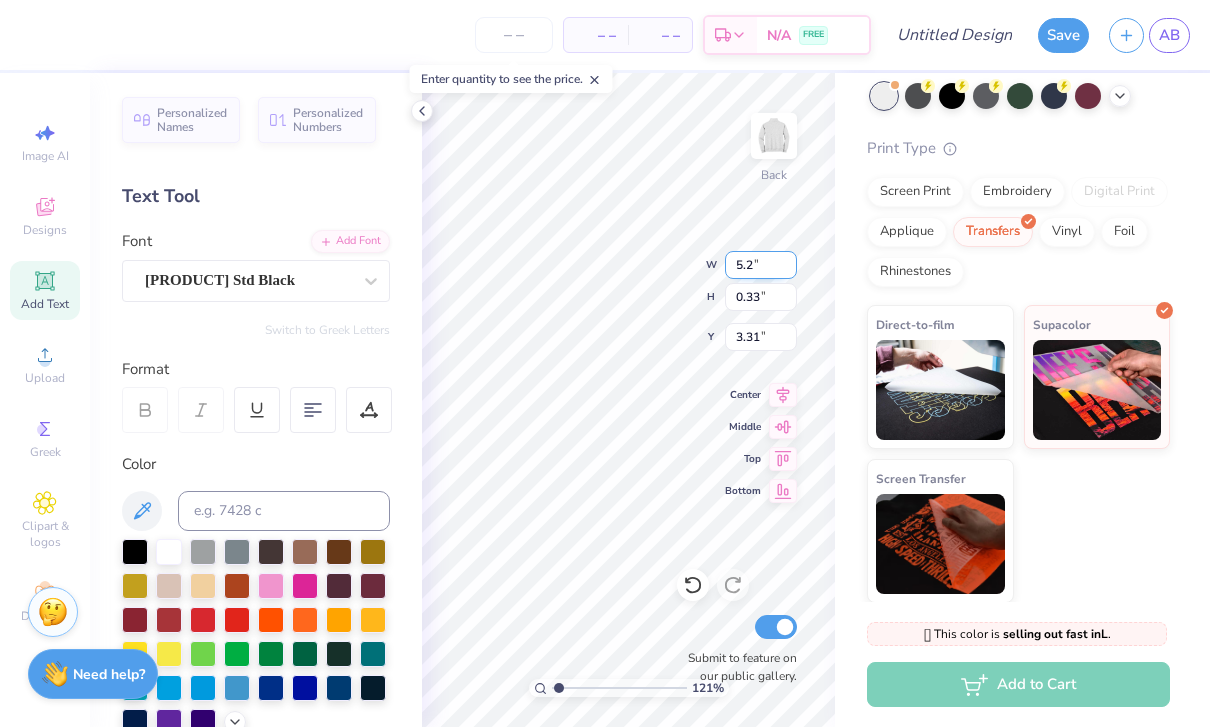 type on "5.20" 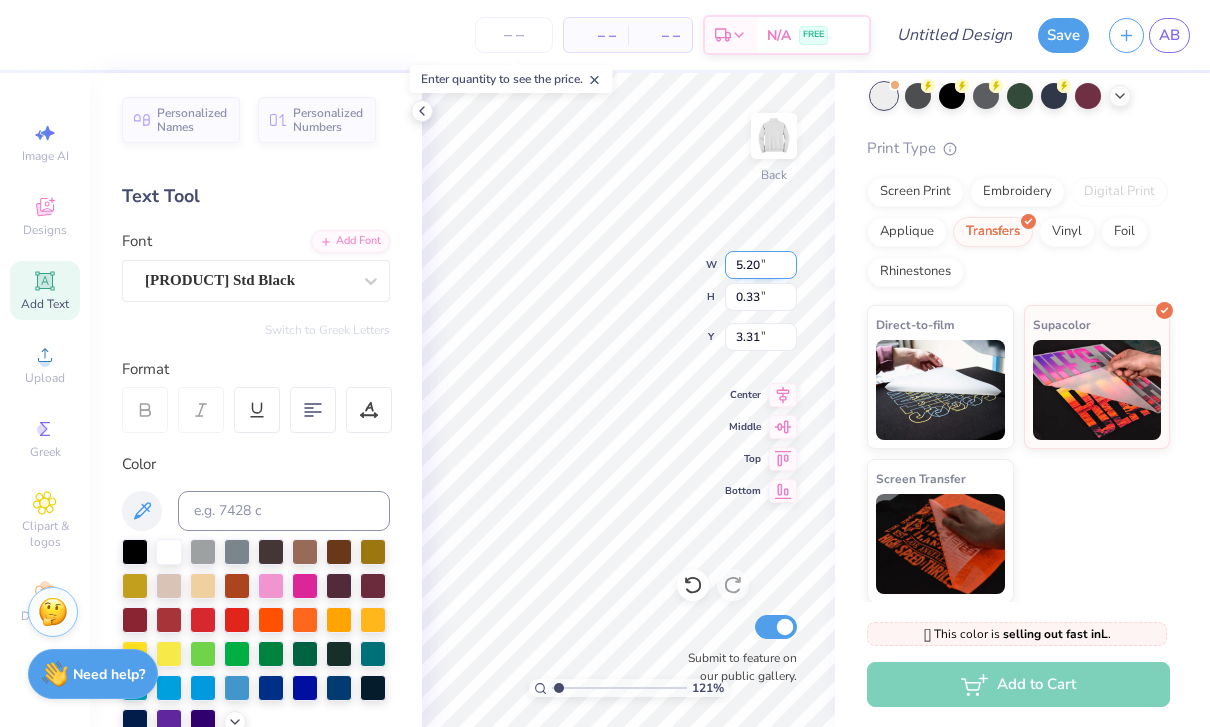 type on "[NUMBER]" 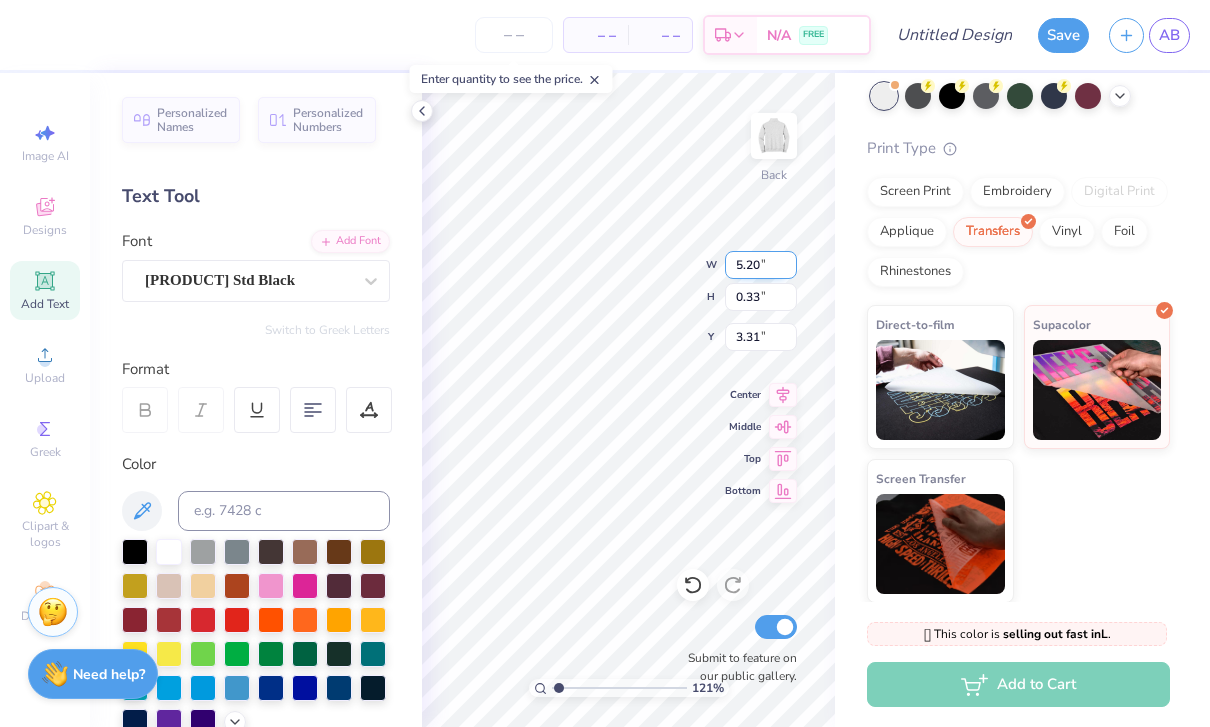 type on "[NUMBER]" 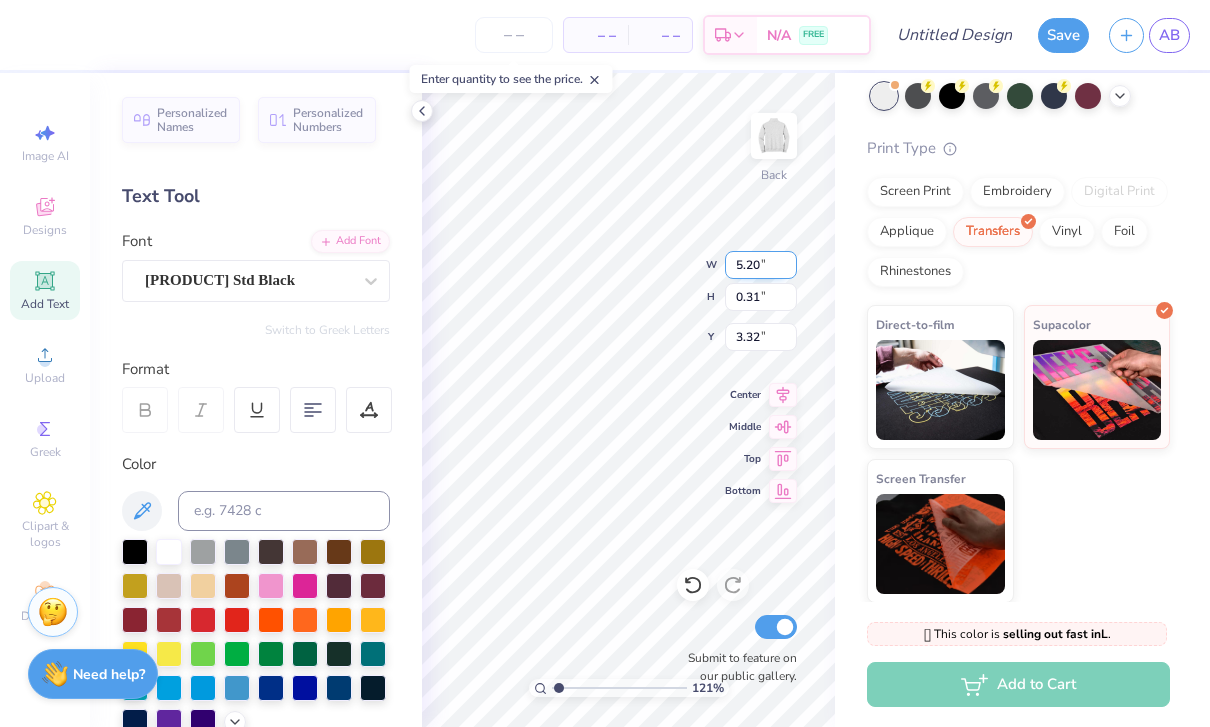 type on "[NUMBER]" 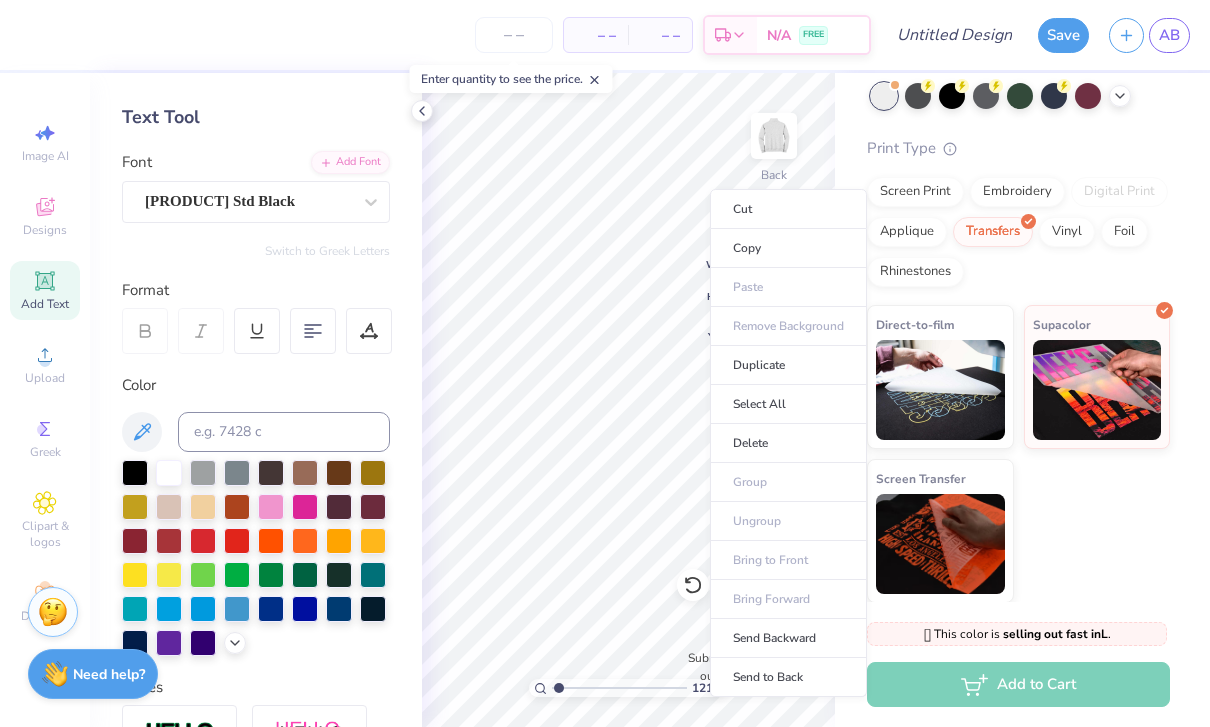 scroll, scrollTop: 107, scrollLeft: 0, axis: vertical 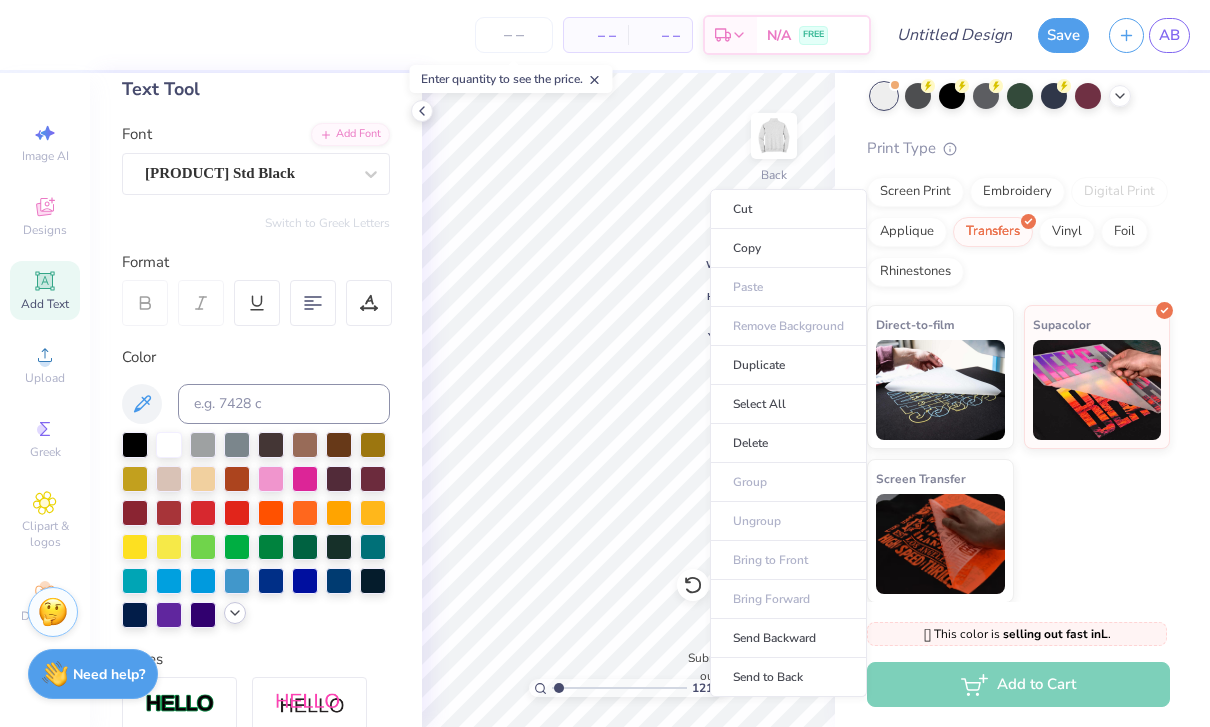 click at bounding box center [256, 530] 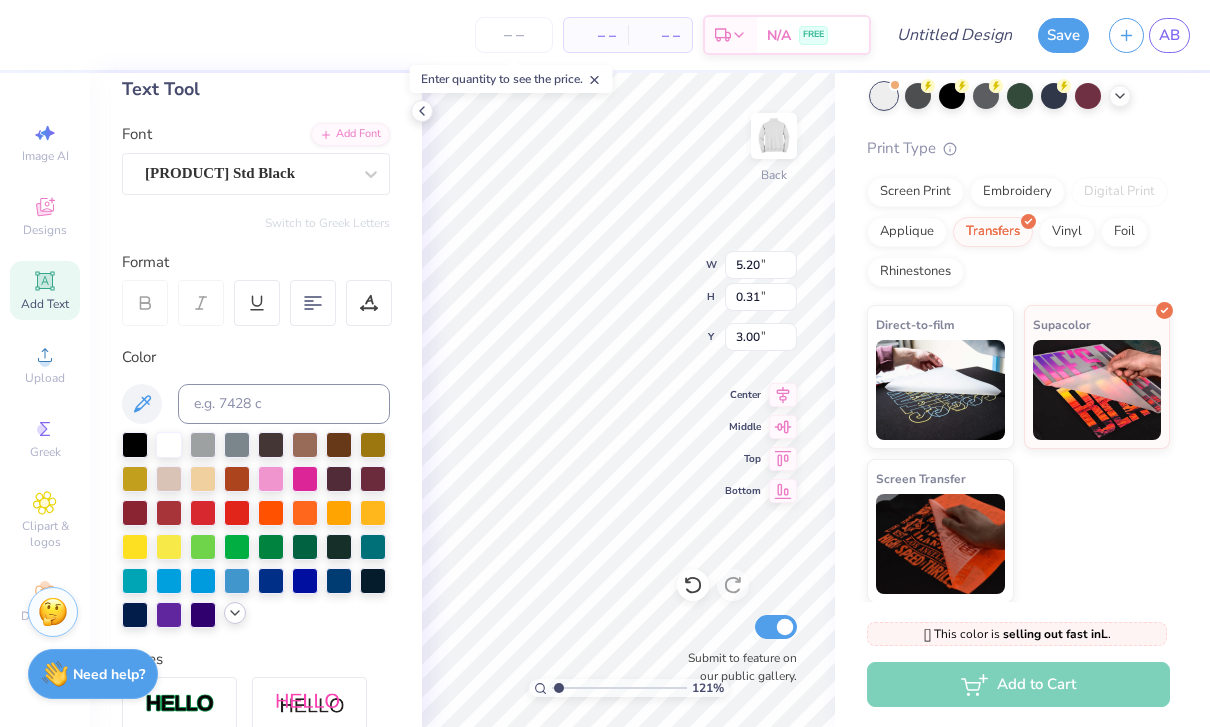 click 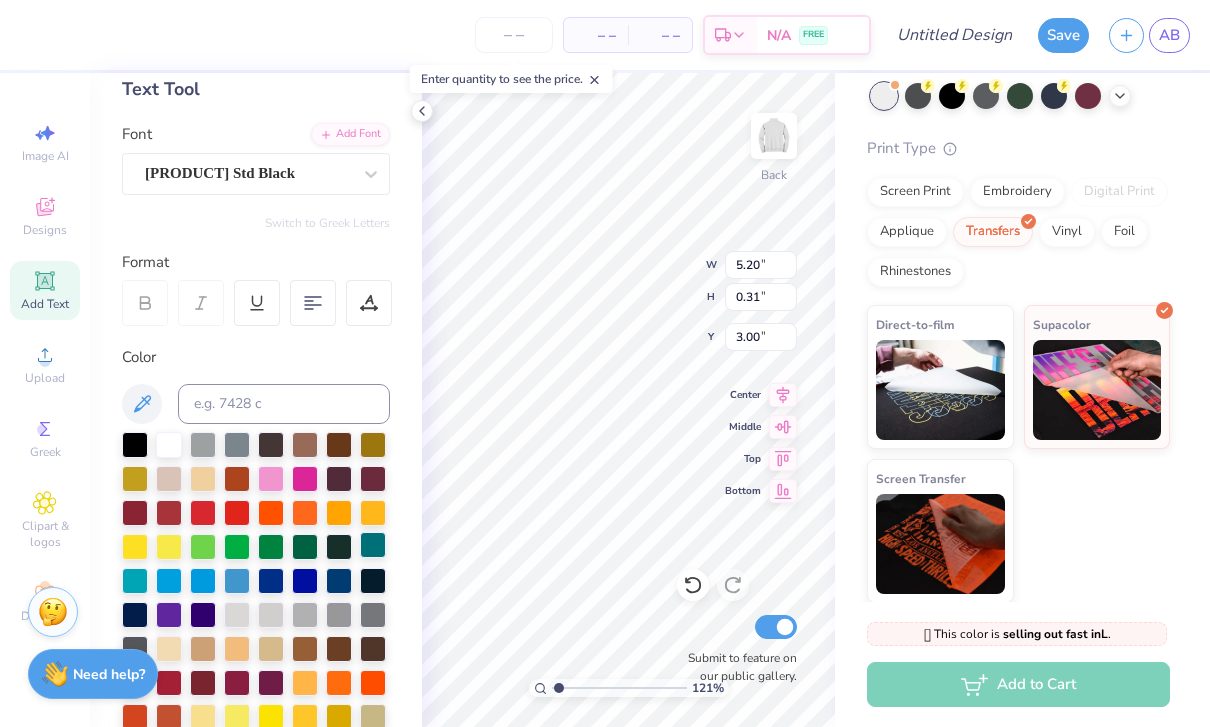 click at bounding box center [373, 545] 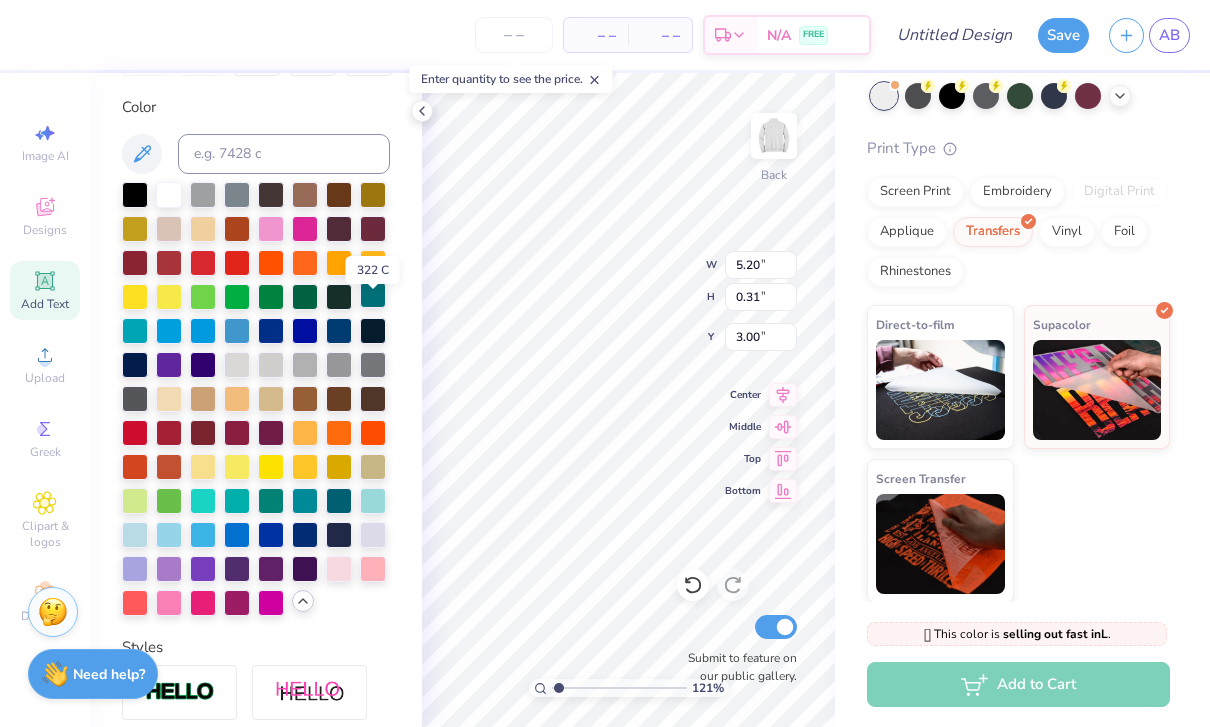 scroll, scrollTop: 358, scrollLeft: 0, axis: vertical 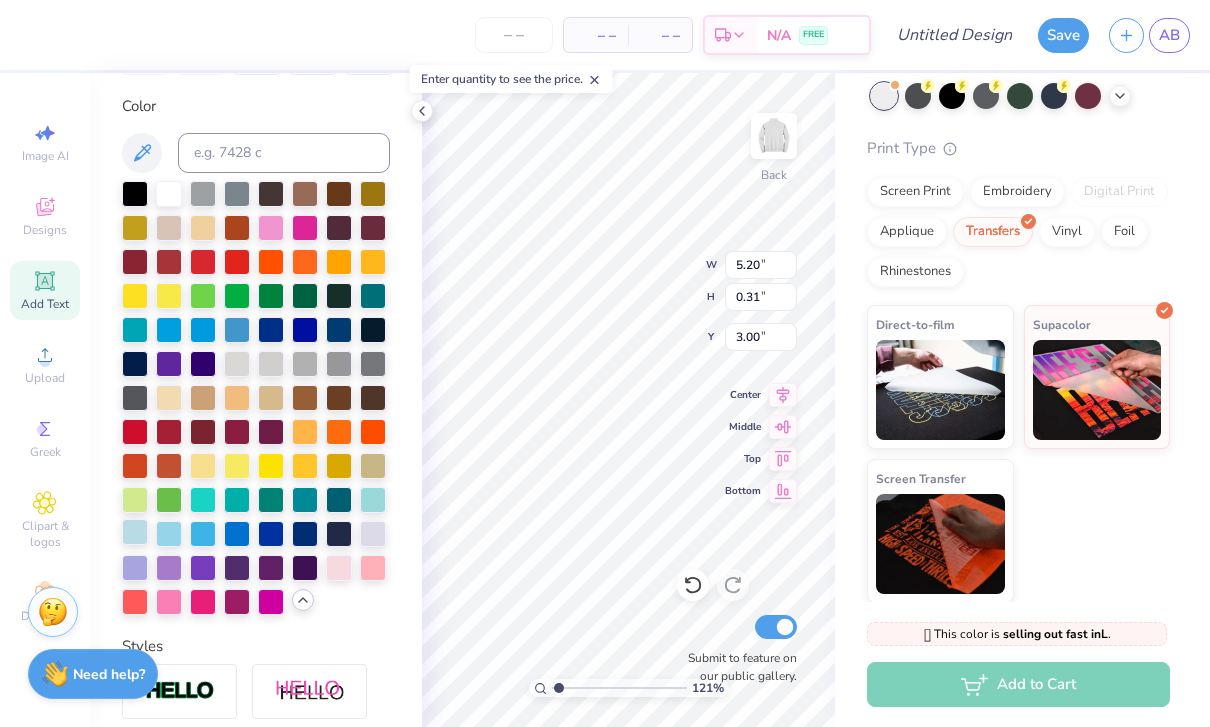 click at bounding box center (135, 532) 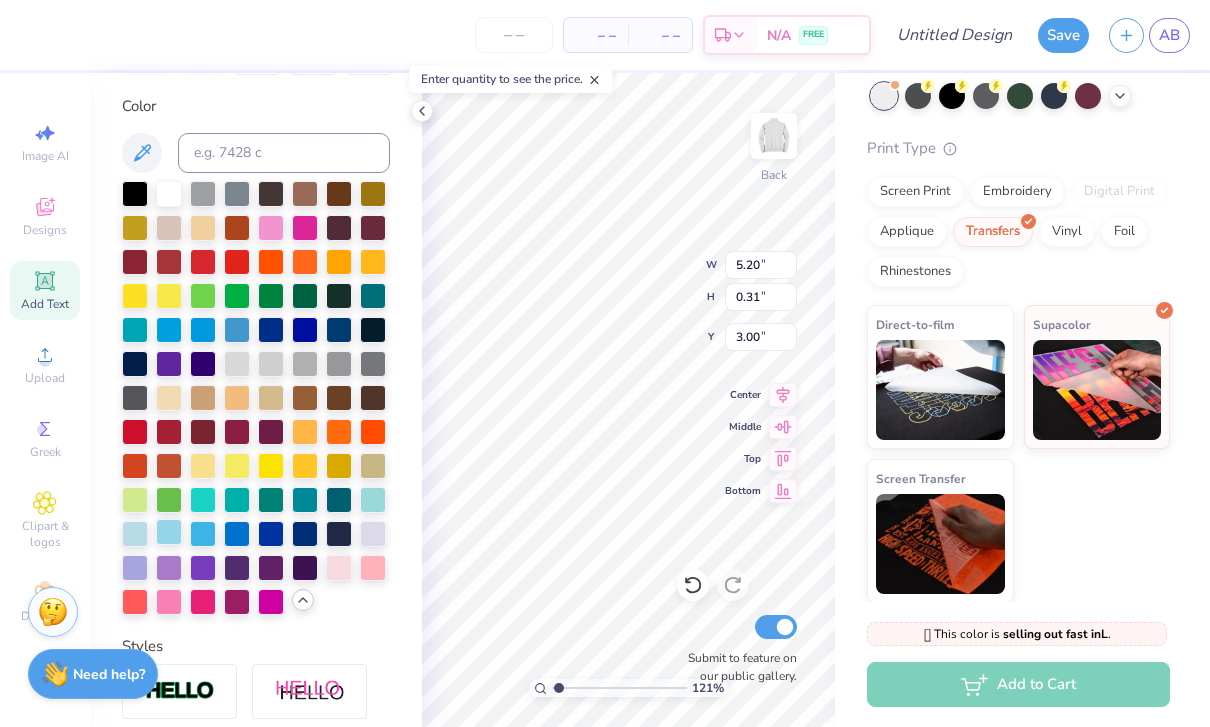 click at bounding box center (169, 532) 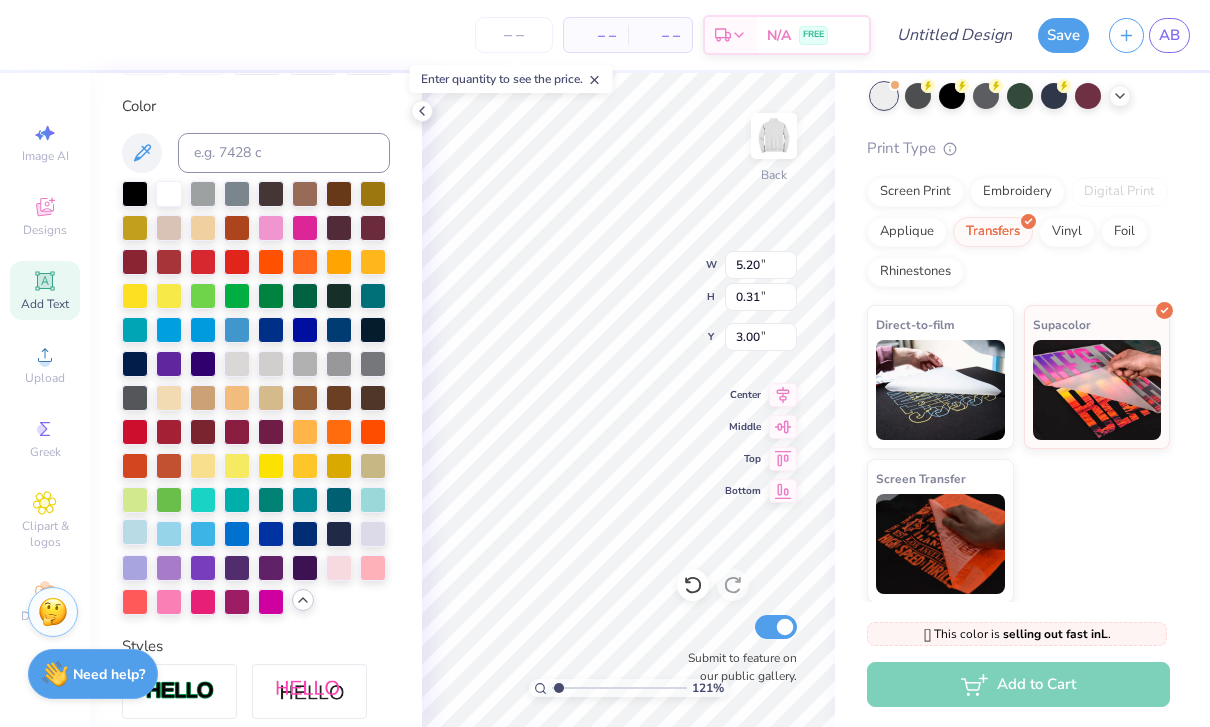 click at bounding box center [135, 532] 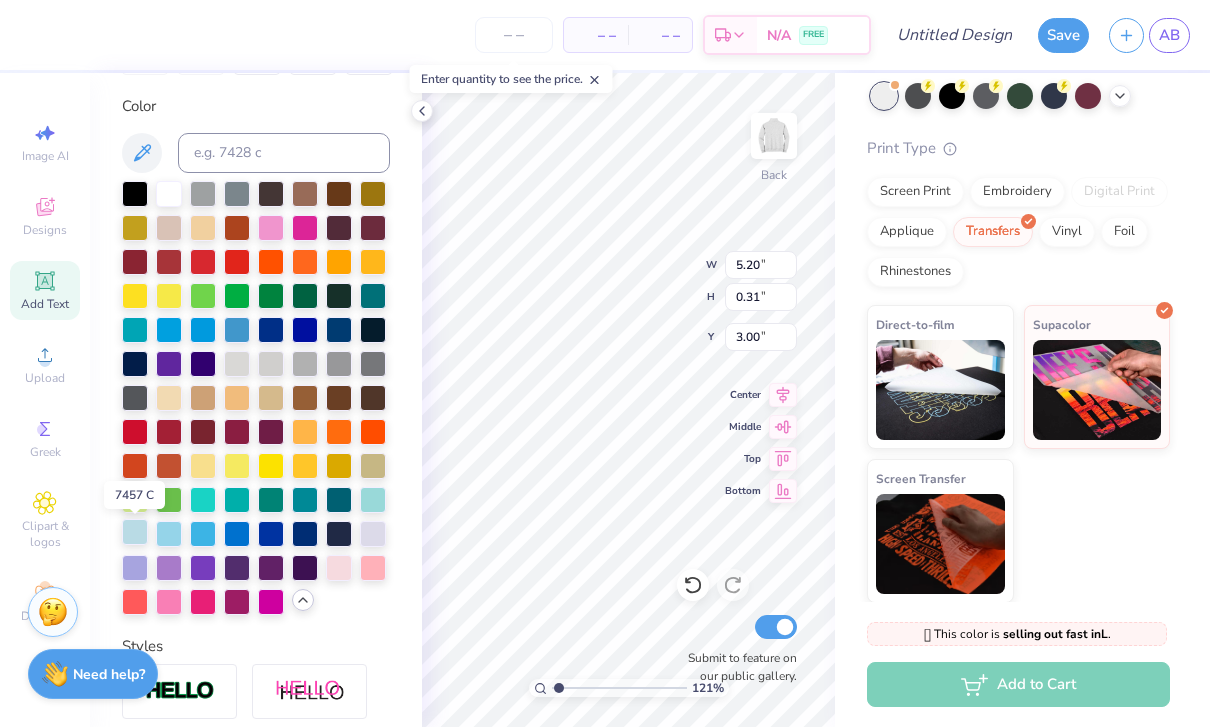 click at bounding box center [135, 532] 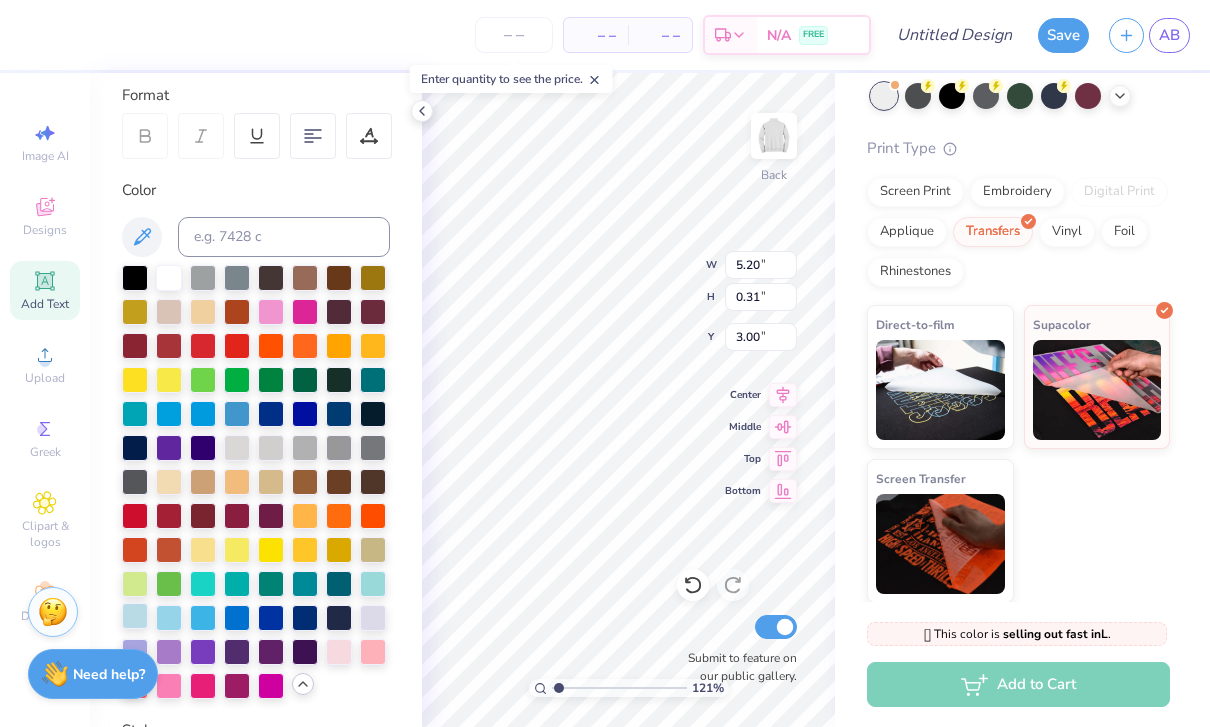 scroll, scrollTop: 280, scrollLeft: 0, axis: vertical 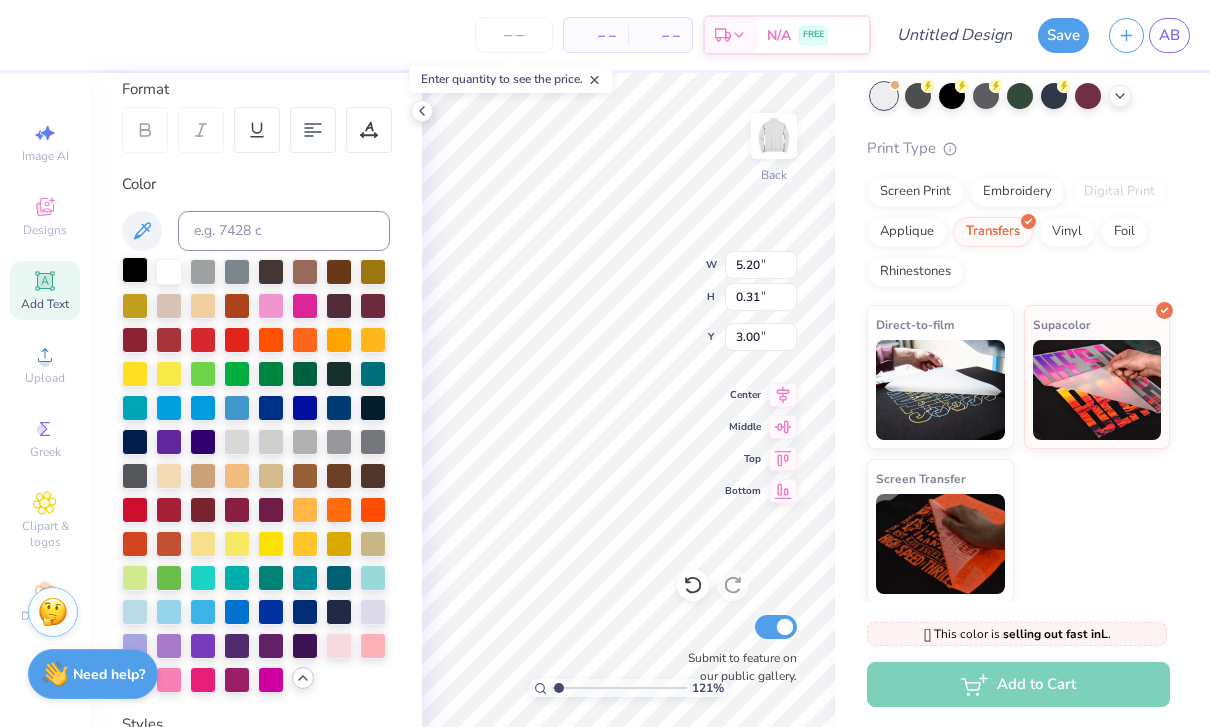 click at bounding box center (135, 270) 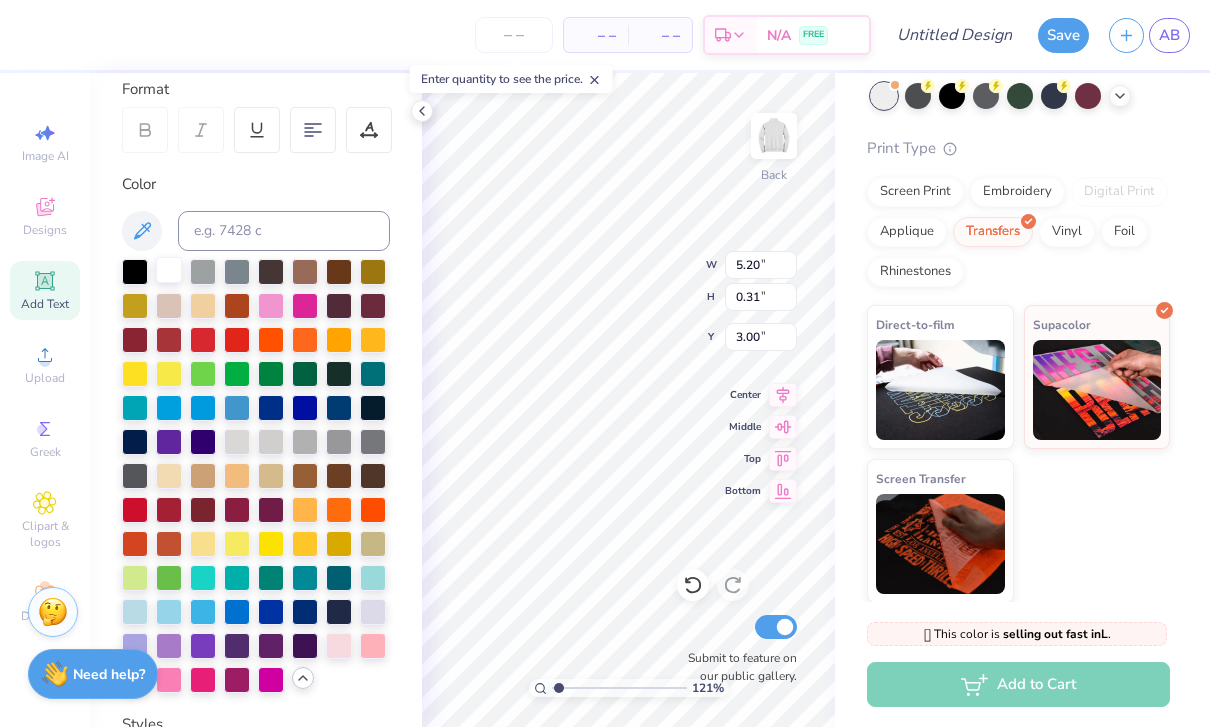 click at bounding box center (169, 270) 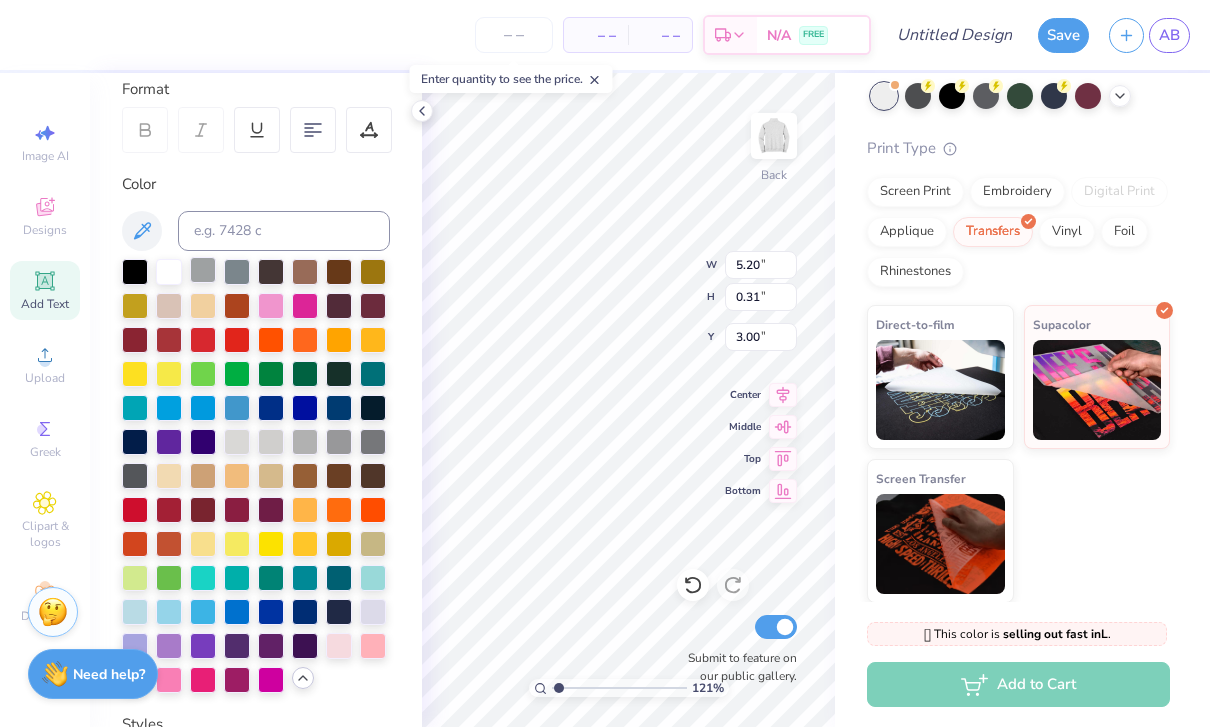 click at bounding box center (203, 270) 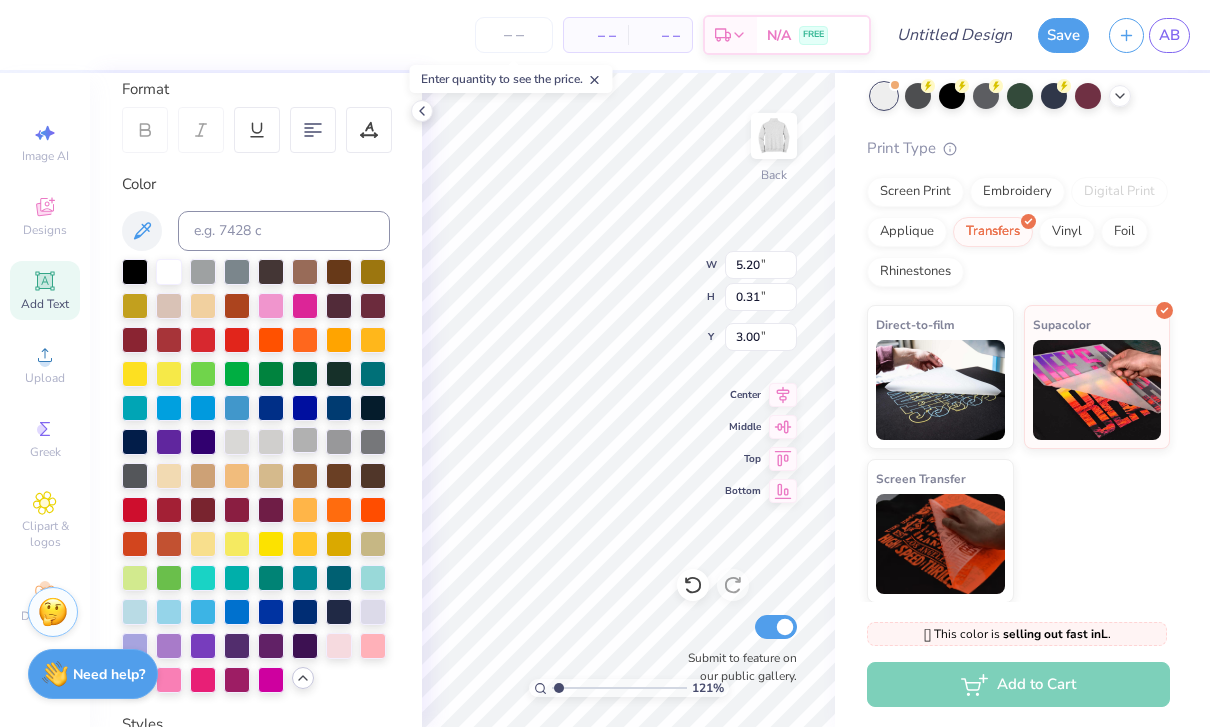 click at bounding box center (305, 440) 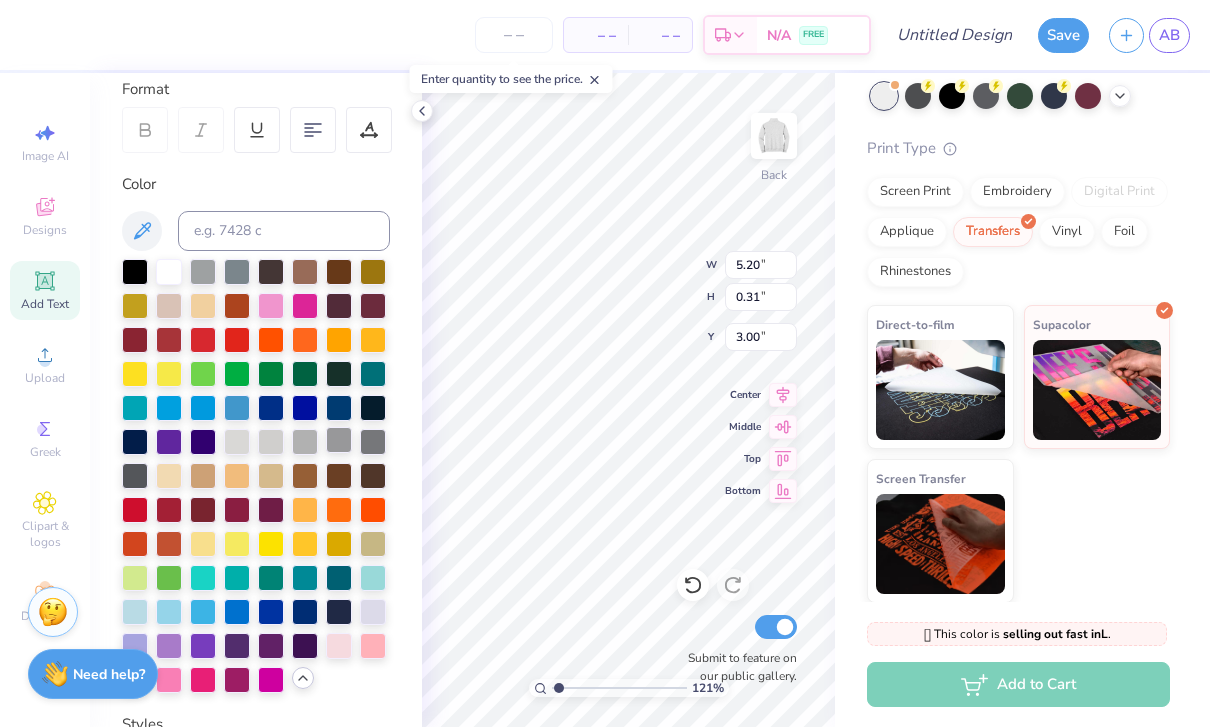 click at bounding box center (256, 476) 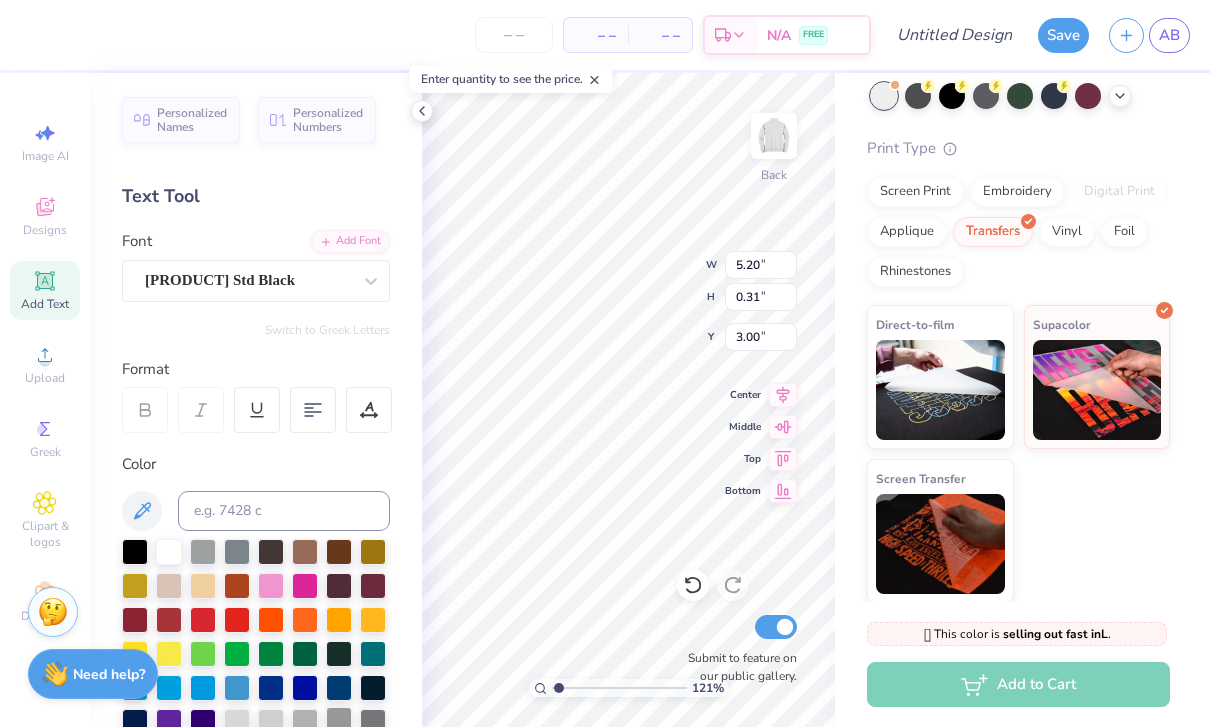 scroll, scrollTop: 0, scrollLeft: 0, axis: both 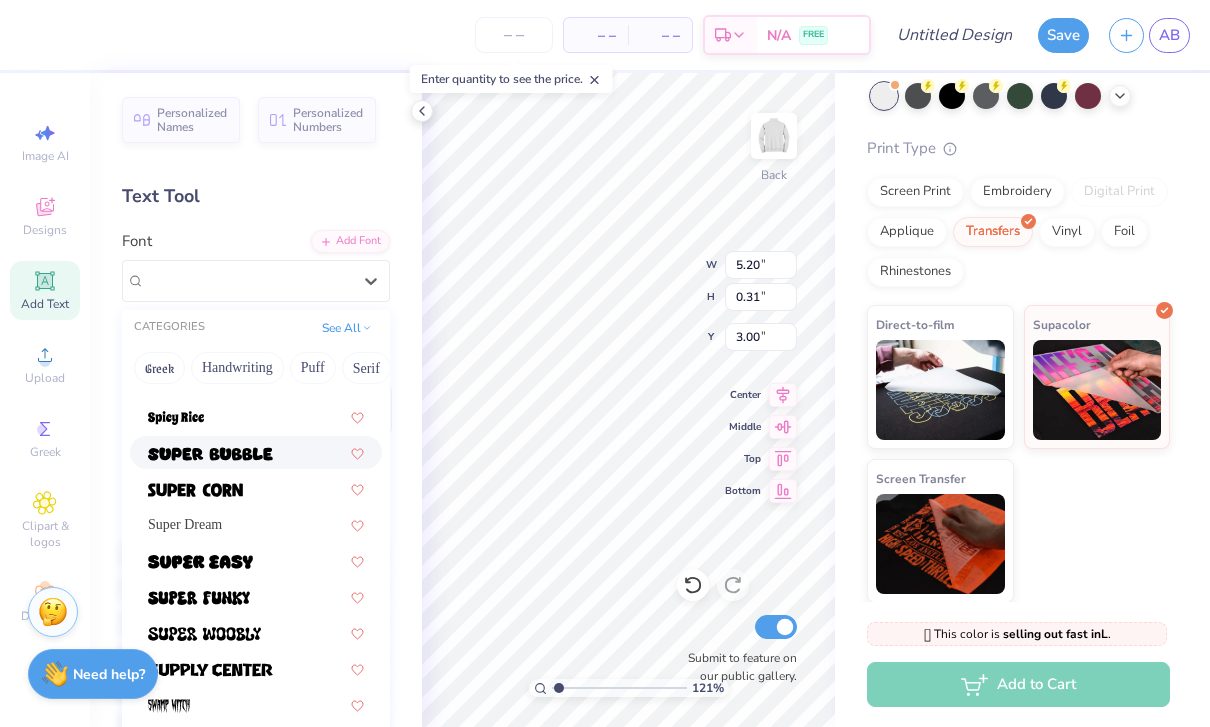 click at bounding box center (256, 452) 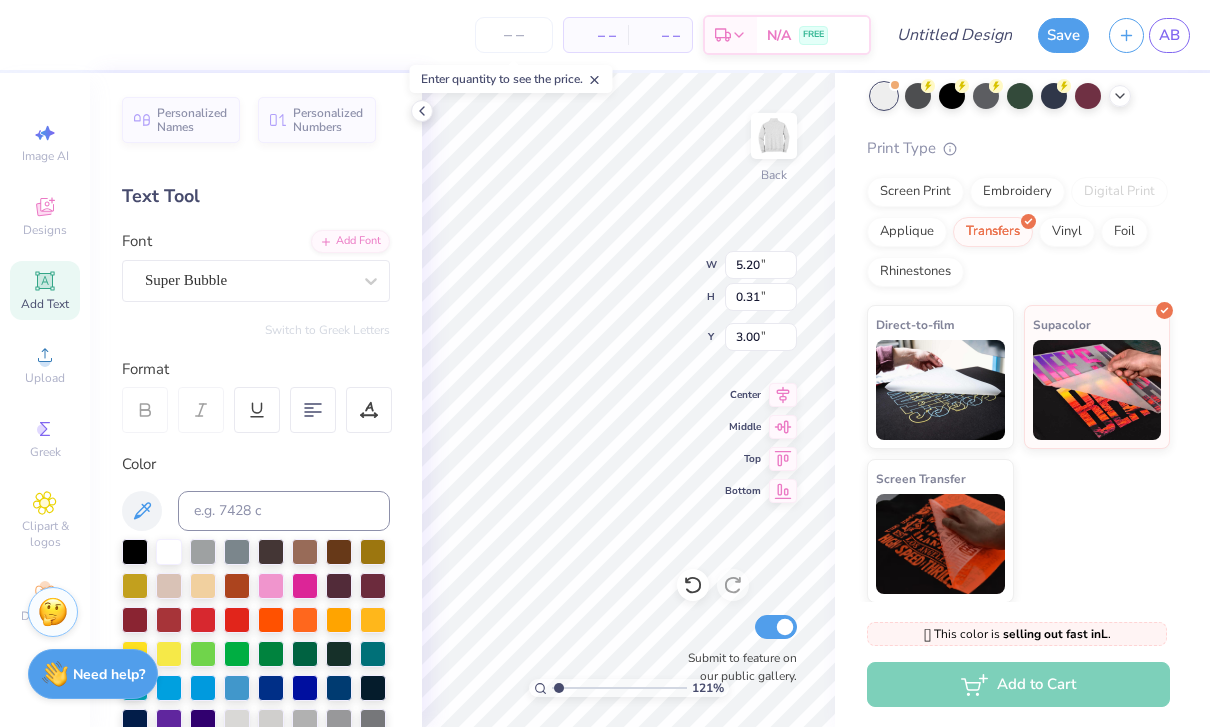 type on "[NUMBER]" 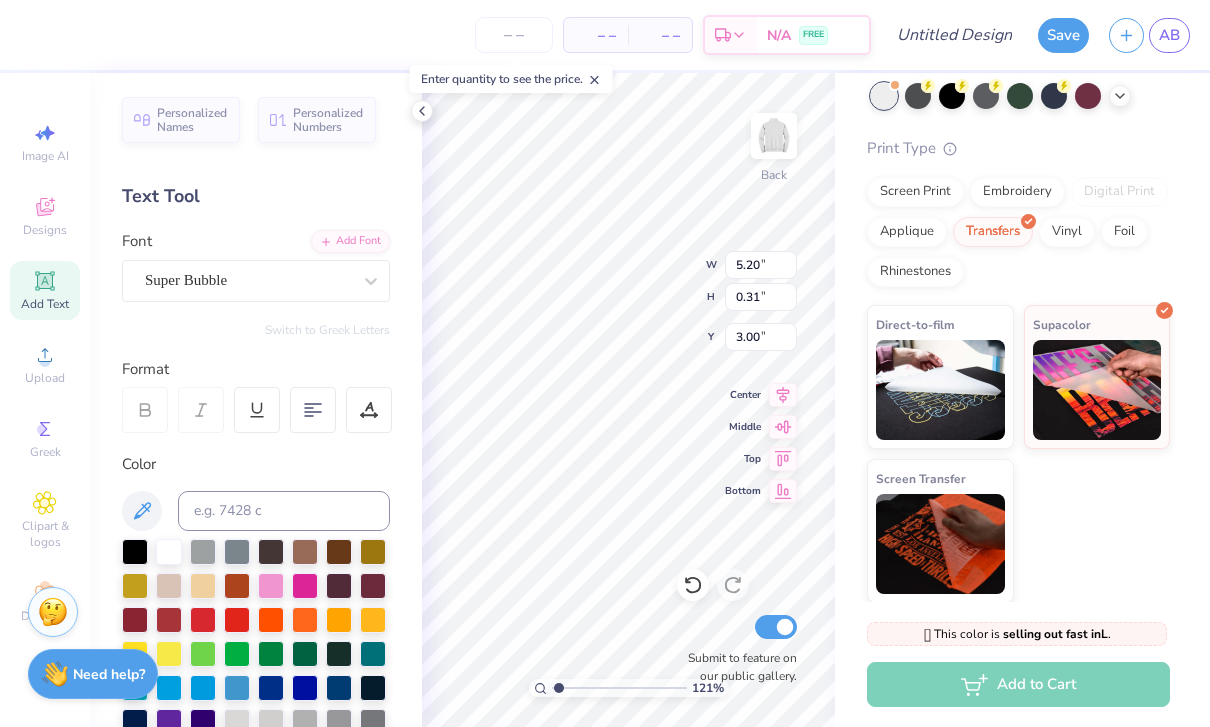 type on "6.12" 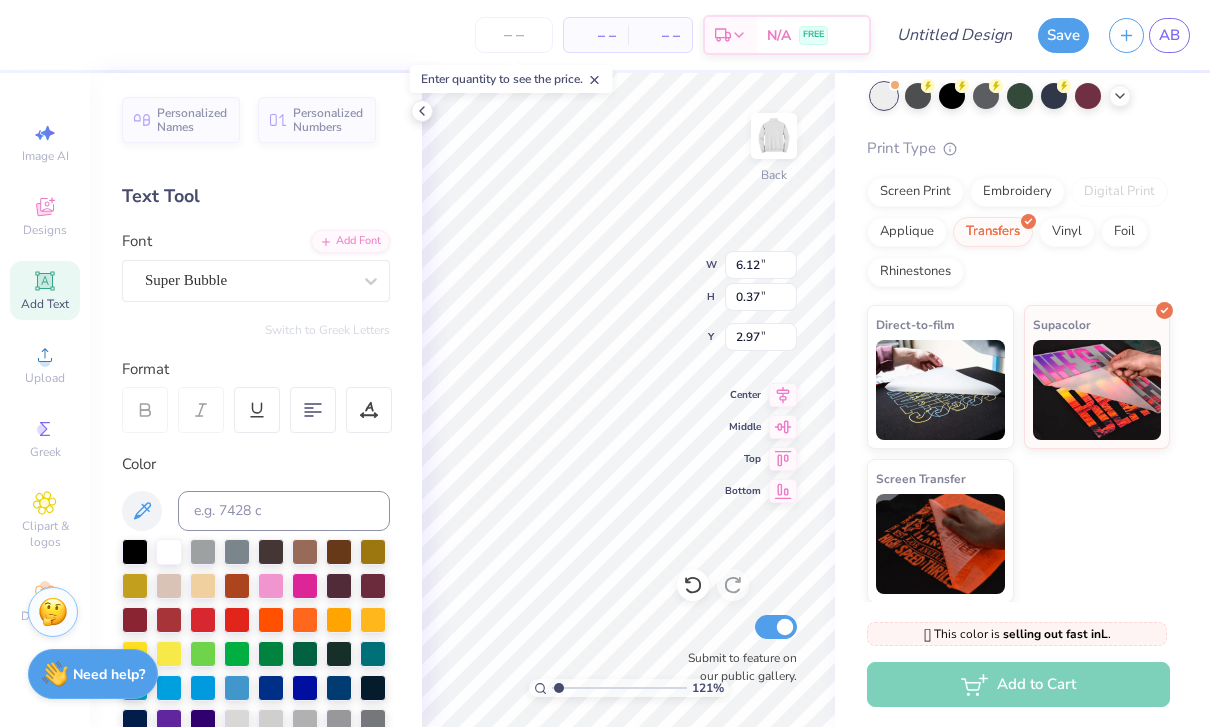 type on "[NUMBER]" 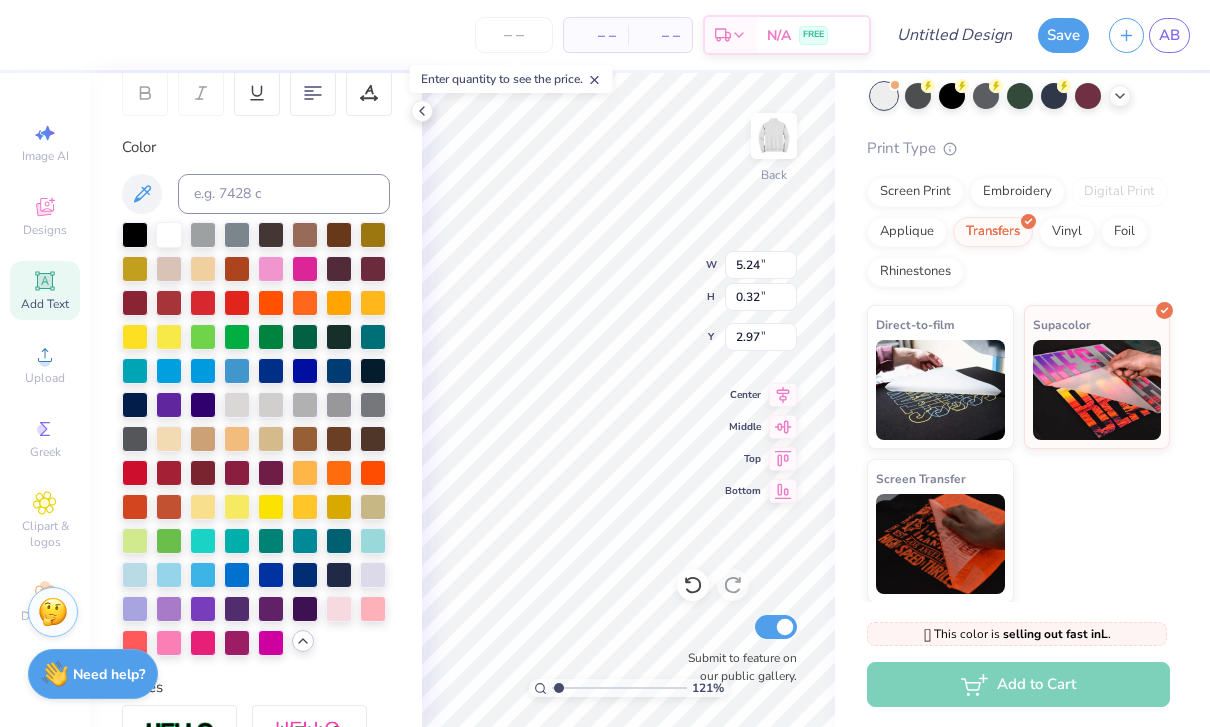 scroll, scrollTop: 324, scrollLeft: 0, axis: vertical 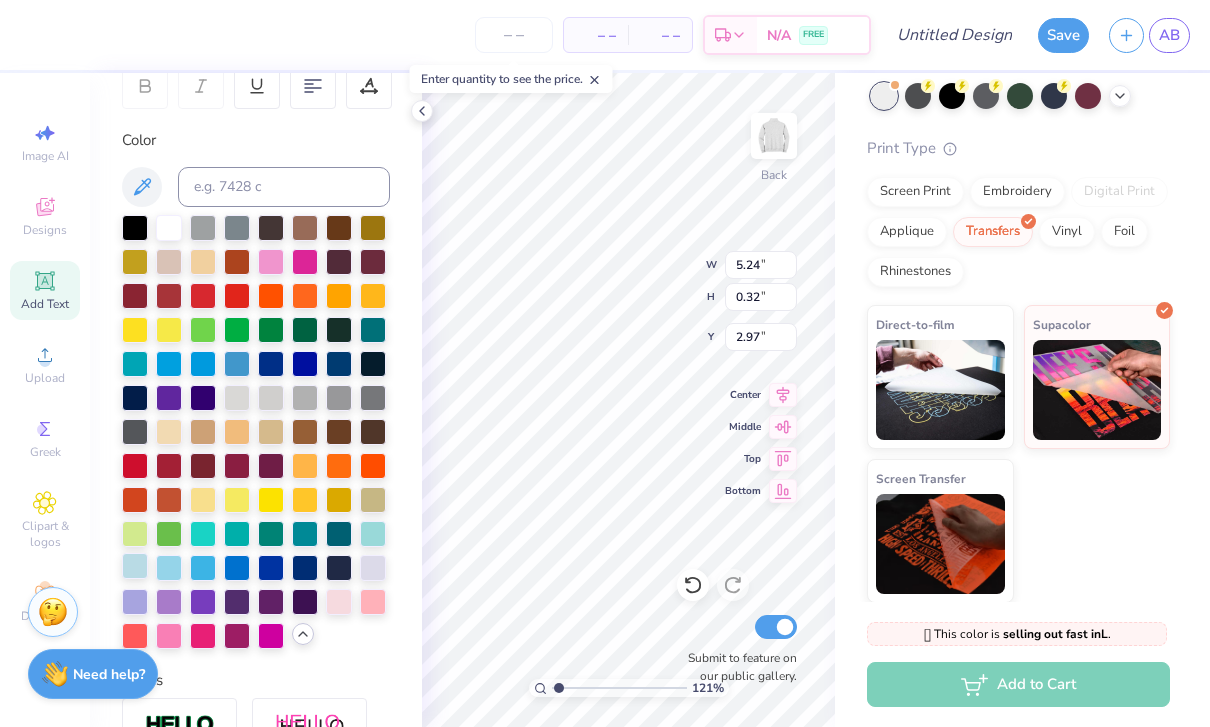 click at bounding box center (135, 566) 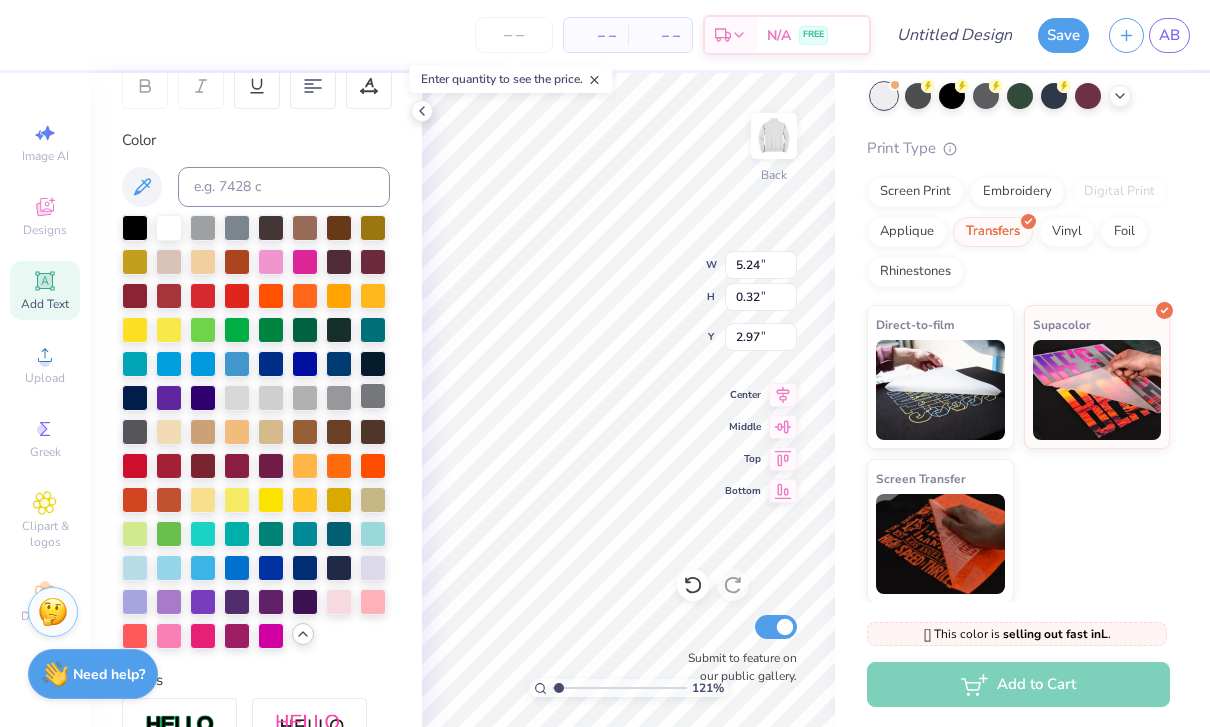 click at bounding box center (373, 396) 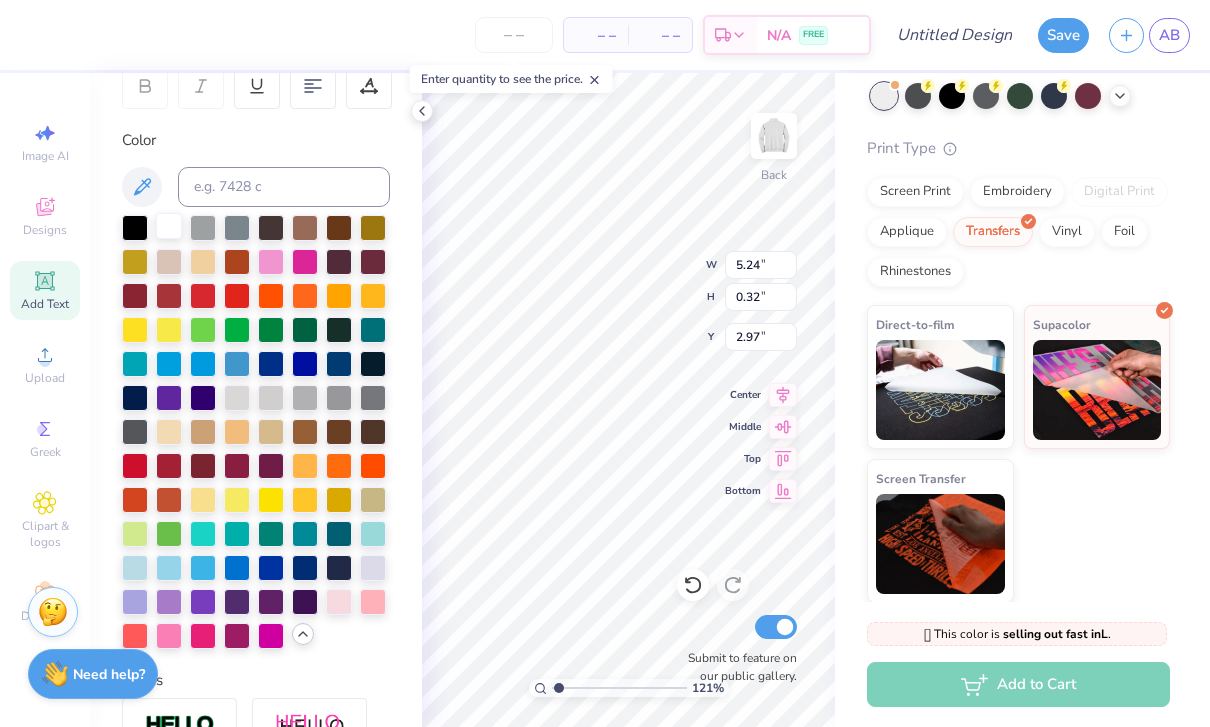click at bounding box center (169, 226) 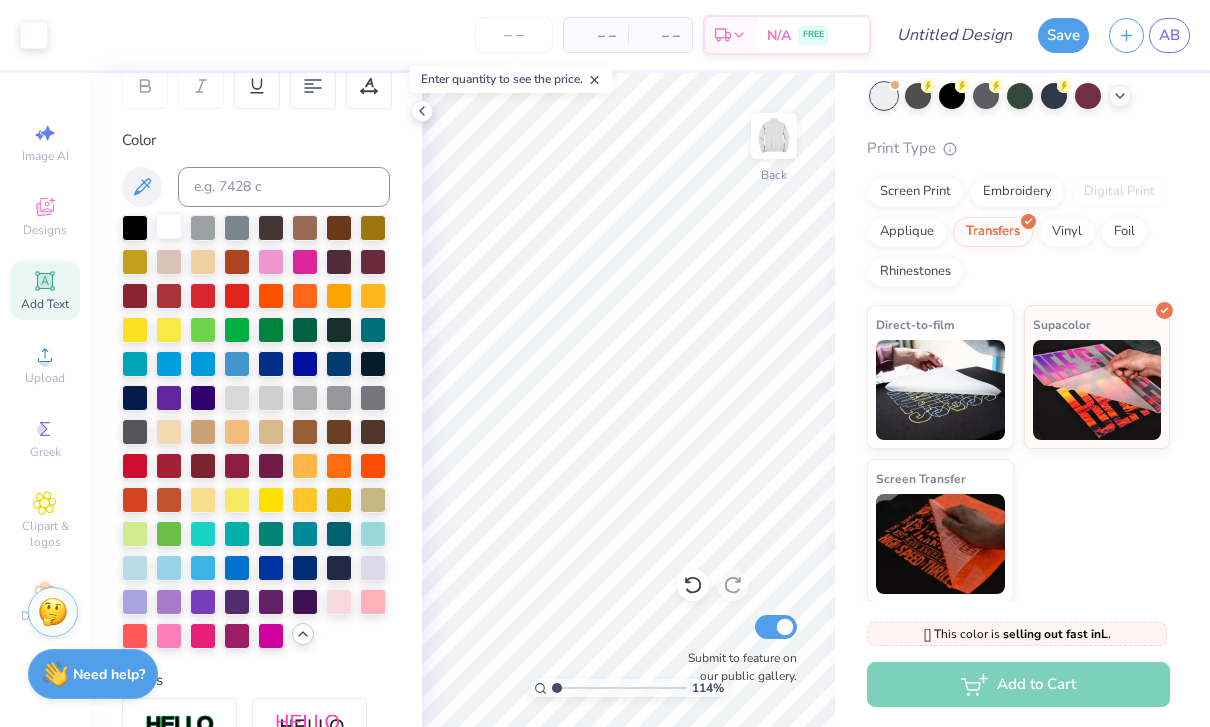 type on "1" 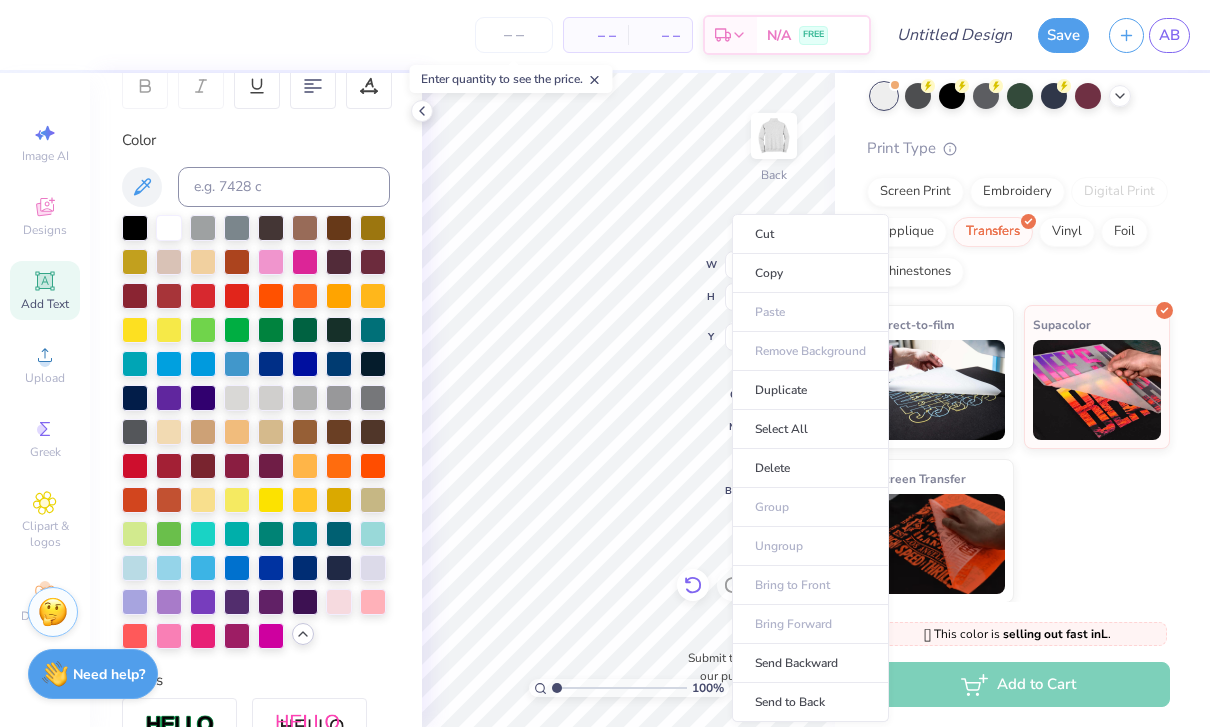 click 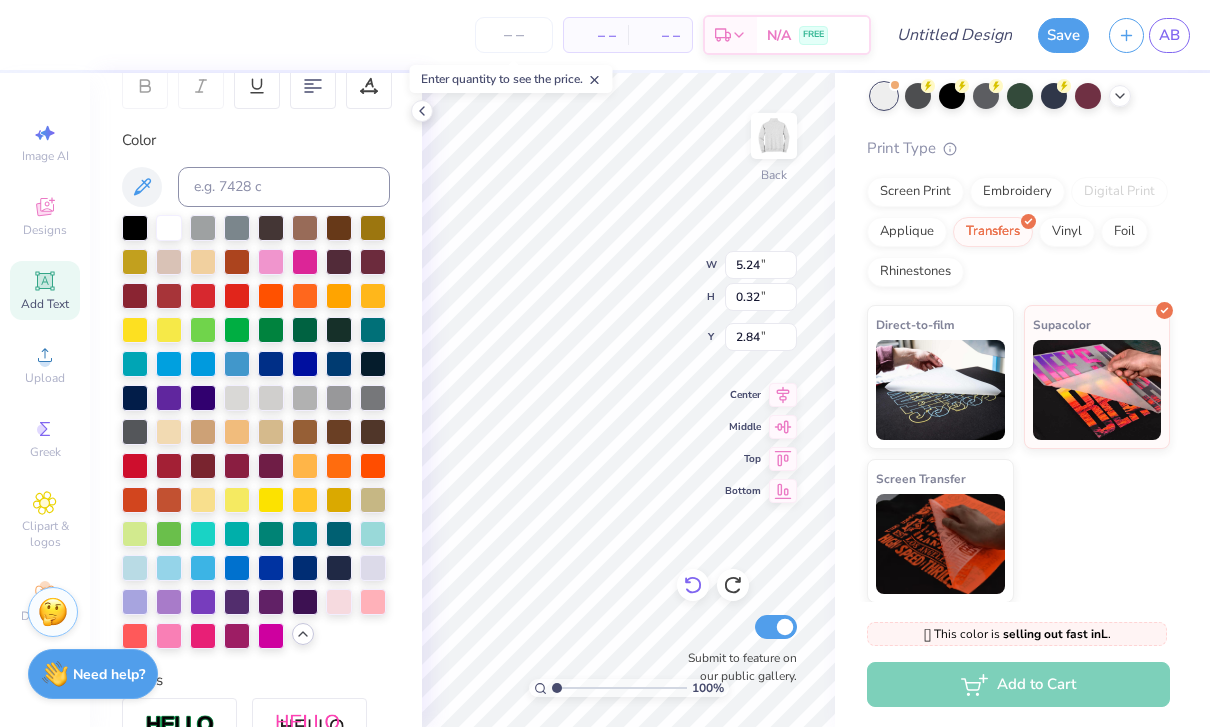 type on "2.97" 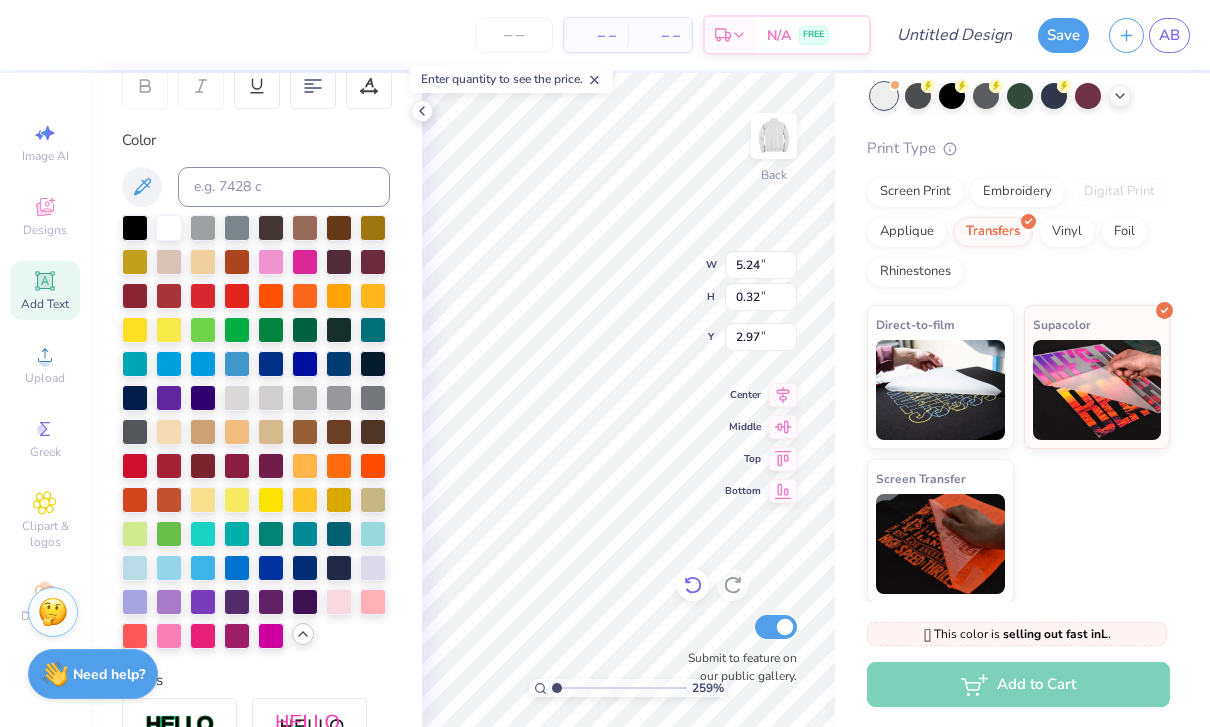 type on "[NUMBER]" 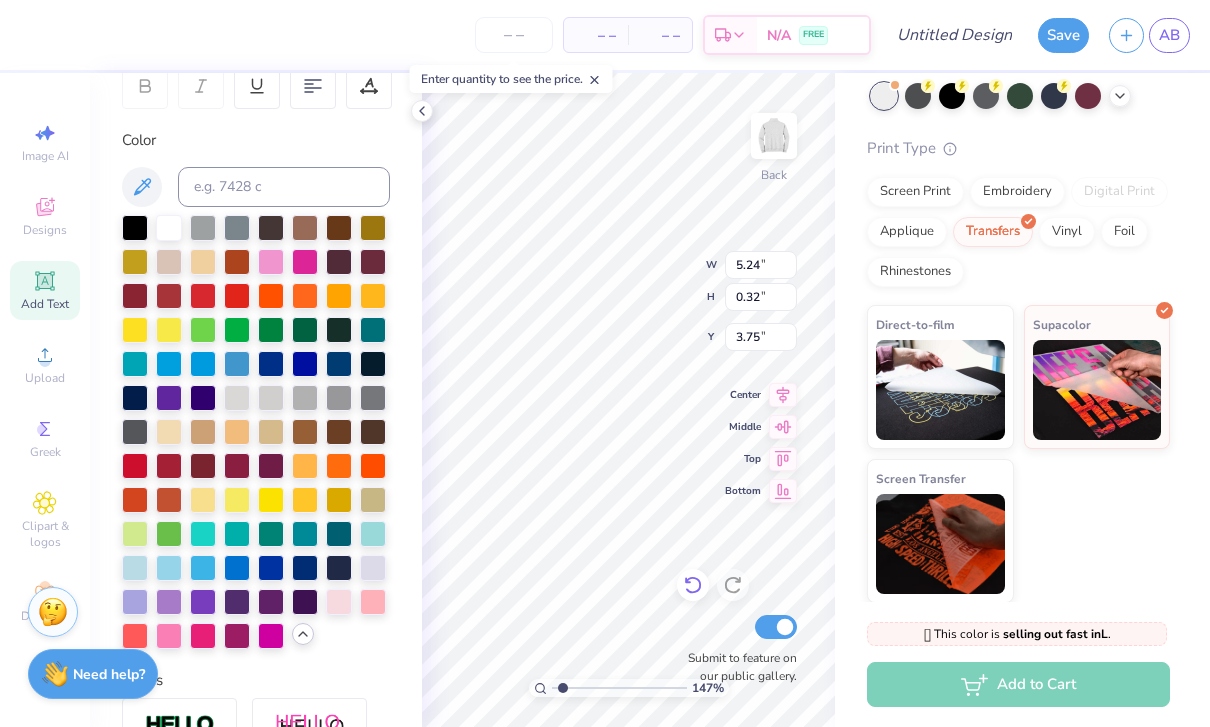 scroll, scrollTop: 0, scrollLeft: 3, axis: horizontal 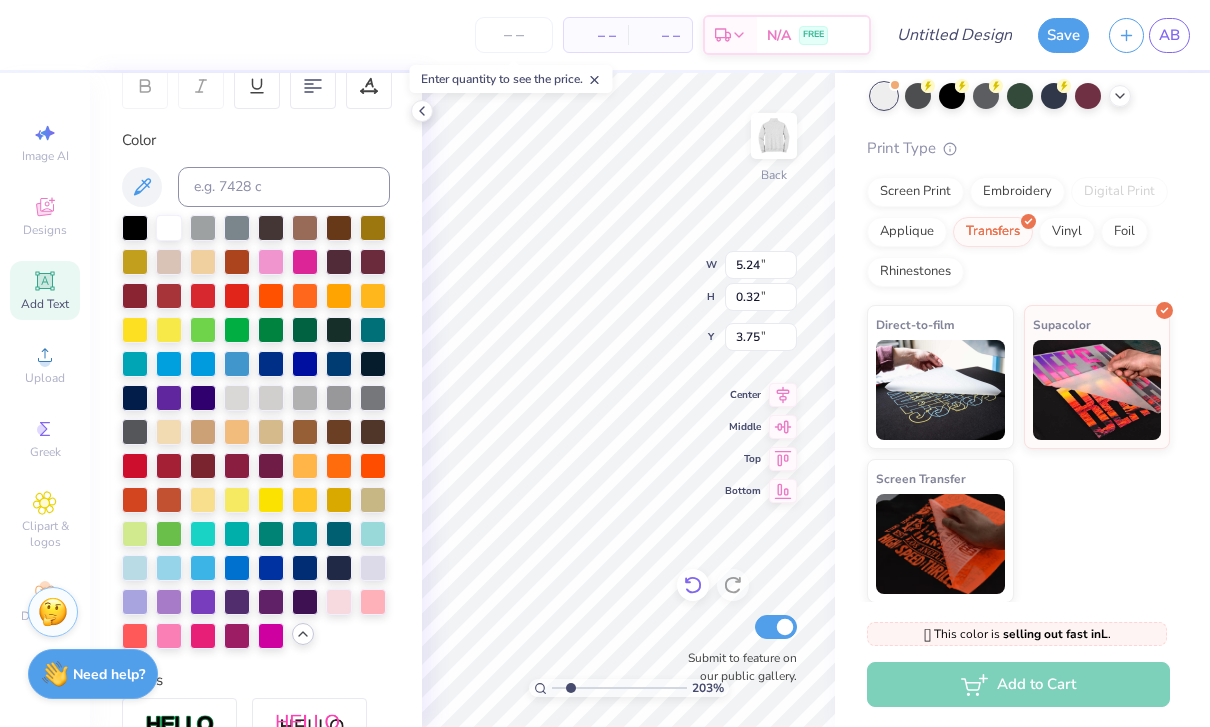 type on "2.03353567154611" 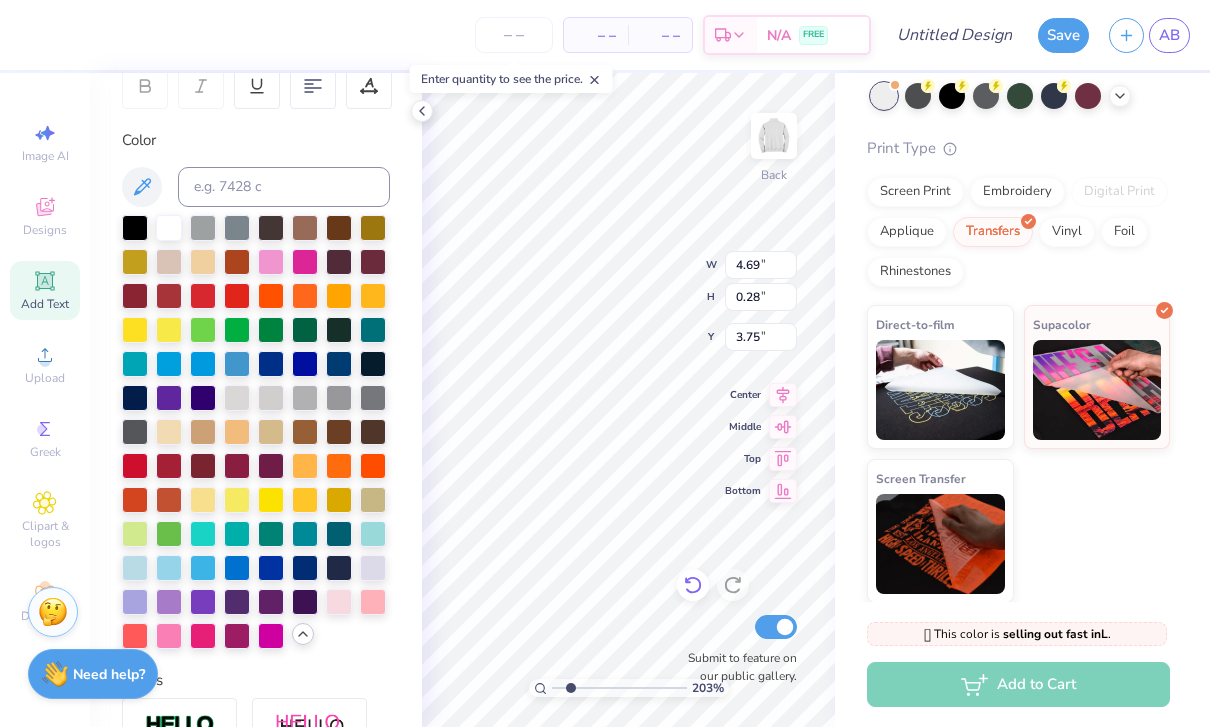 type on "2.03353567154611" 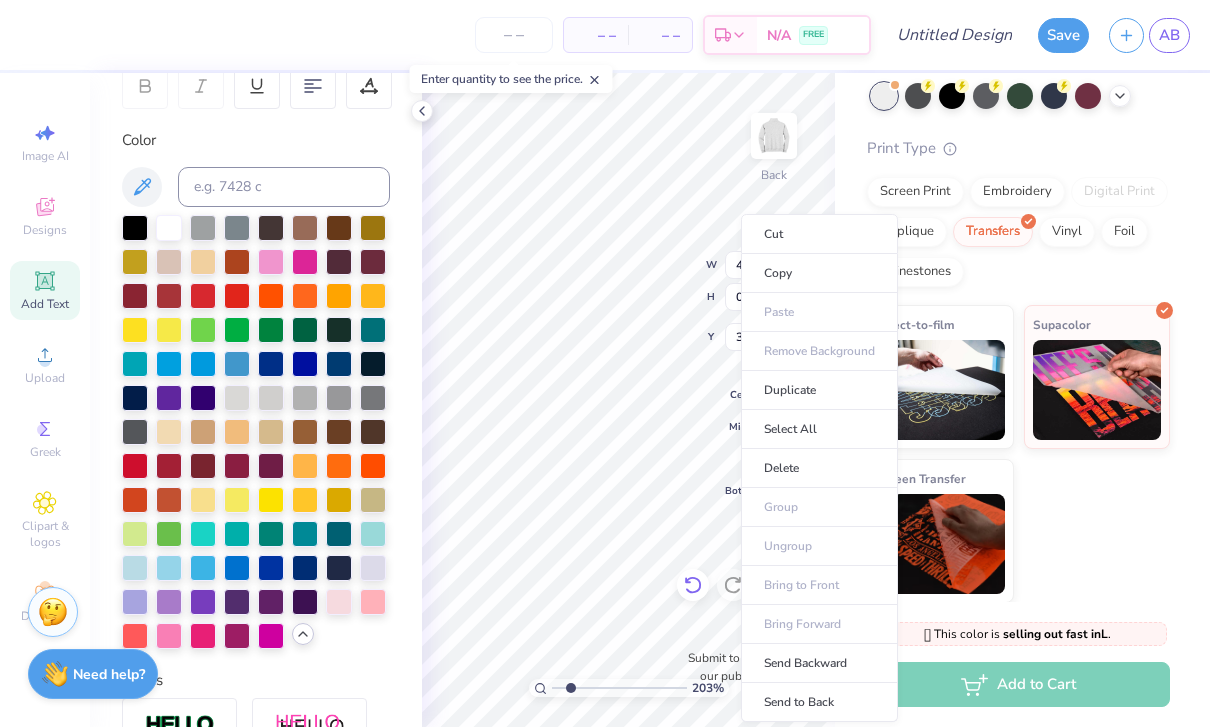 type on "2.03353567154611" 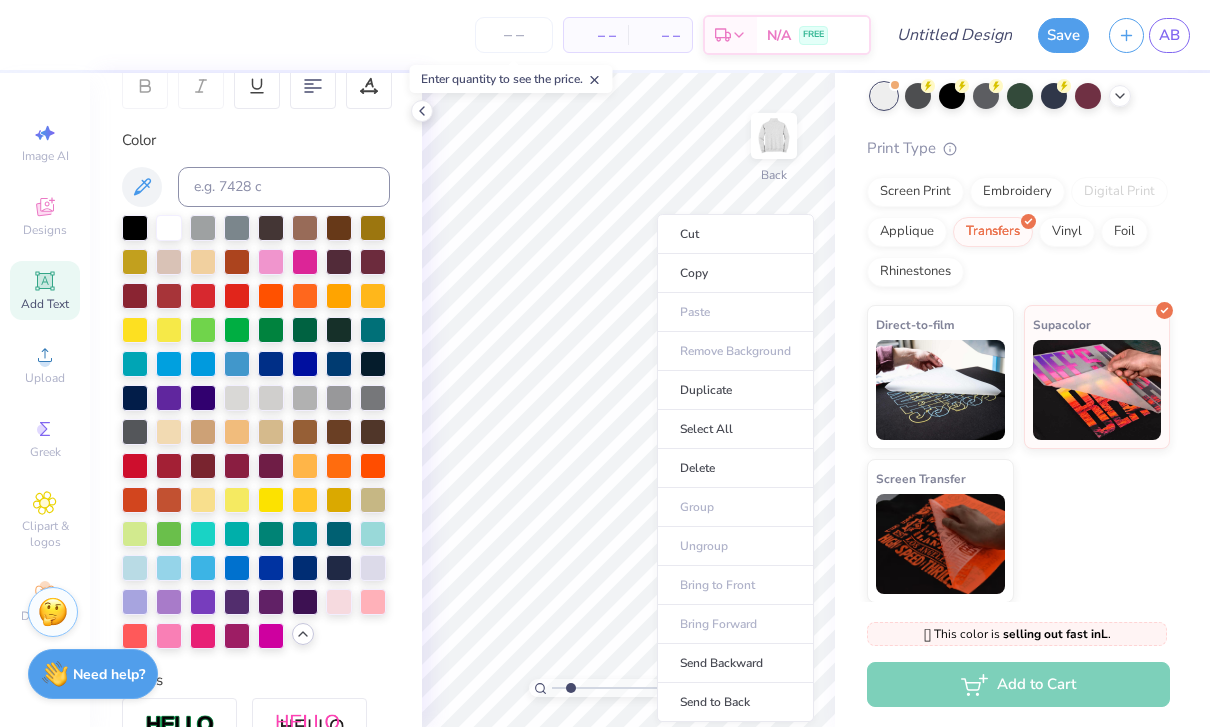 type on "2.03353567154611" 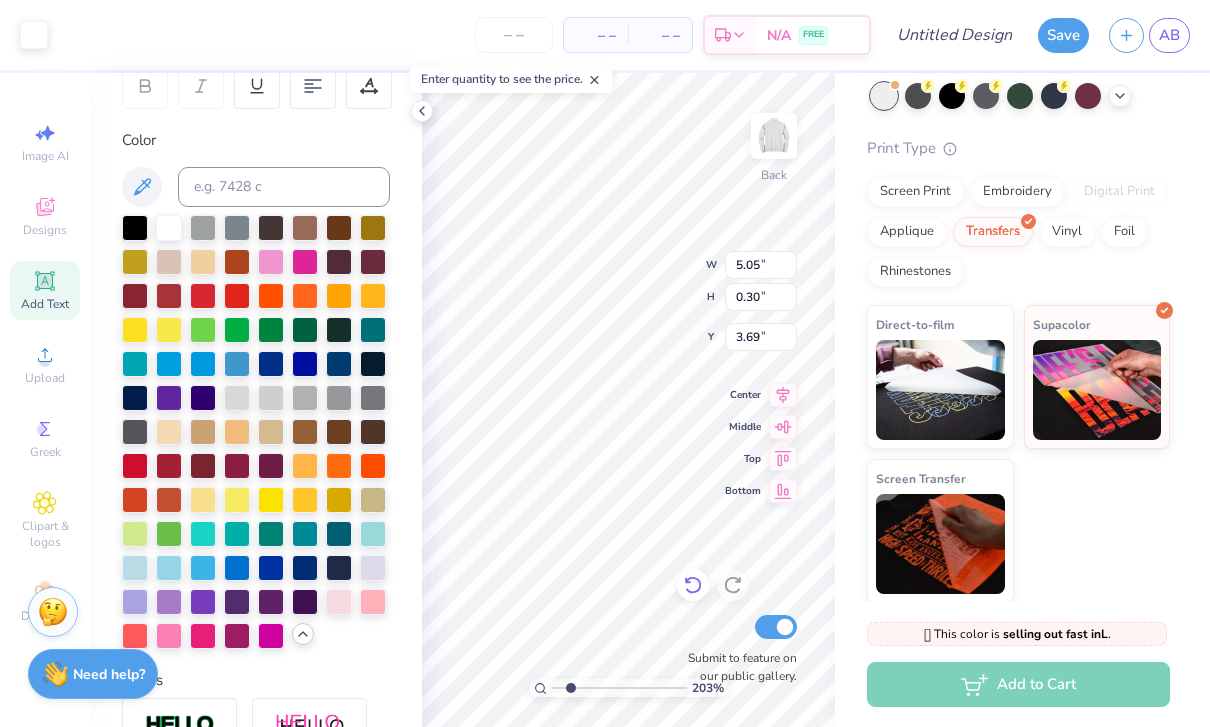 scroll, scrollTop: 1, scrollLeft: 6, axis: both 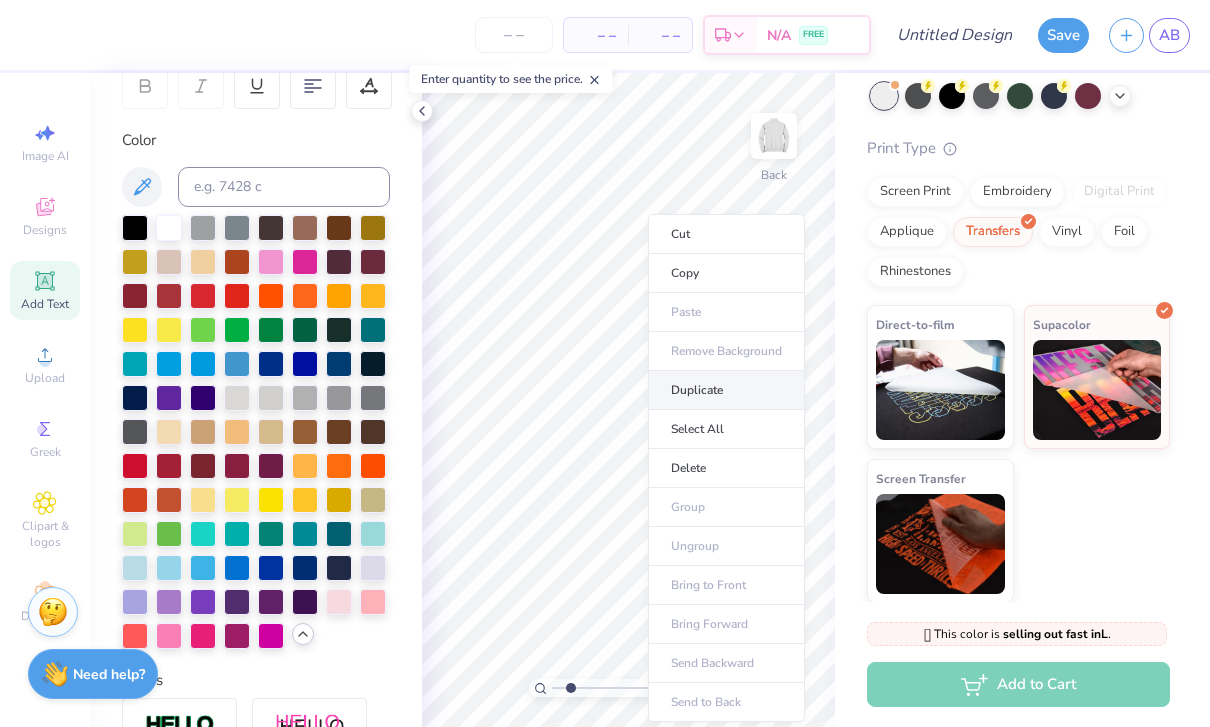 click on "Duplicate" at bounding box center [726, 390] 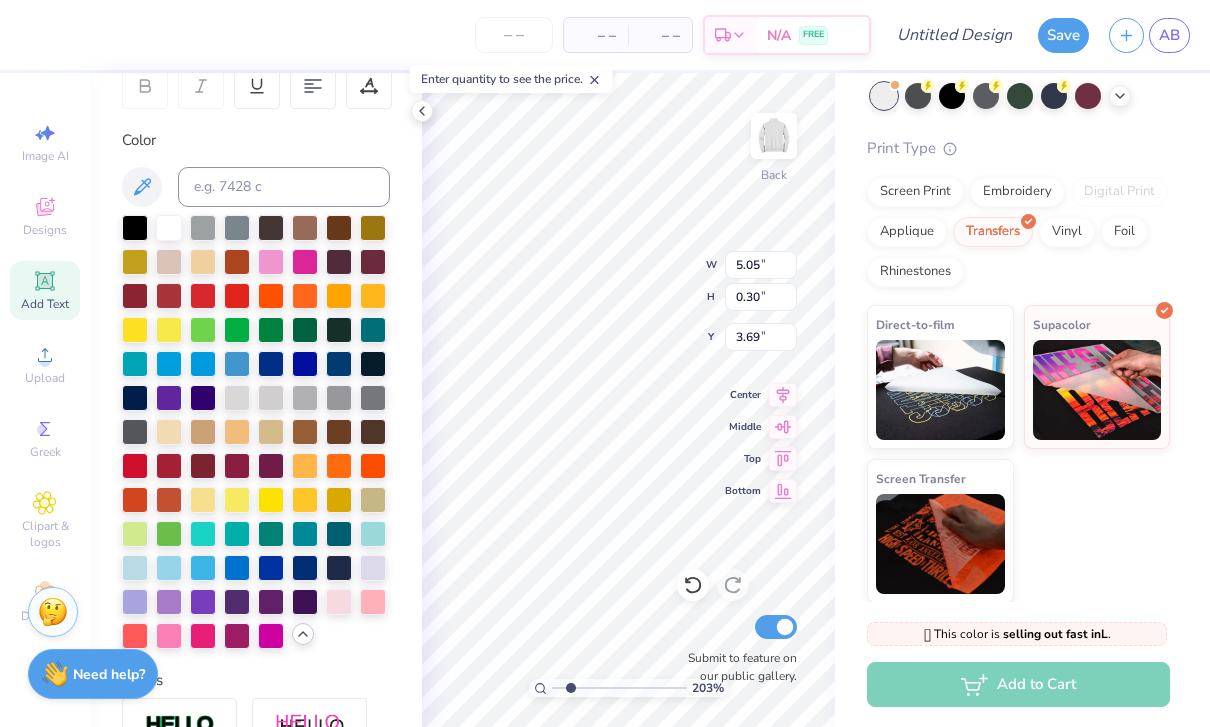 type on "2.03353567154611" 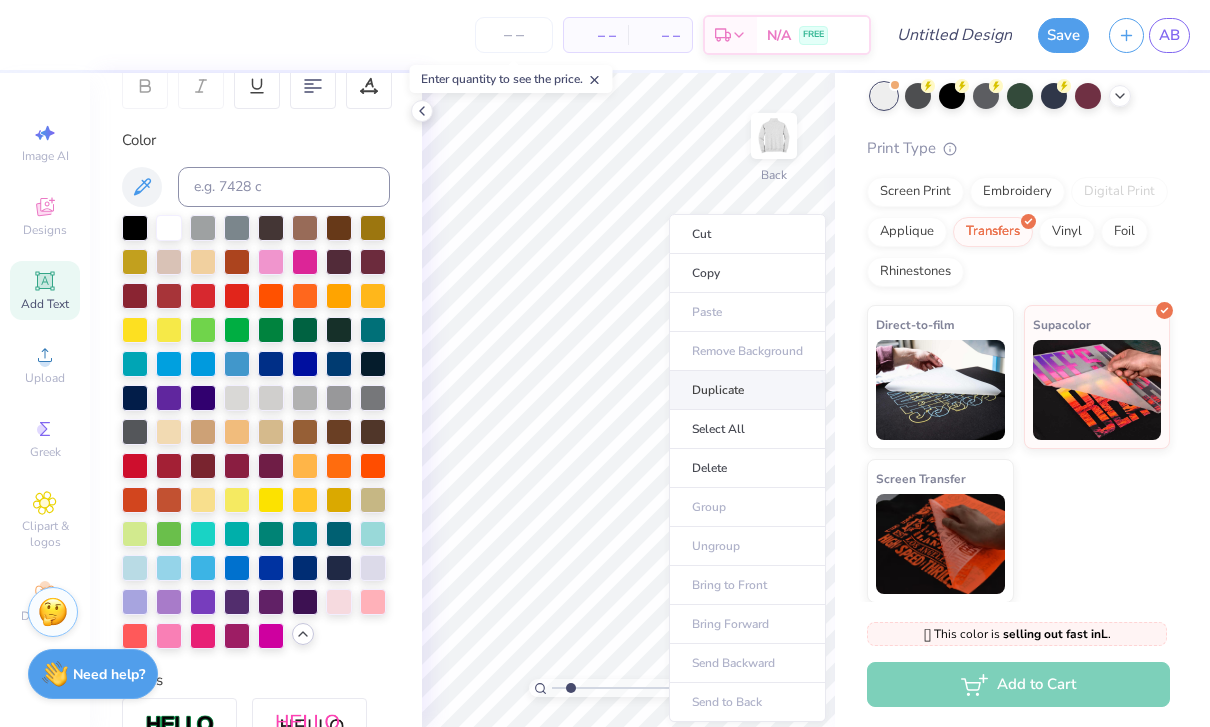click on "Duplicate" at bounding box center (747, 390) 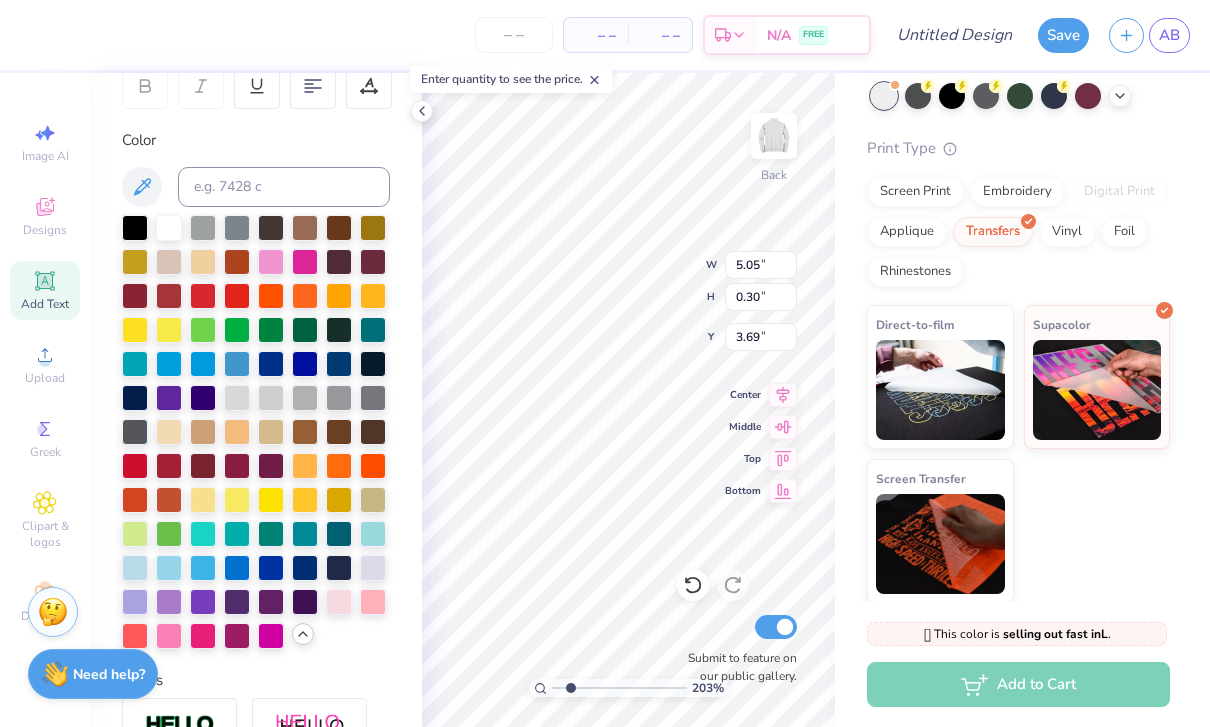 type on "2.03353567154611" 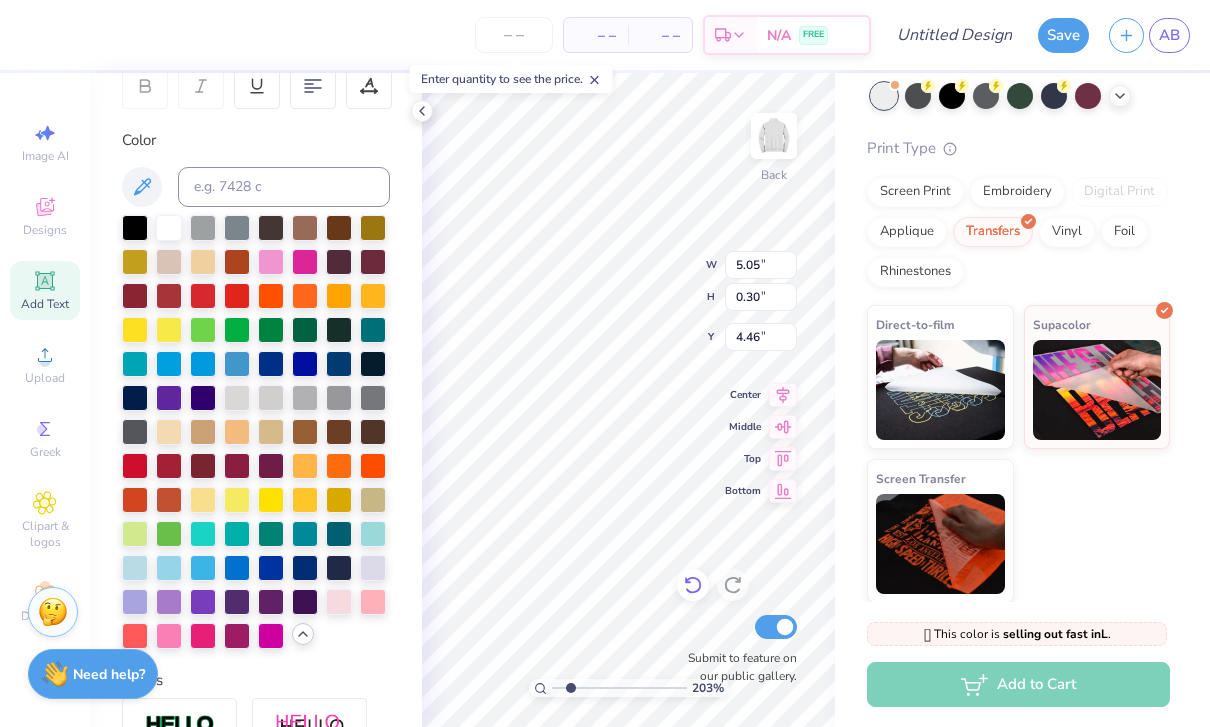 click 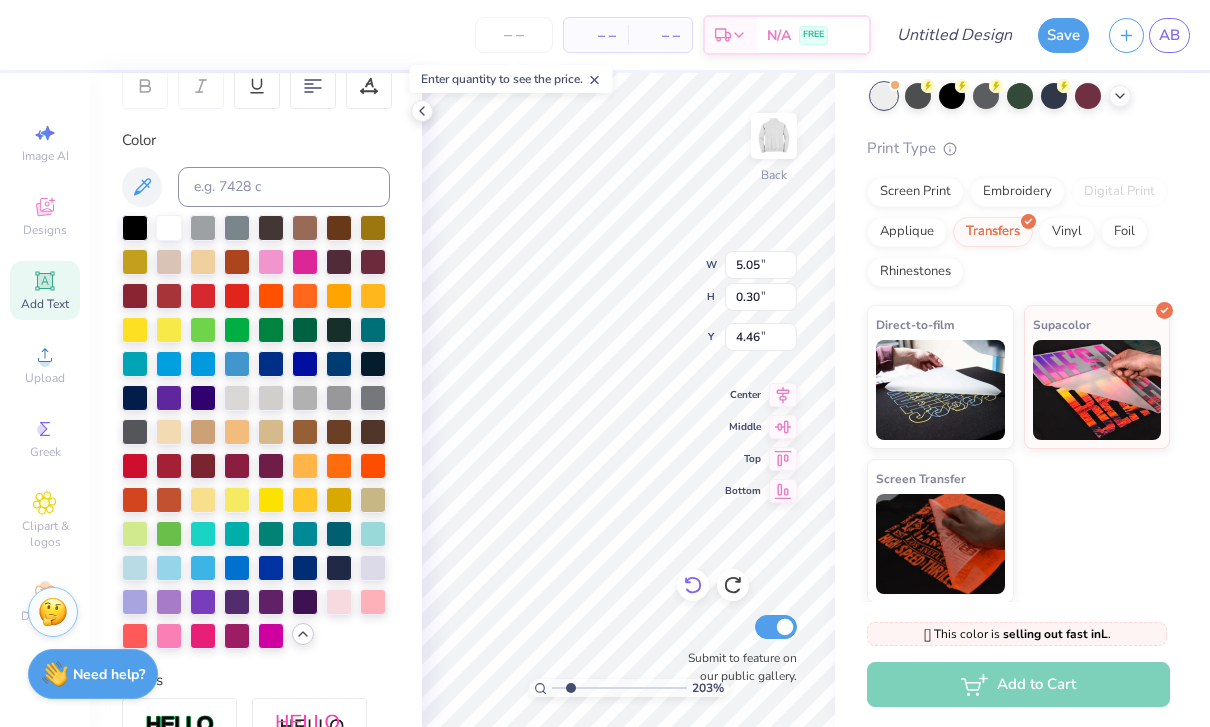 type on "2.03353567154611" 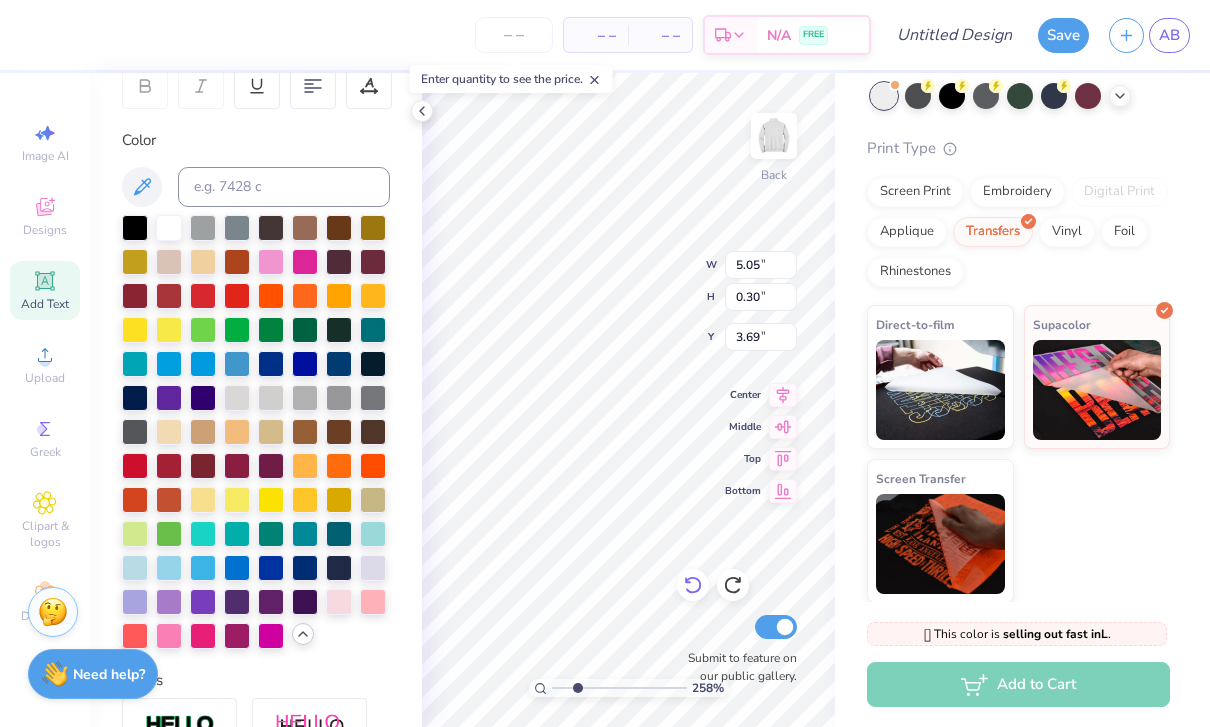 scroll, scrollTop: 1, scrollLeft: 6, axis: both 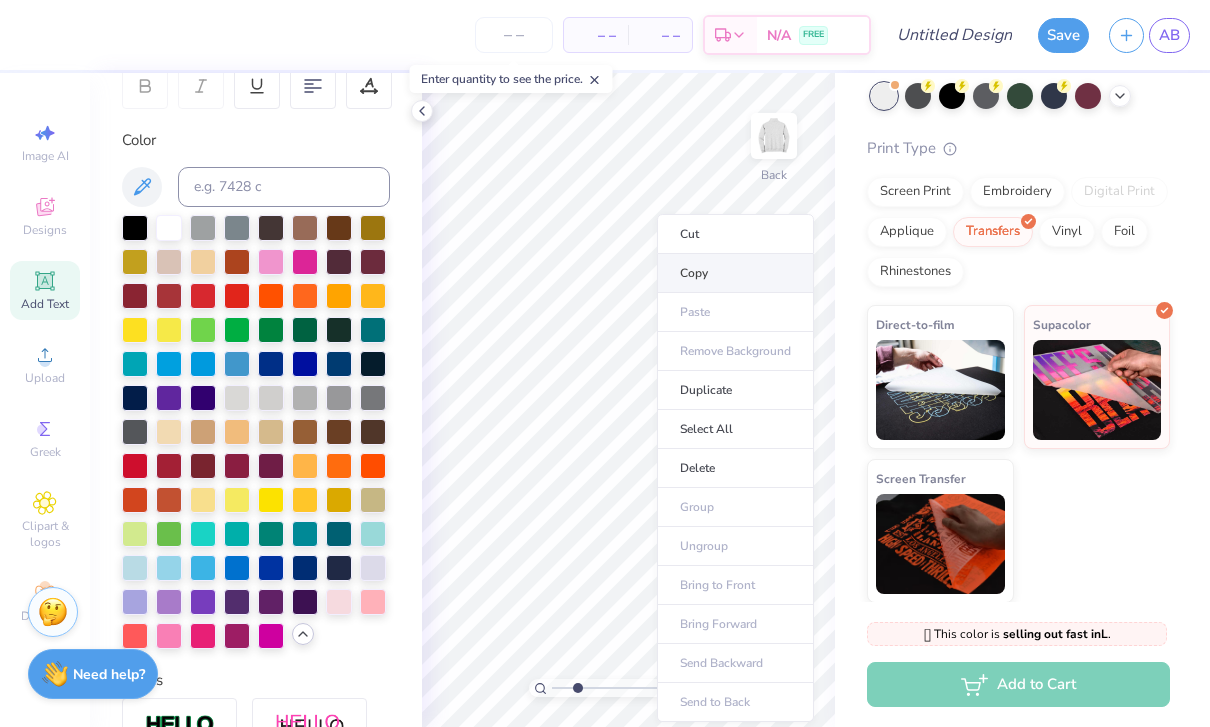 click on "Copy" at bounding box center [735, 273] 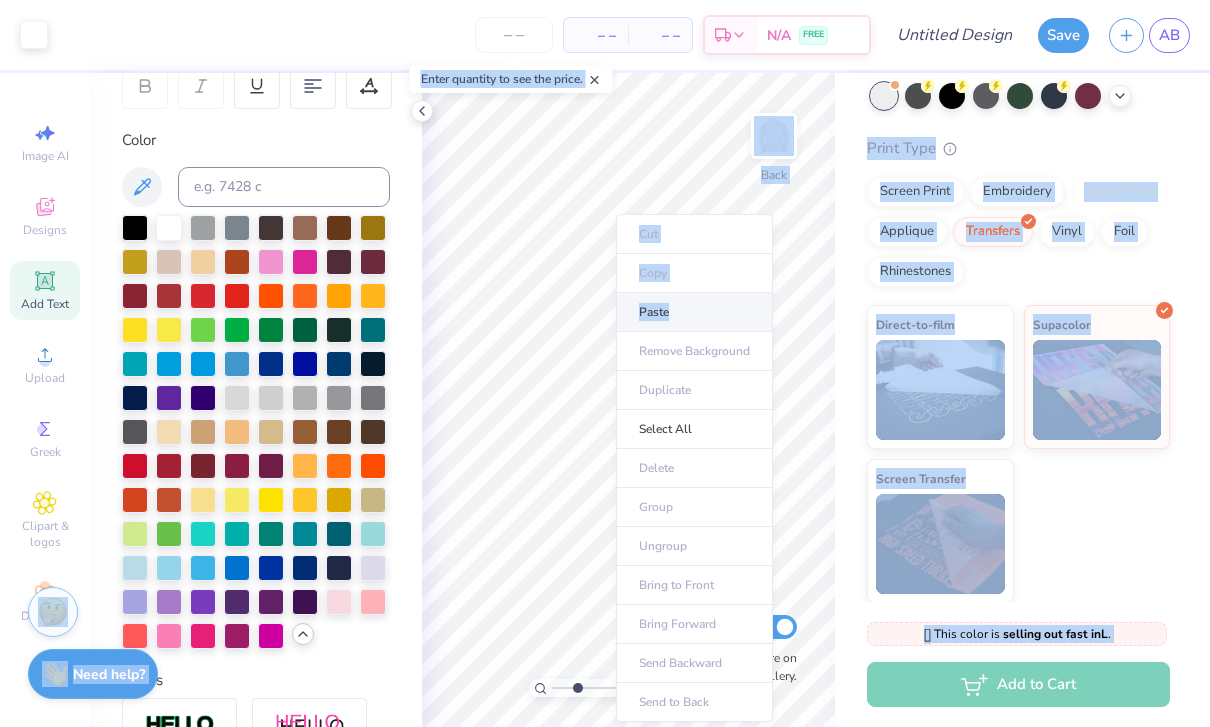 click on "Paste" at bounding box center [694, 312] 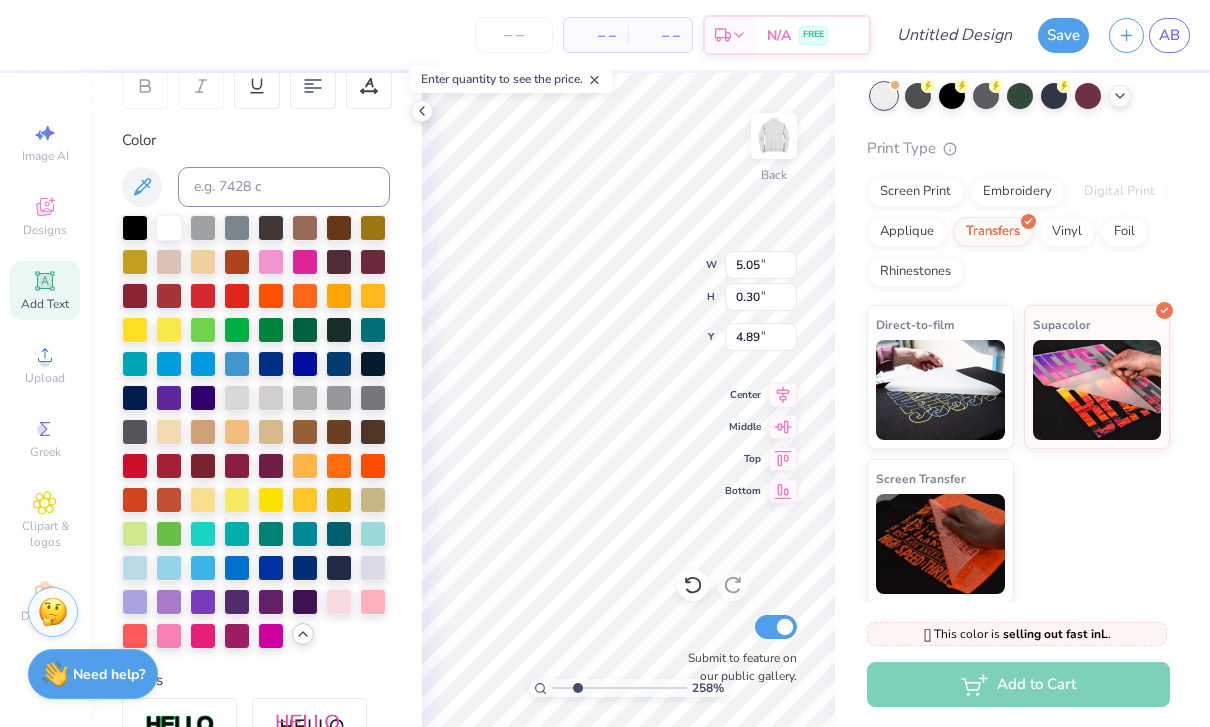 type on "2.57816678432807" 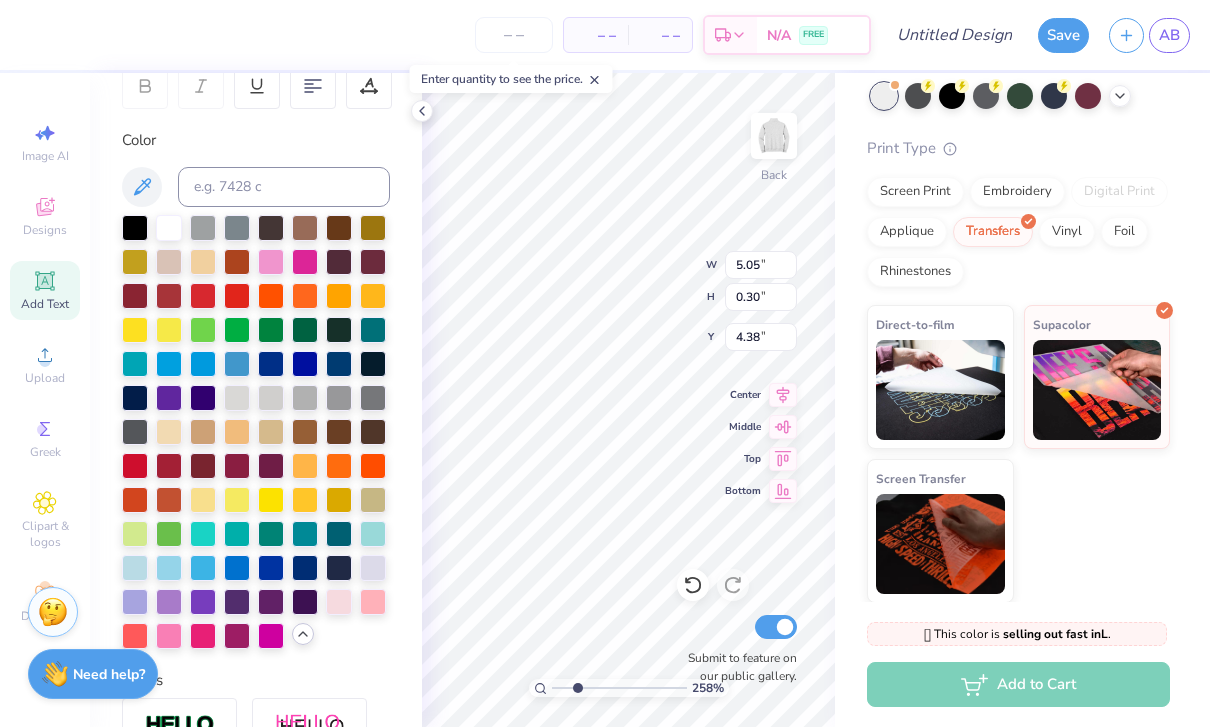 type on "2.57816678432807" 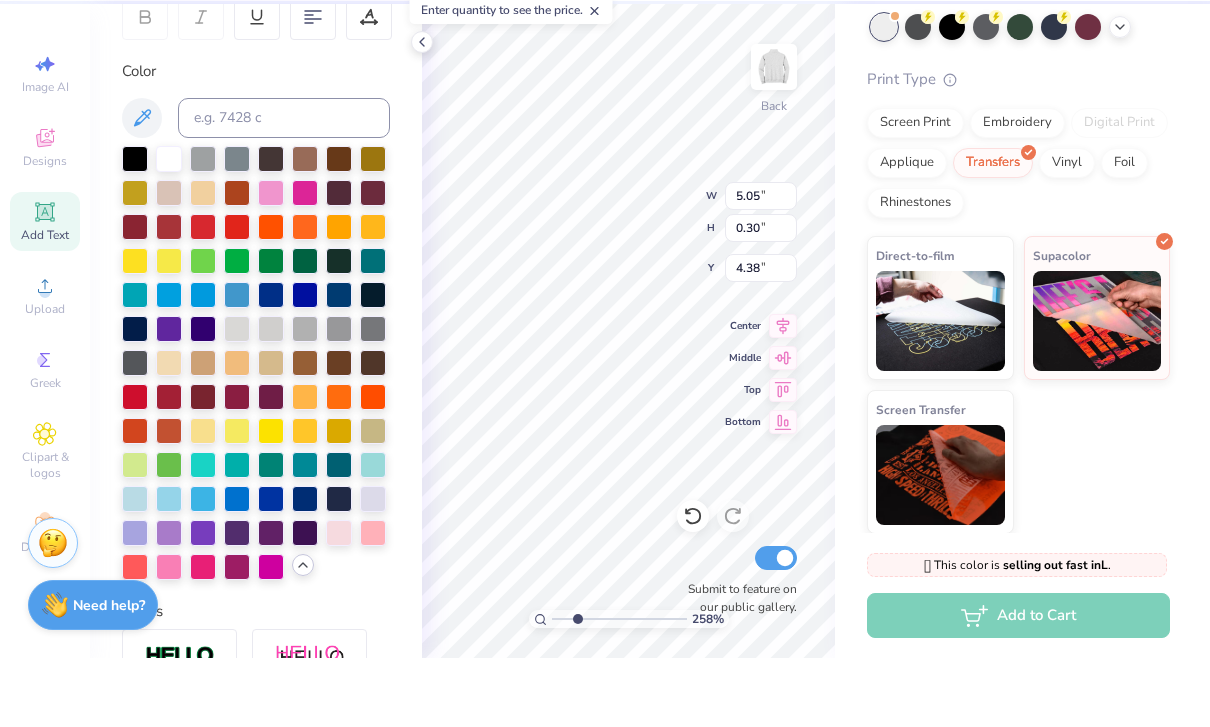 scroll, scrollTop: 0, scrollLeft: 1, axis: horizontal 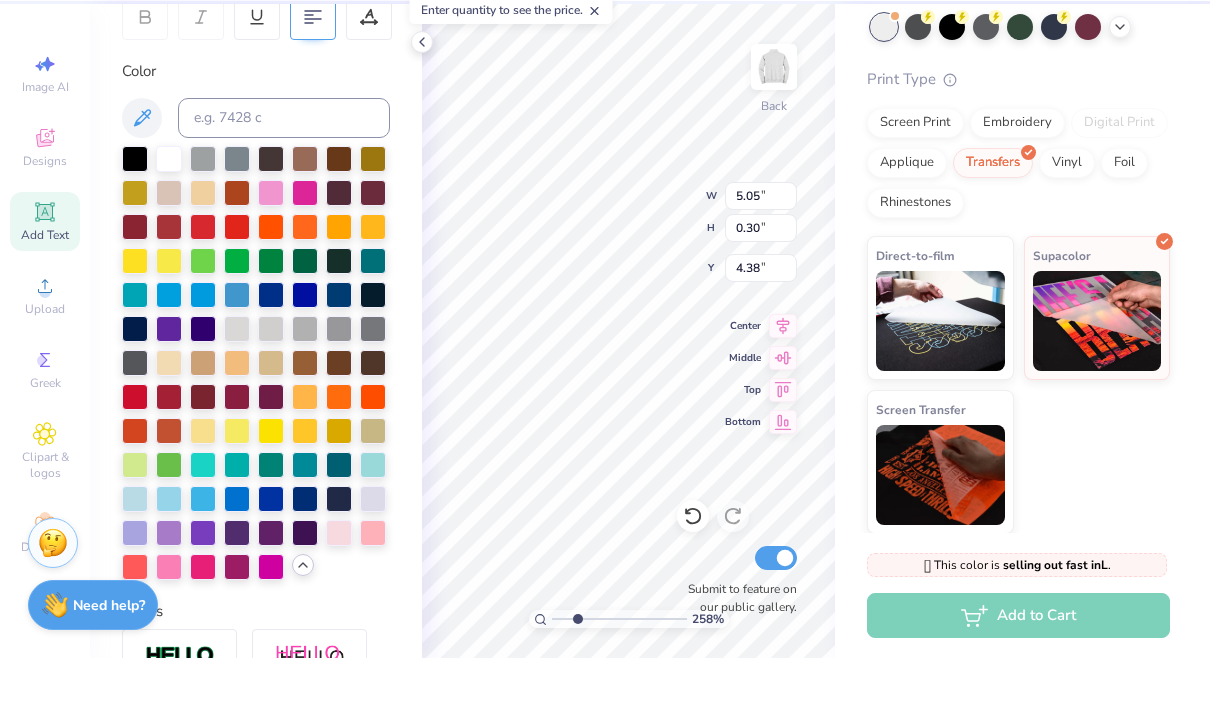 click at bounding box center [313, 86] 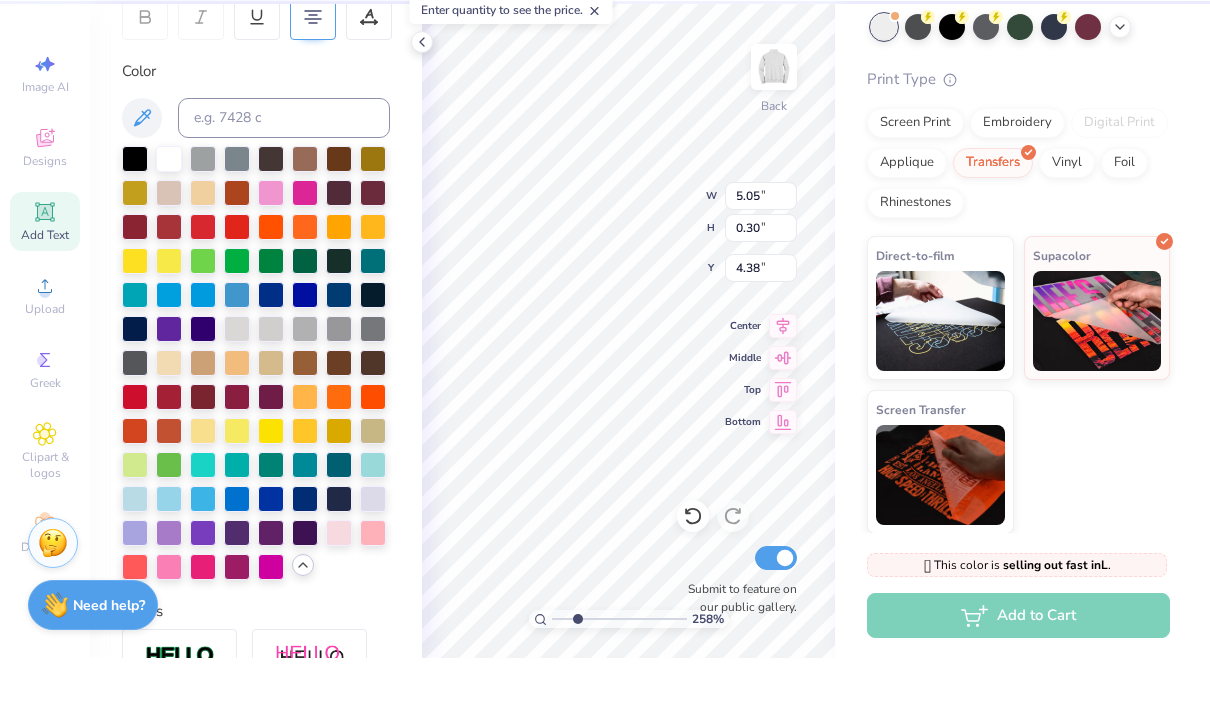 scroll, scrollTop: 2, scrollLeft: 2, axis: both 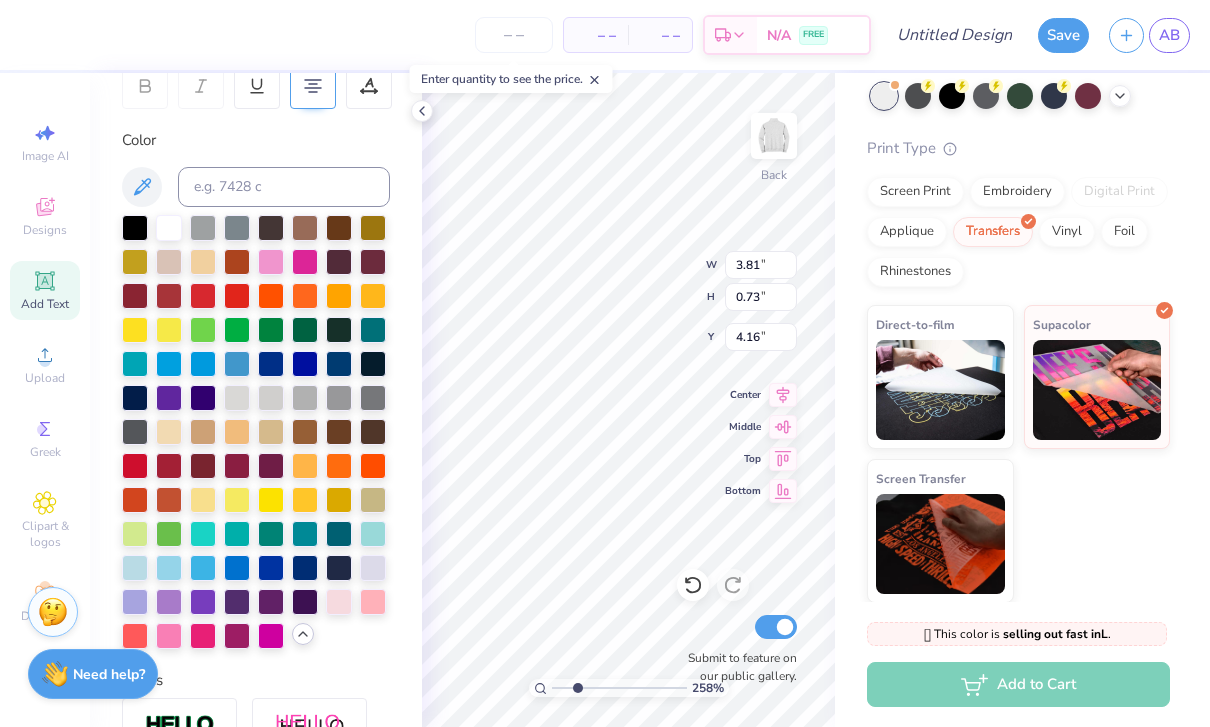 type on "2.57816678432807" 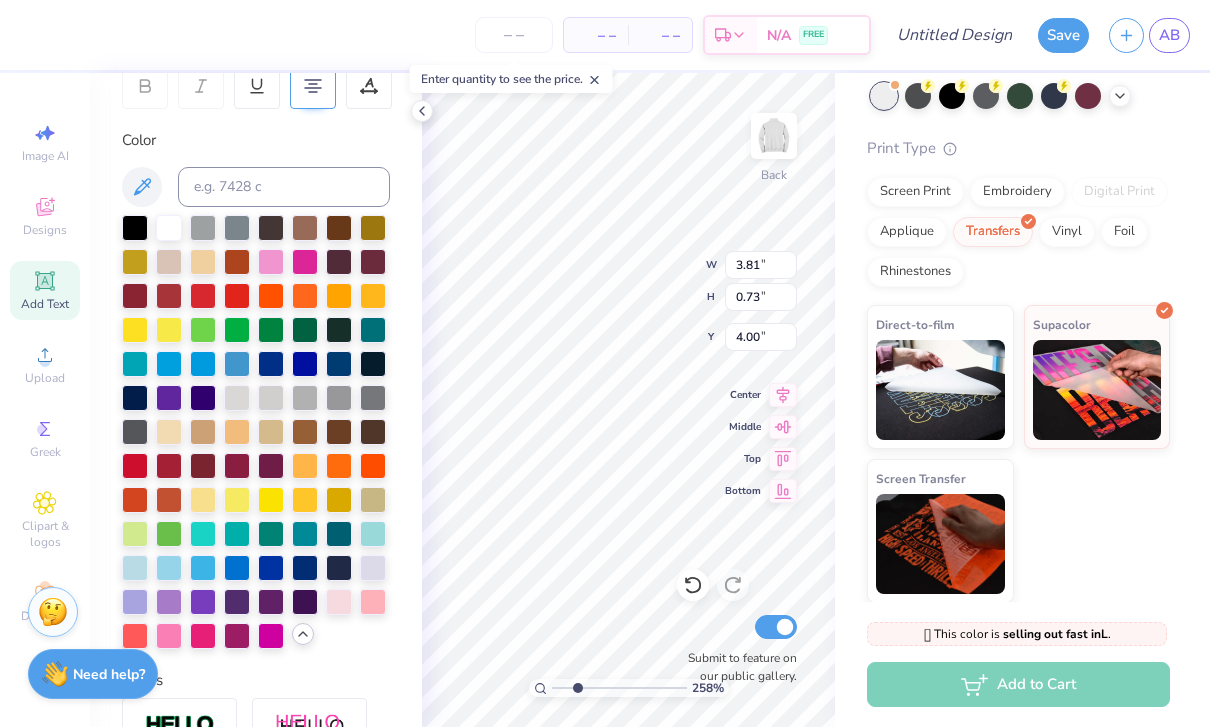 type on "2.57816678432807" 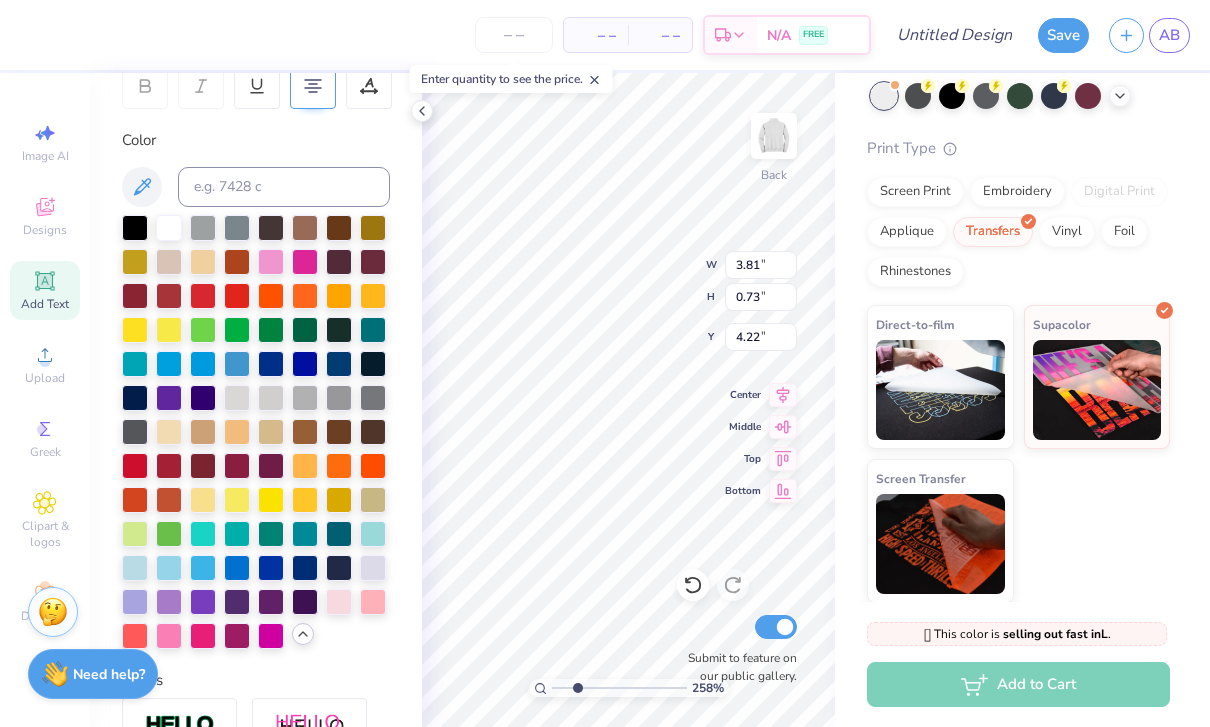 type on "2.57816678432807" 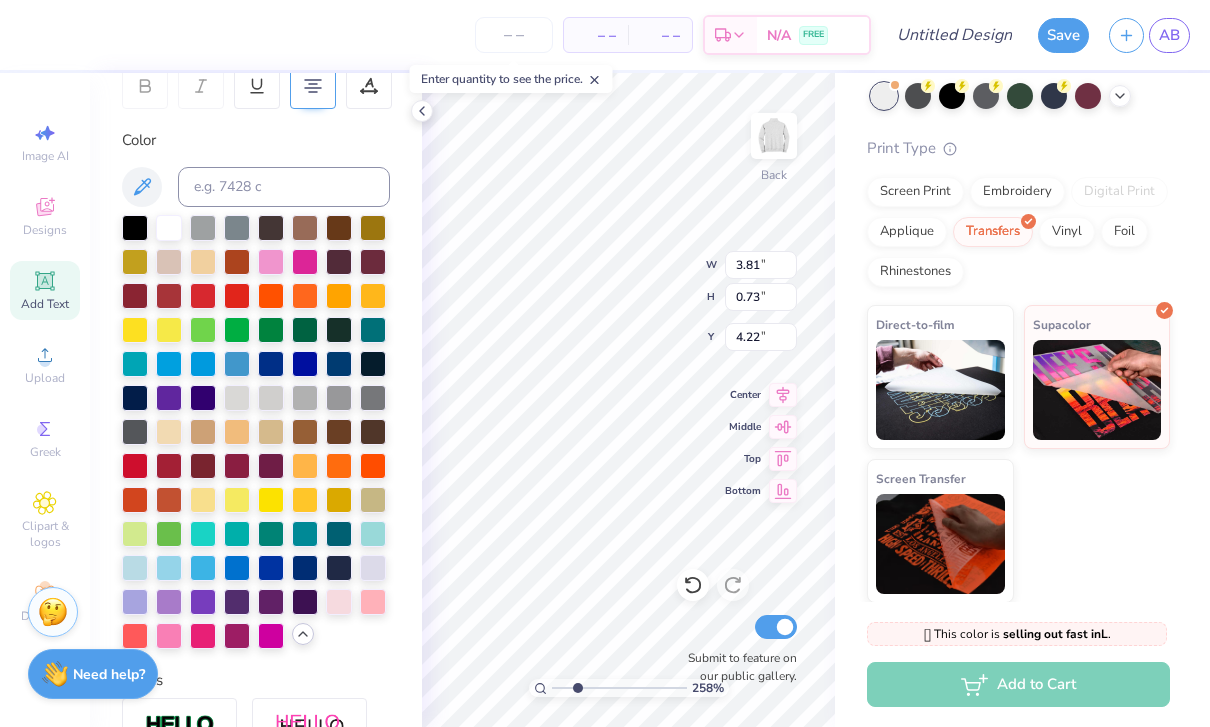 type on "5.05" 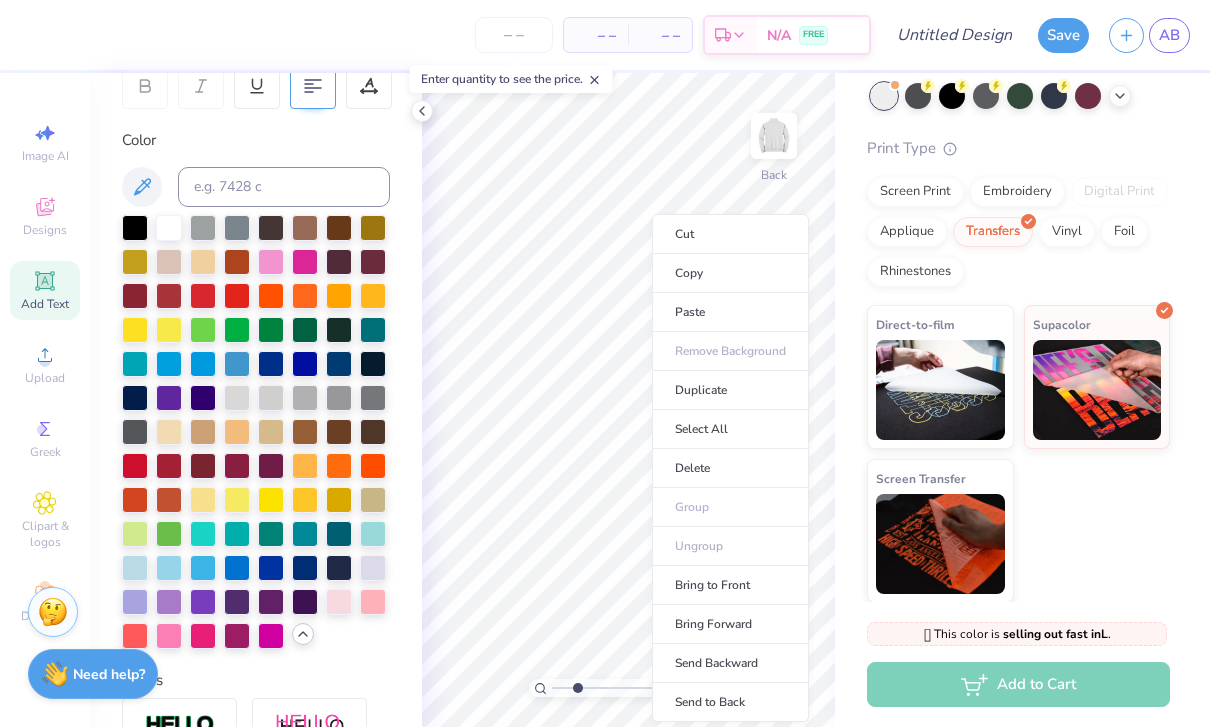 type on "2.57816678432807" 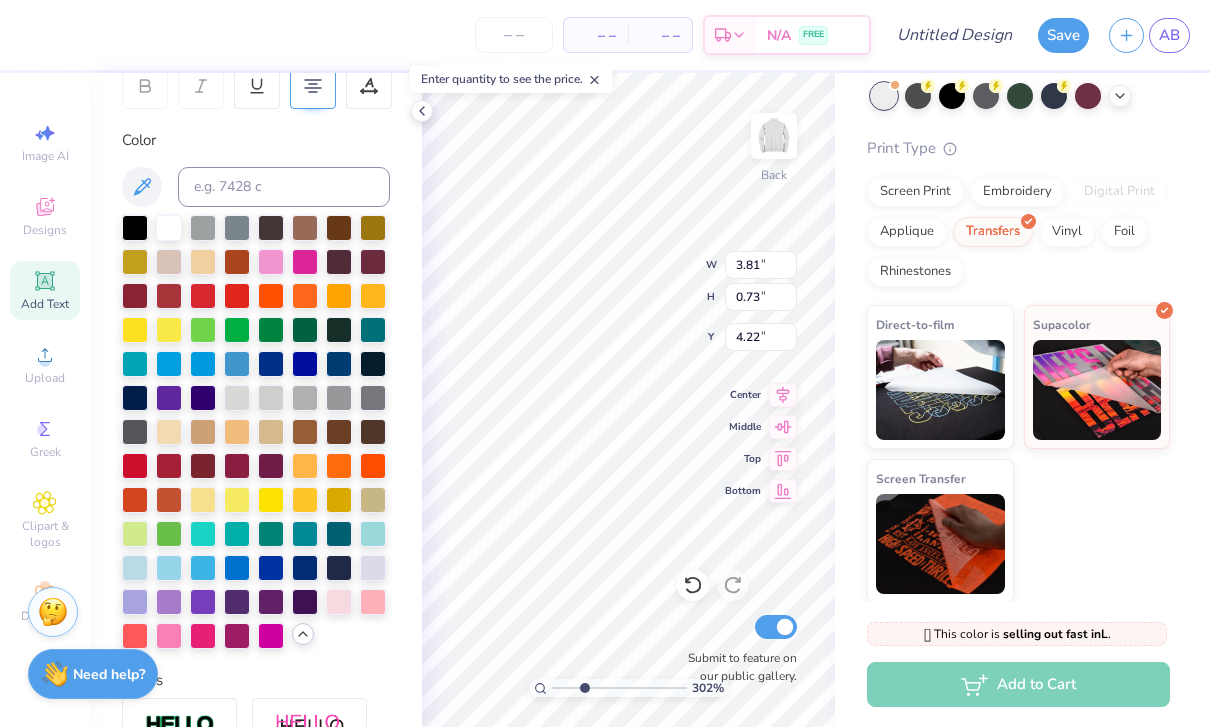 type on "3.02070901543425" 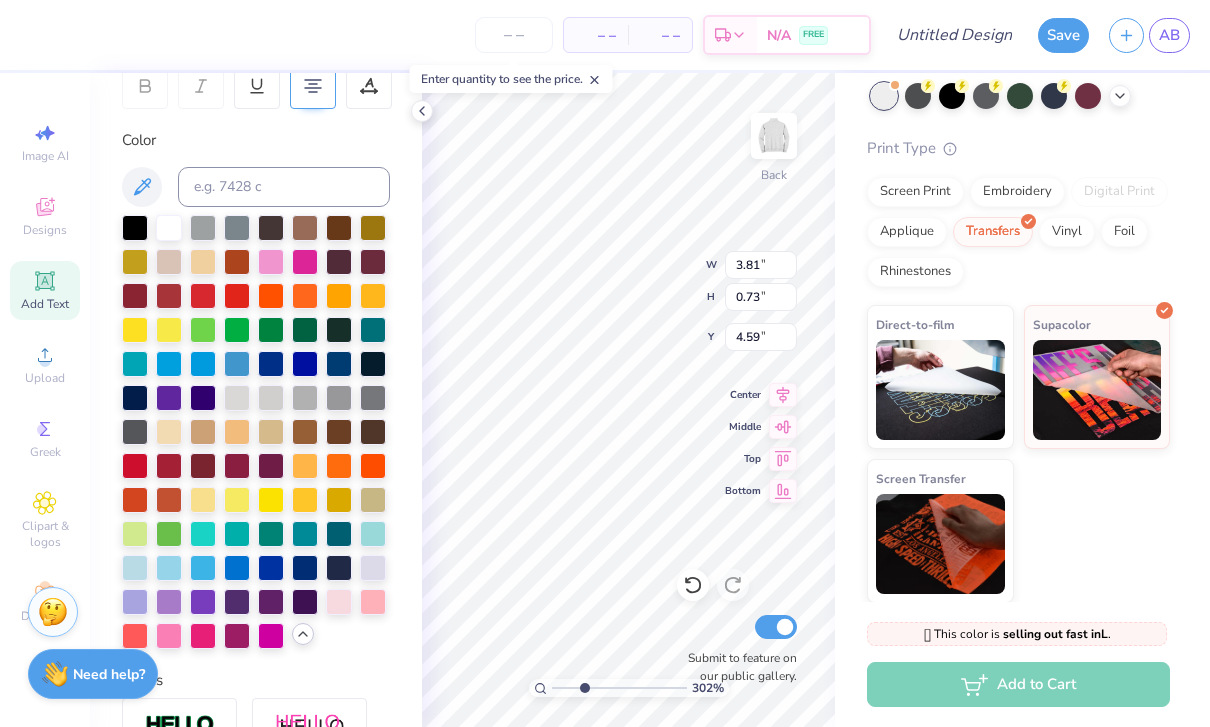 type on "3.02070901543425" 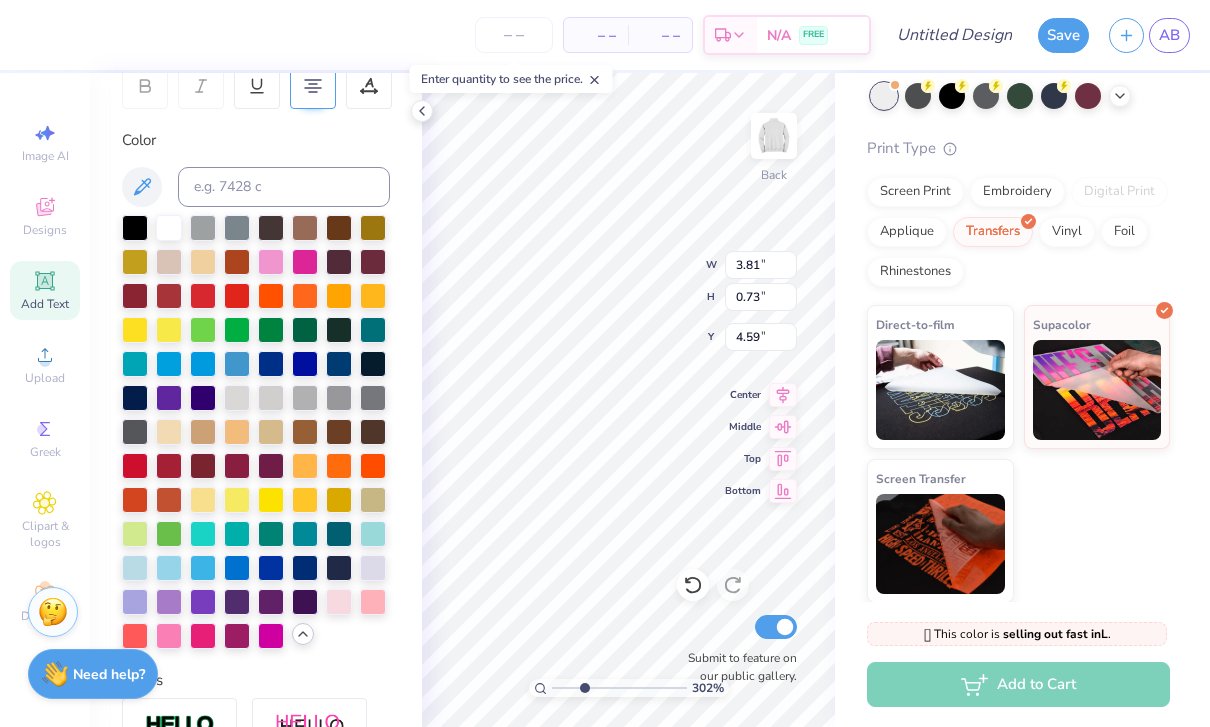 type on "5.05" 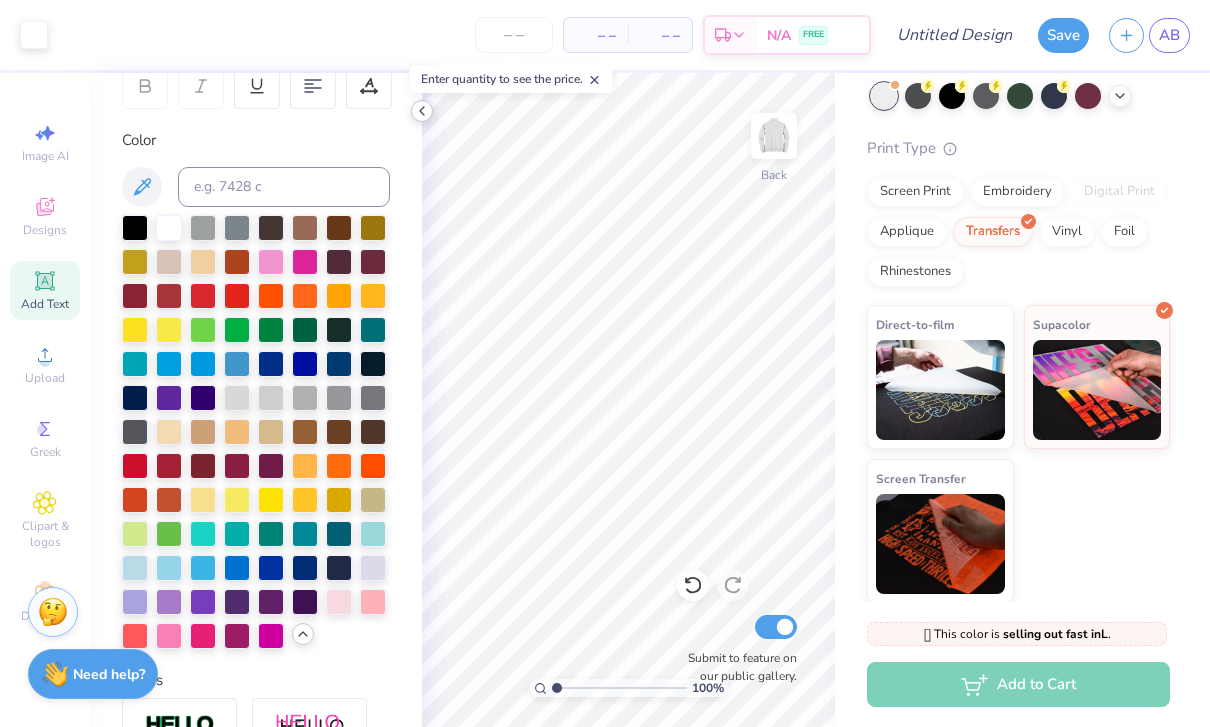 click at bounding box center [422, 111] 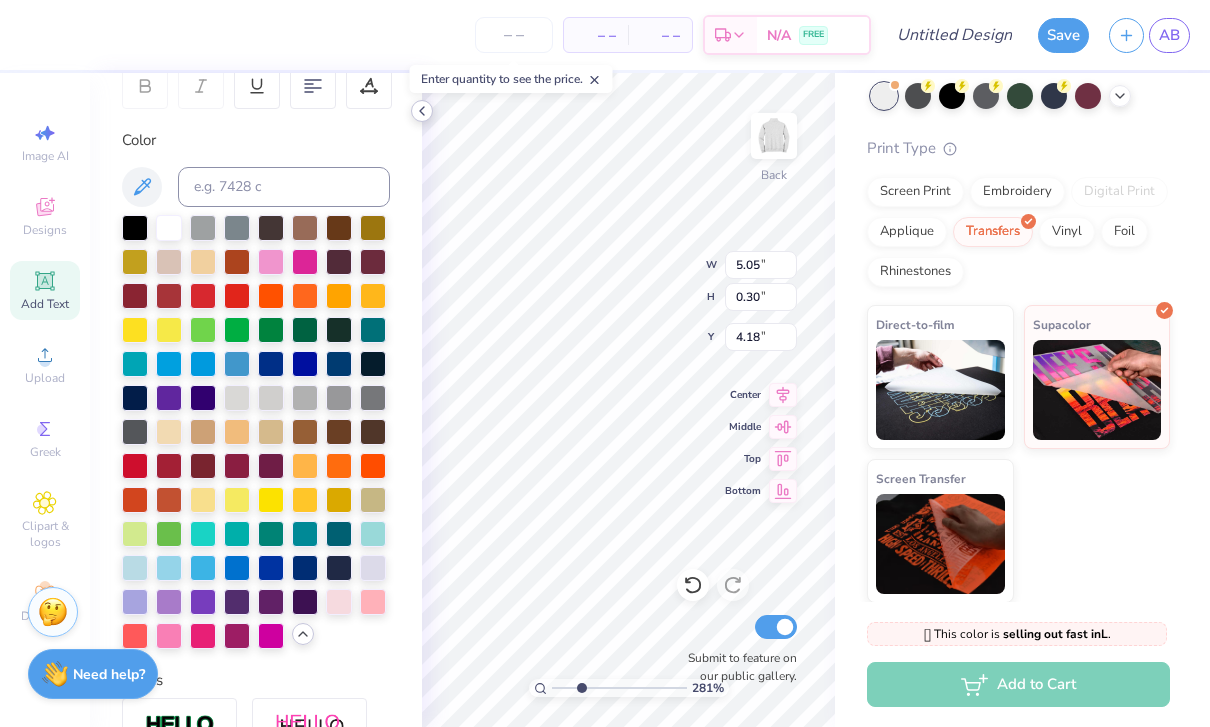 scroll, scrollTop: 0, scrollLeft: 2, axis: horizontal 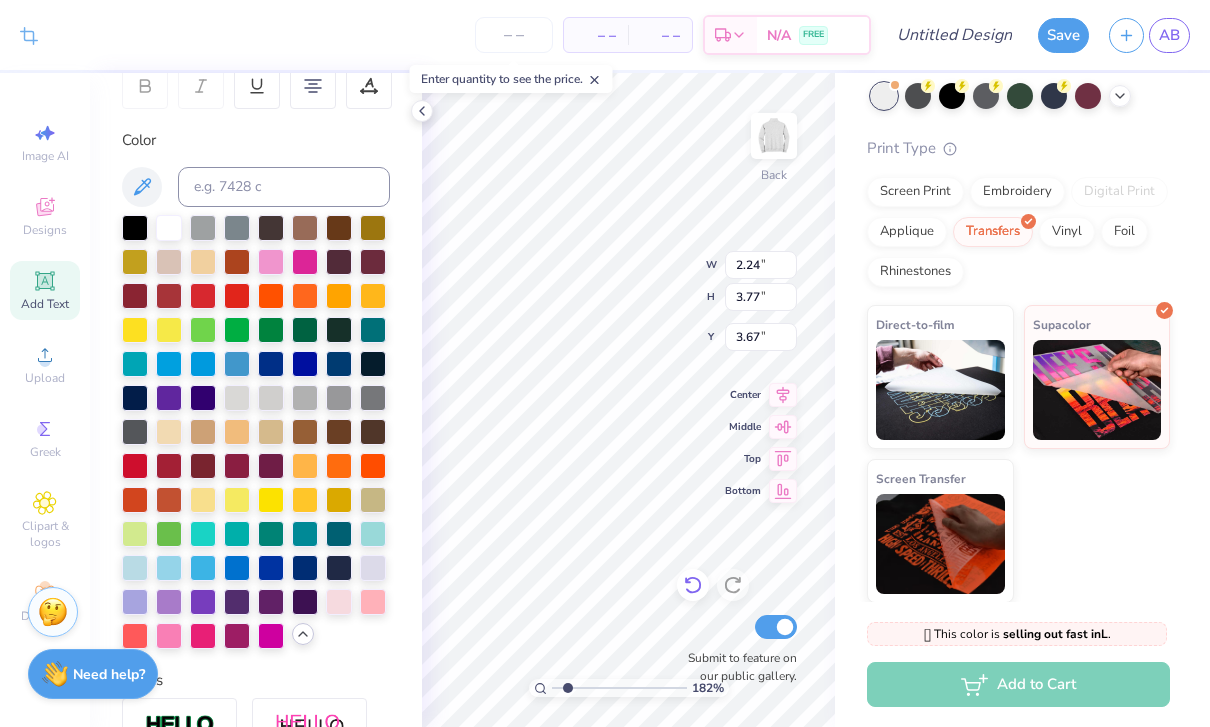 click 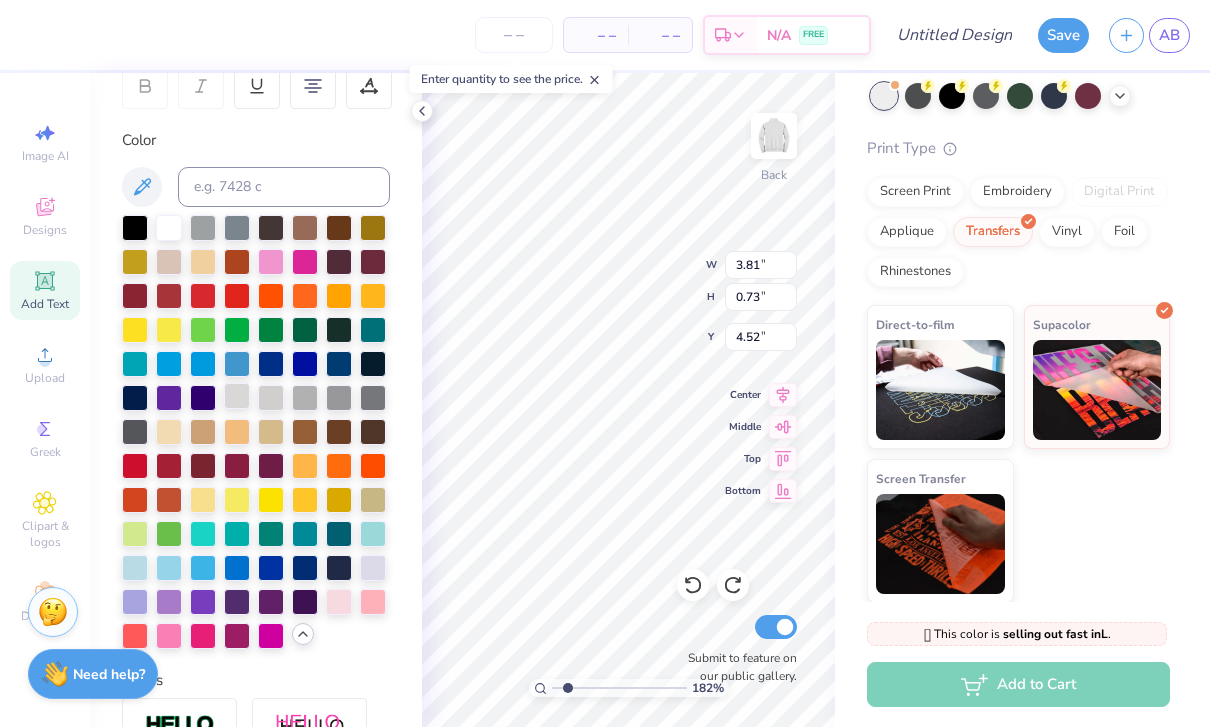 click at bounding box center [237, 396] 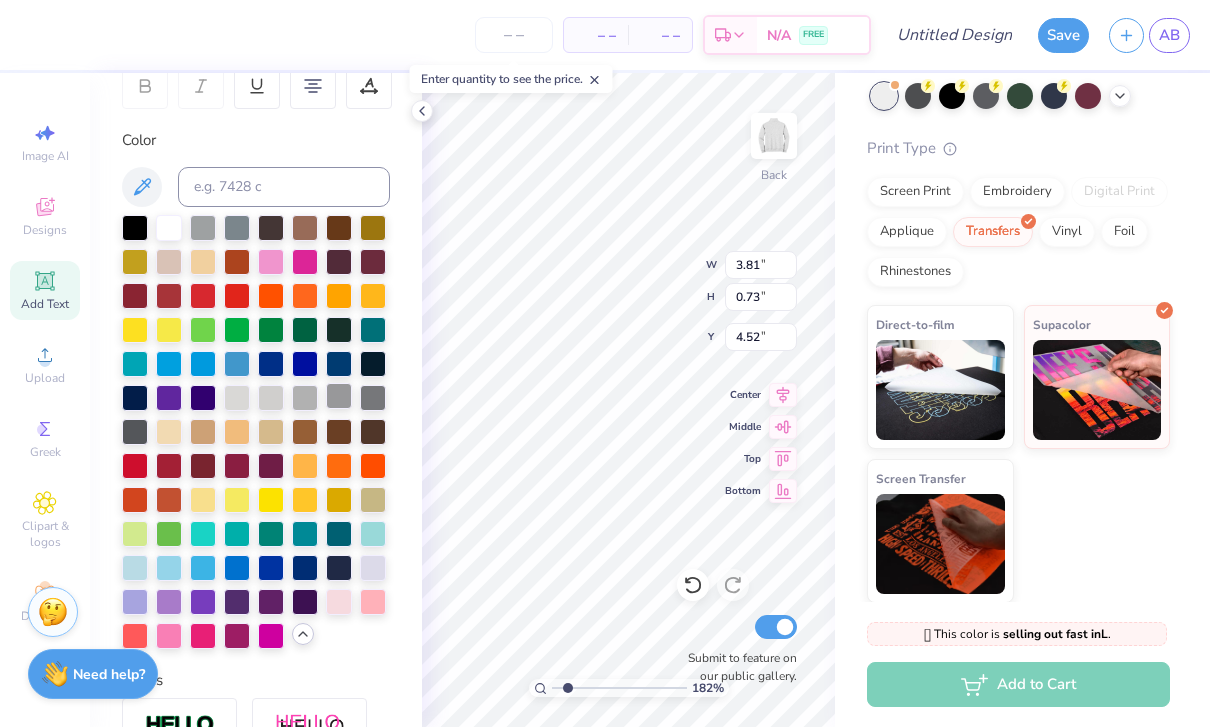click at bounding box center [339, 396] 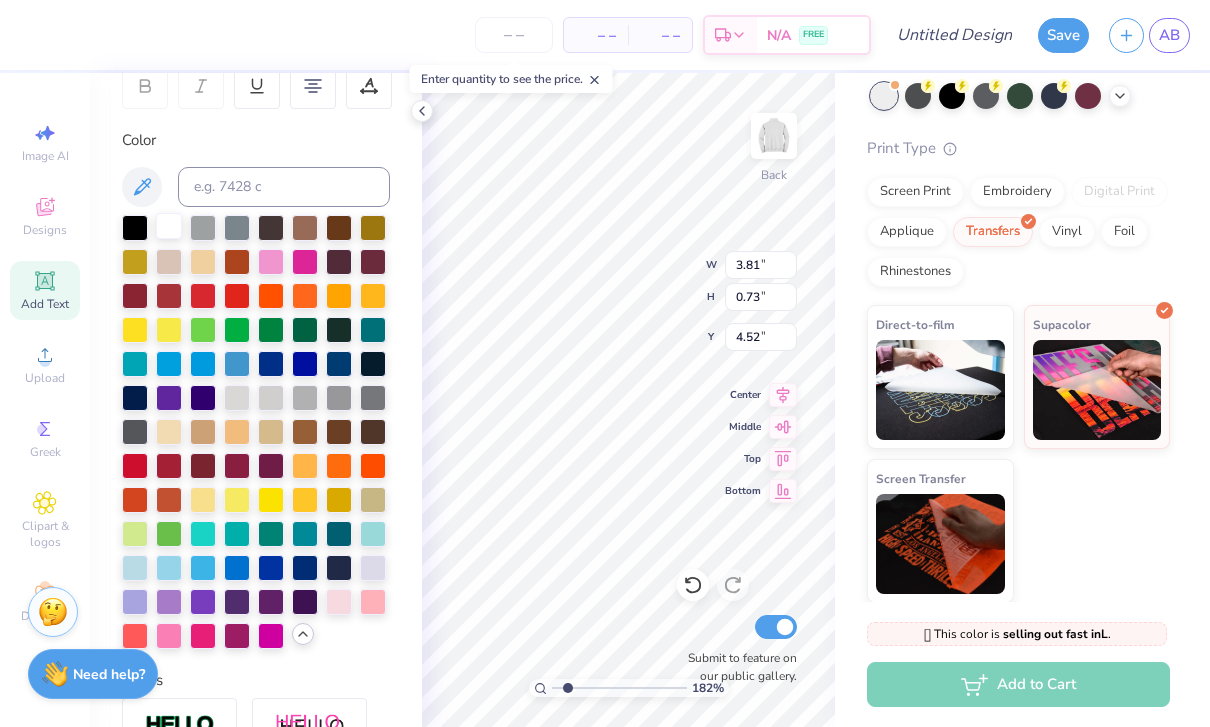 click at bounding box center (169, 226) 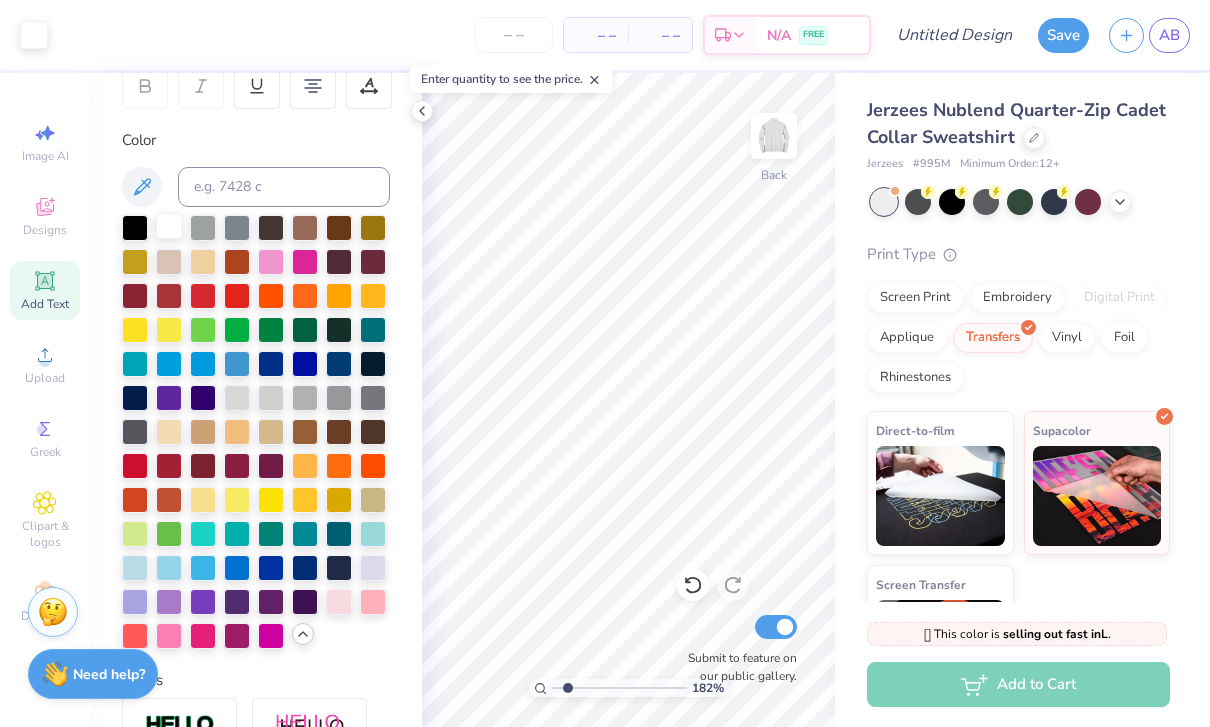 scroll, scrollTop: 0, scrollLeft: 0, axis: both 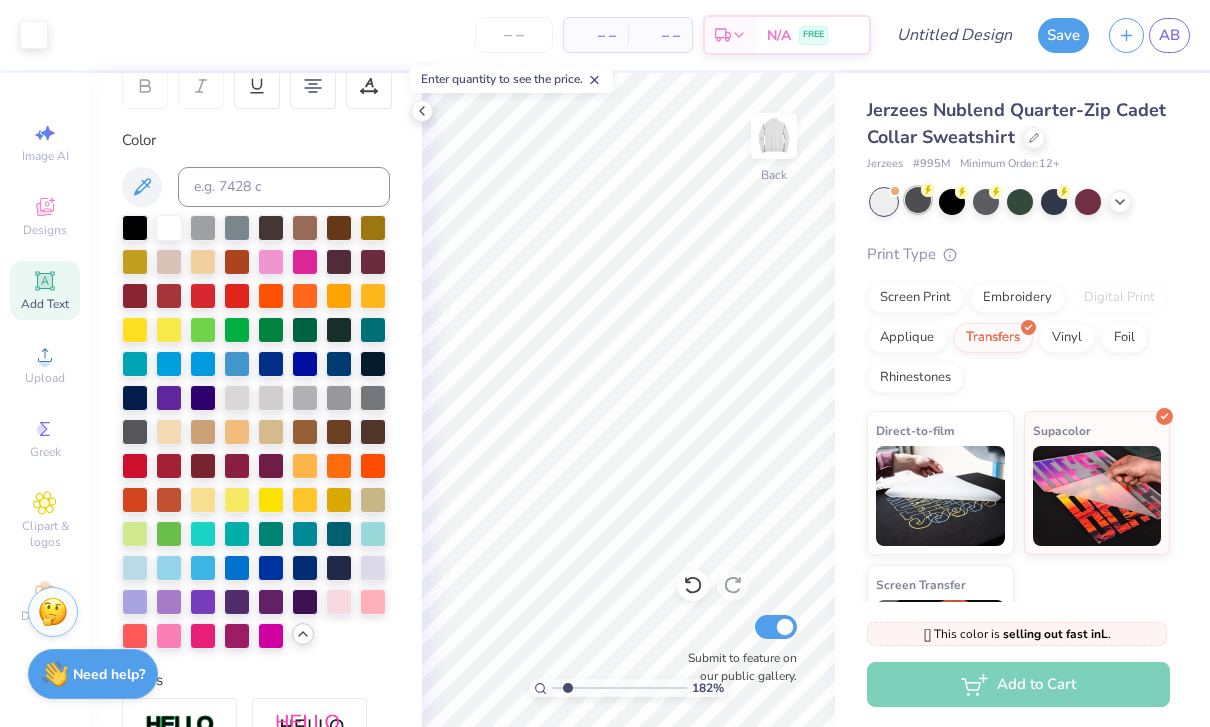 click at bounding box center [918, 200] 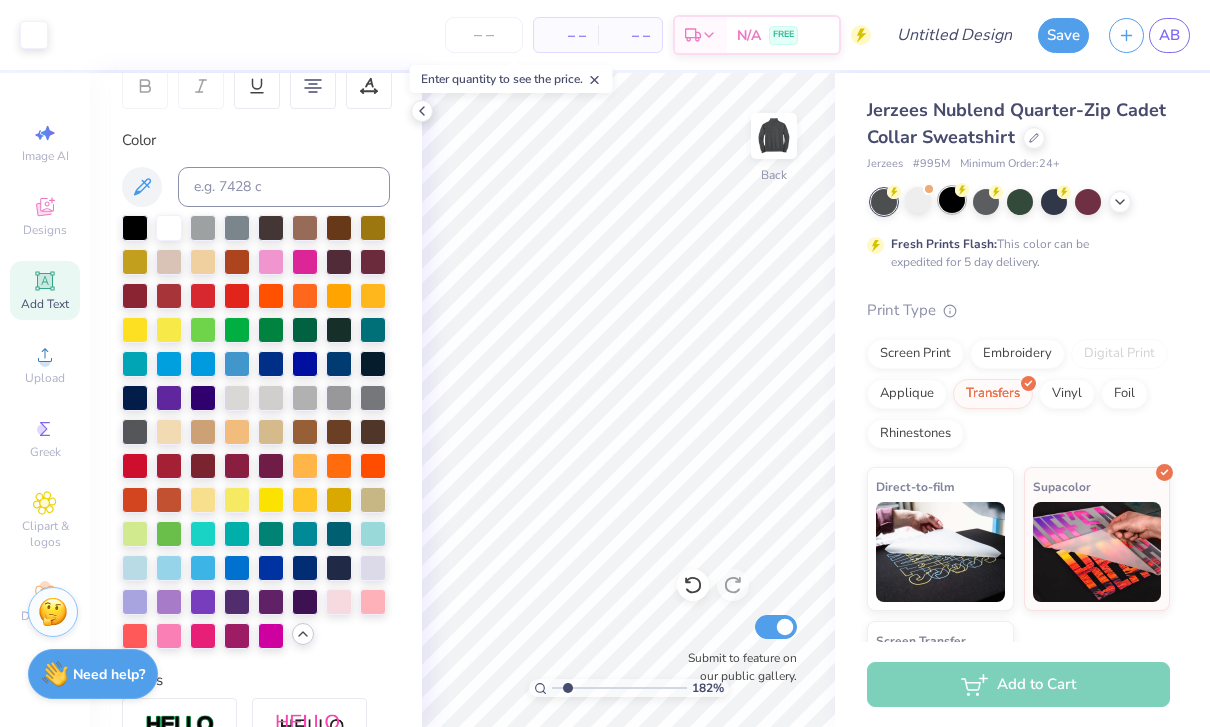 click at bounding box center (952, 200) 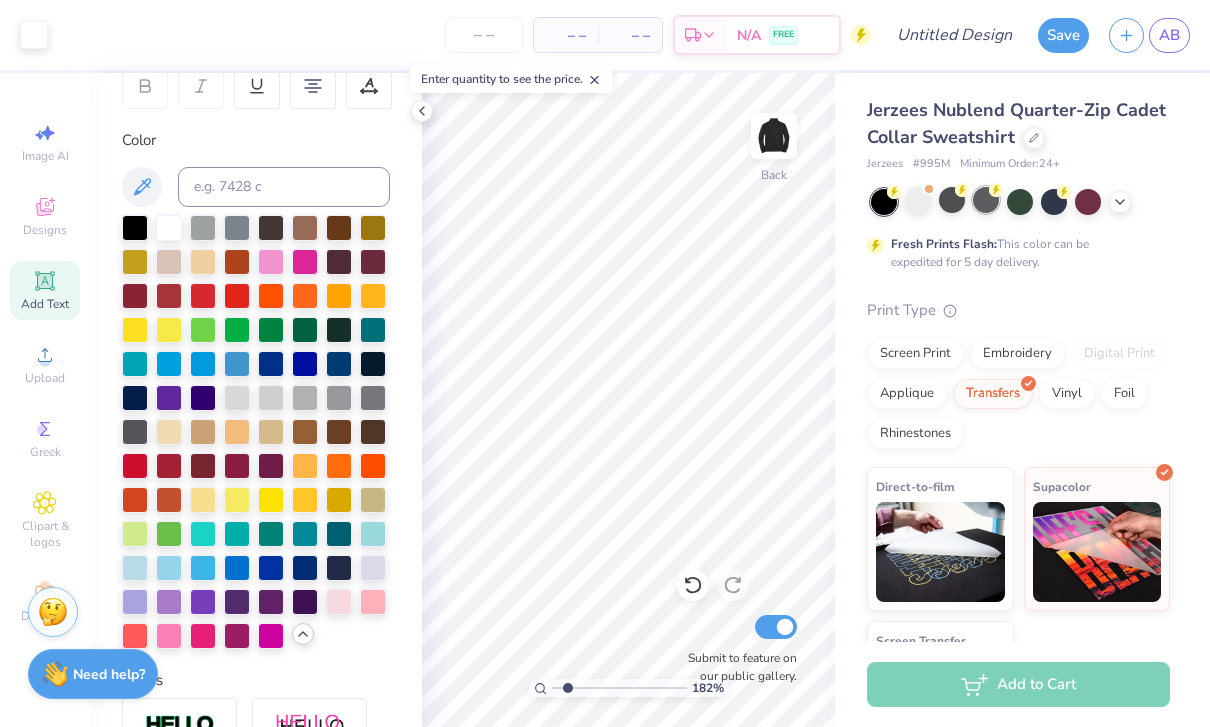 click at bounding box center [986, 200] 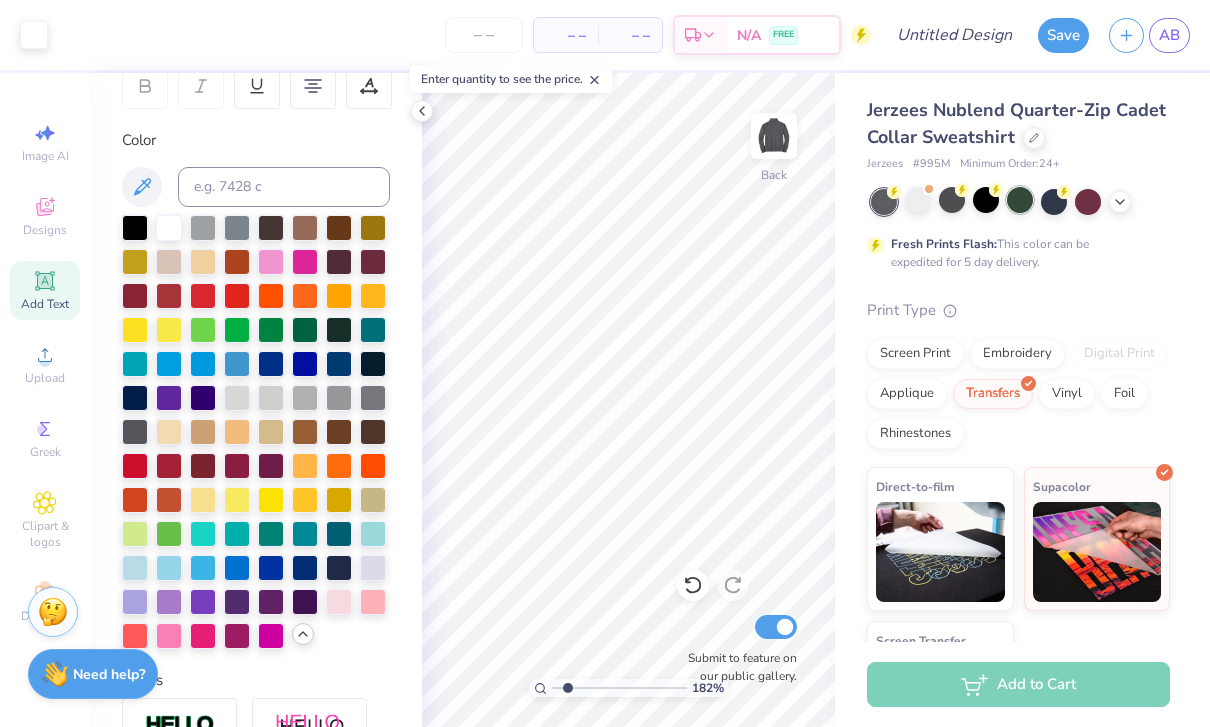 click at bounding box center [1020, 200] 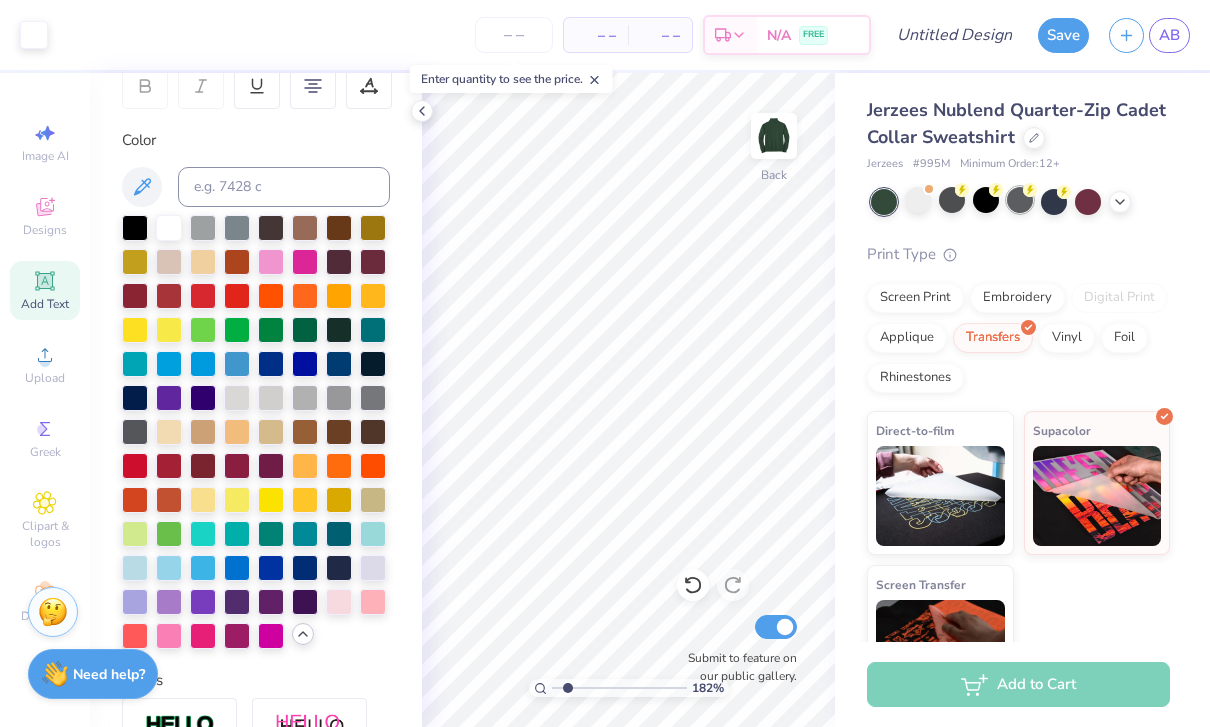 click at bounding box center (1020, 200) 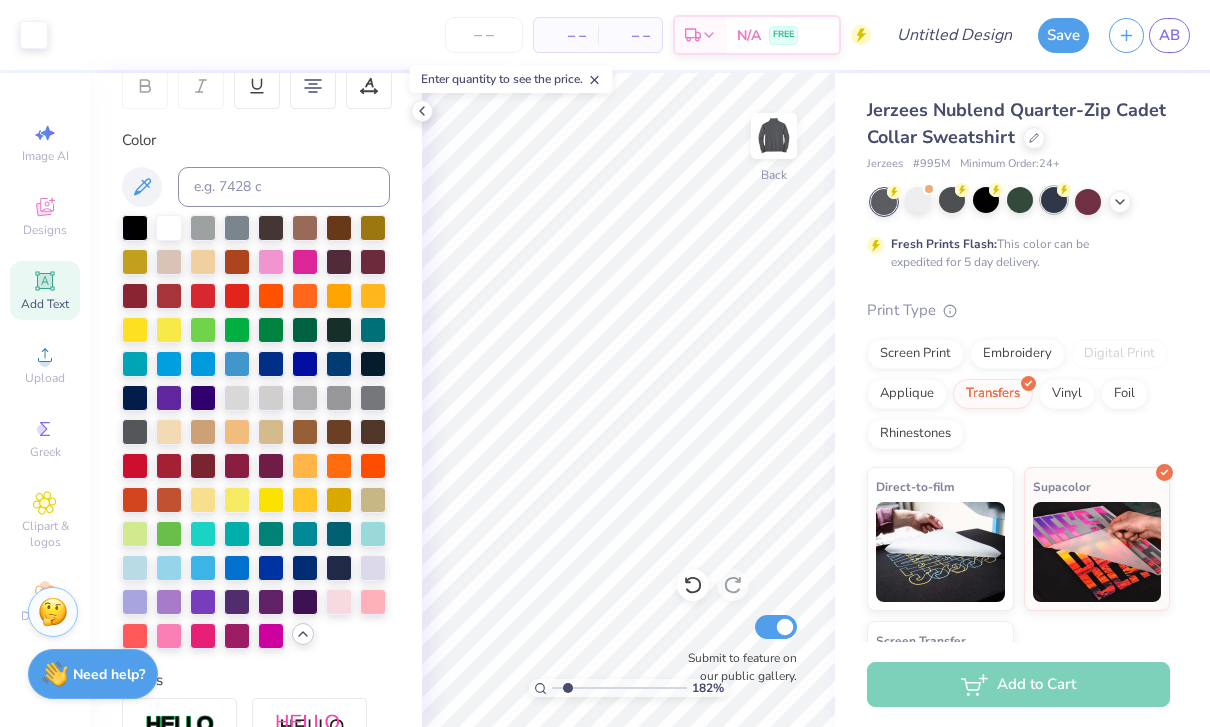 click at bounding box center (1054, 200) 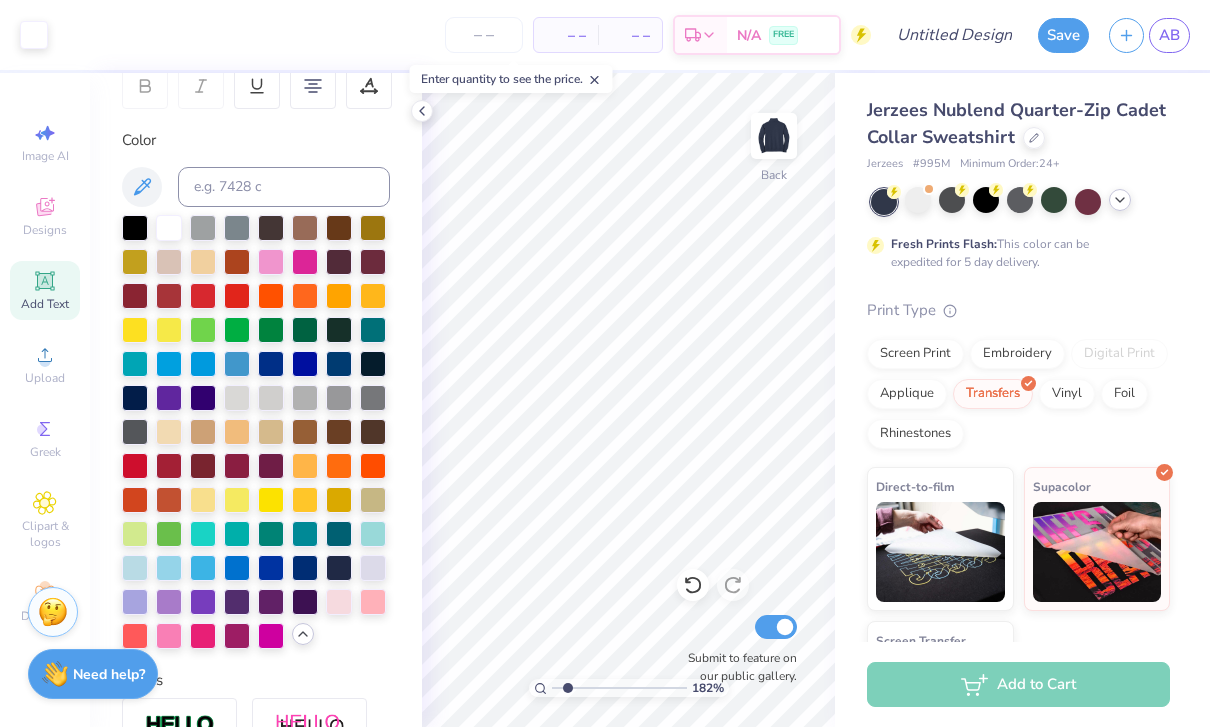 click at bounding box center [1120, 200] 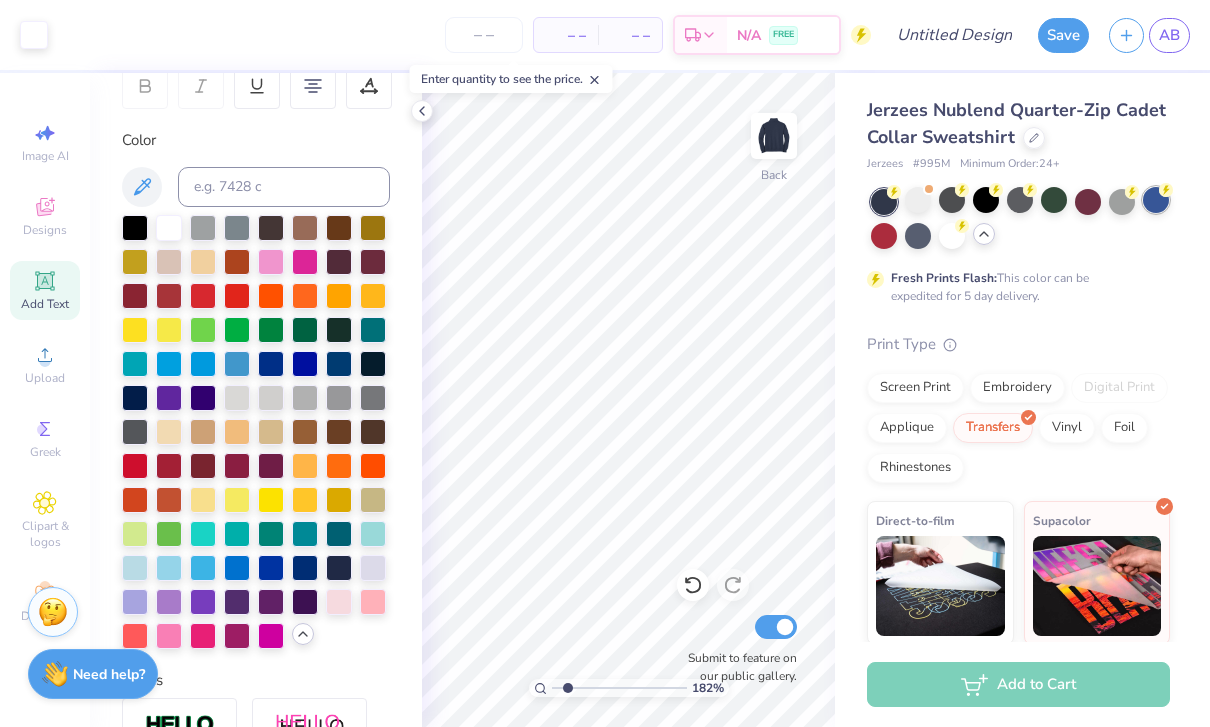 click at bounding box center [1156, 200] 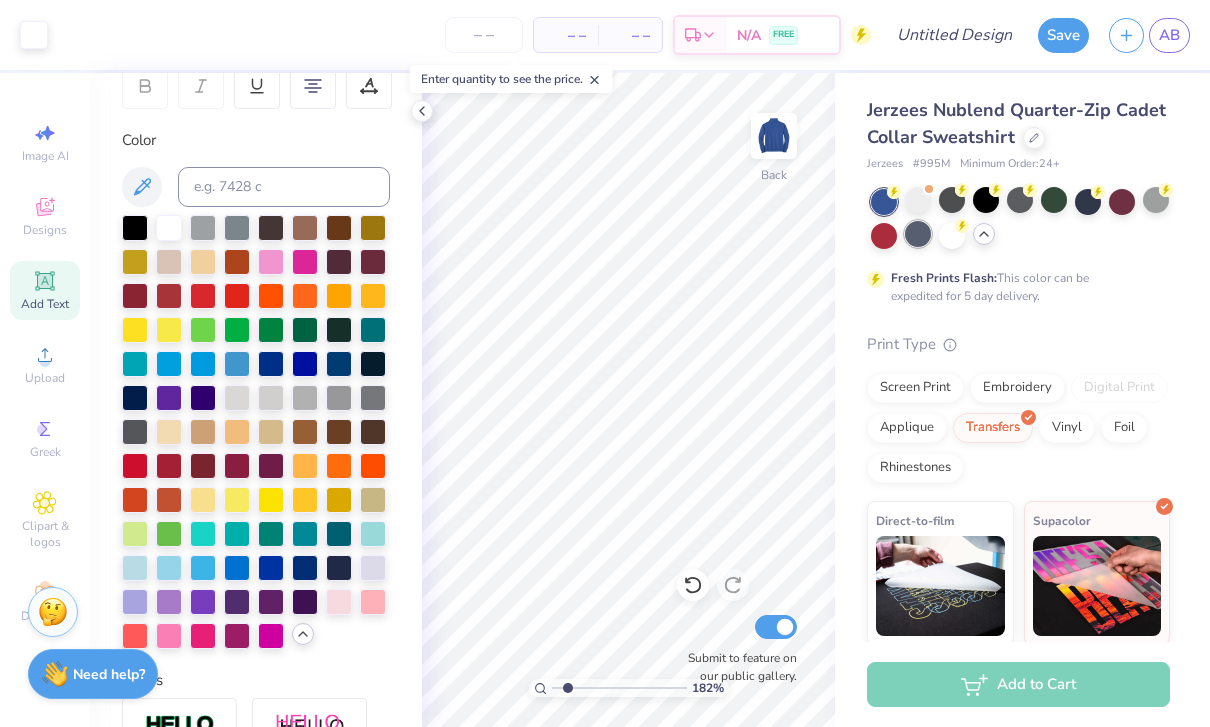 click at bounding box center [918, 234] 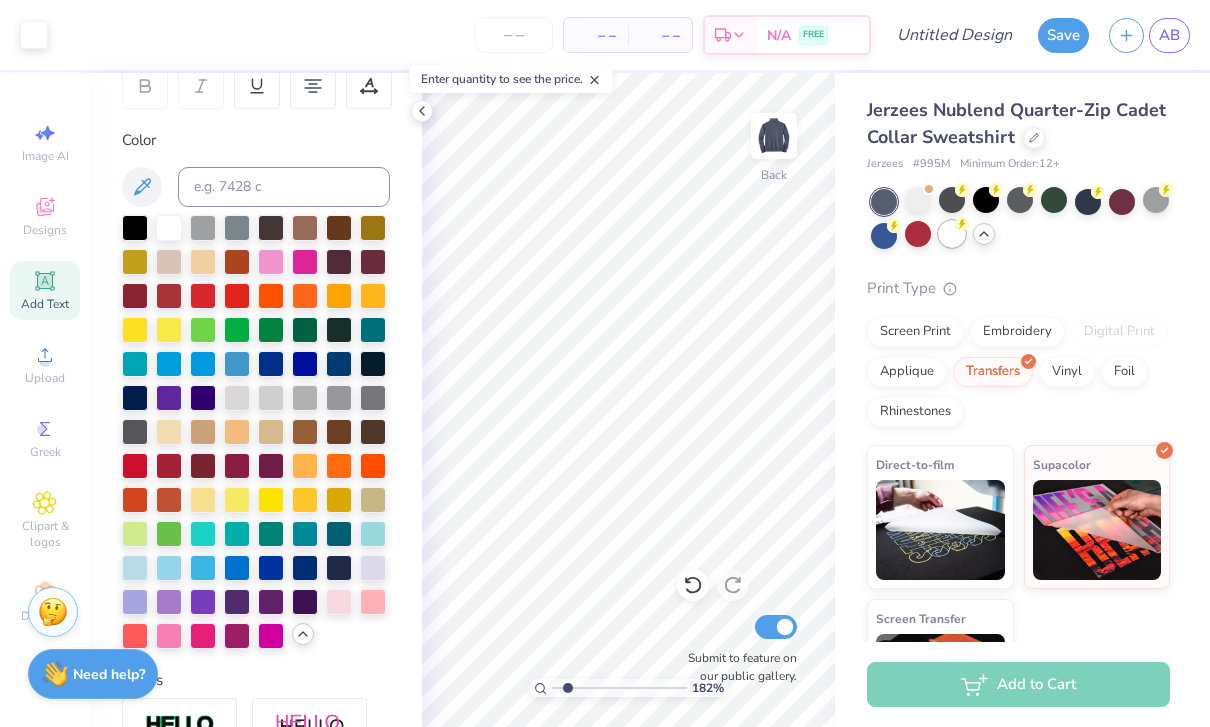 click at bounding box center (952, 234) 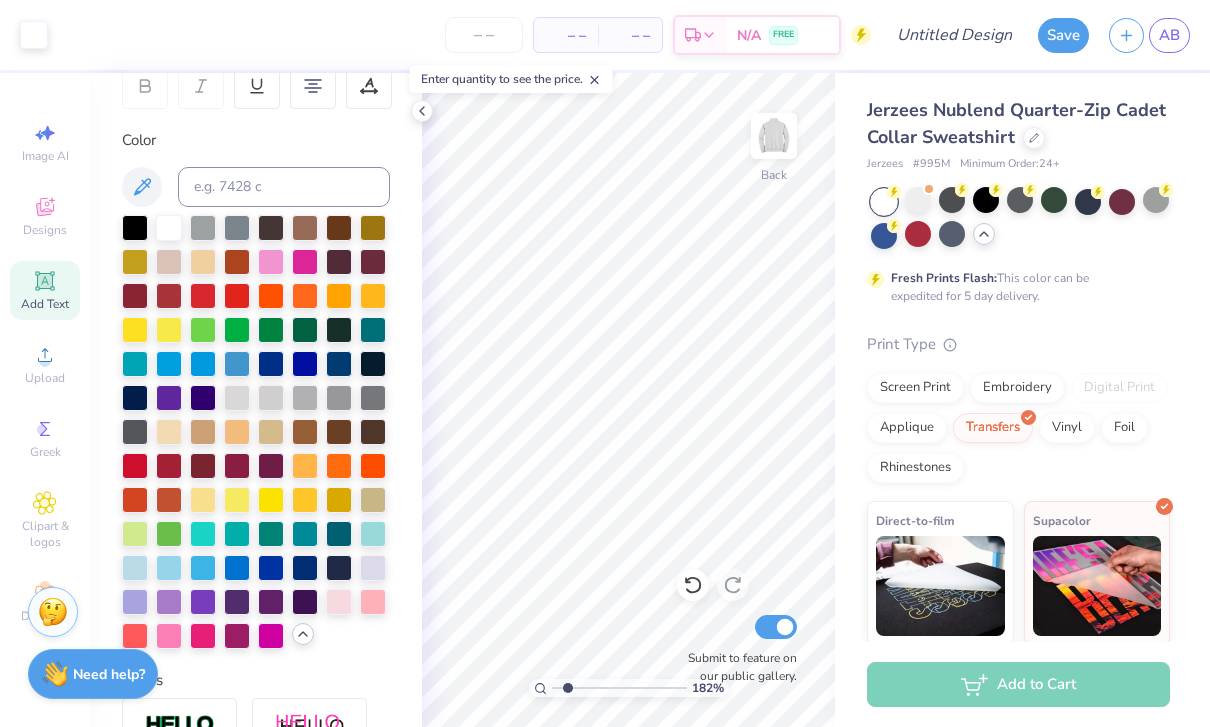 click at bounding box center [884, 202] 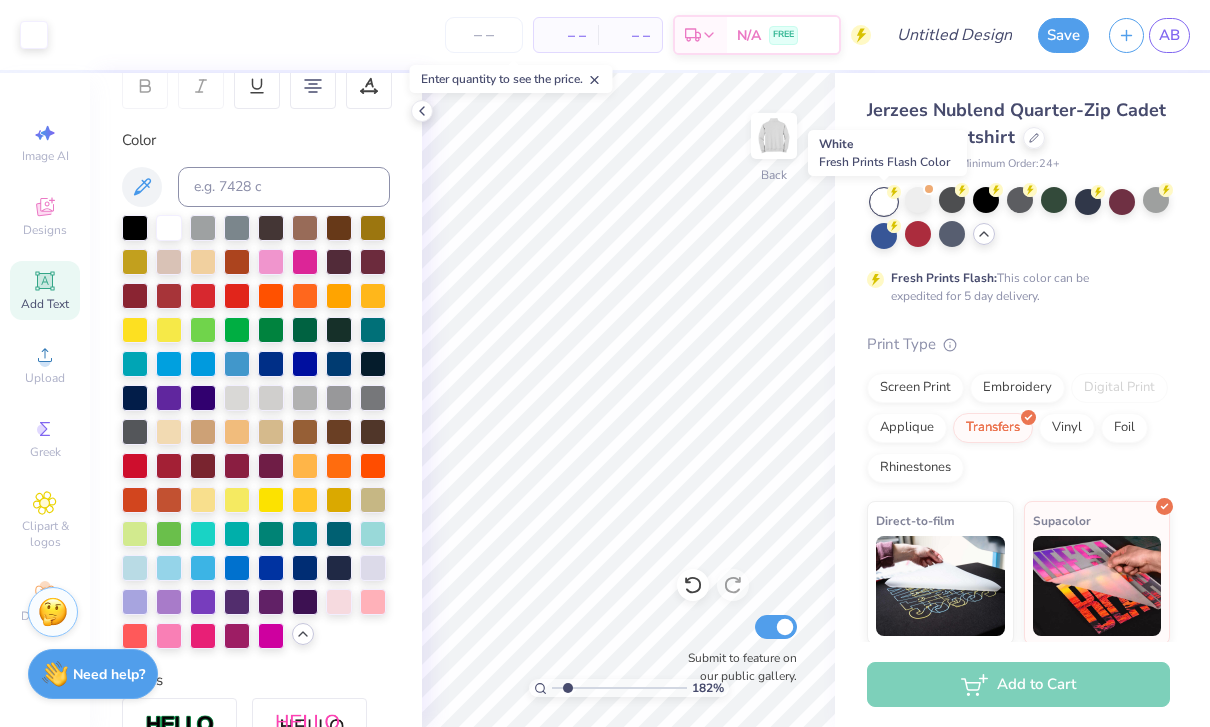 click at bounding box center [884, 202] 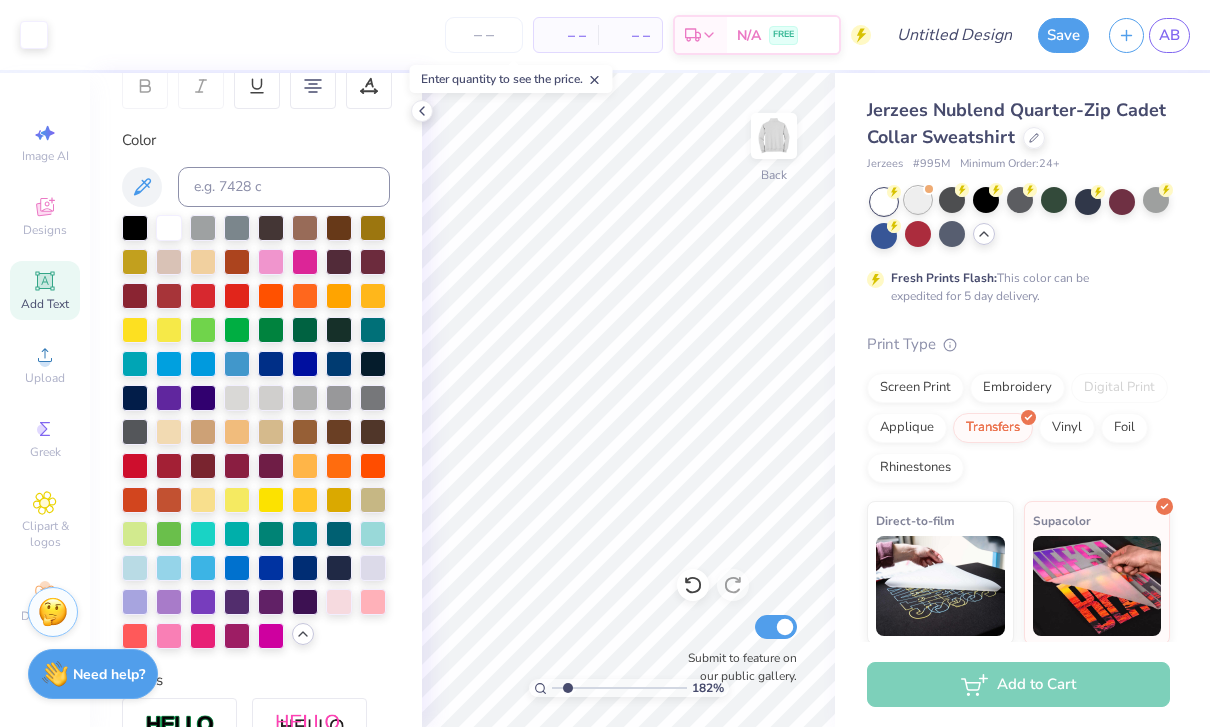click at bounding box center (918, 200) 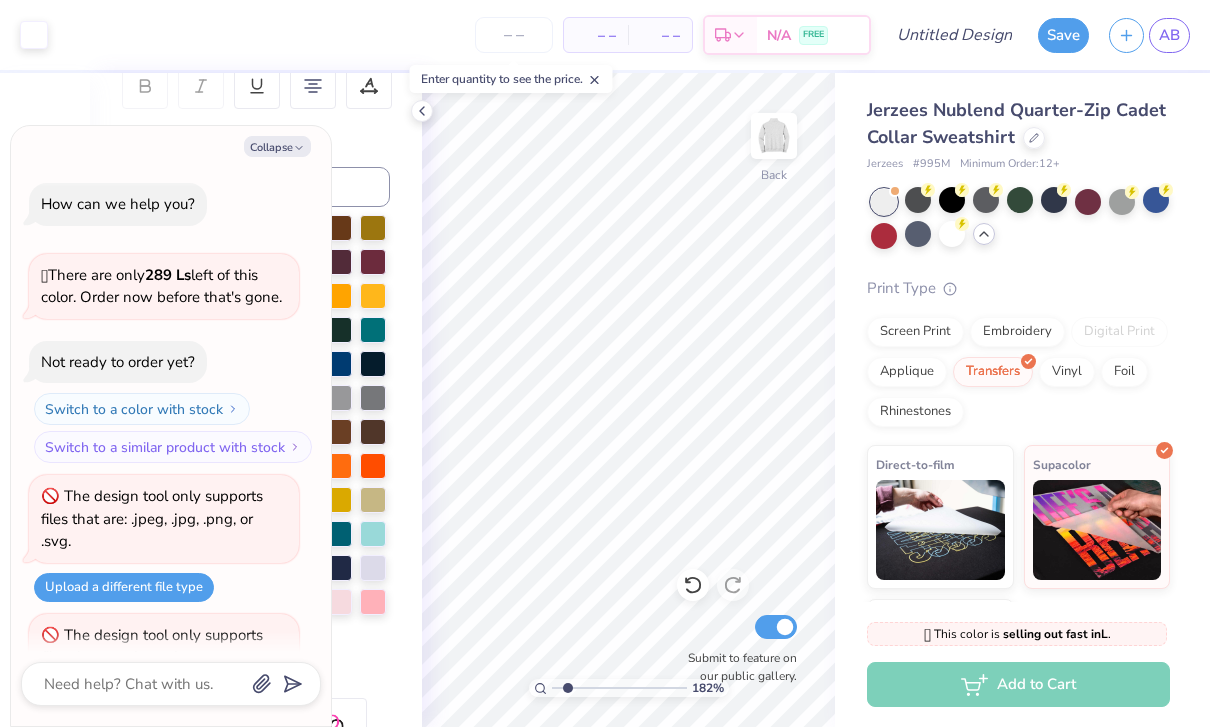 scroll, scrollTop: 2303, scrollLeft: 0, axis: vertical 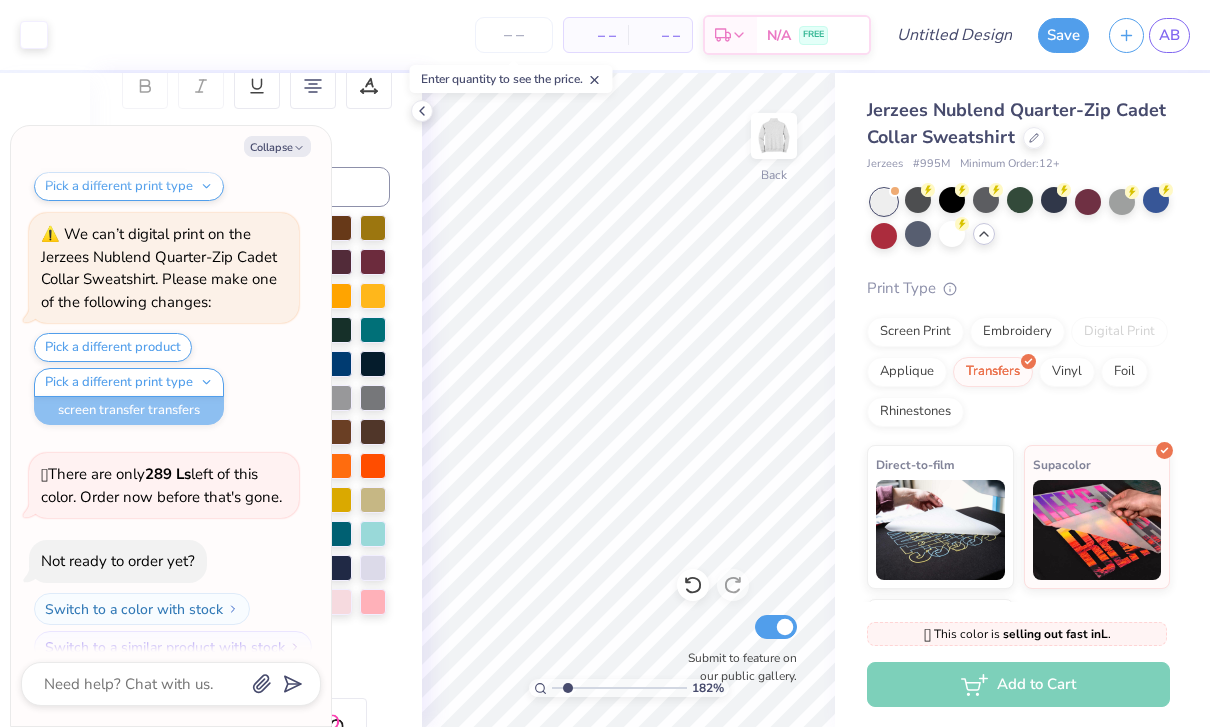 click on "Print Type" at bounding box center [1018, 288] 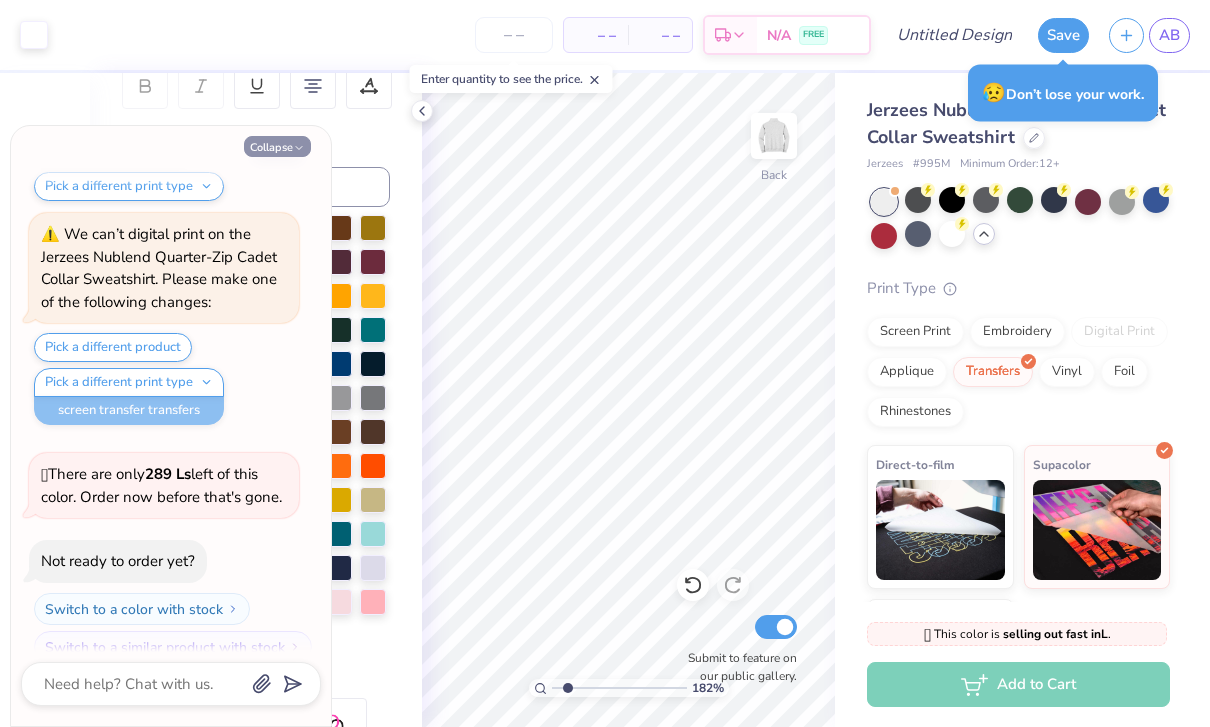 click on "Collapse" at bounding box center [277, 146] 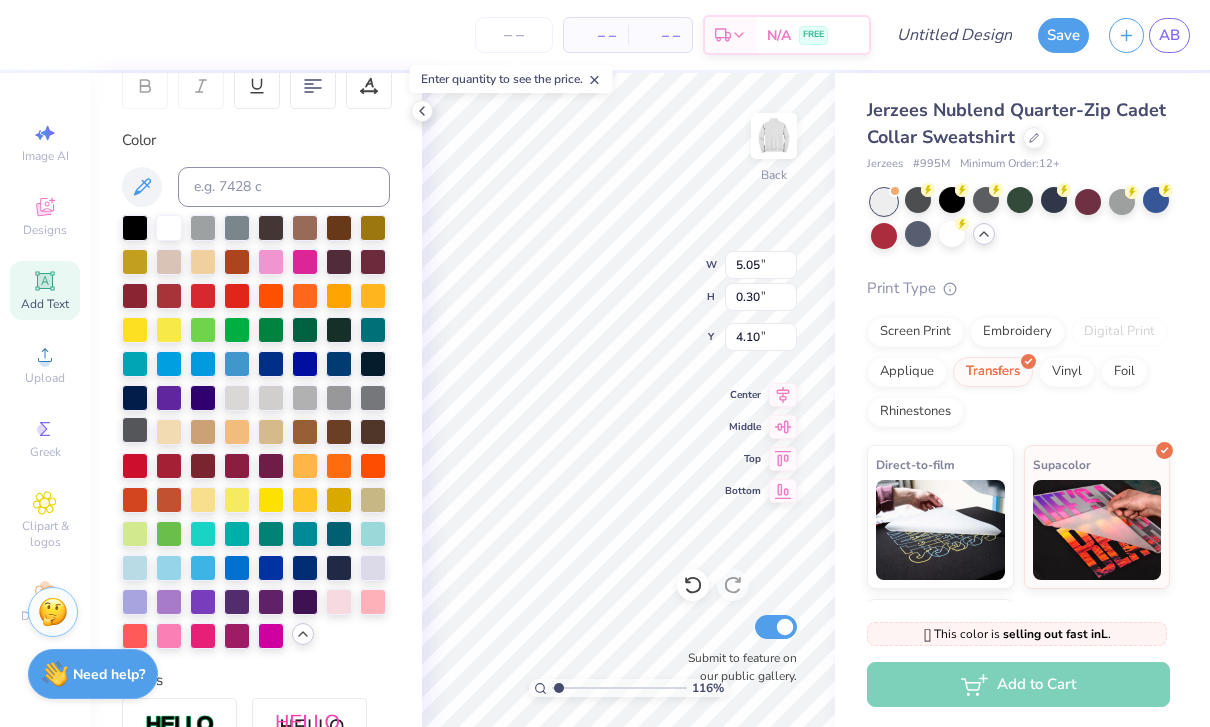click at bounding box center [135, 430] 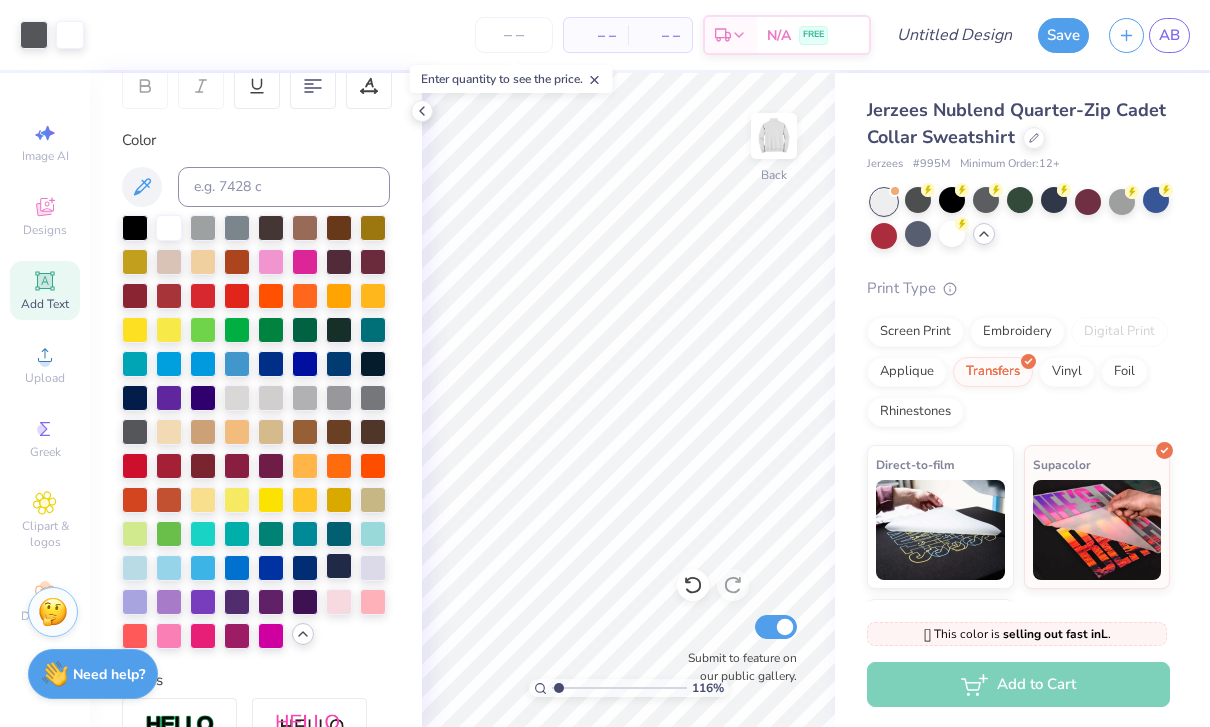 click at bounding box center (339, 566) 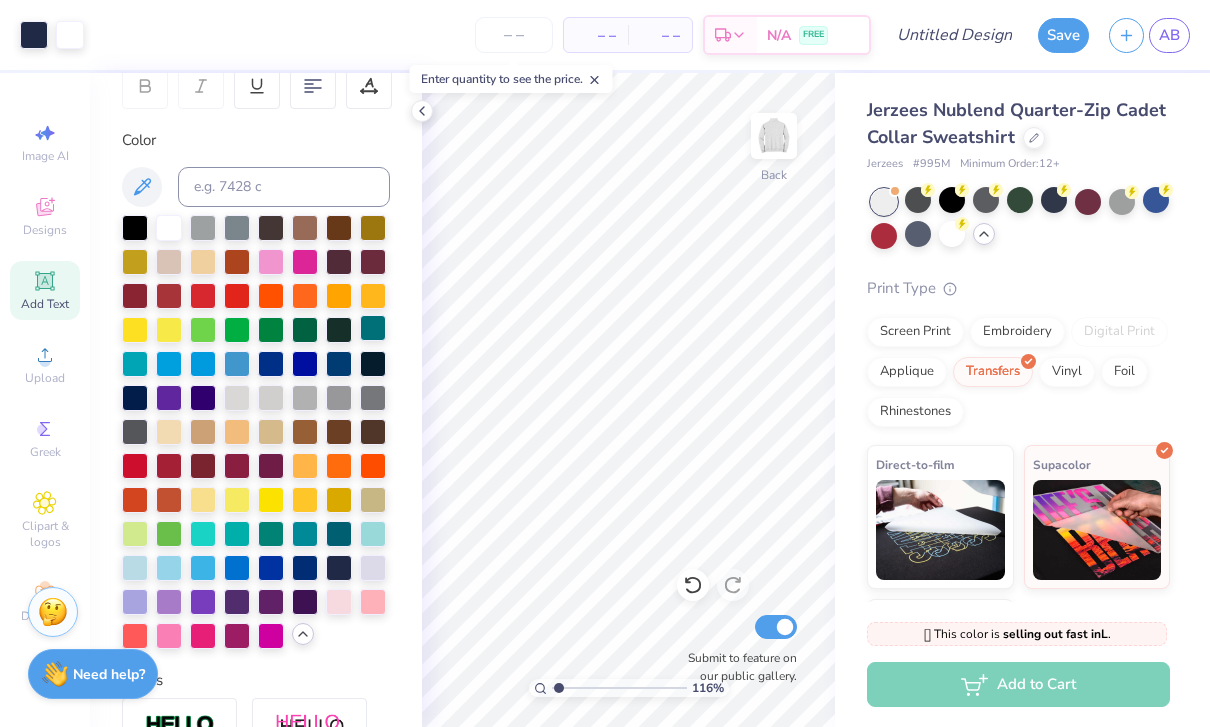 click at bounding box center [373, 328] 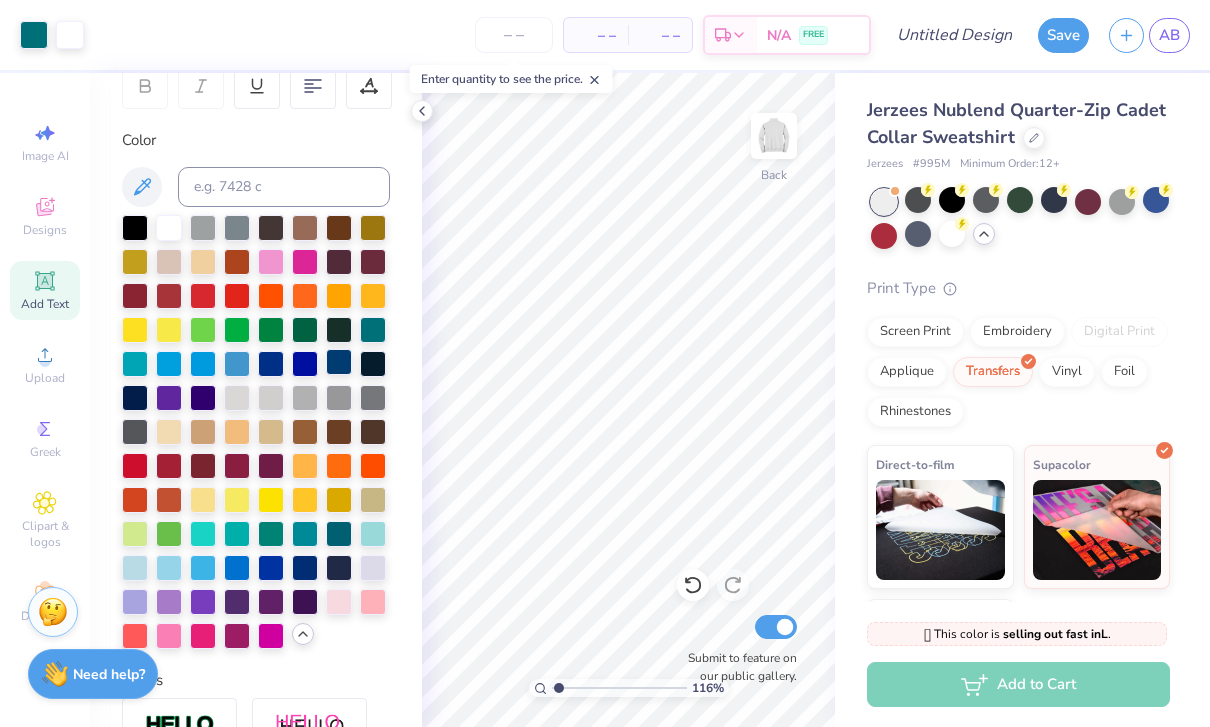 click at bounding box center (339, 362) 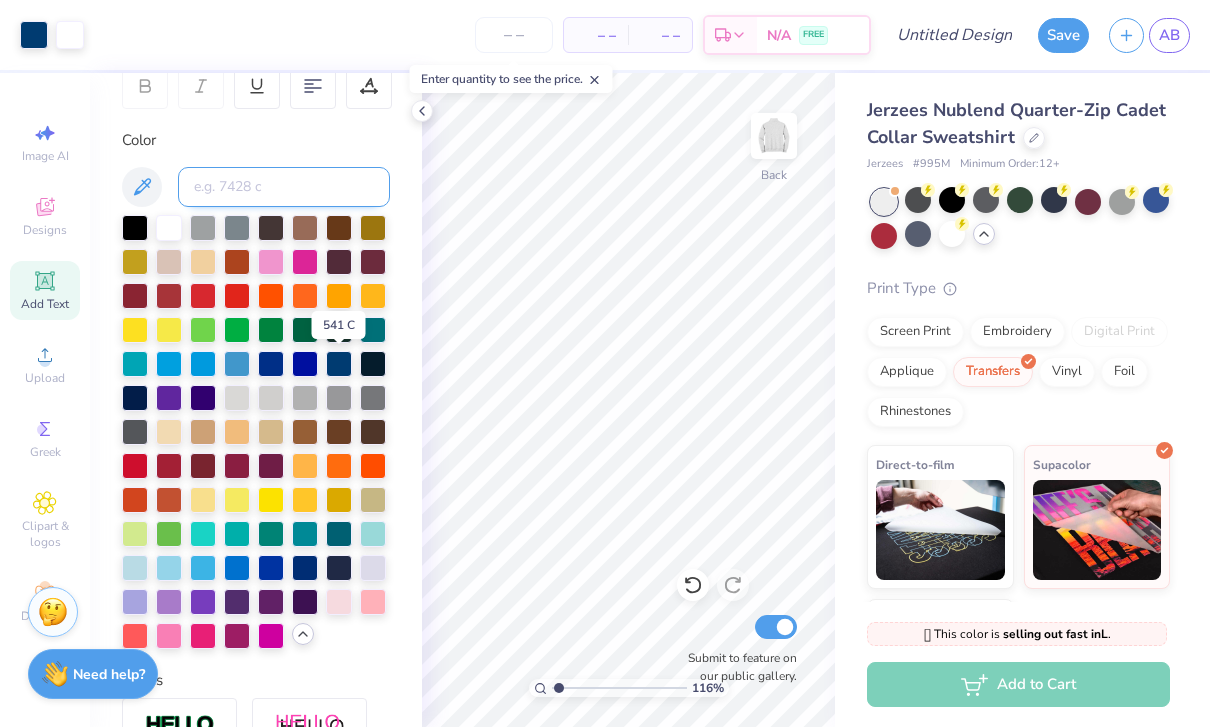 click at bounding box center [284, 187] 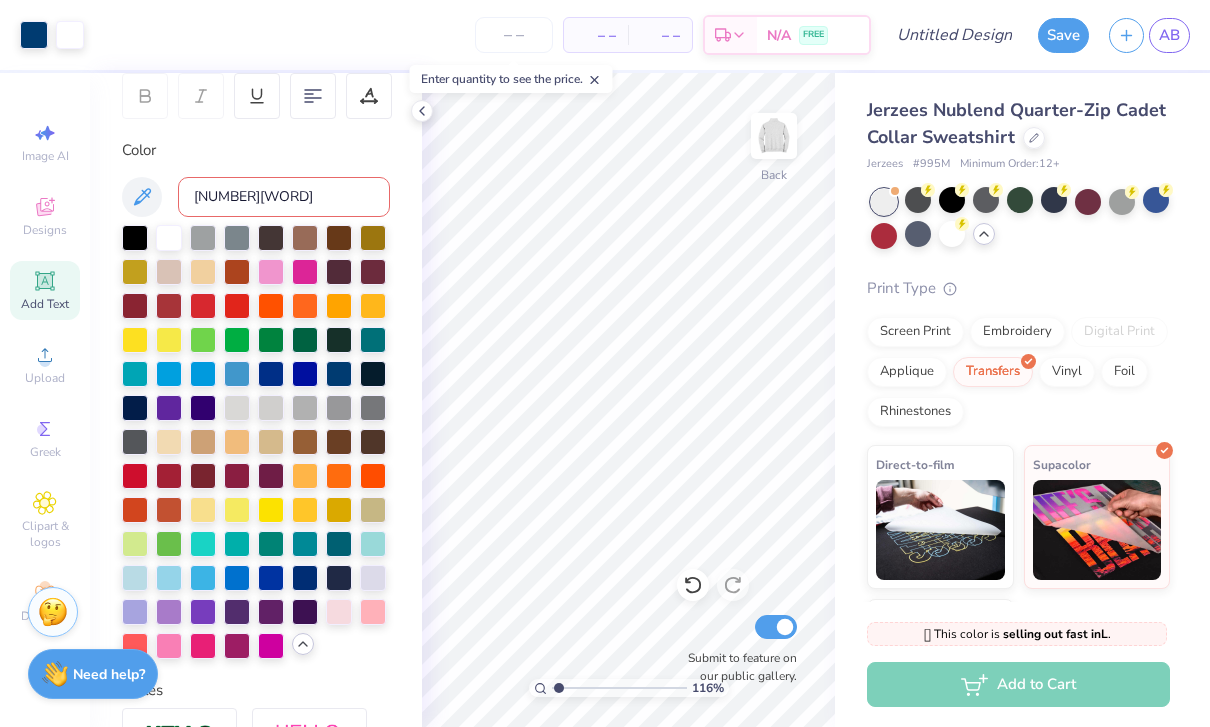 scroll, scrollTop: 315, scrollLeft: 0, axis: vertical 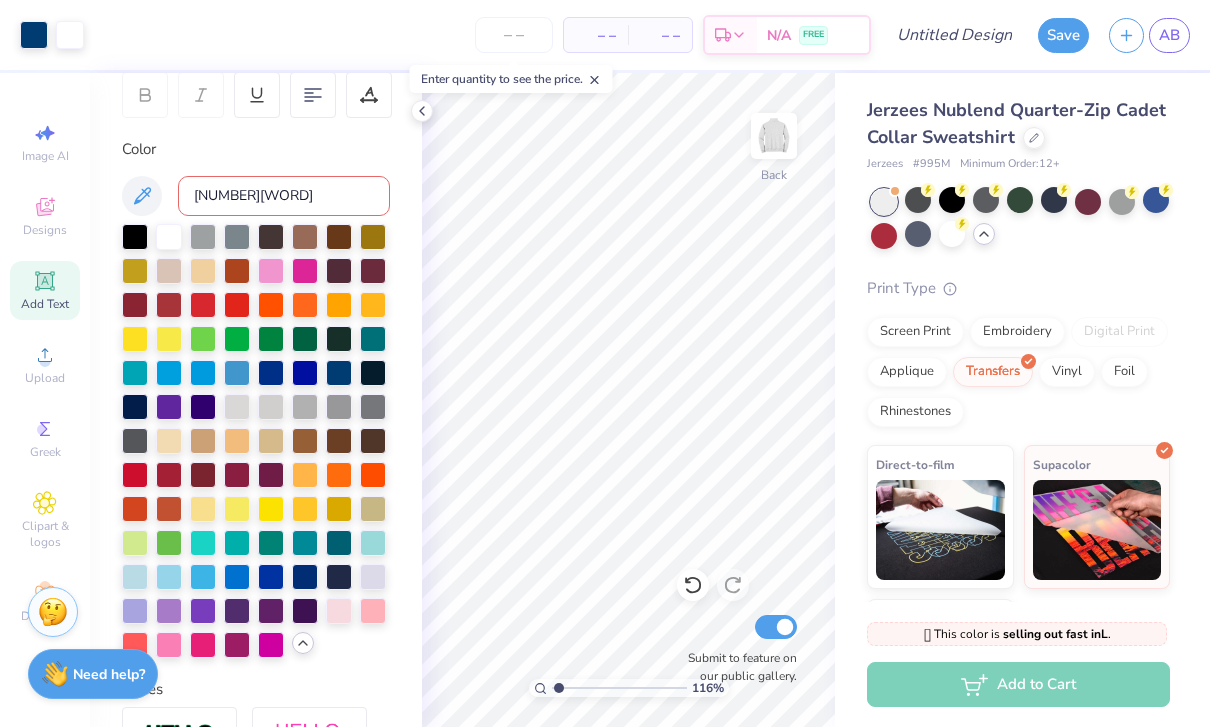 click on "[NUMBER][WORD]" at bounding box center [284, 196] 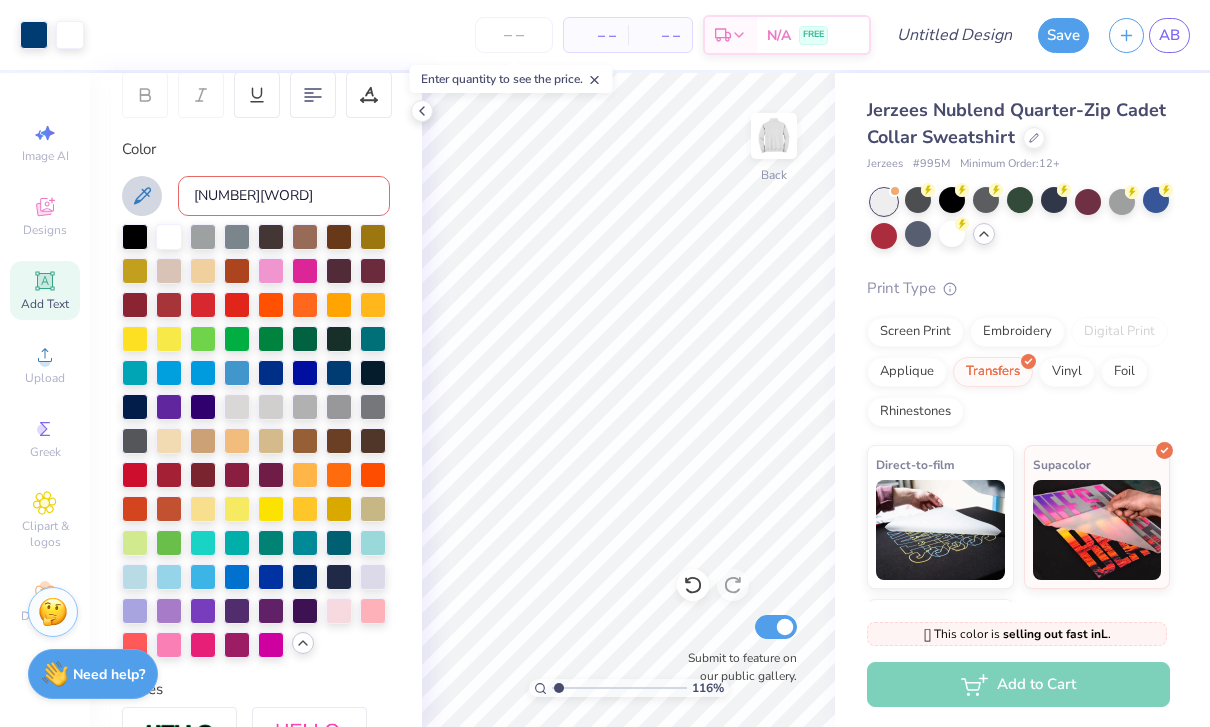 click 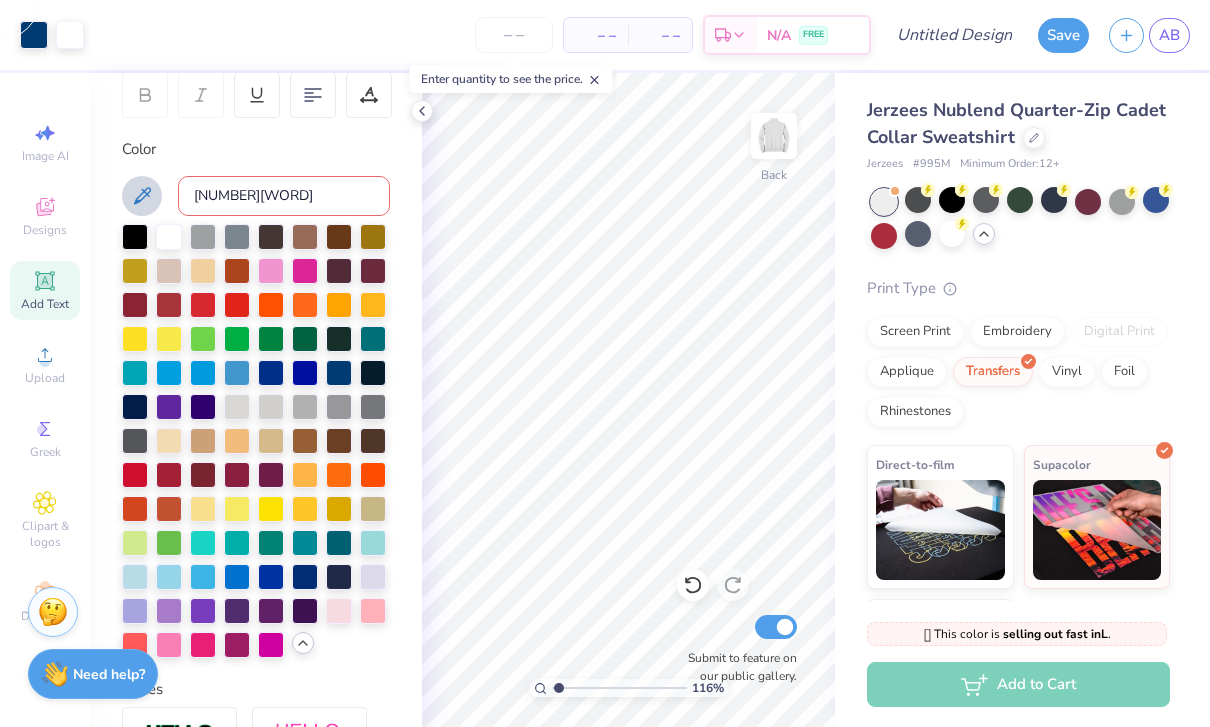 click 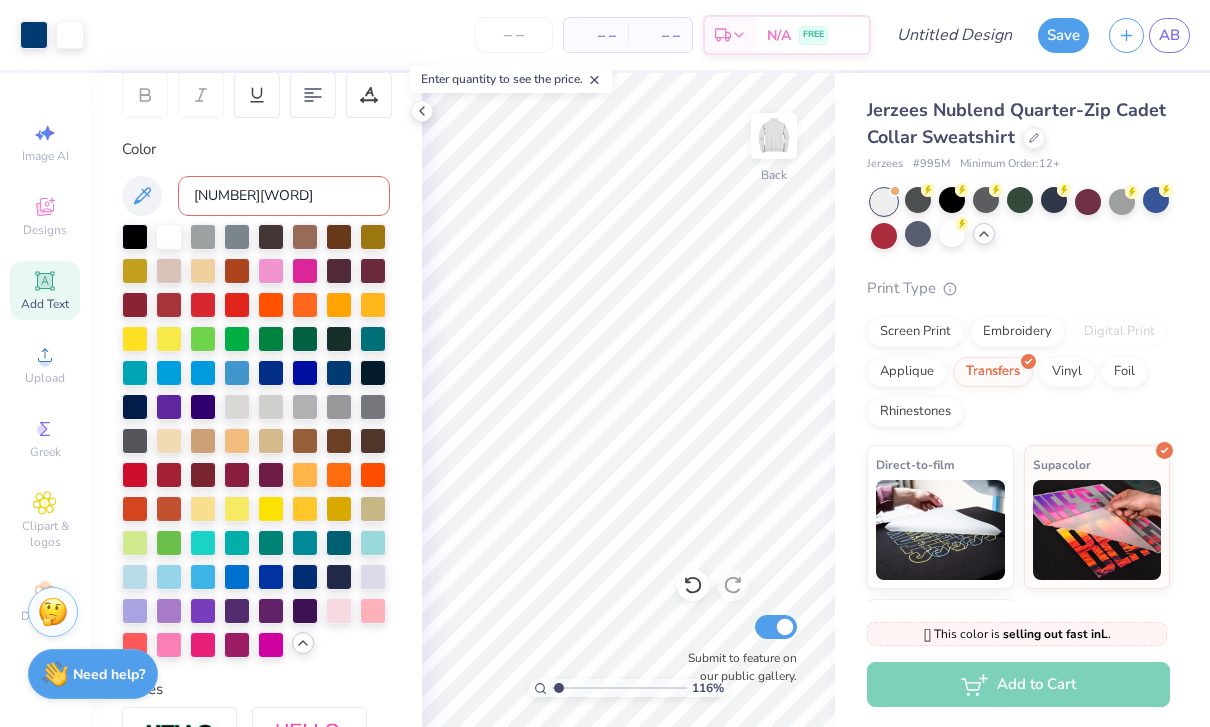 click on "[NUMBER][WORD]" at bounding box center (284, 196) 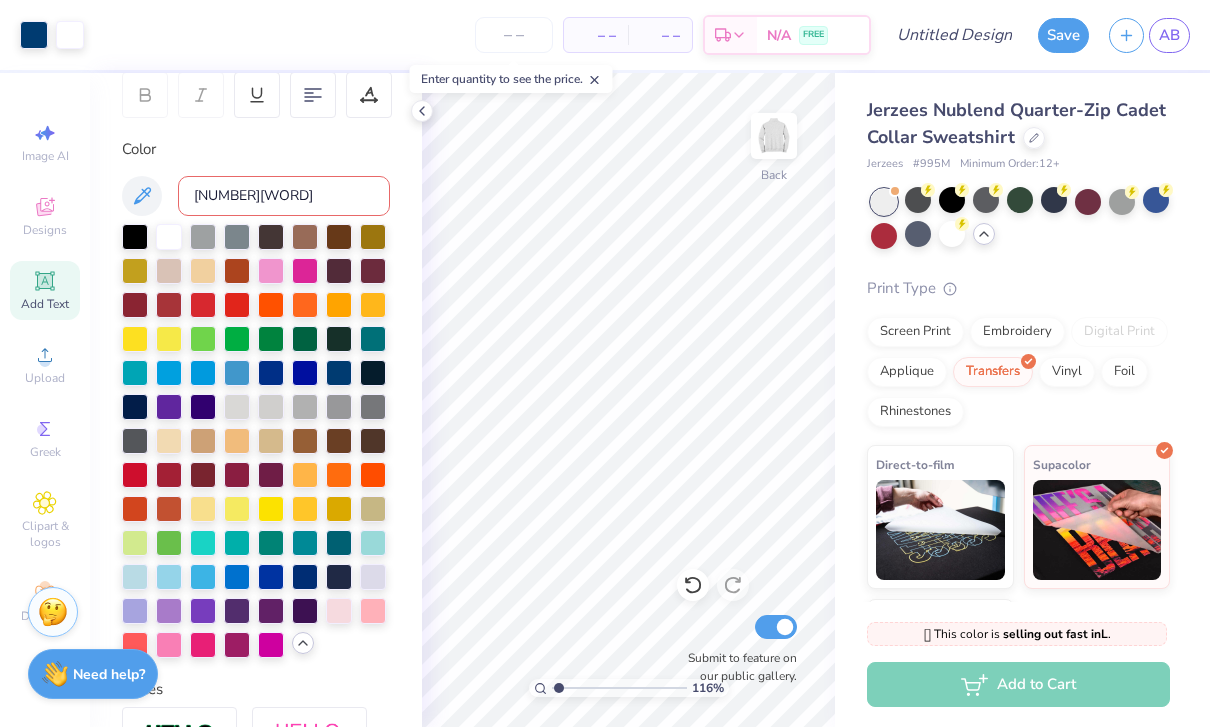 click on "[NUMBER][WORD]" at bounding box center (284, 196) 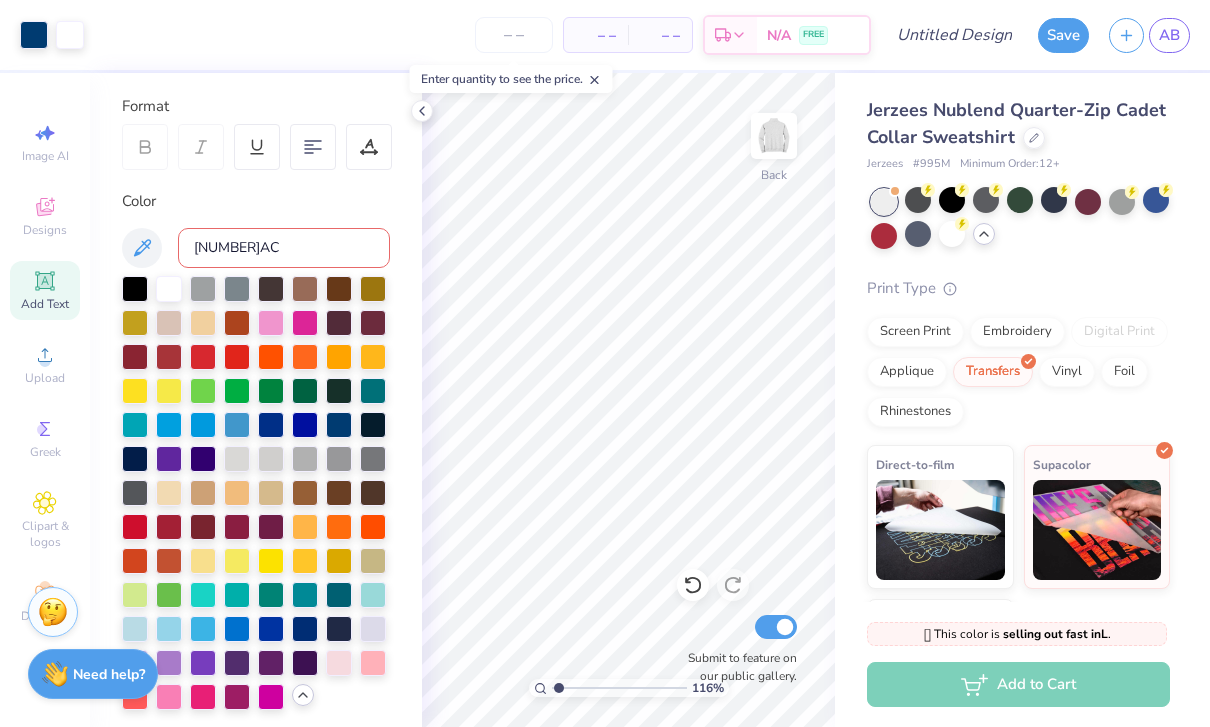 scroll, scrollTop: 267, scrollLeft: 0, axis: vertical 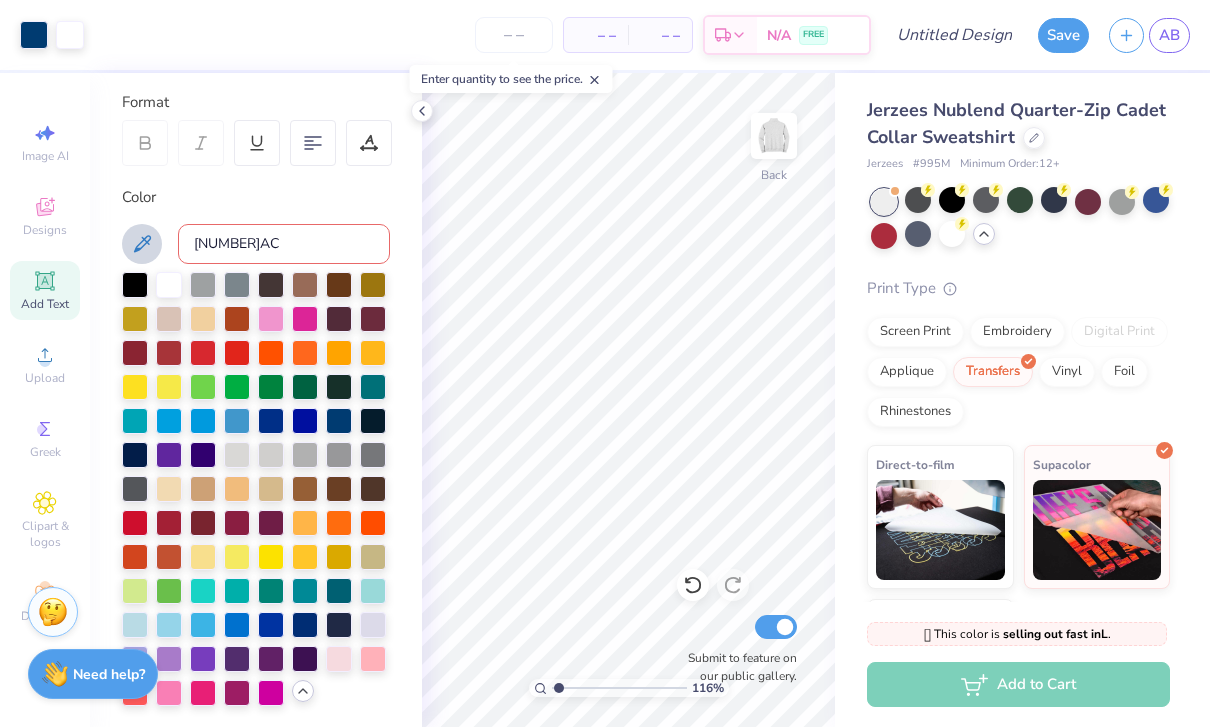 click 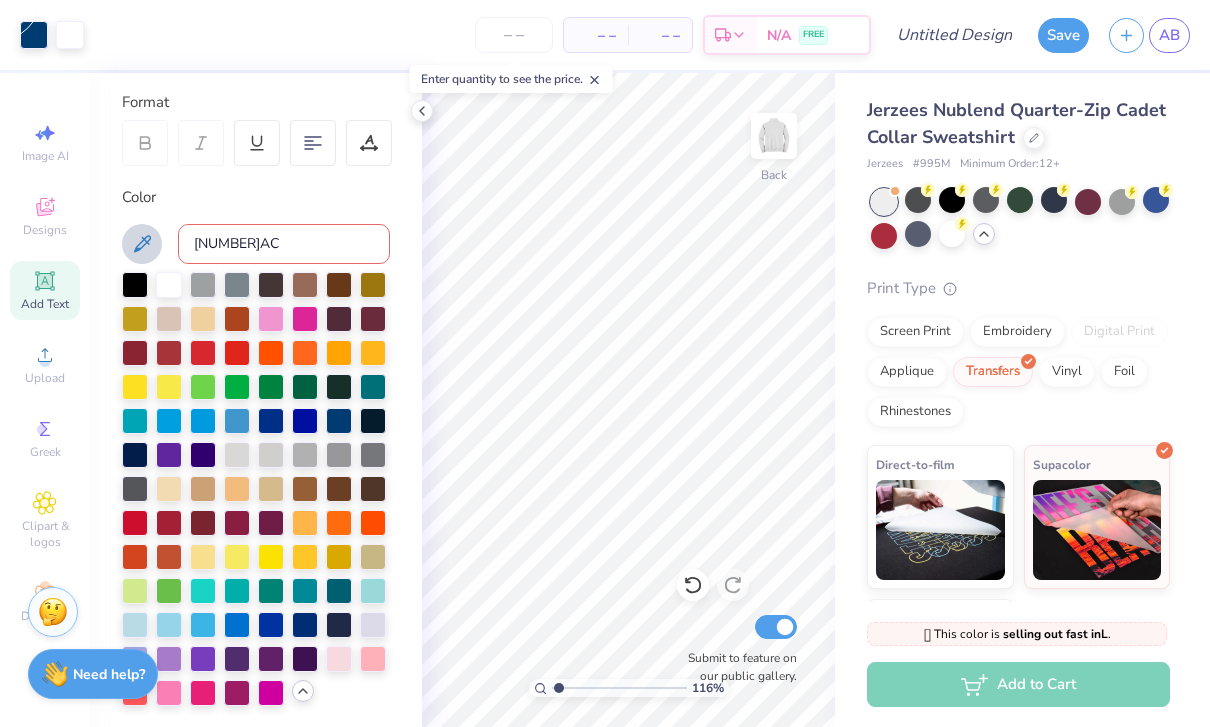 click 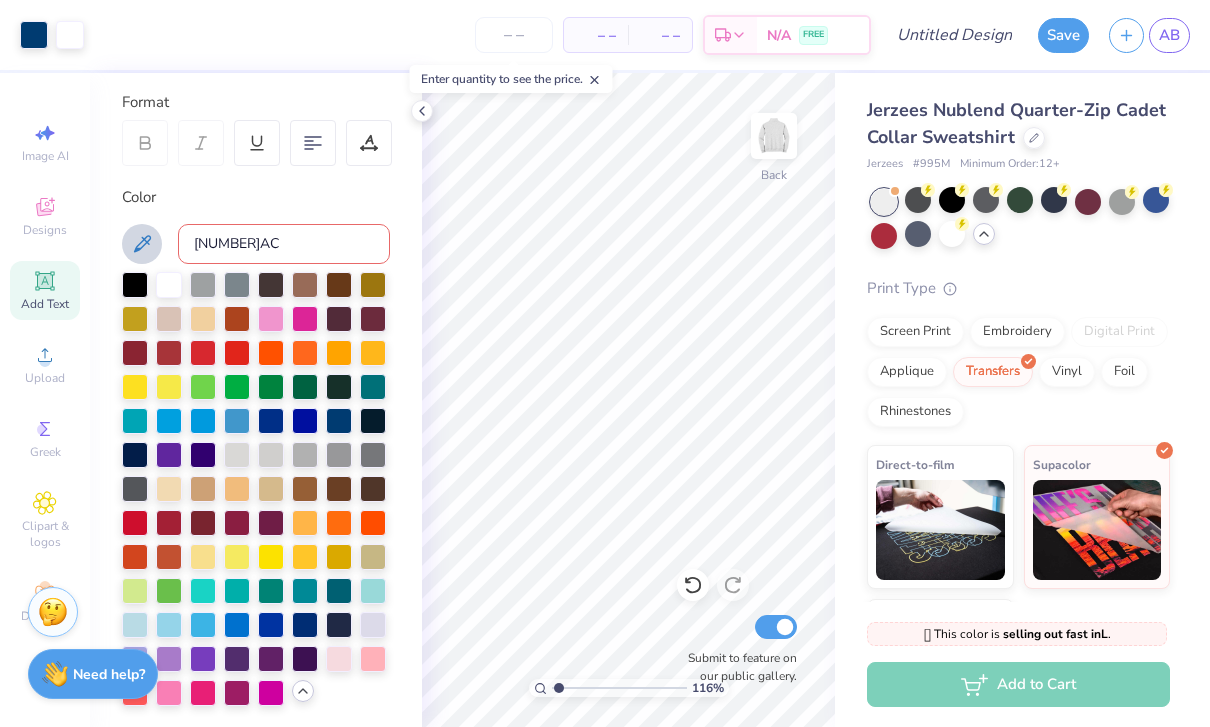 click 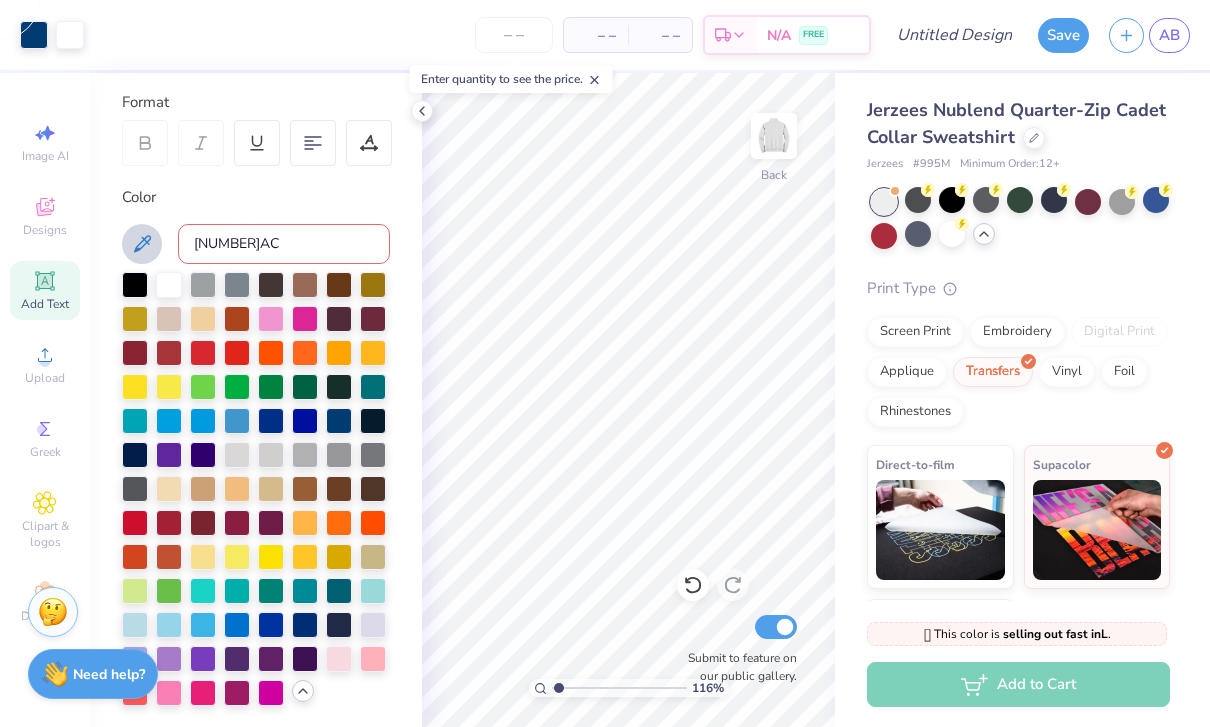 click 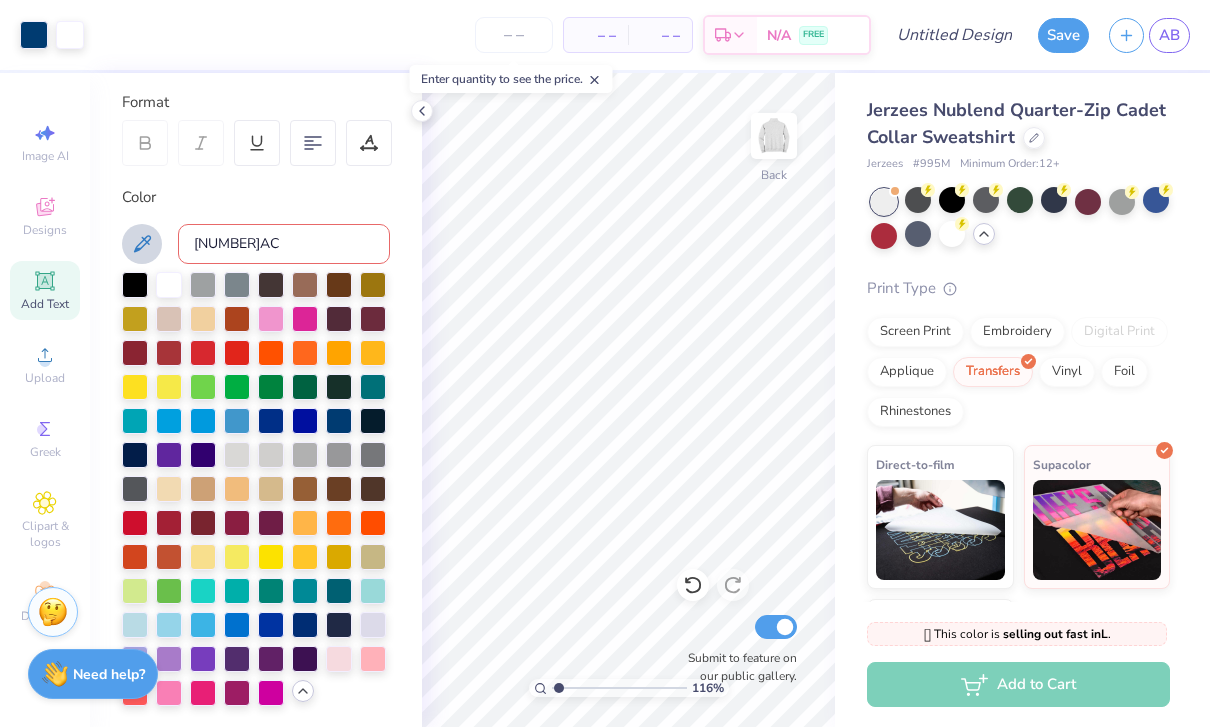 click 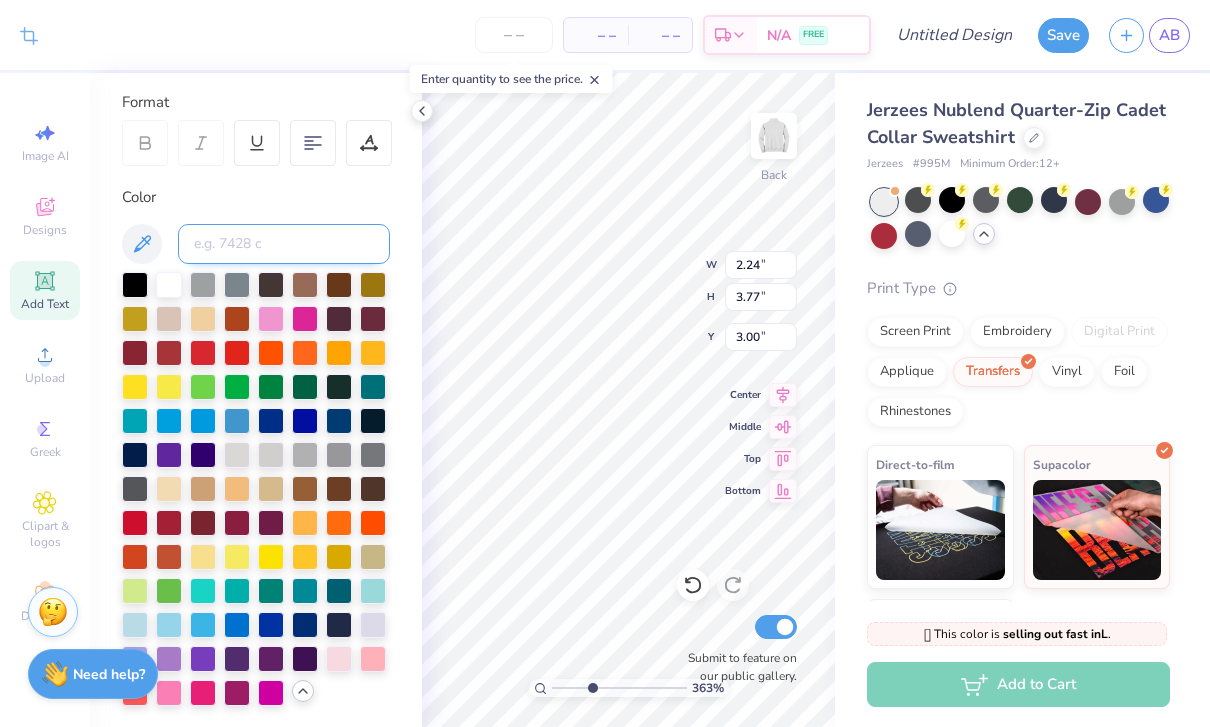 click at bounding box center [284, 244] 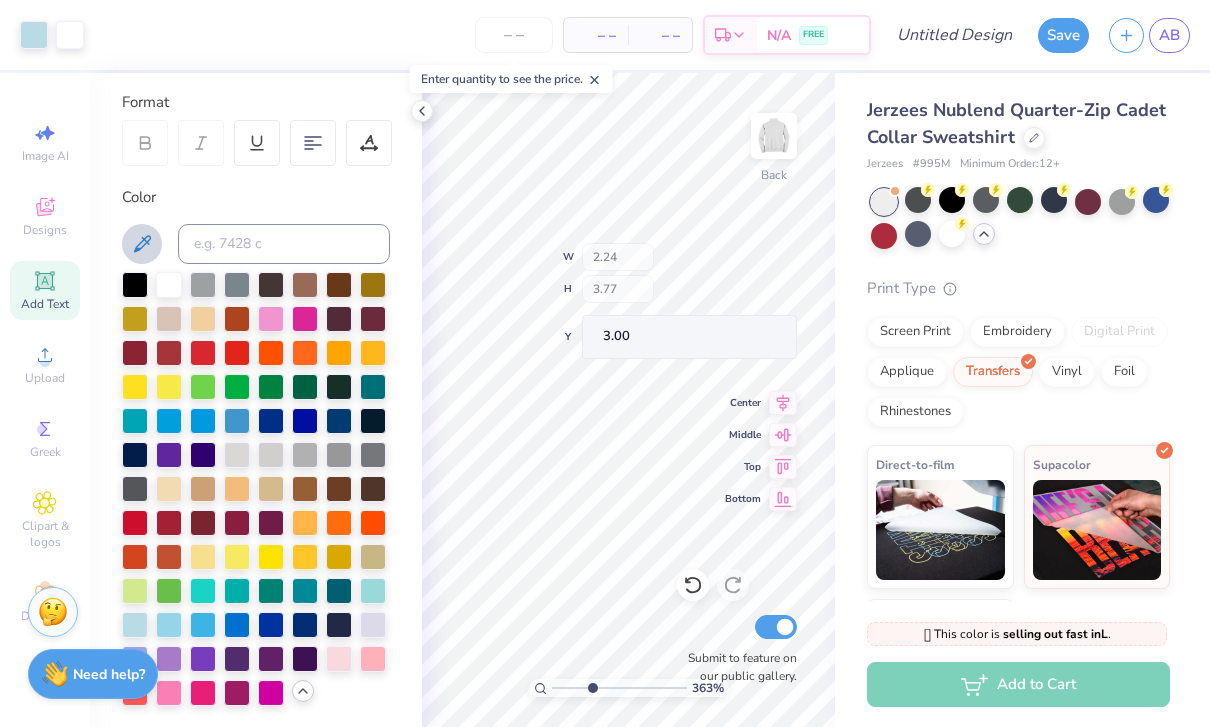 click 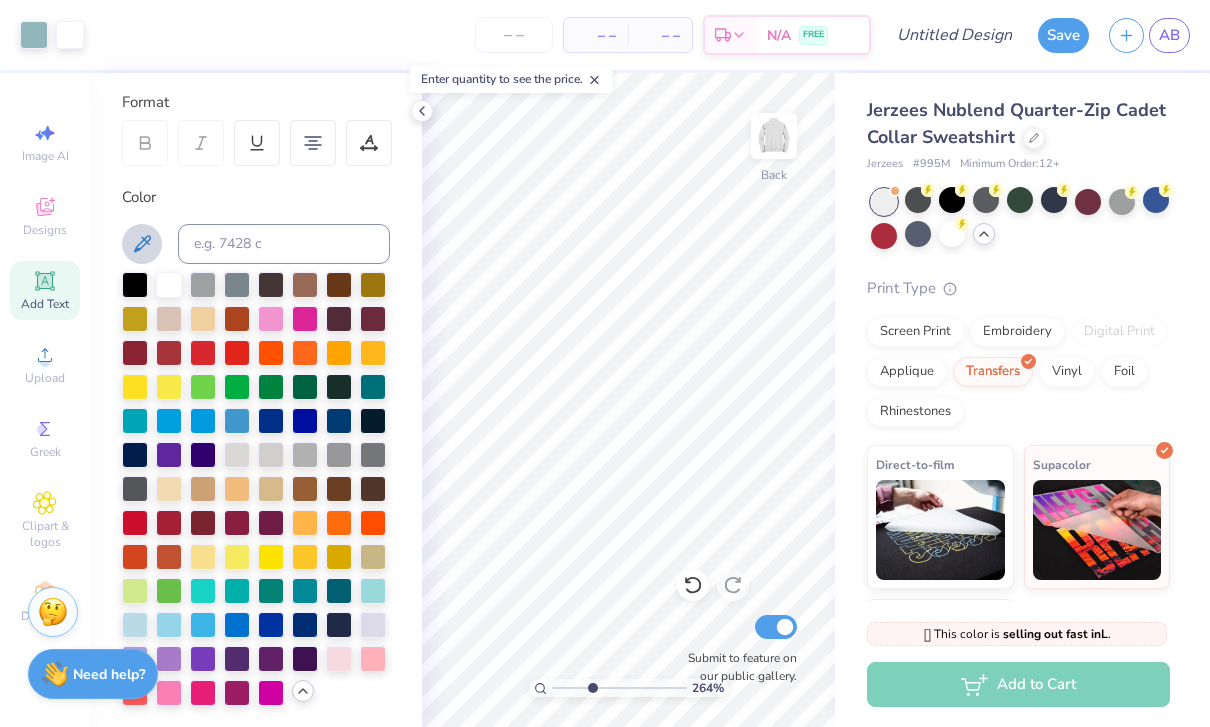 click 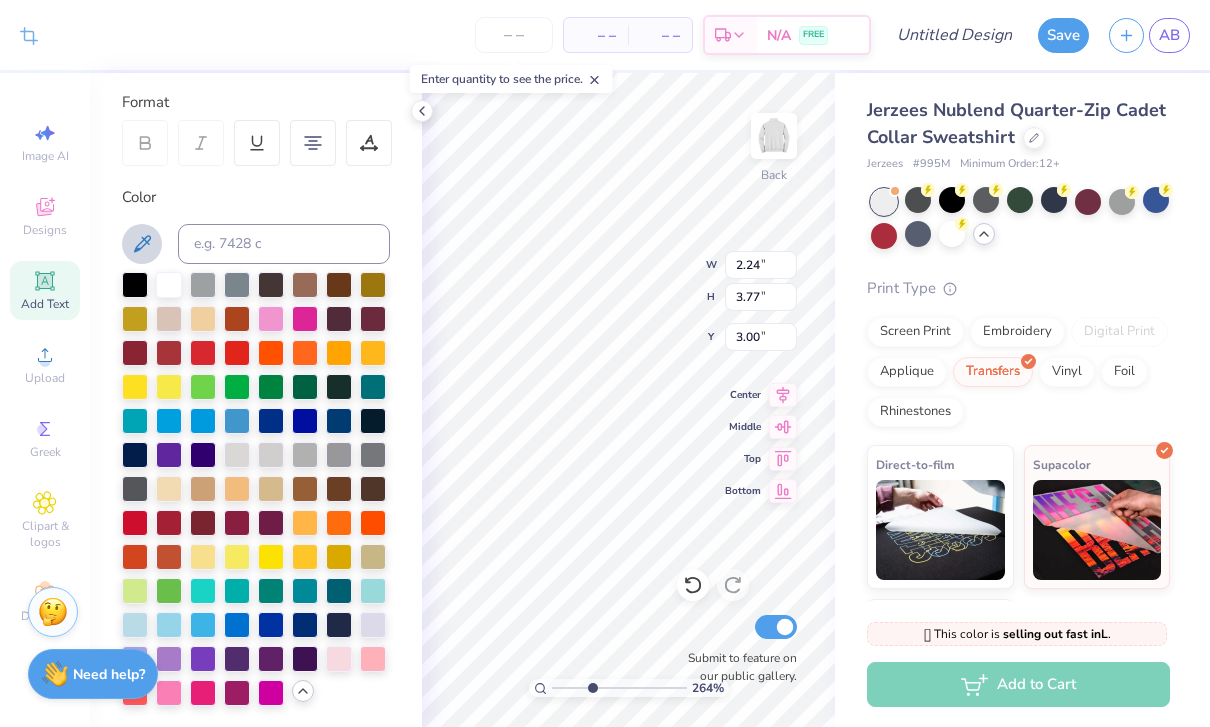 click 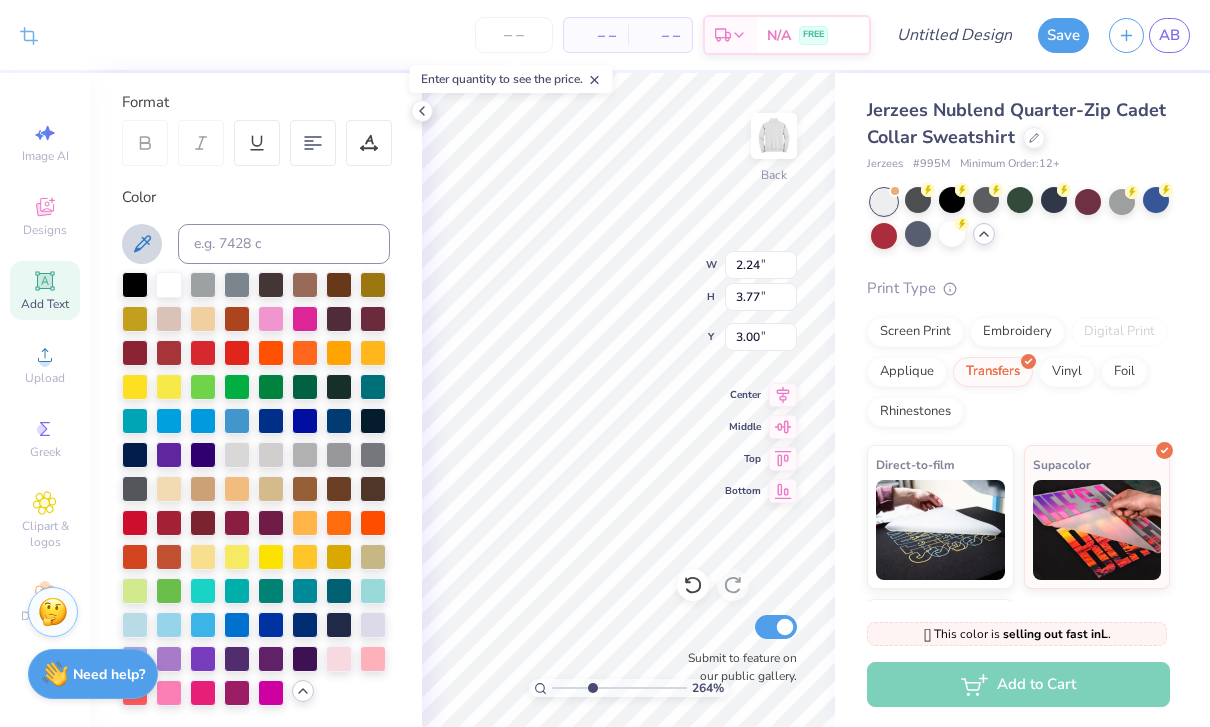 click 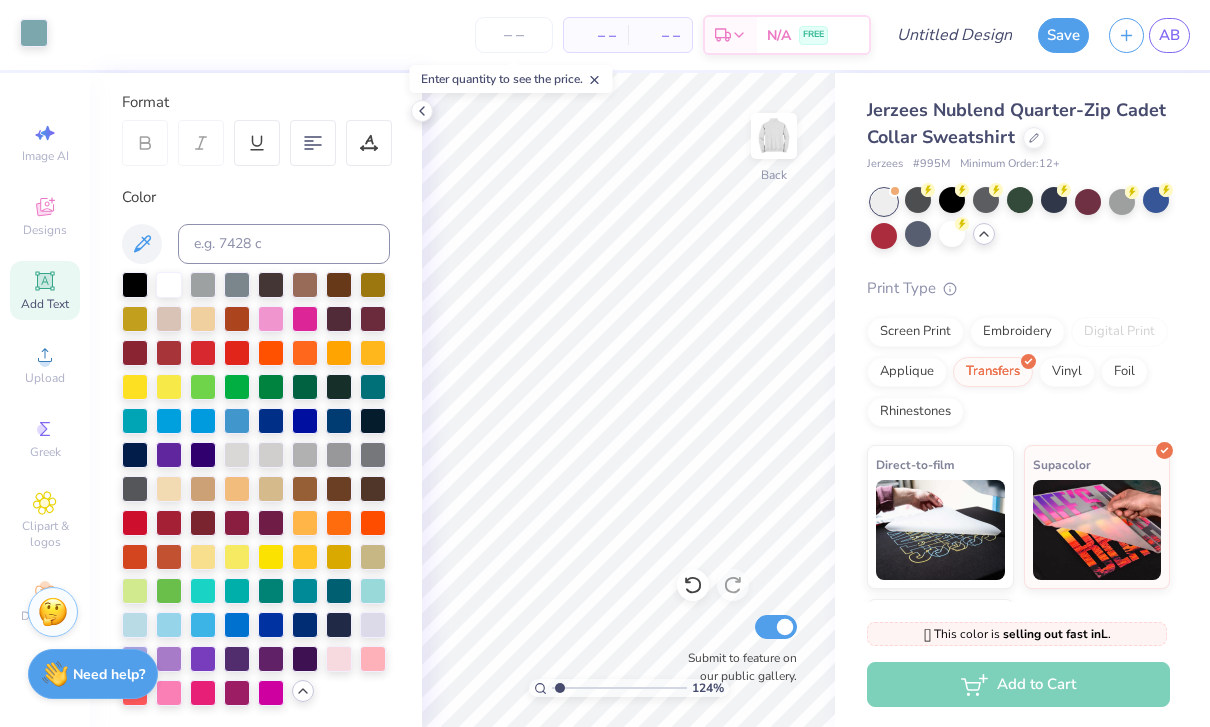 click at bounding box center [34, 33] 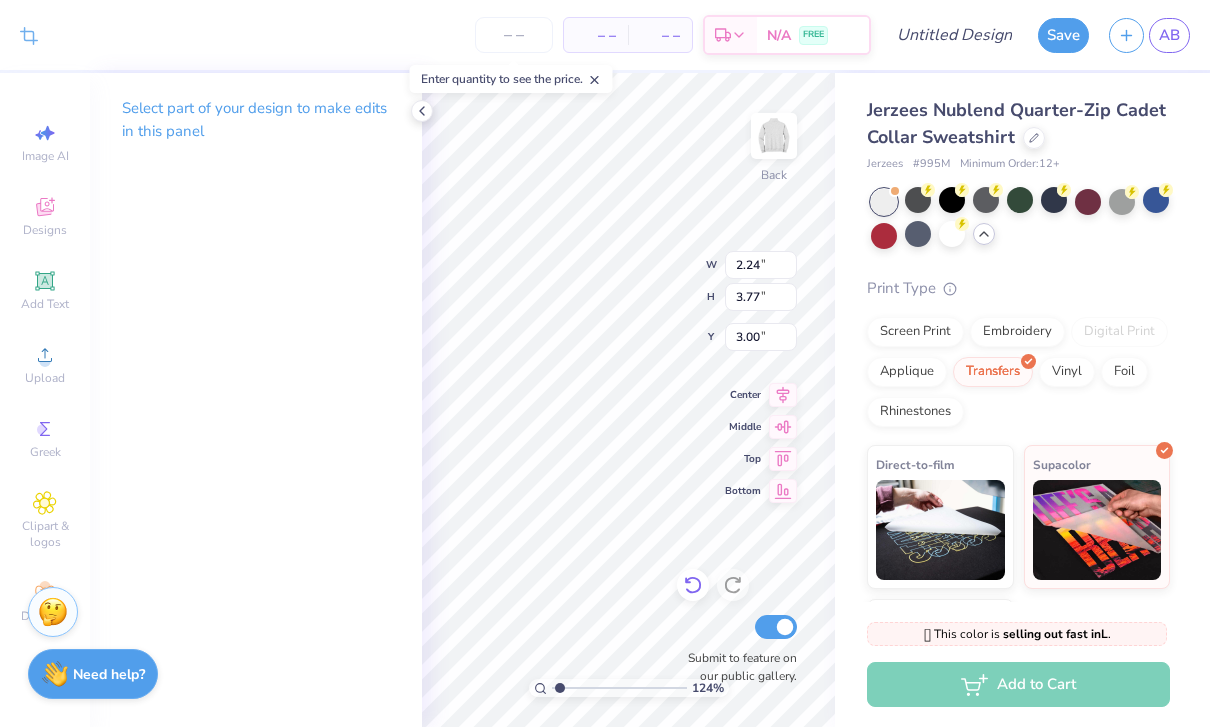 click at bounding box center (693, 585) 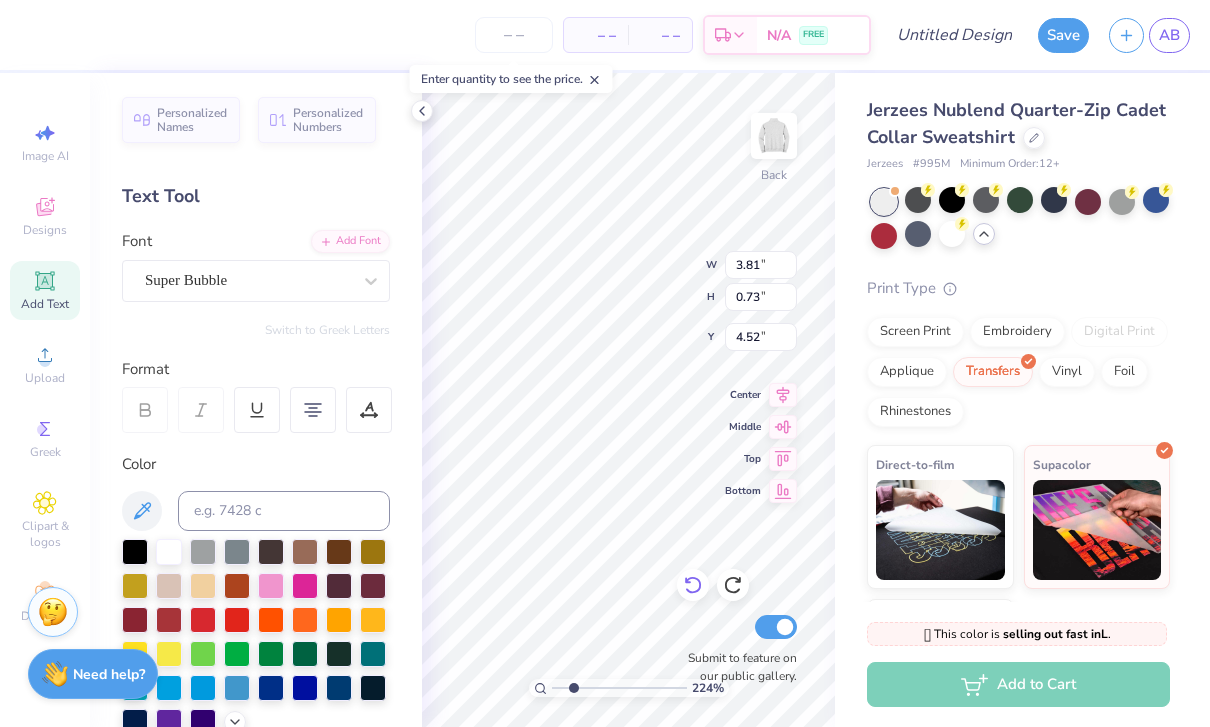 scroll, scrollTop: 0, scrollLeft: 2, axis: horizontal 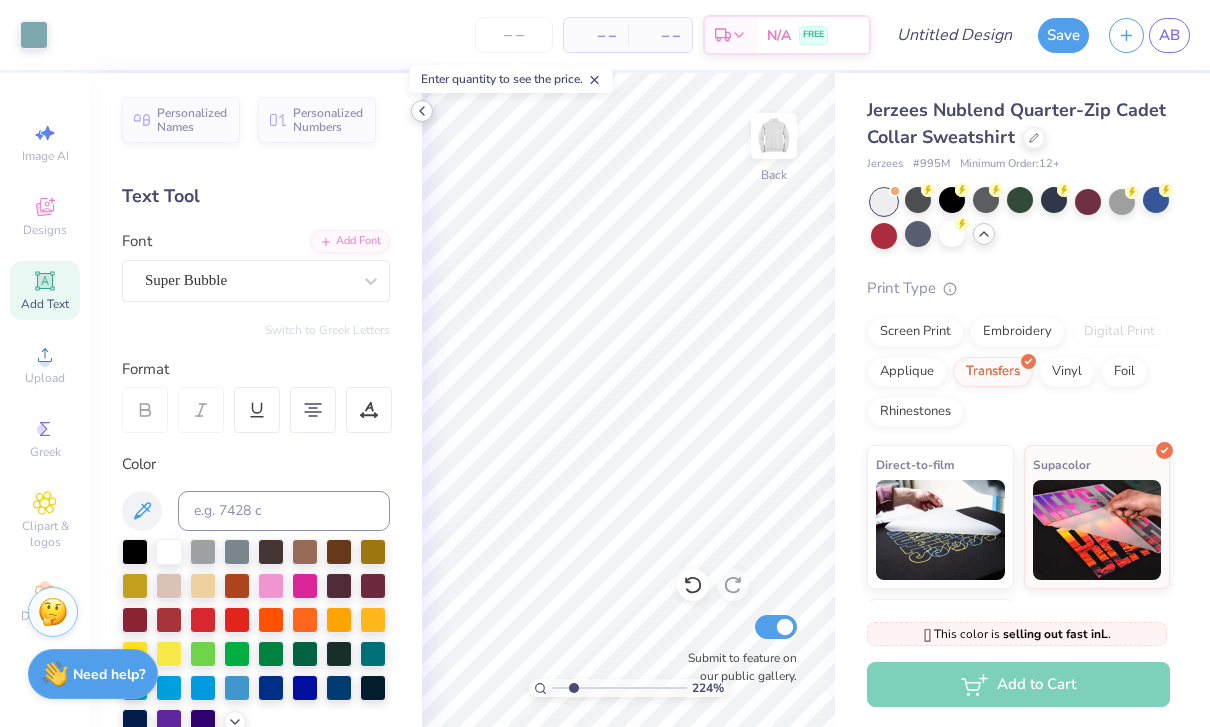 click at bounding box center (422, 111) 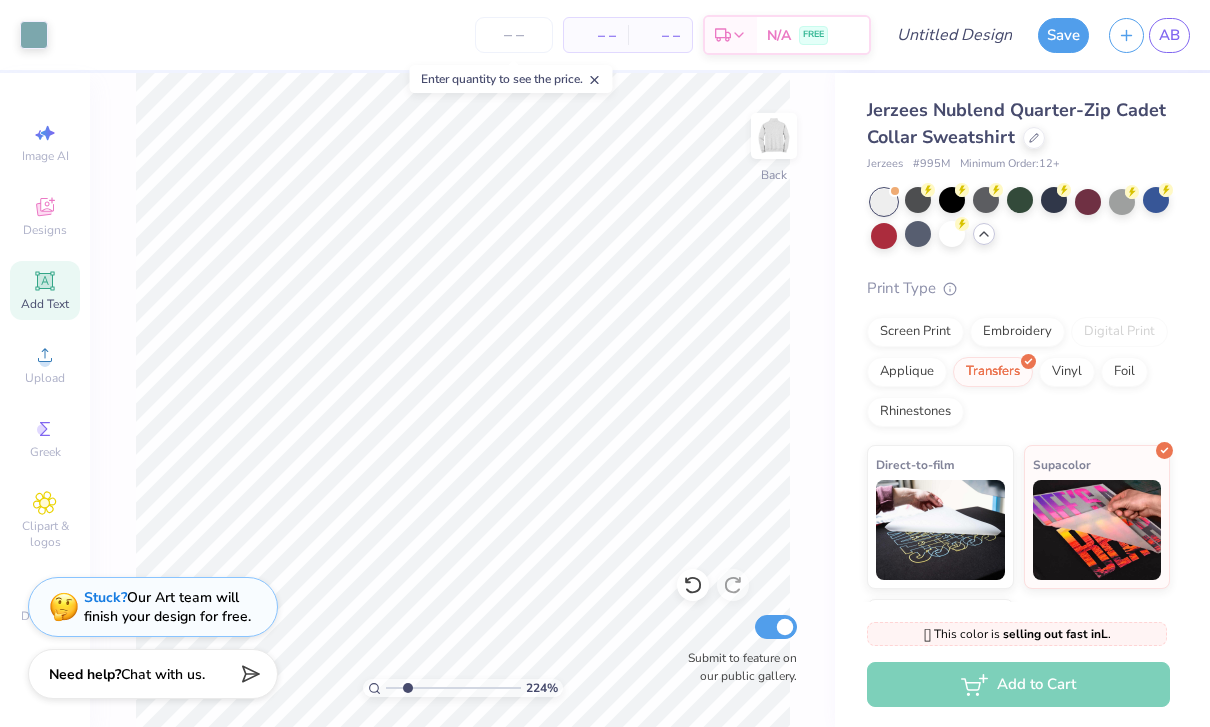 click 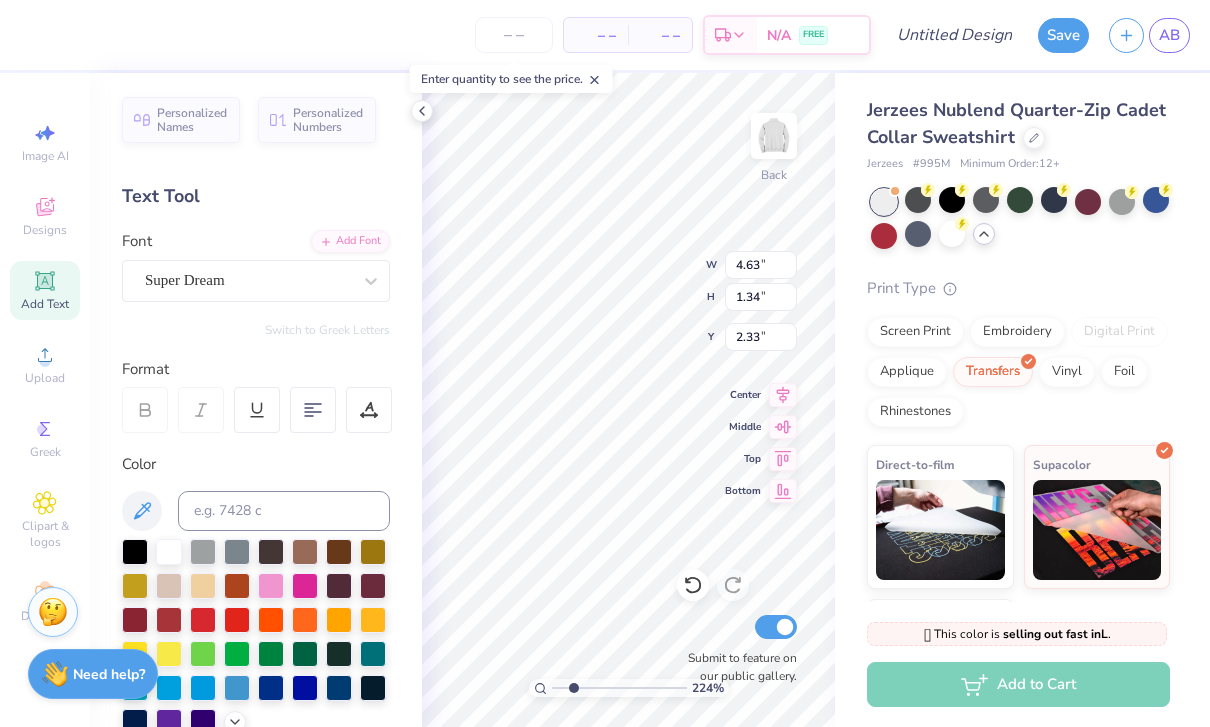 scroll, scrollTop: 0, scrollLeft: 1, axis: horizontal 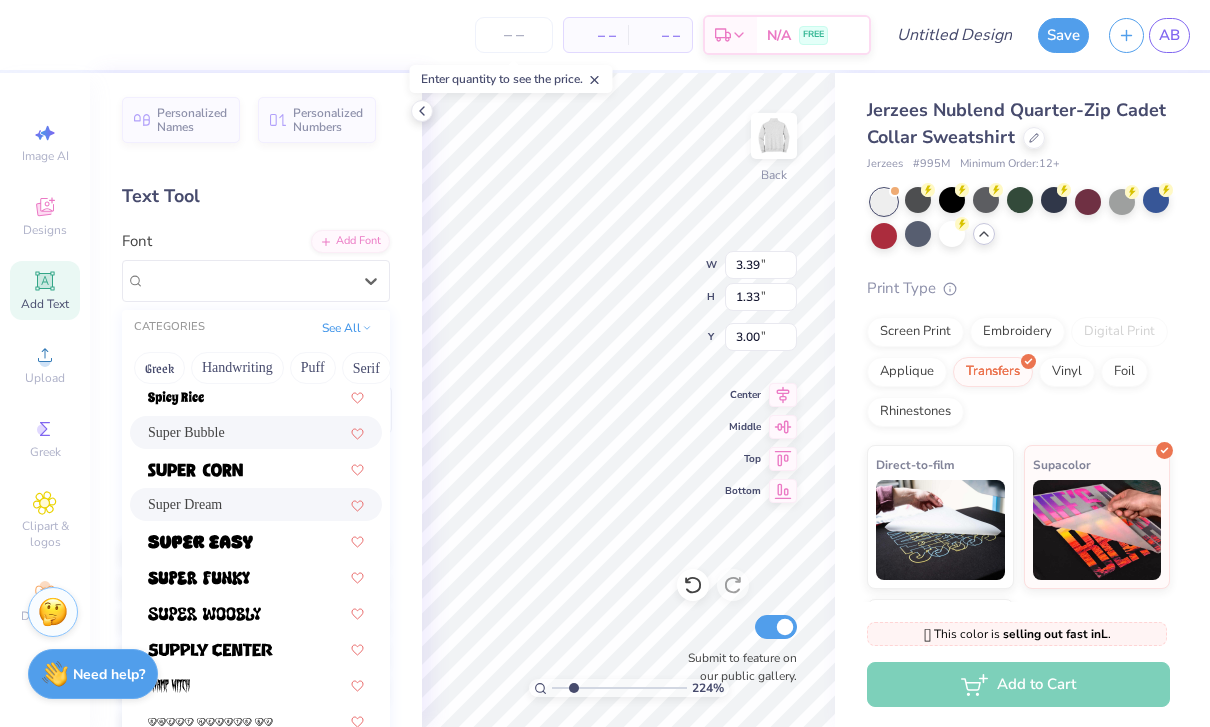 click on "Super Bubble" at bounding box center [186, 432] 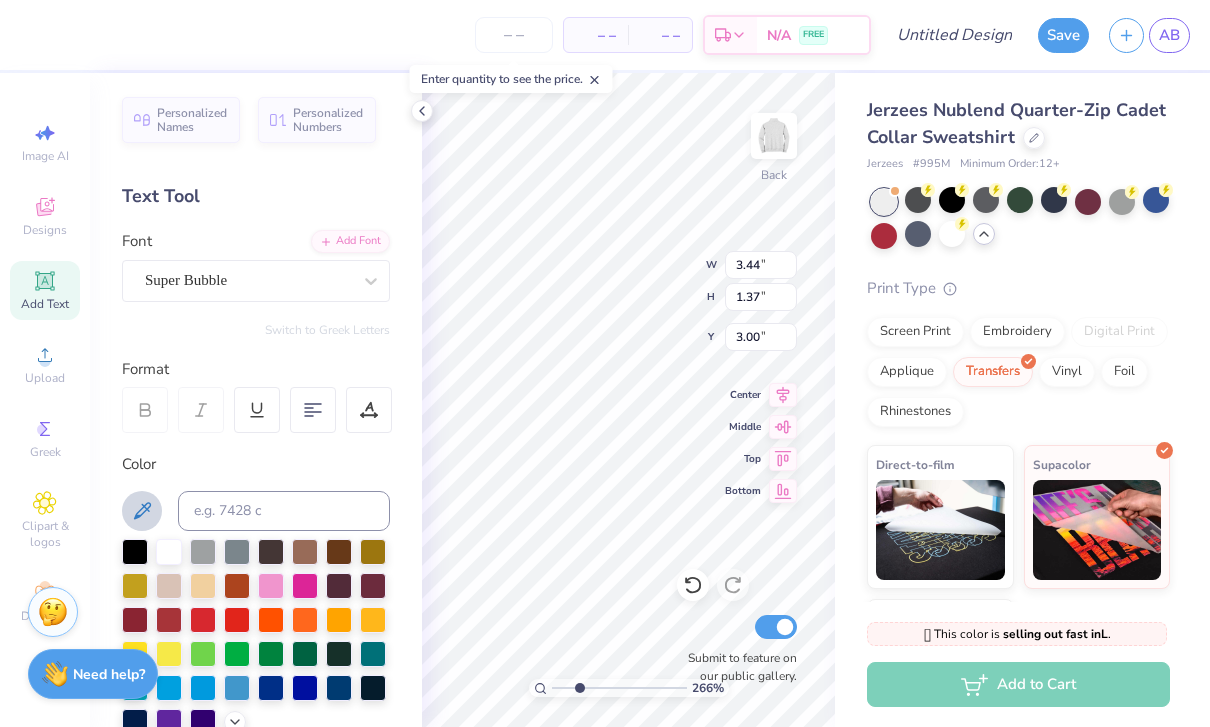 click 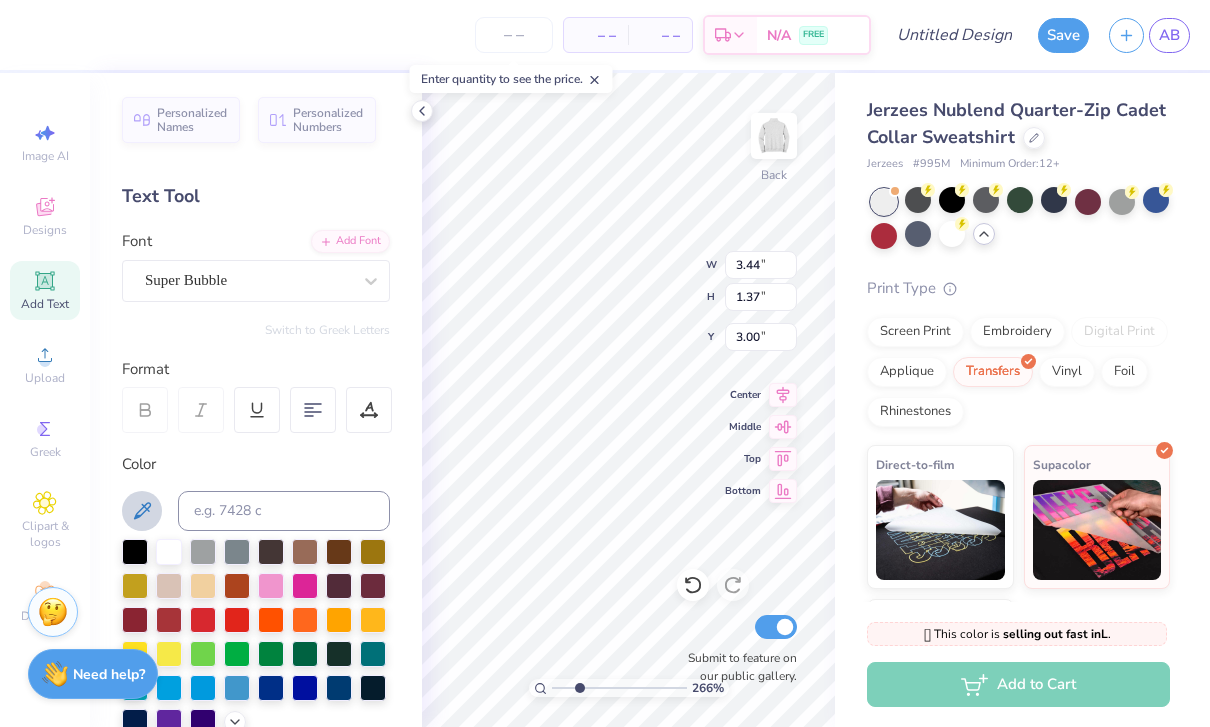 click 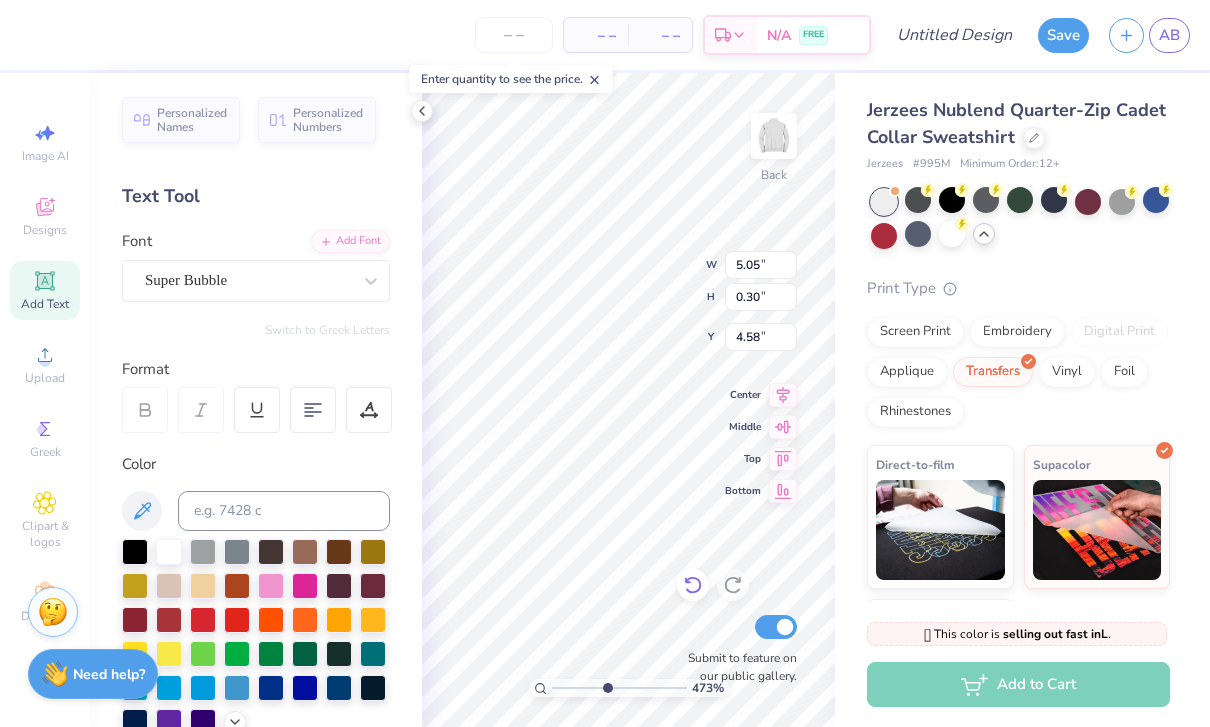 click 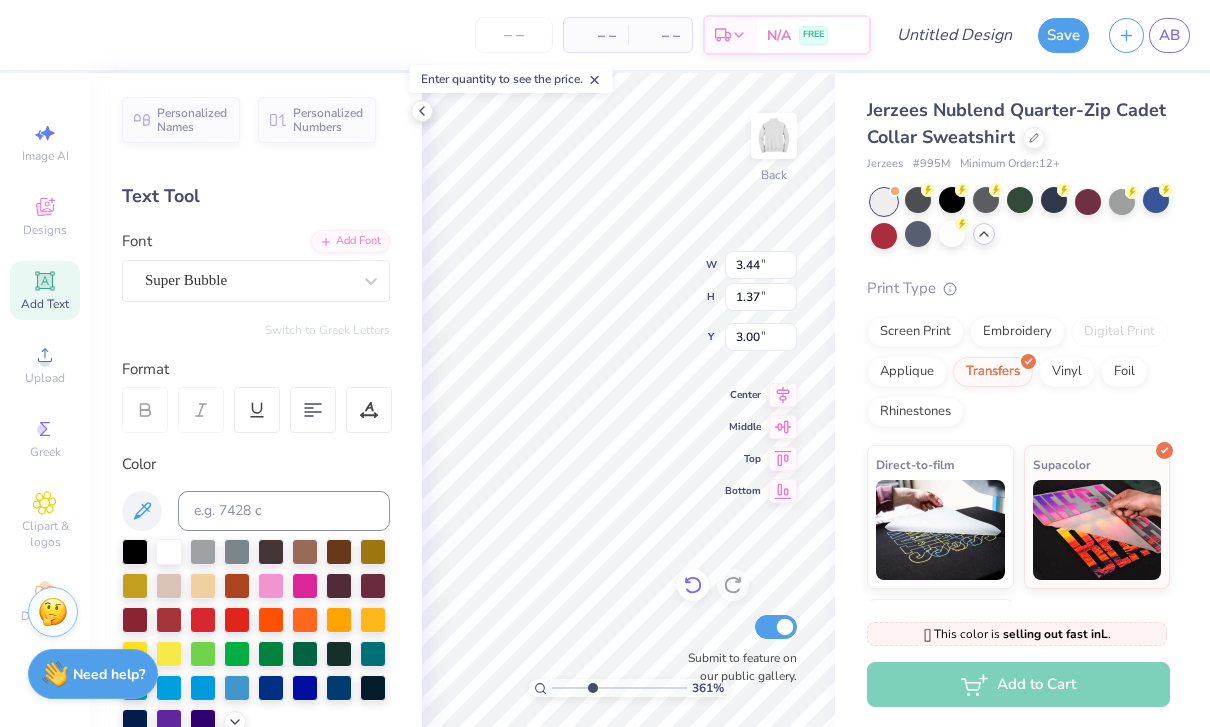click at bounding box center [693, 585] 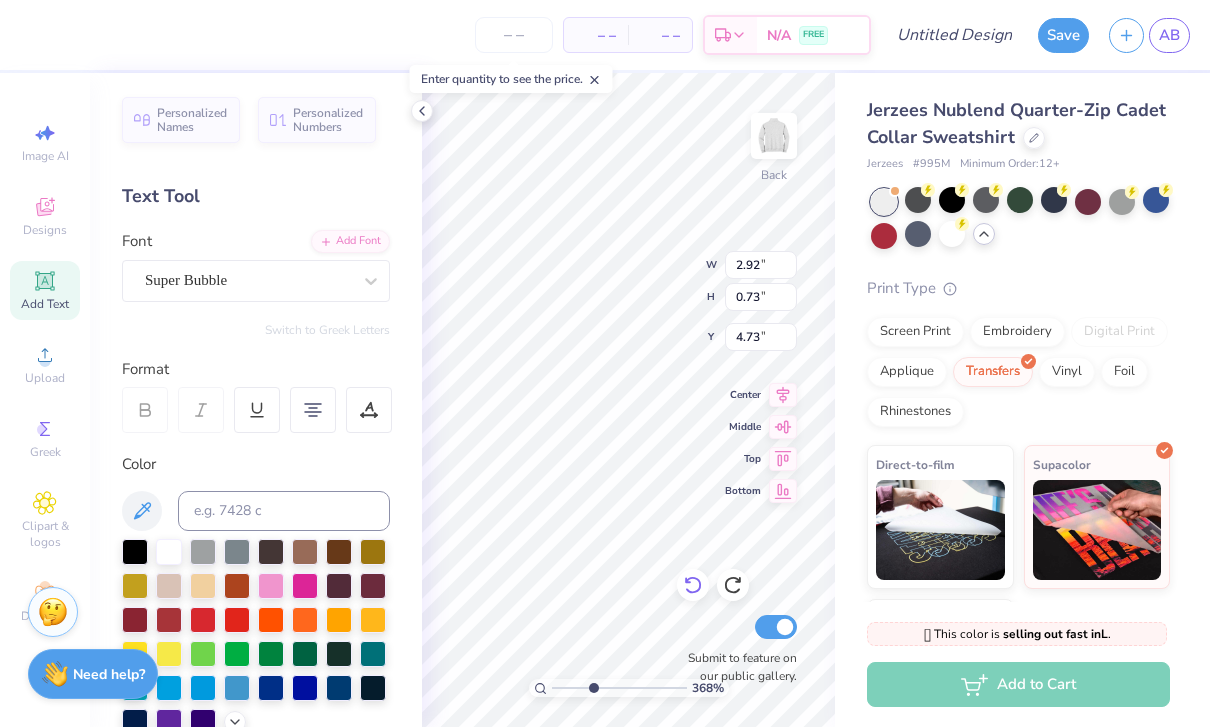 scroll, scrollTop: 1, scrollLeft: 7, axis: both 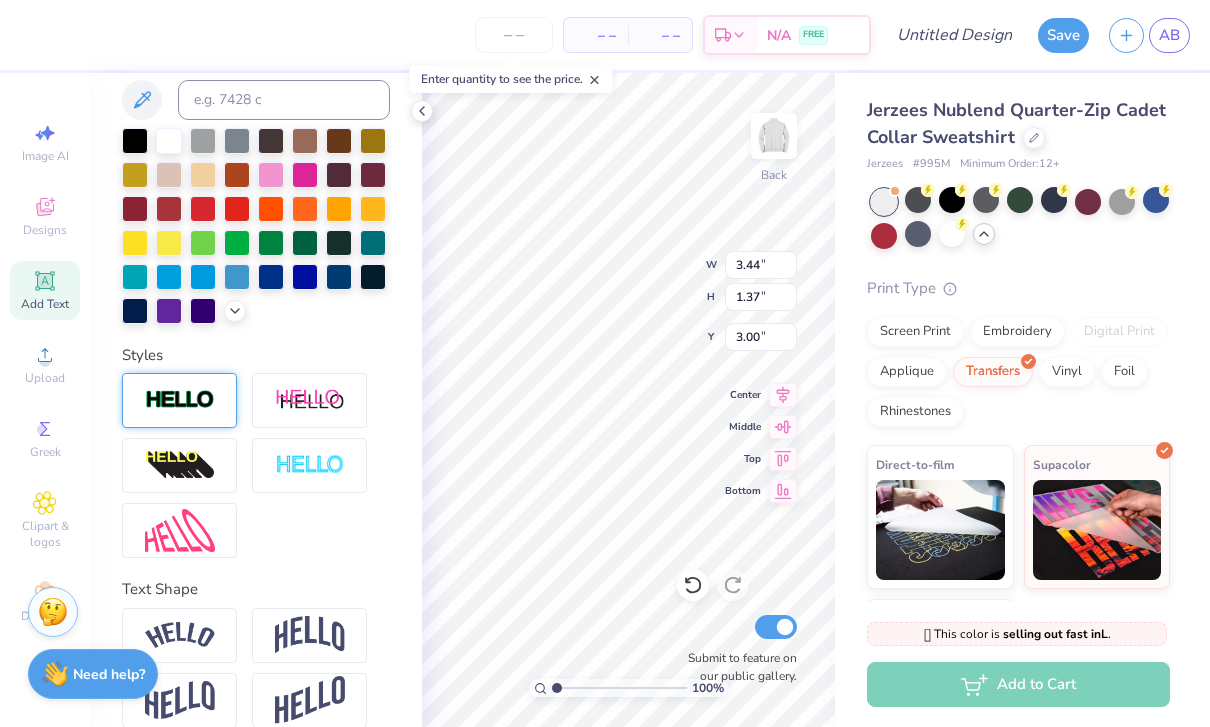 click at bounding box center (180, 400) 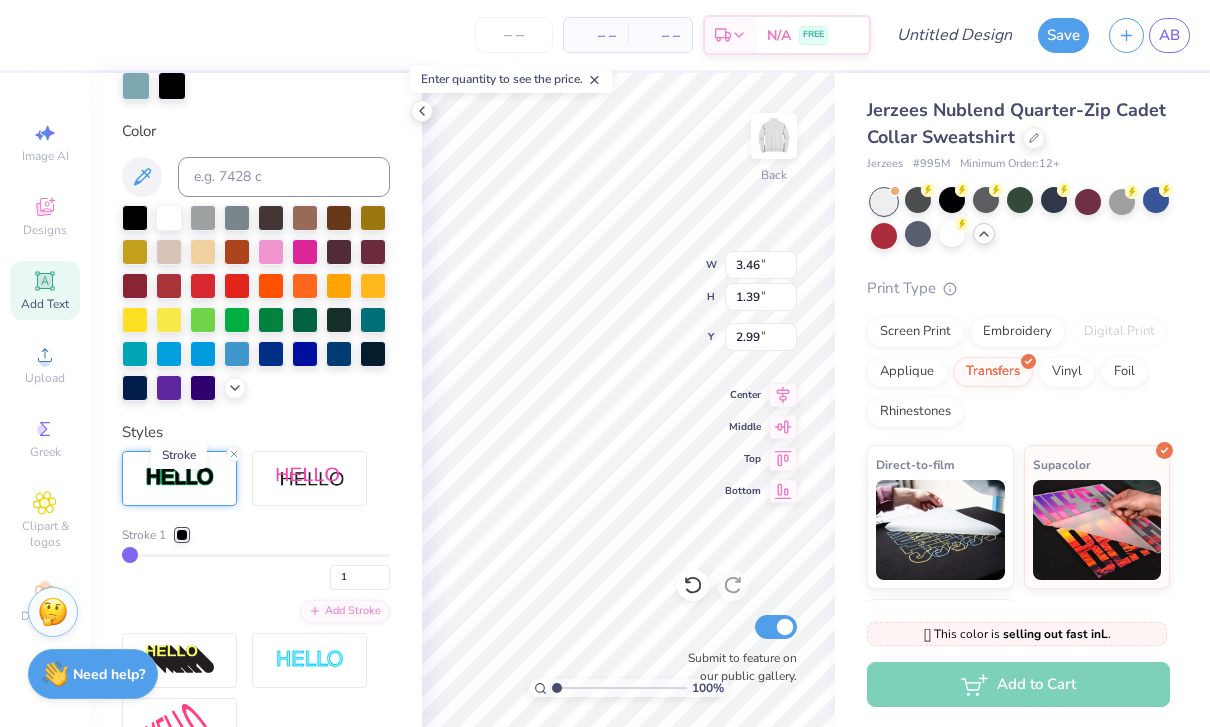 scroll, scrollTop: 352, scrollLeft: 0, axis: vertical 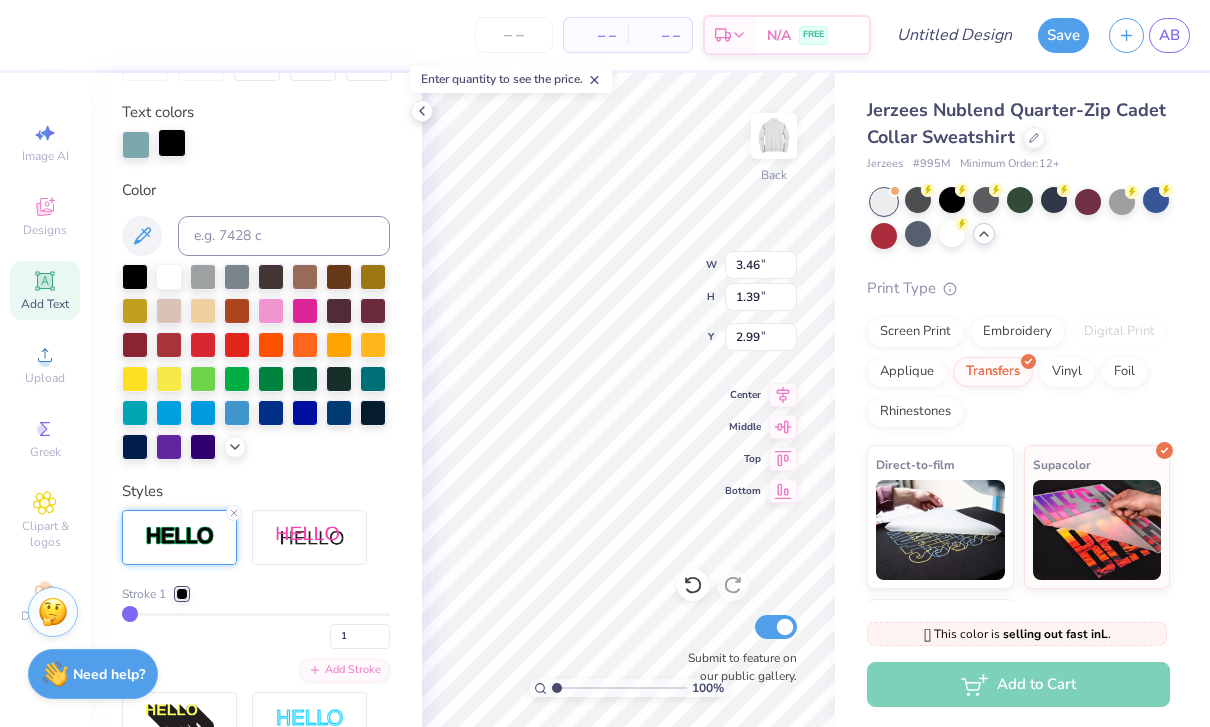 click at bounding box center (172, 143) 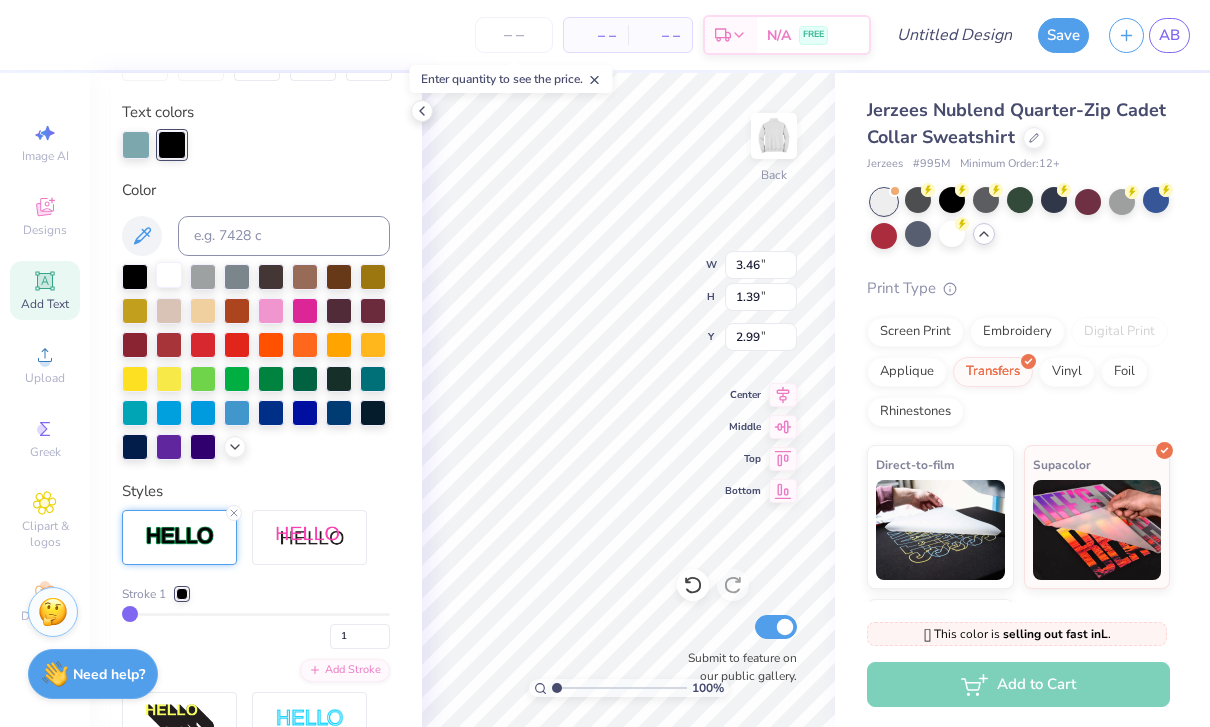 click at bounding box center (169, 275) 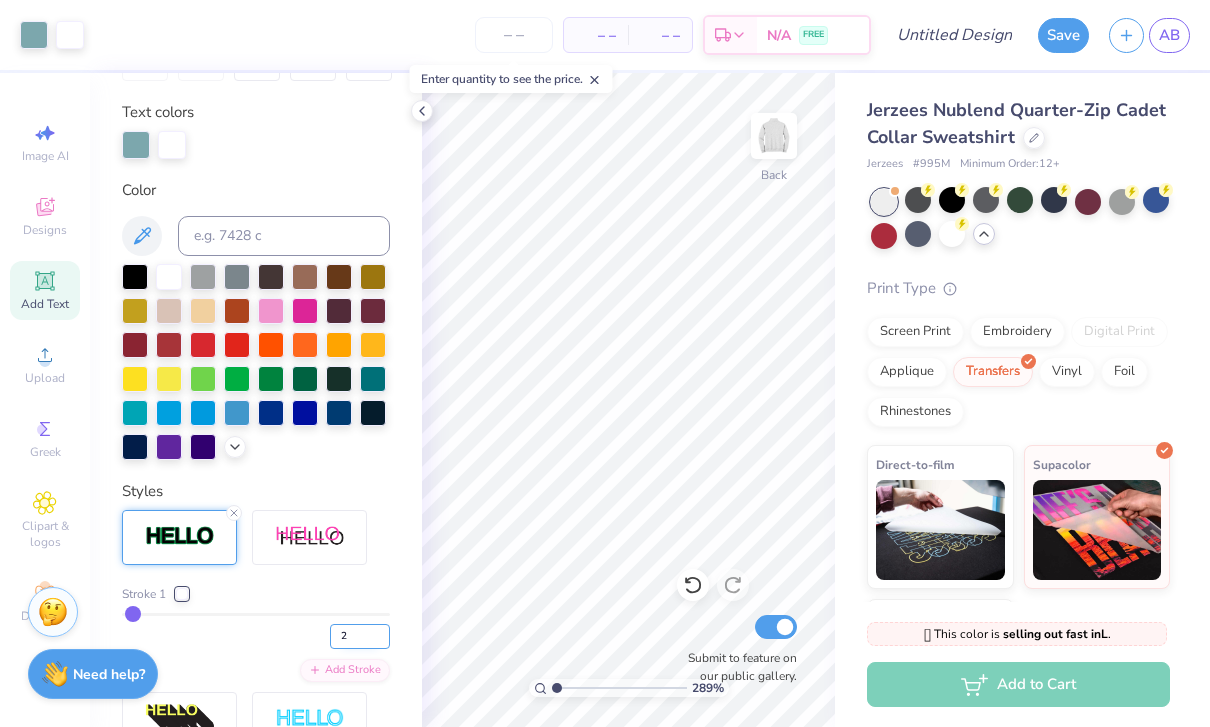click on "2" at bounding box center (360, 636) 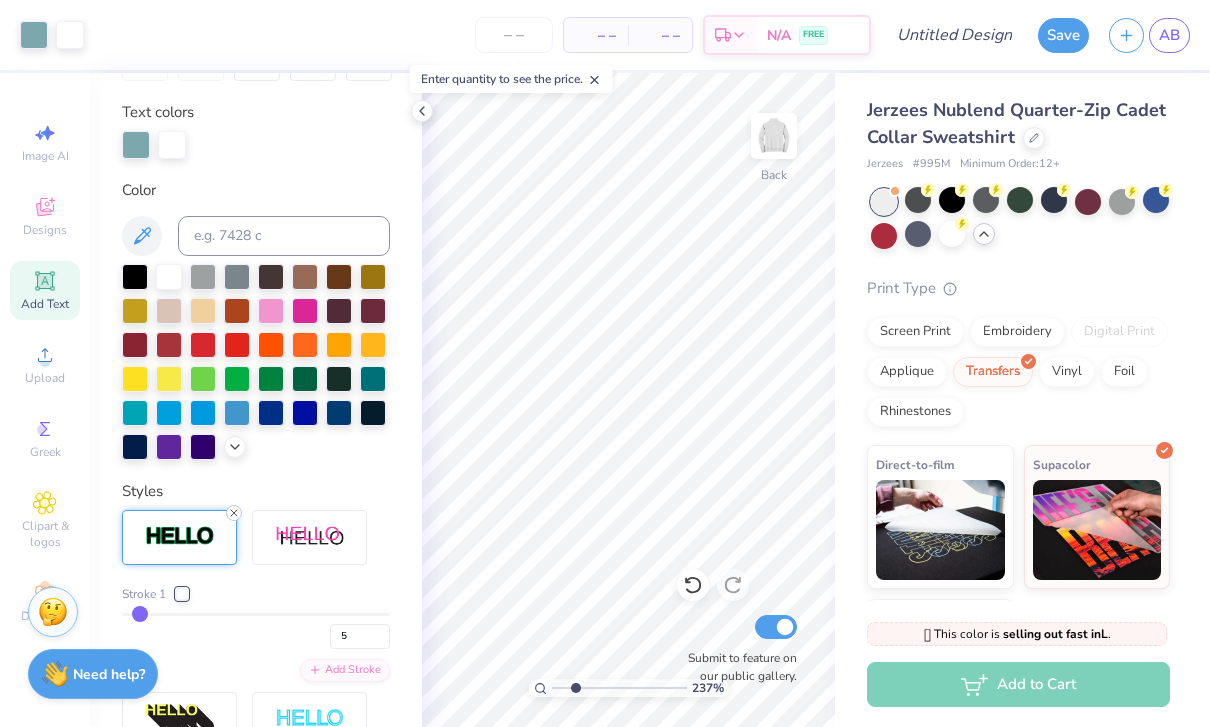 click 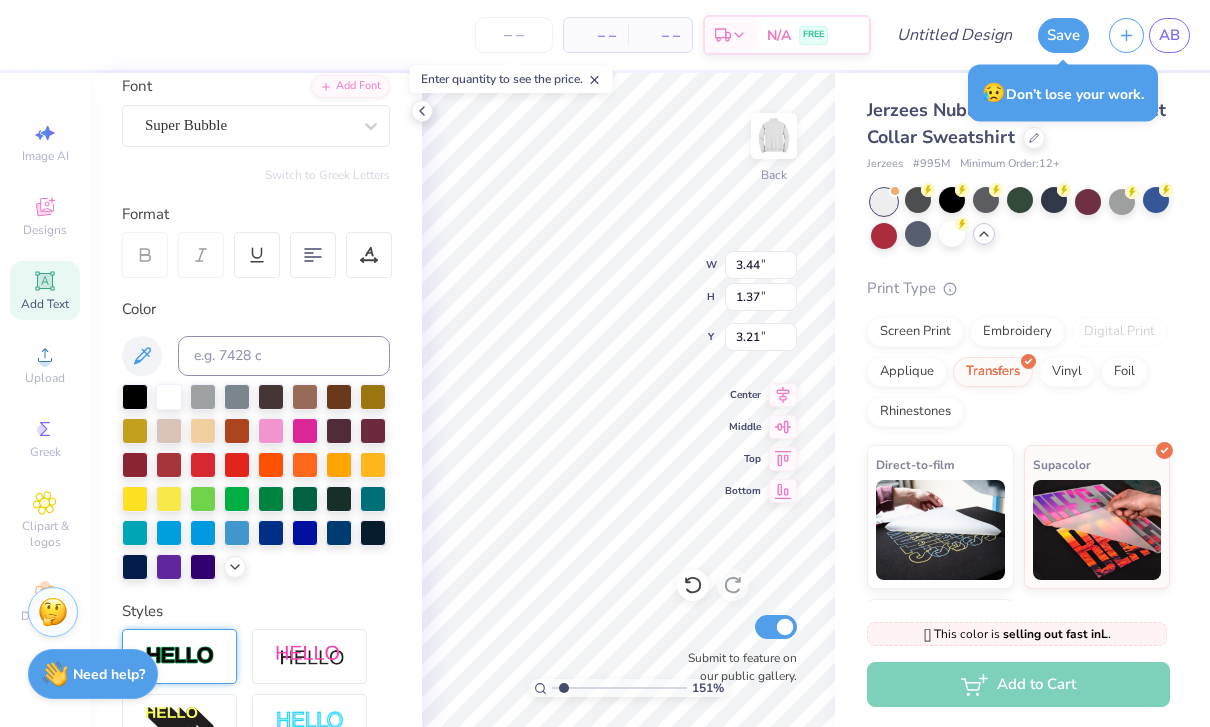 scroll, scrollTop: 134, scrollLeft: 0, axis: vertical 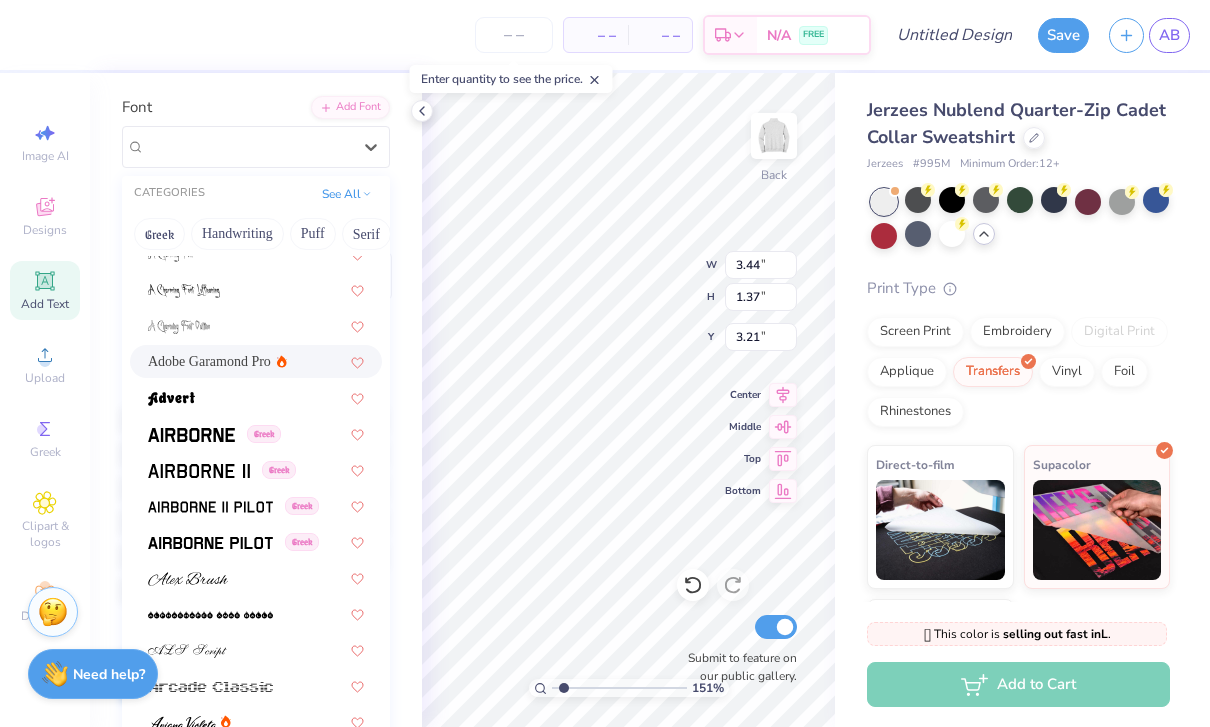 click on "Adobe Garamond Pro" at bounding box center [256, 361] 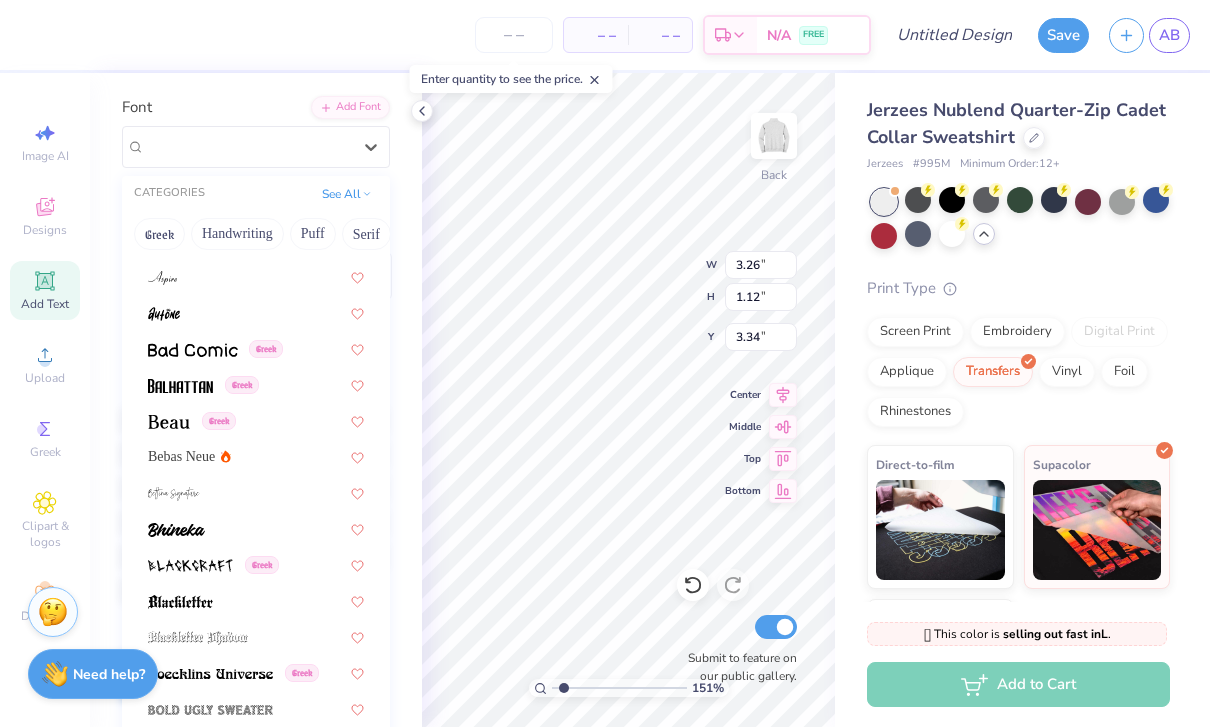 scroll, scrollTop: 783, scrollLeft: 0, axis: vertical 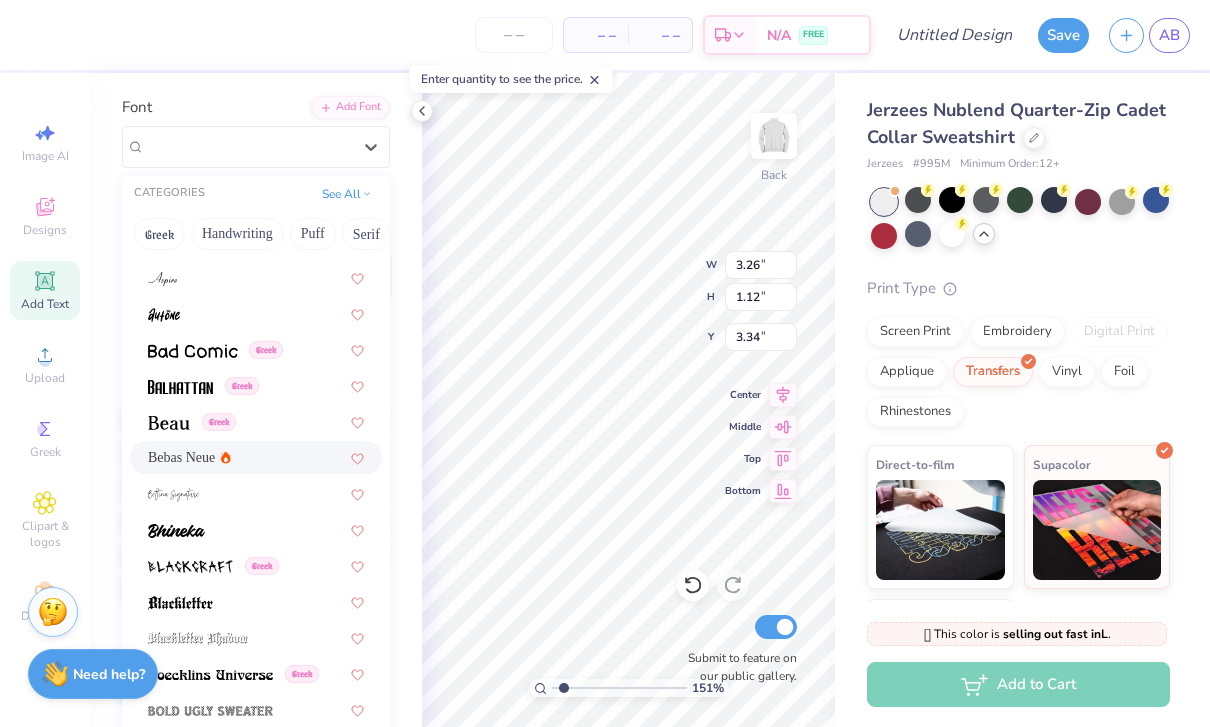 click on "Bebas Neue" at bounding box center (256, 457) 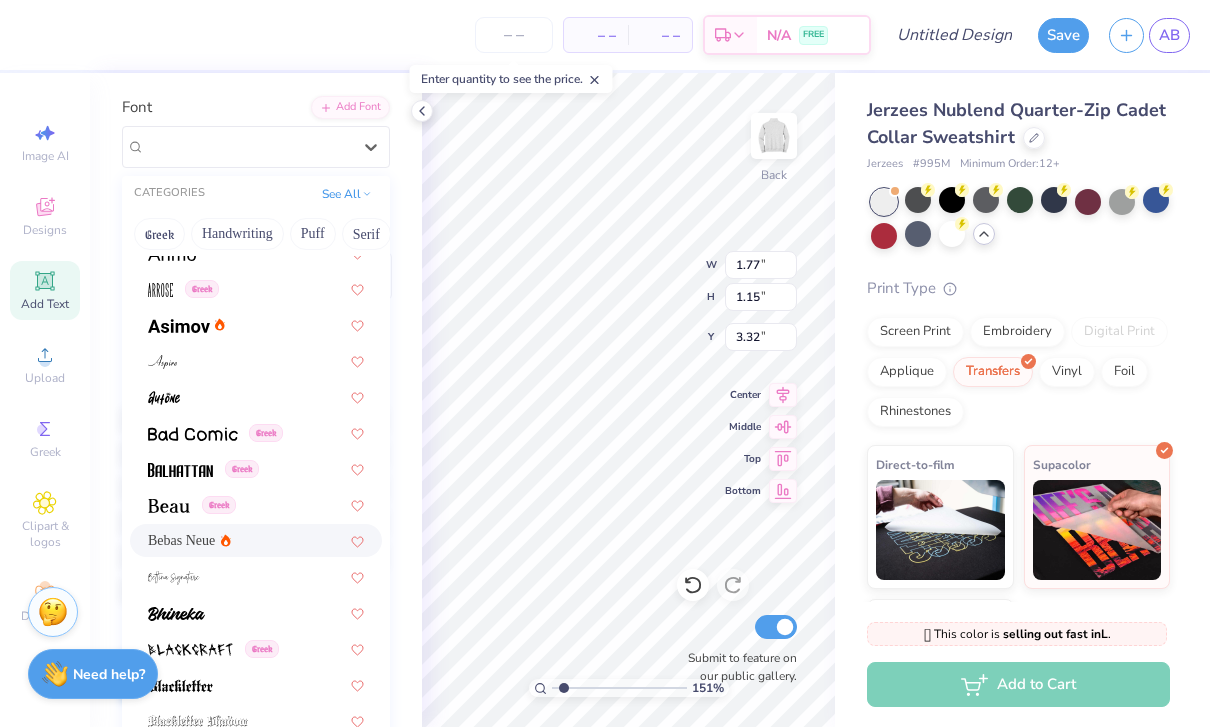 scroll, scrollTop: 690, scrollLeft: 0, axis: vertical 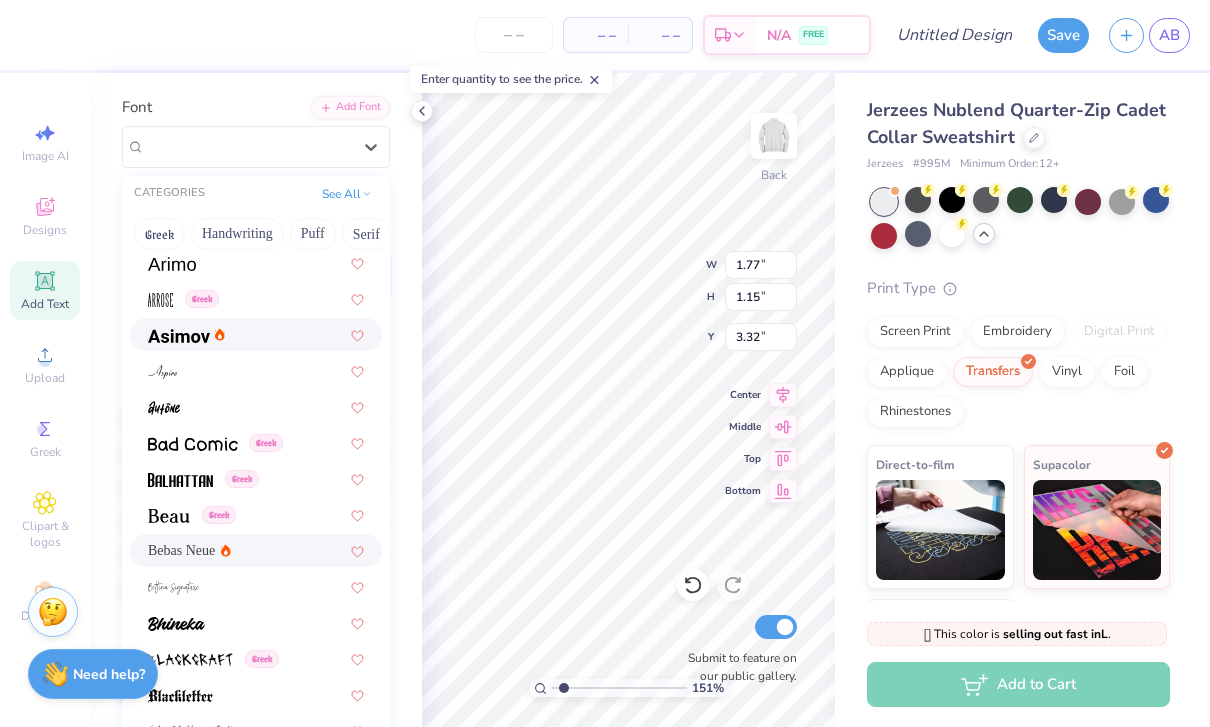 click at bounding box center [256, 334] 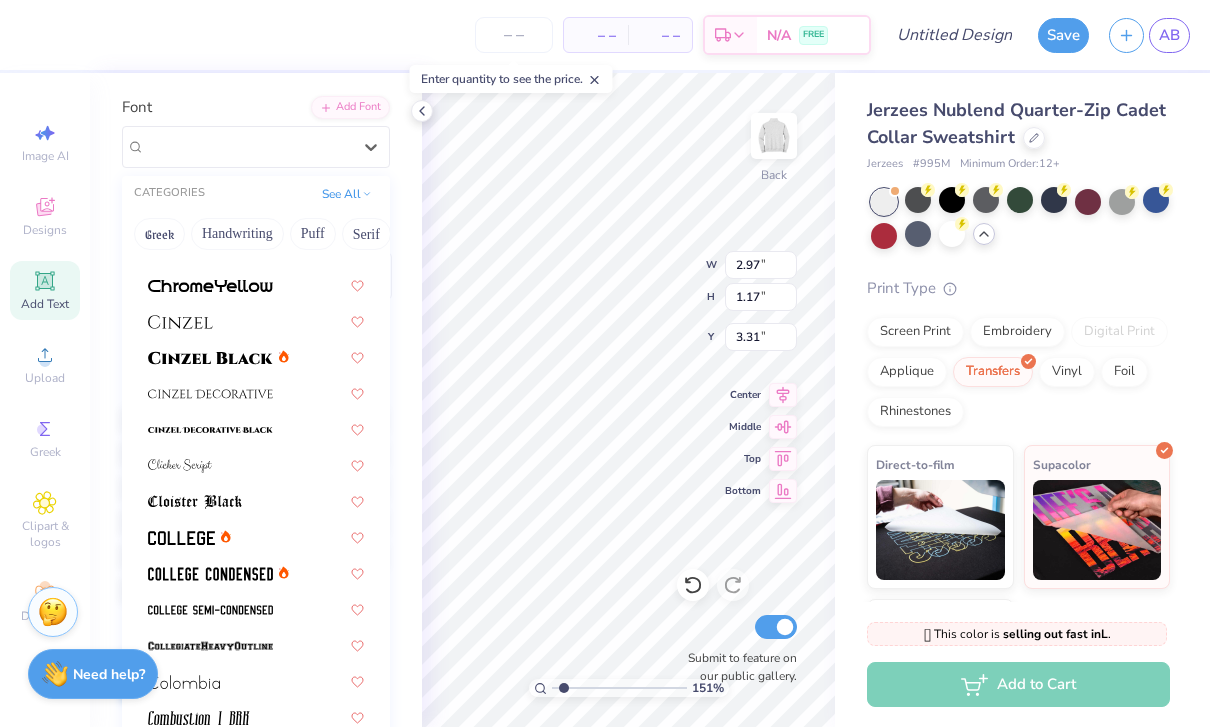 scroll, scrollTop: 2359, scrollLeft: 0, axis: vertical 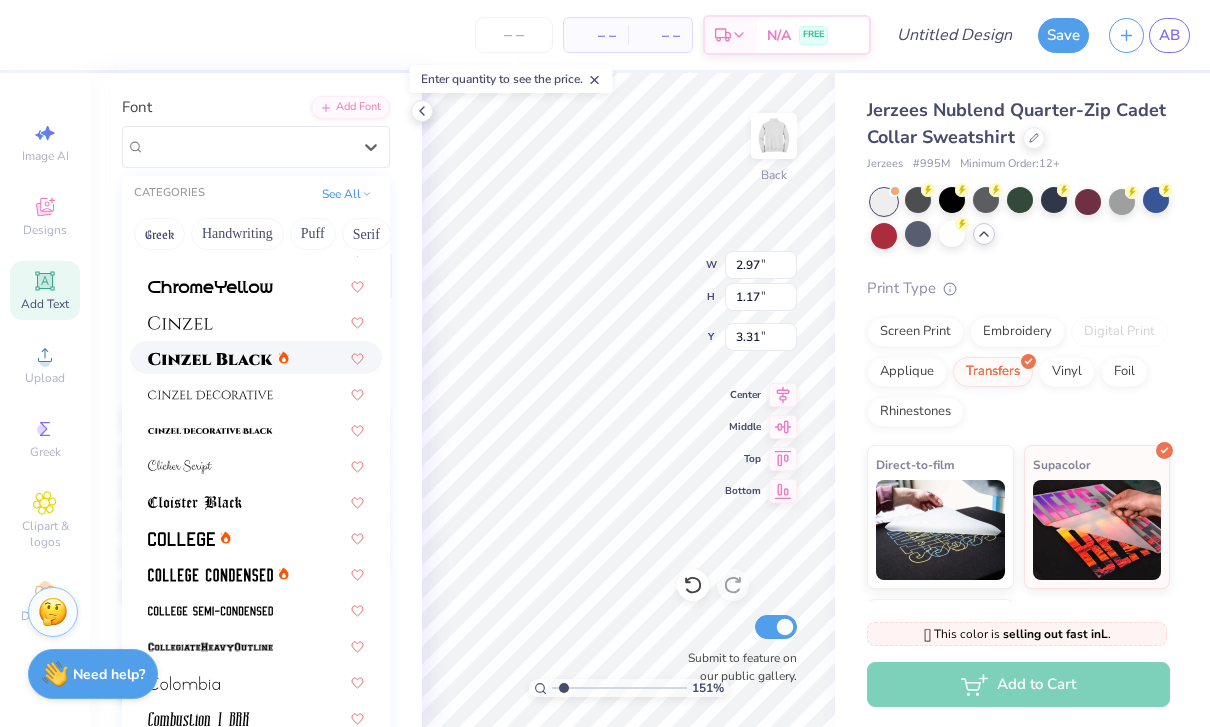 click at bounding box center [256, 357] 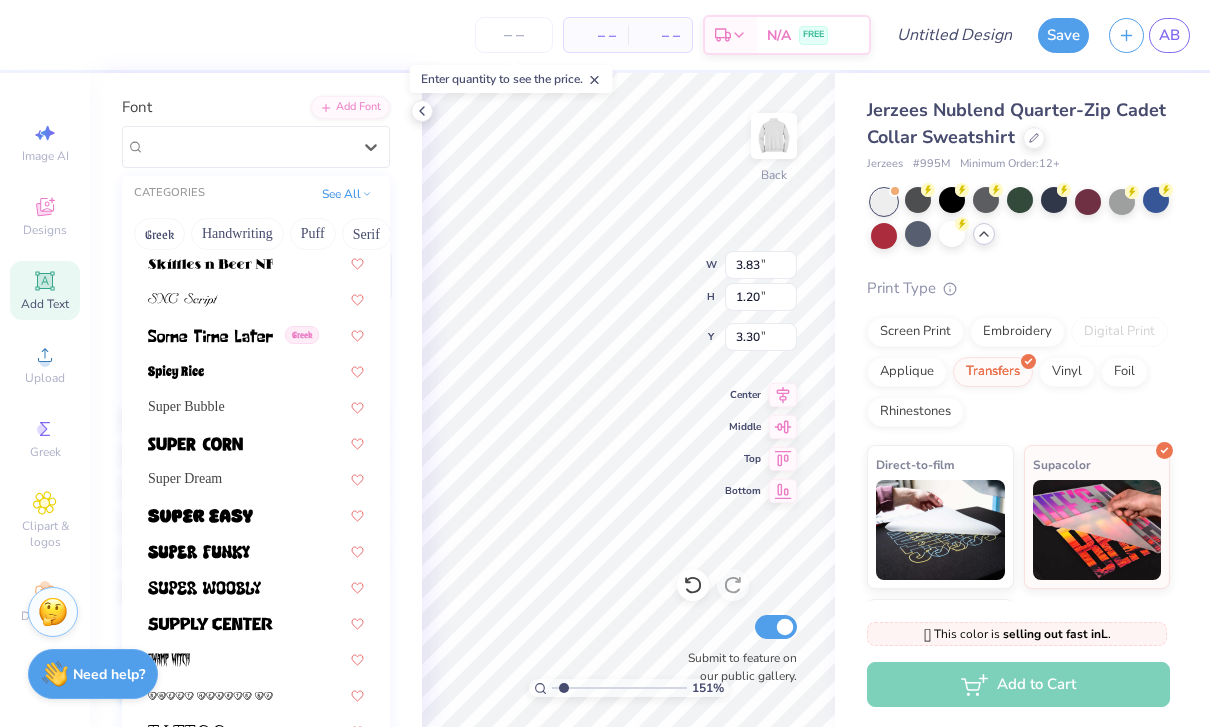 scroll, scrollTop: 9623, scrollLeft: 0, axis: vertical 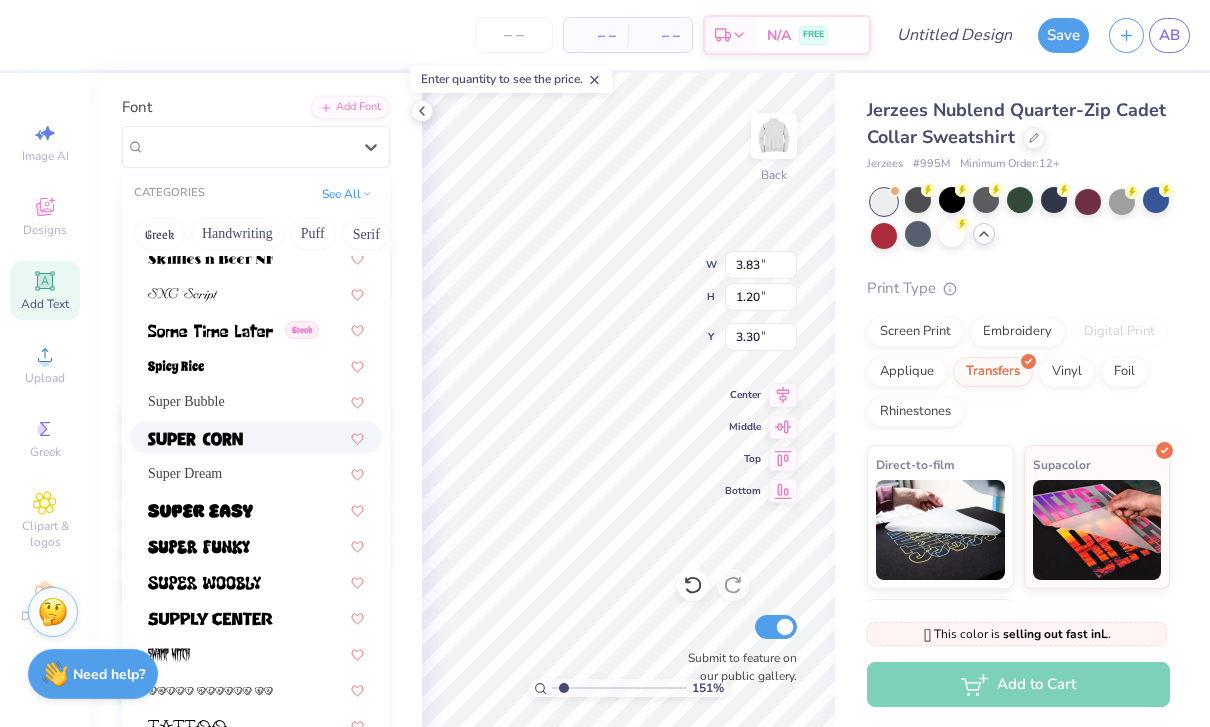 click at bounding box center (256, 437) 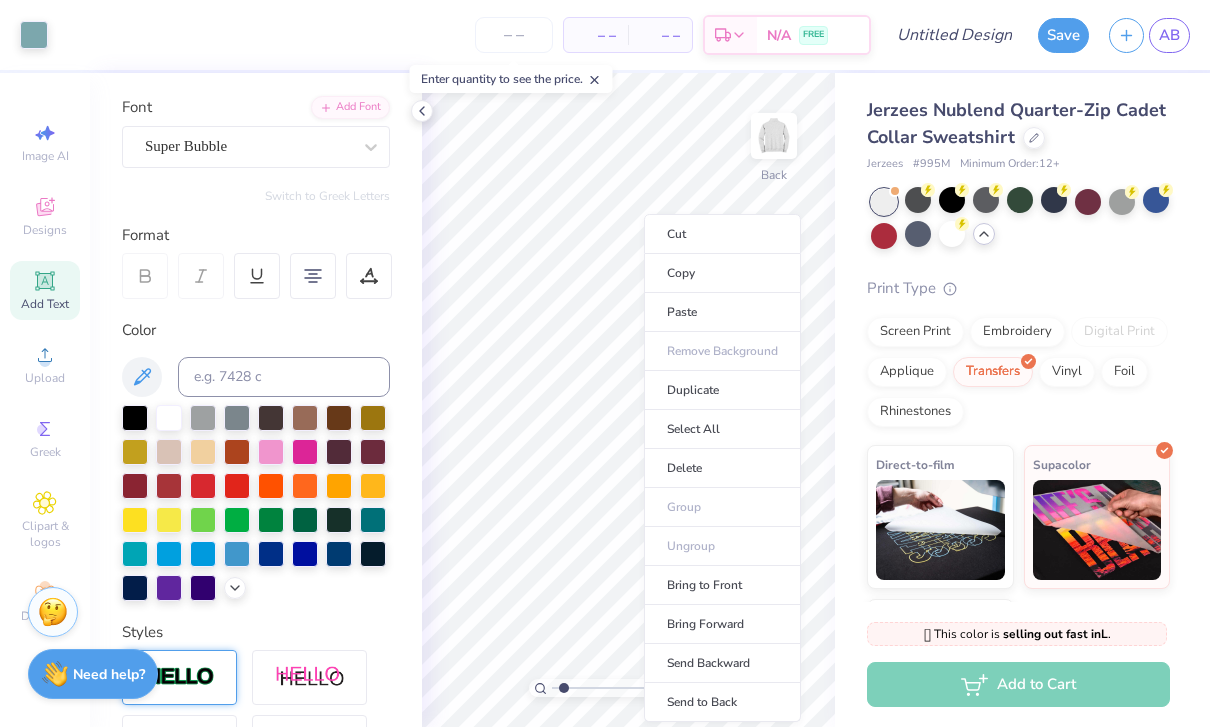 click on "Print Type" at bounding box center (1018, 288) 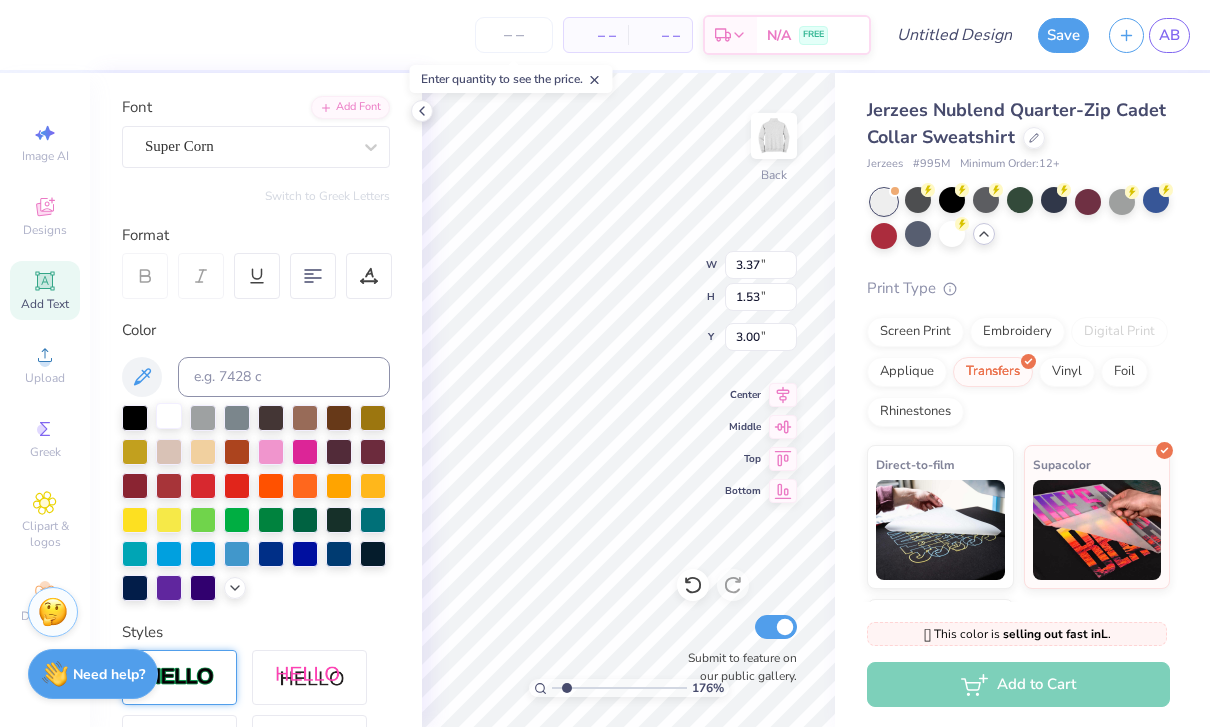 click at bounding box center [169, 416] 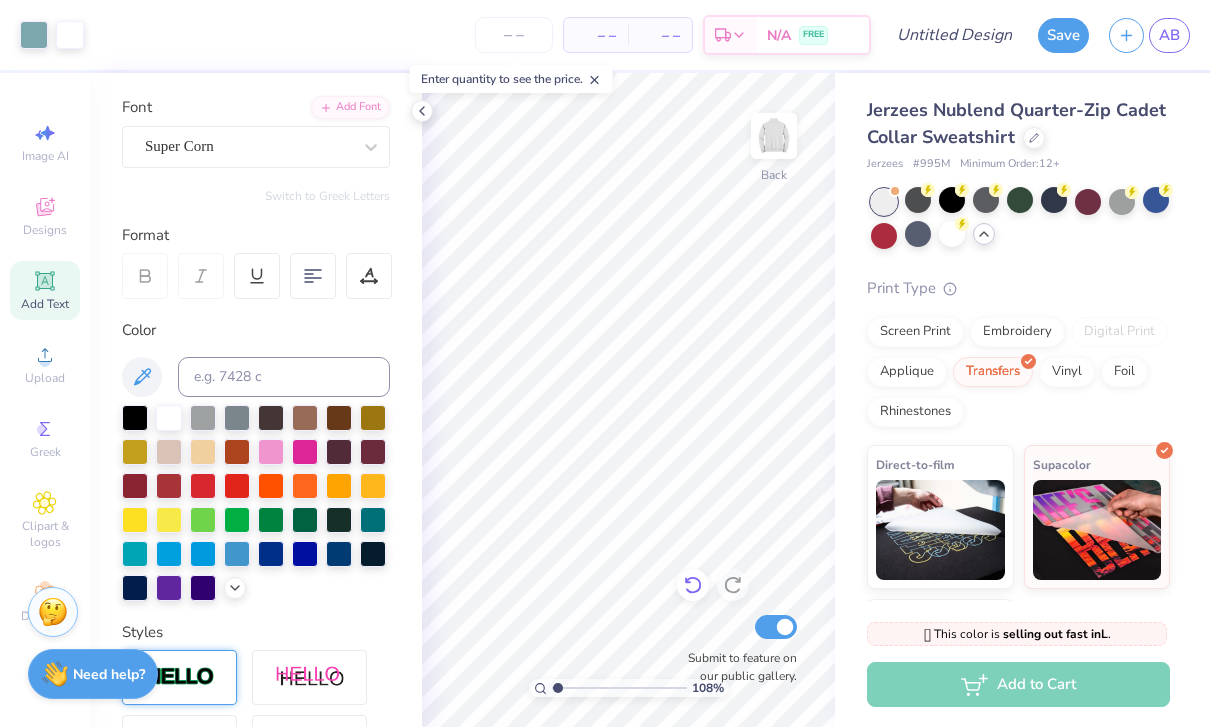 click 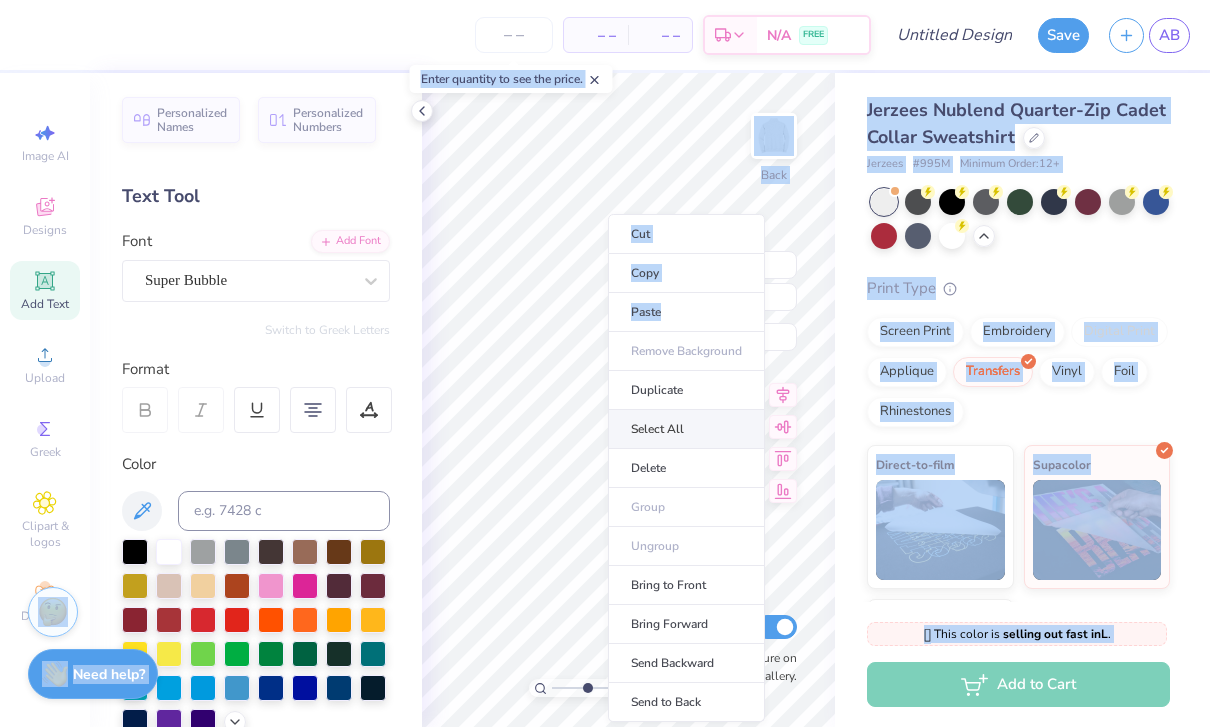 click on "Select All" at bounding box center [686, 429] 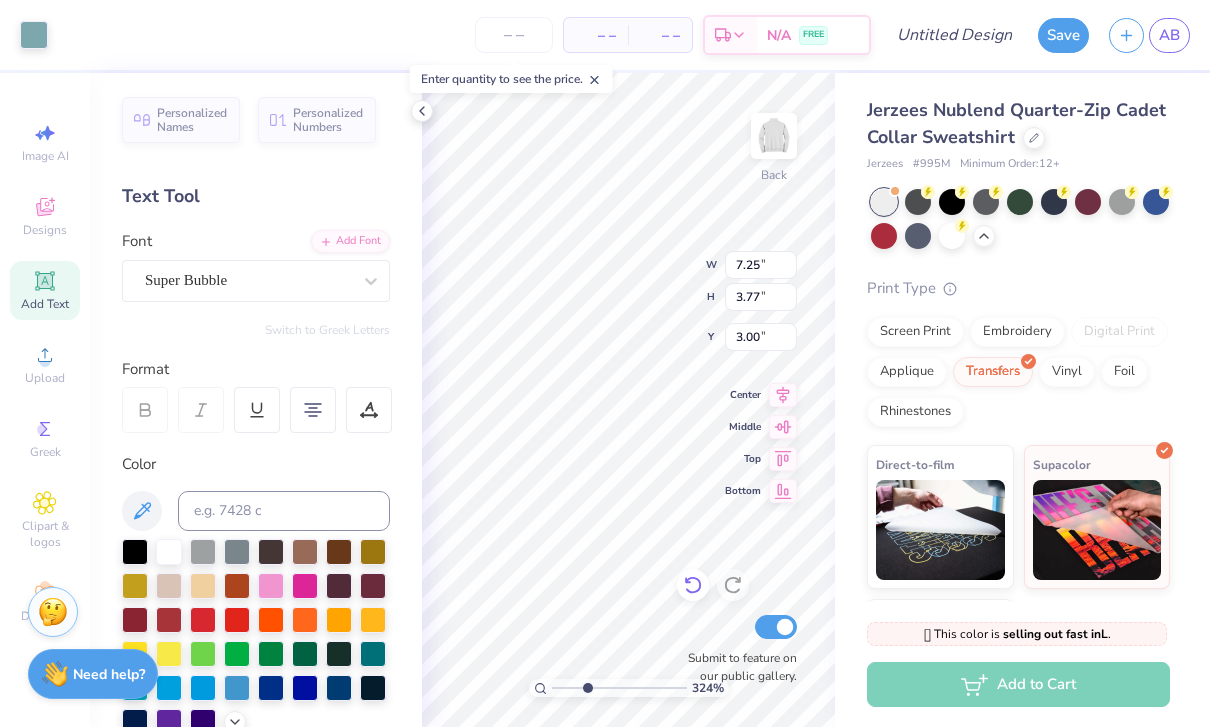 click 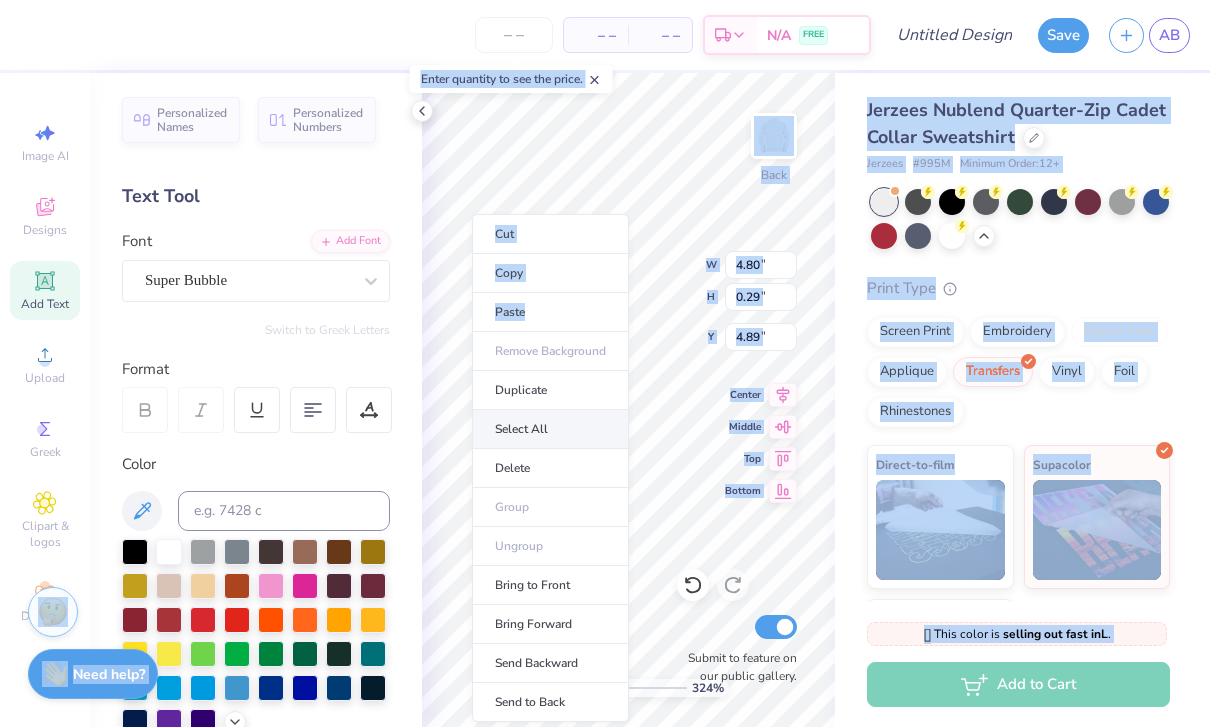 click on "Select All" at bounding box center (550, 429) 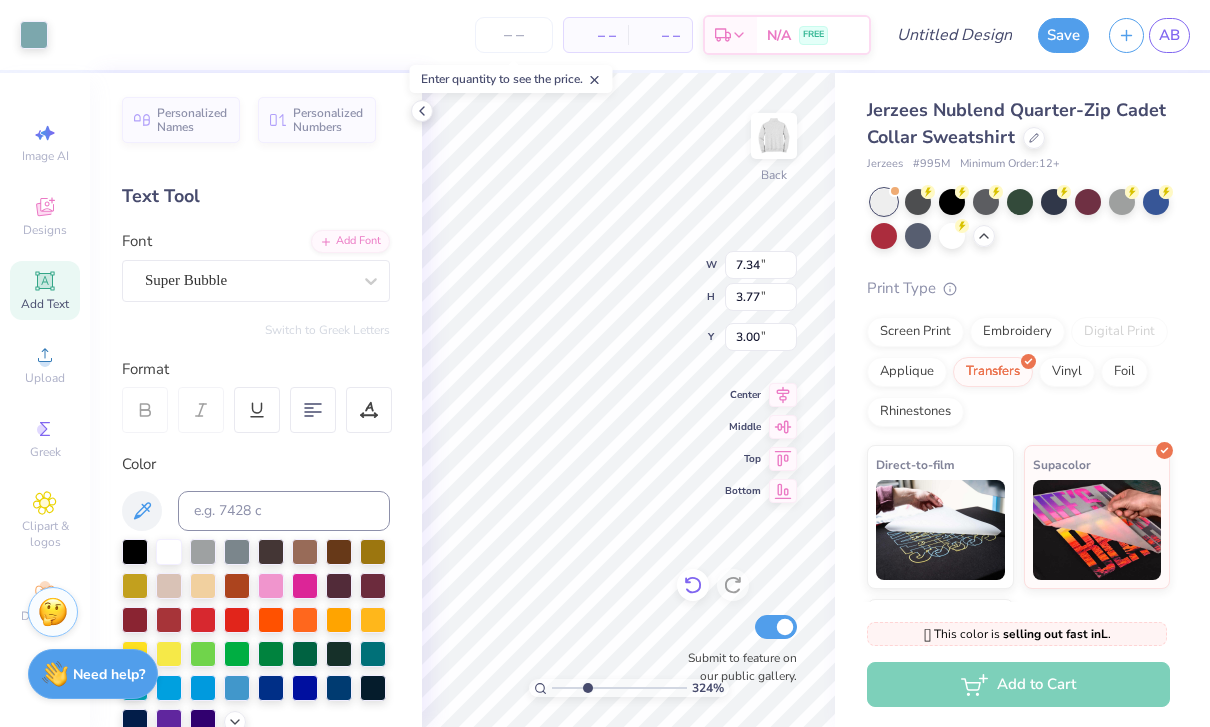 click 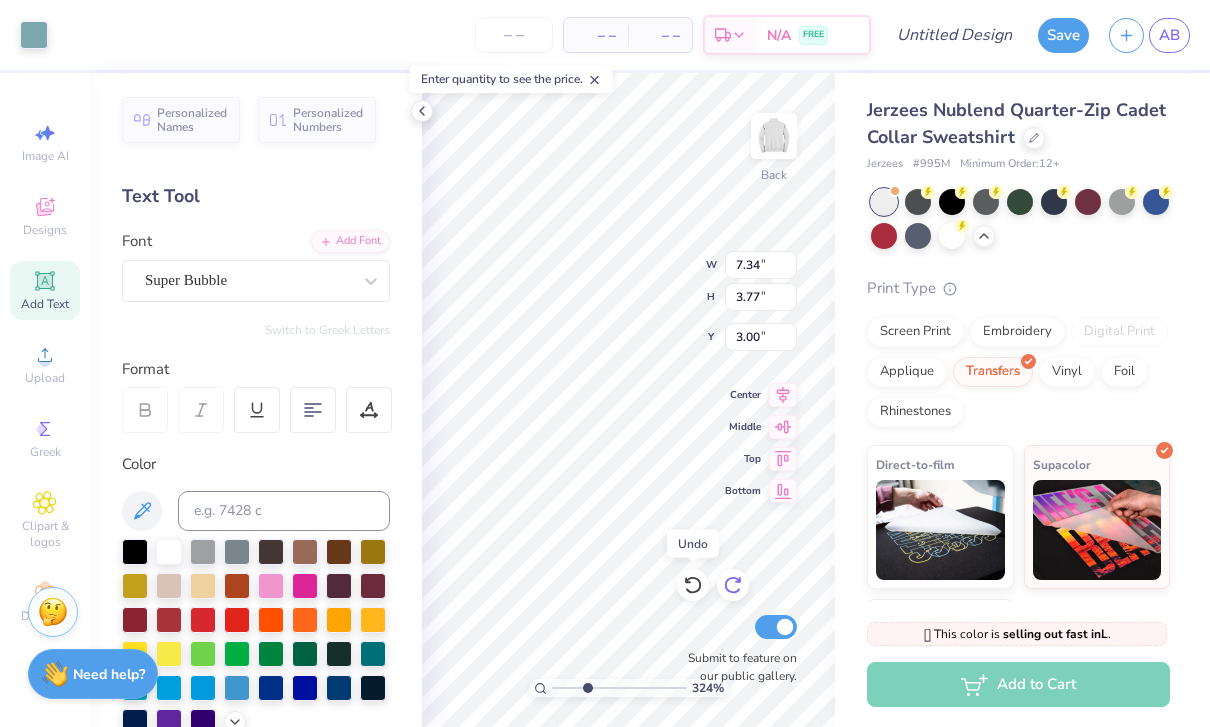 click 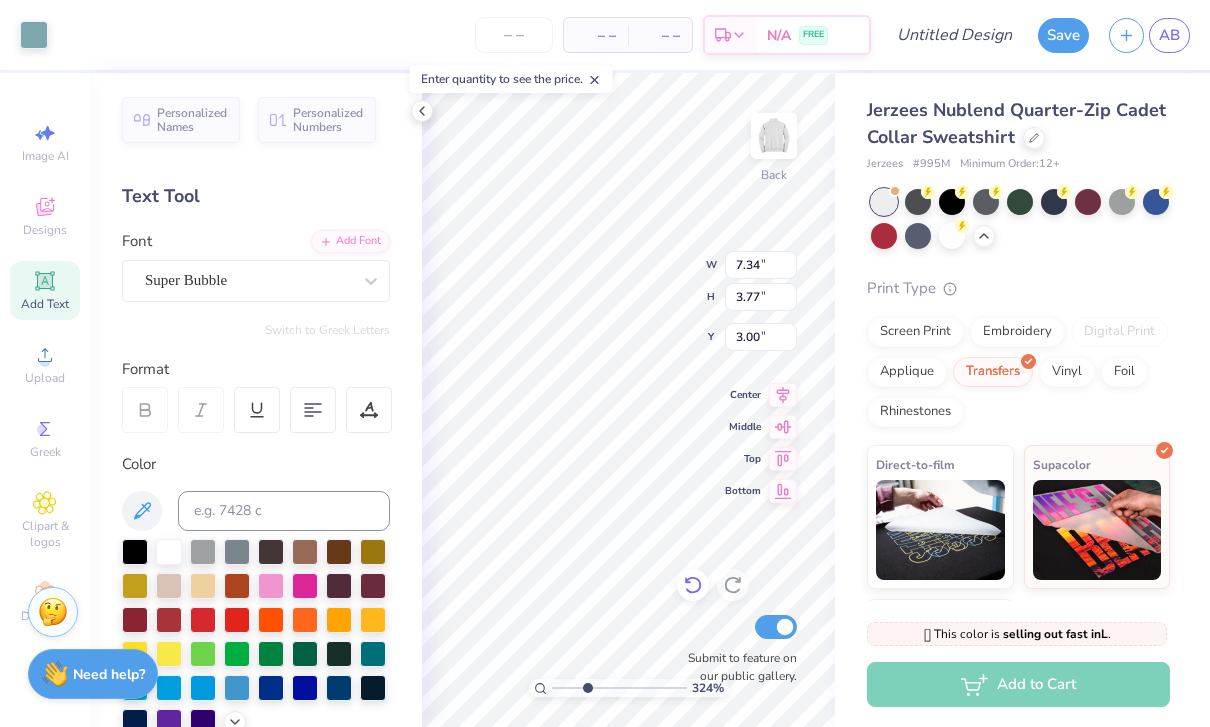 click at bounding box center [693, 585] 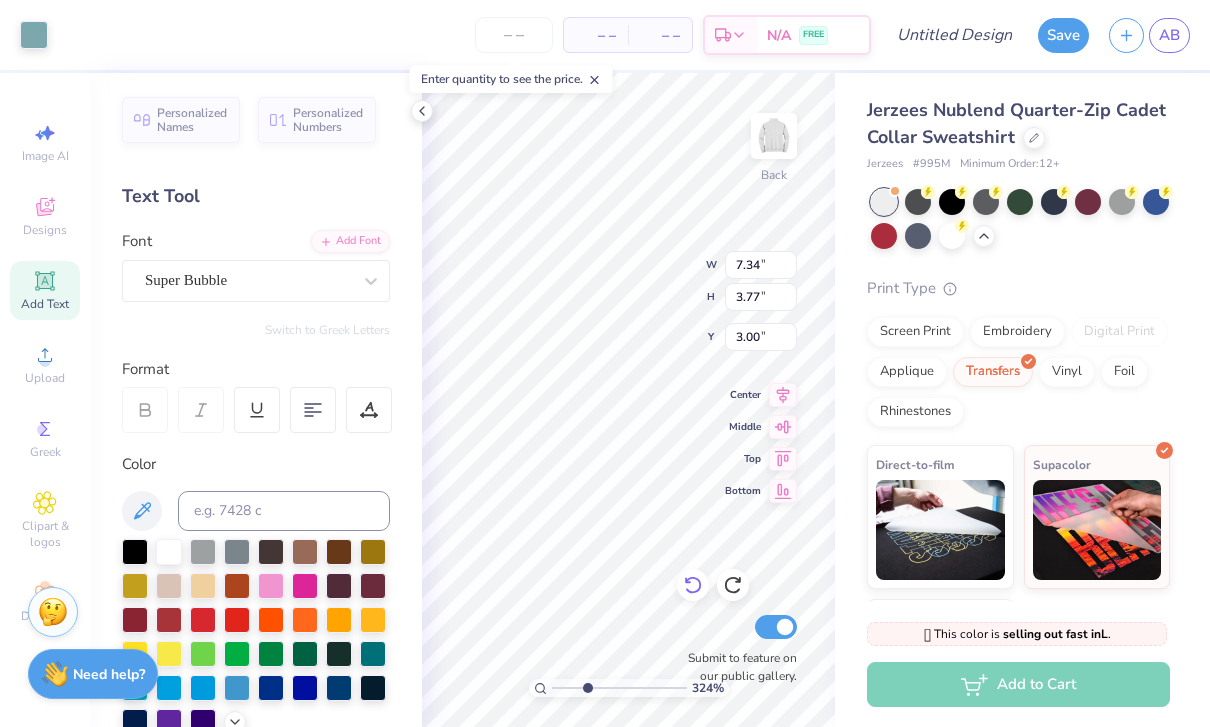 click at bounding box center (693, 585) 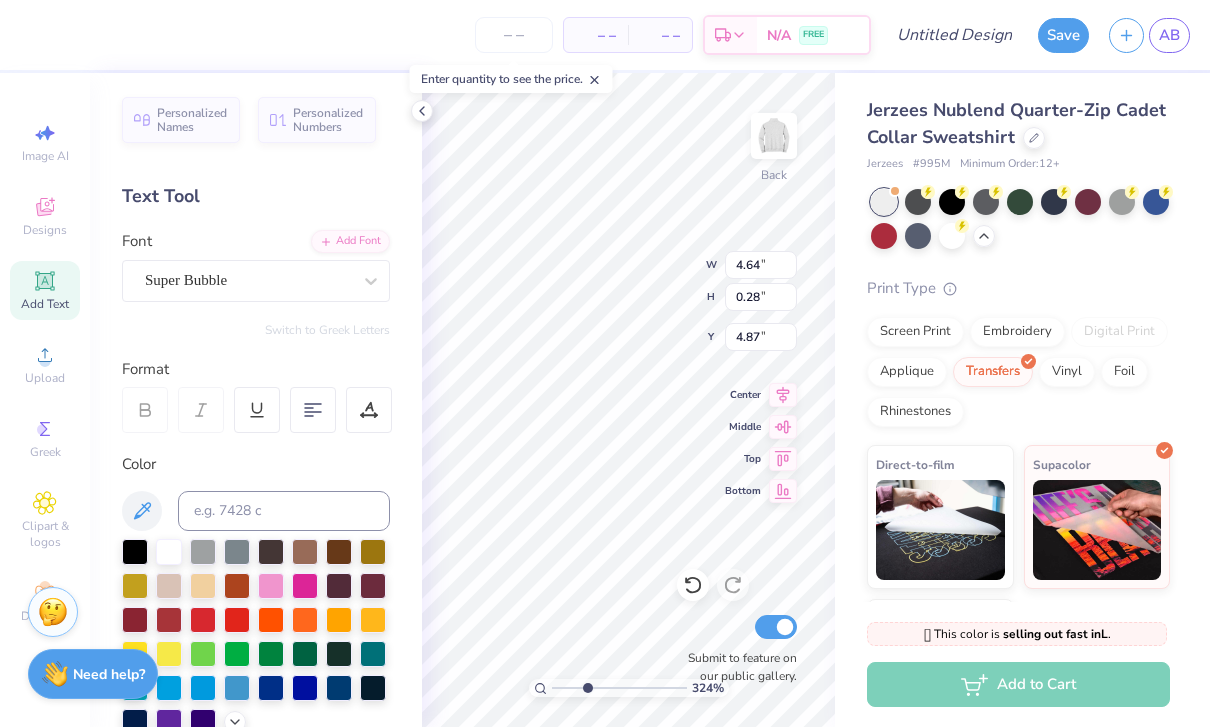 click on "Jerzees Nublend Quarter-Zip Cadet Collar Sweatshirt Jerzees # 995M Minimum Order:  12 +   Print Type Screen Print Embroidery Digital Print Applique Transfers Vinyl Foil Rhinestones Direct-to-film Supacolor Screen Transfer" at bounding box center (1018, 420) 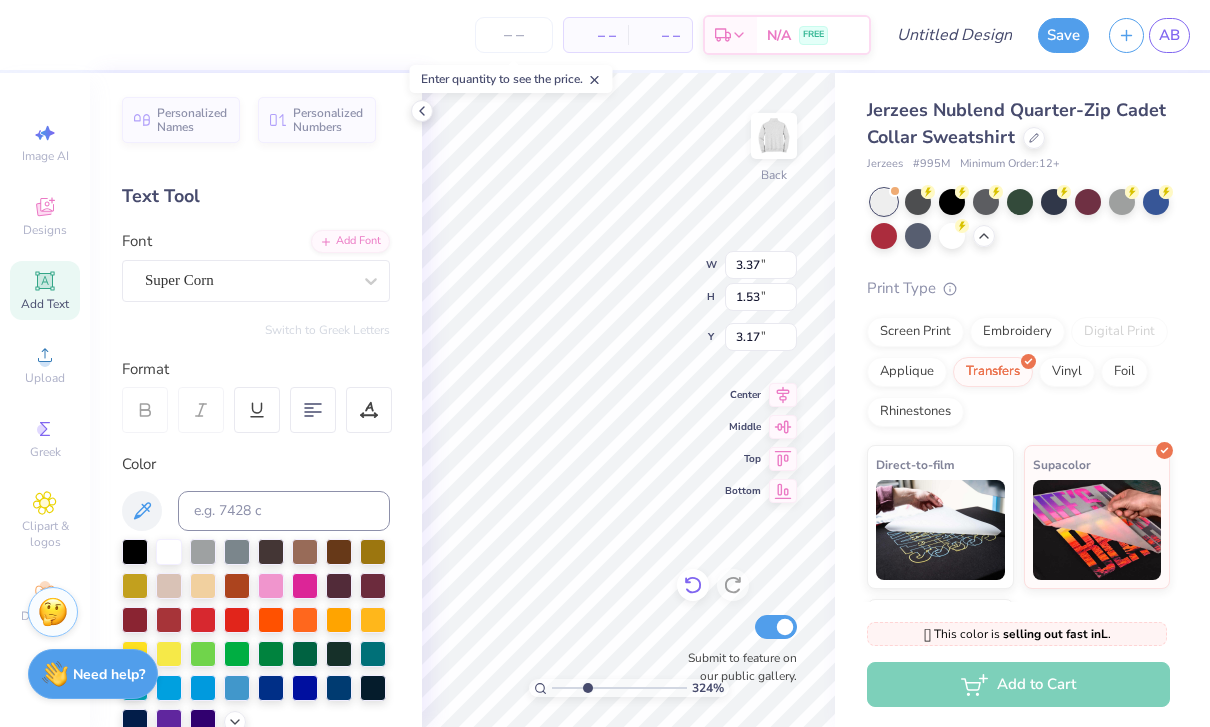 click at bounding box center [693, 585] 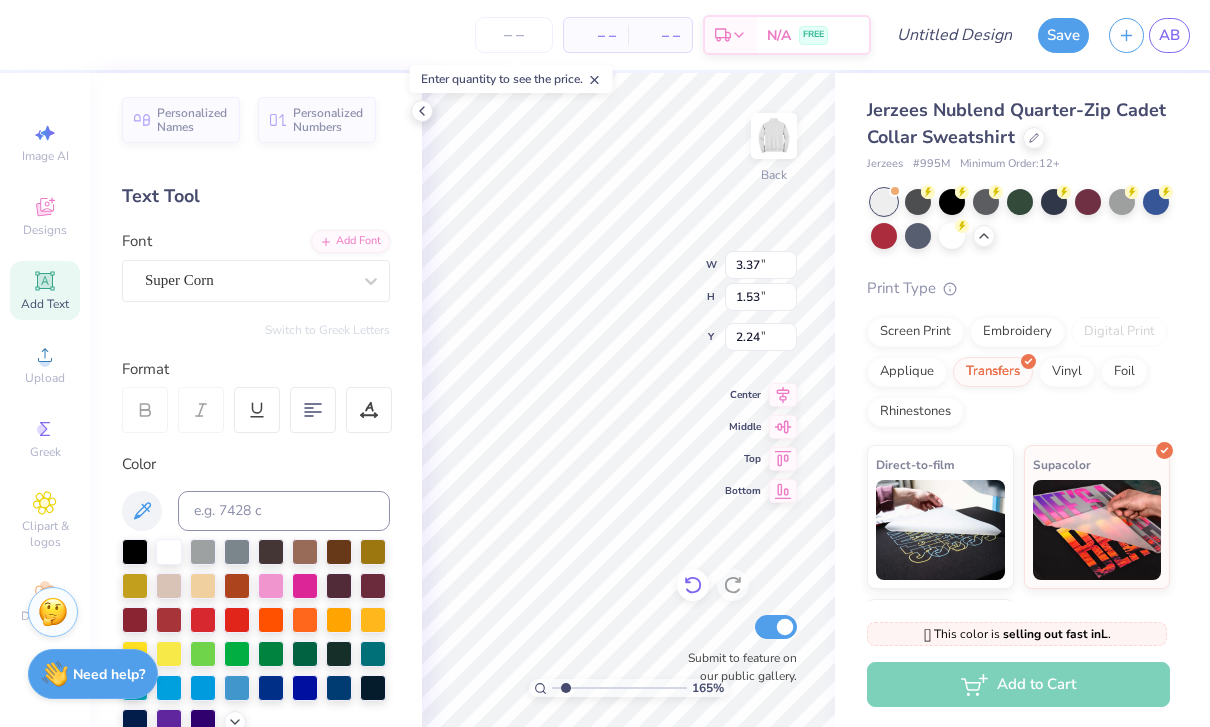 click 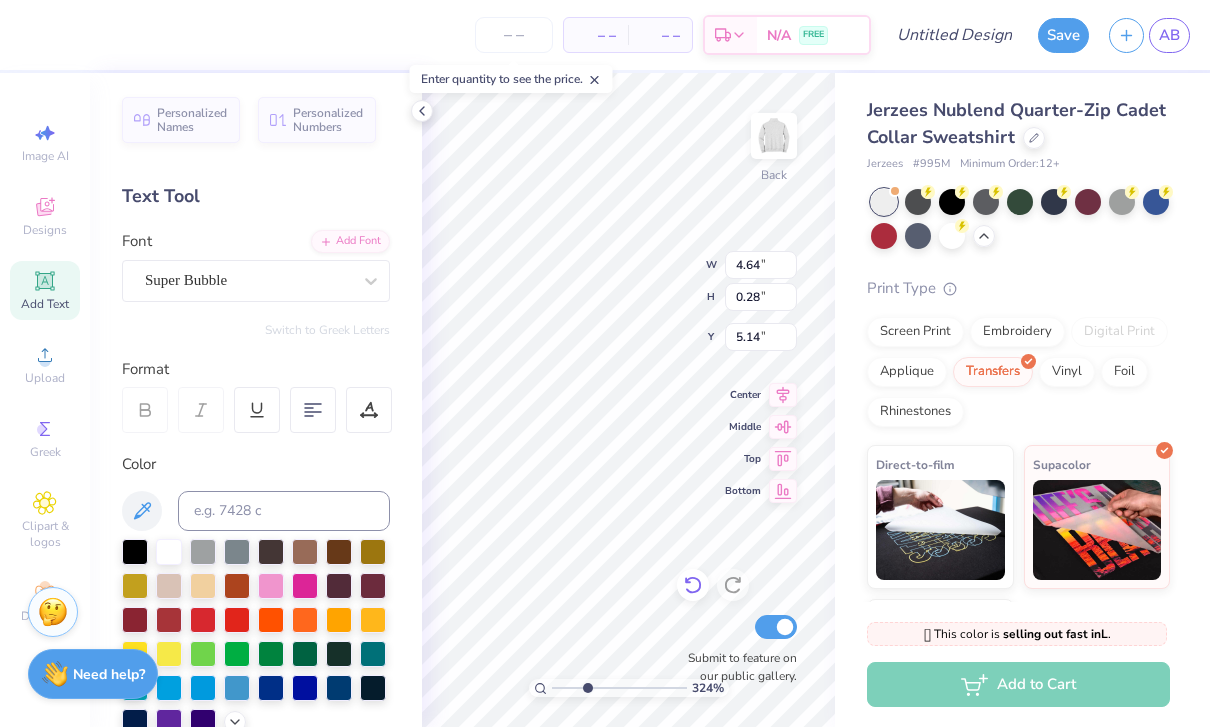 click at bounding box center [693, 585] 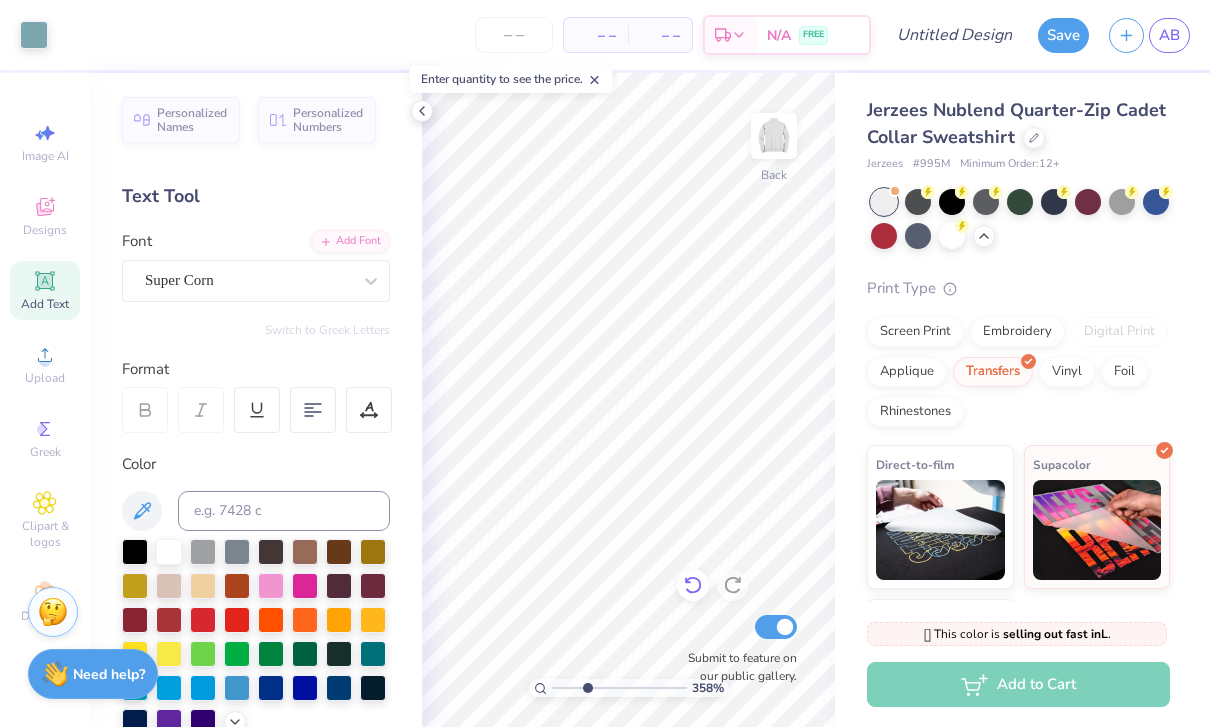 click at bounding box center (693, 585) 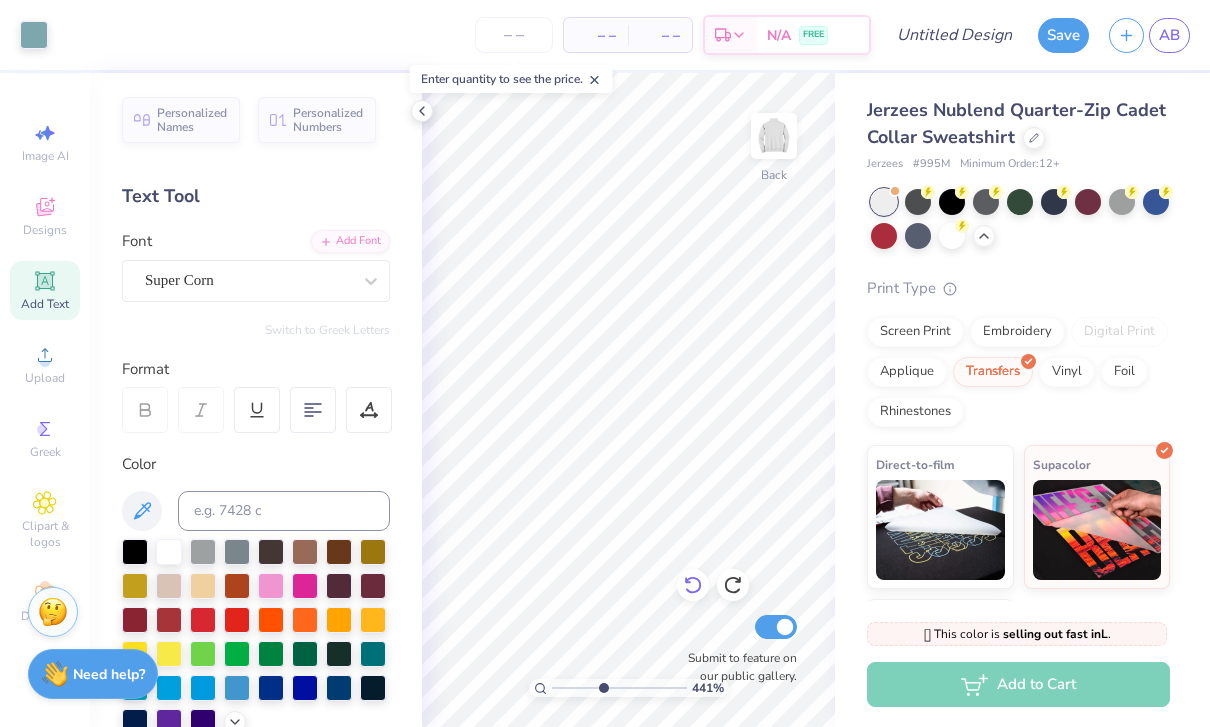 click 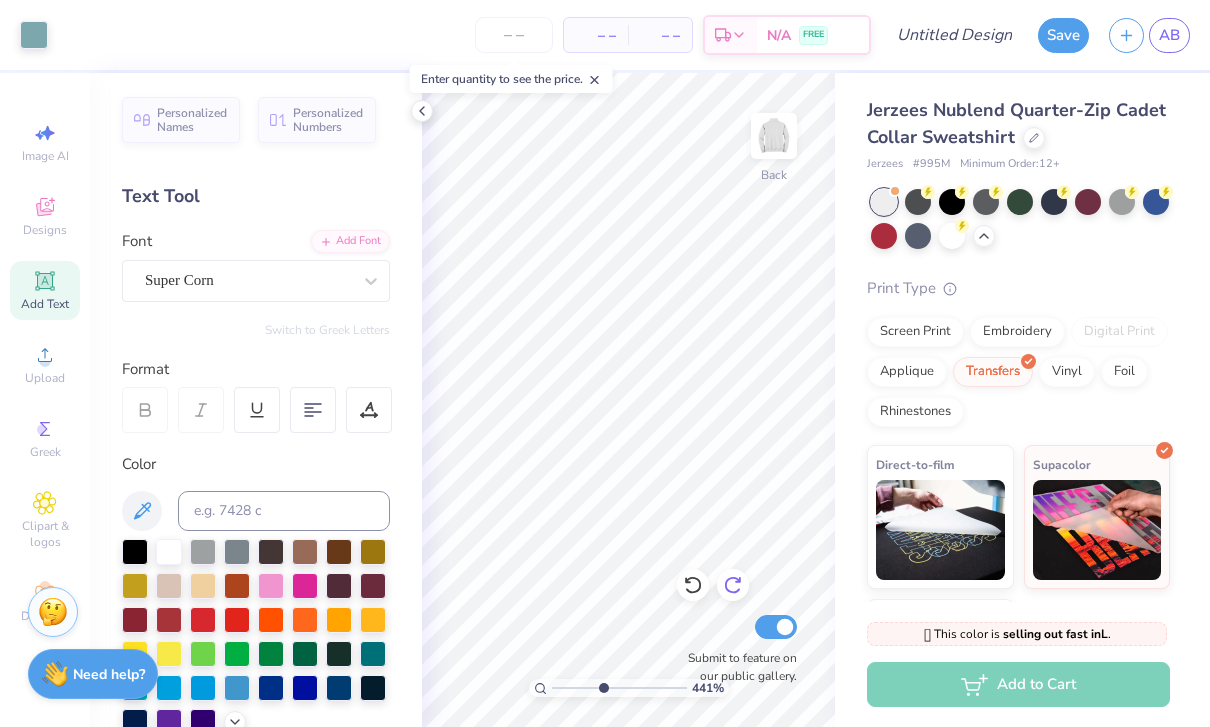 click 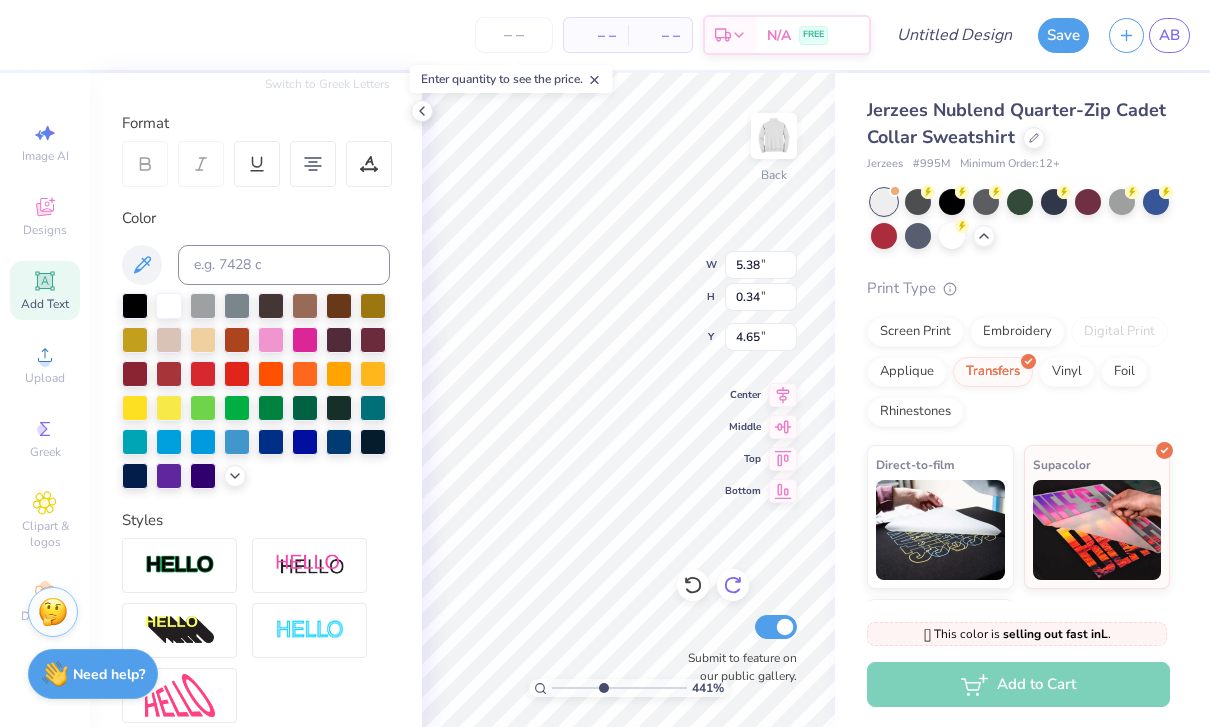 scroll, scrollTop: 266, scrollLeft: 0, axis: vertical 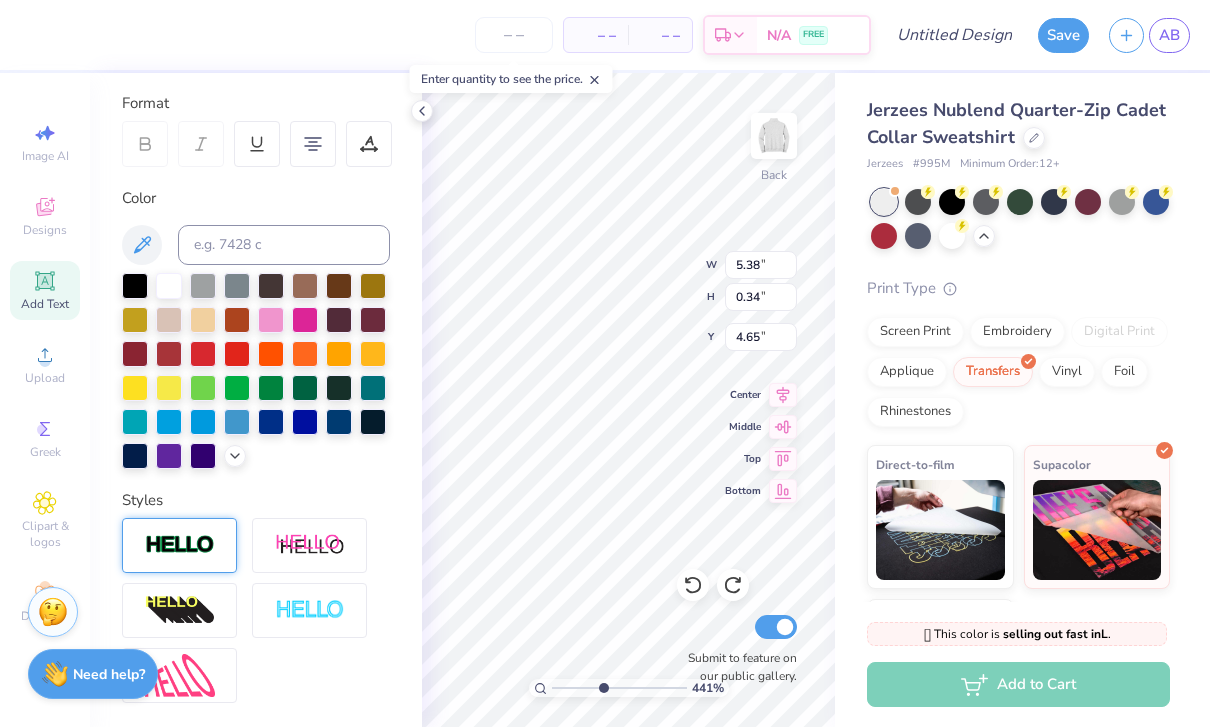 click at bounding box center [180, 545] 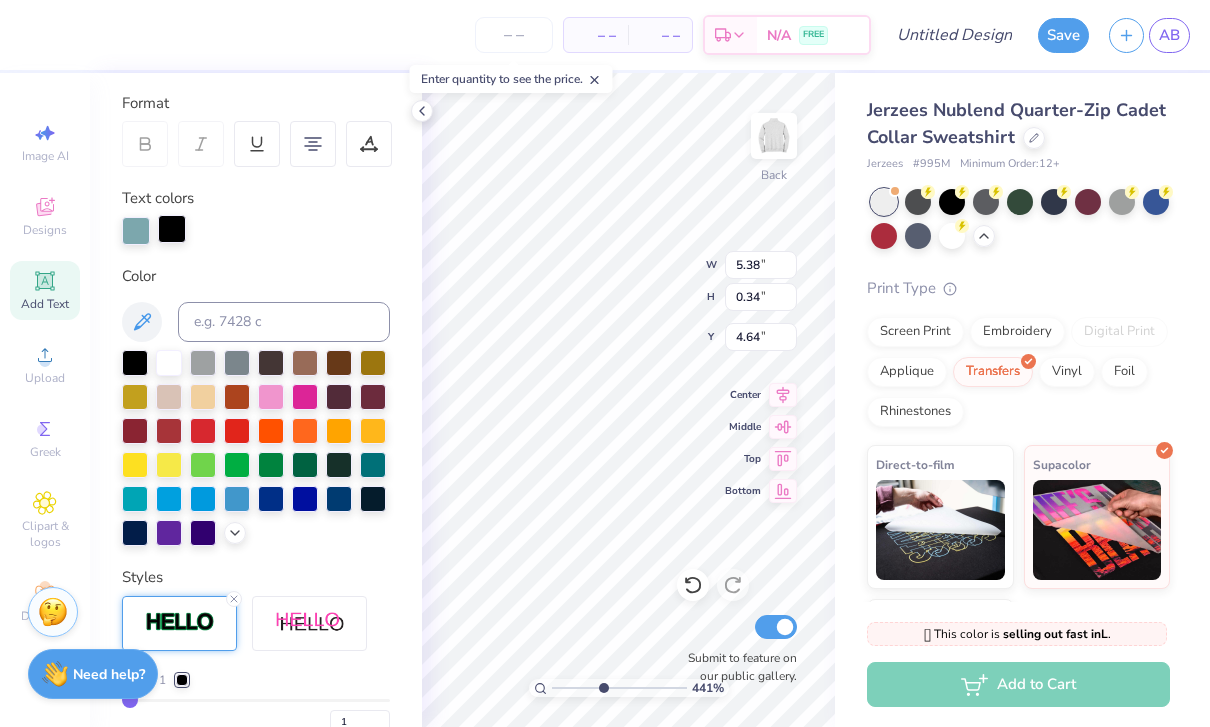 click at bounding box center (172, 229) 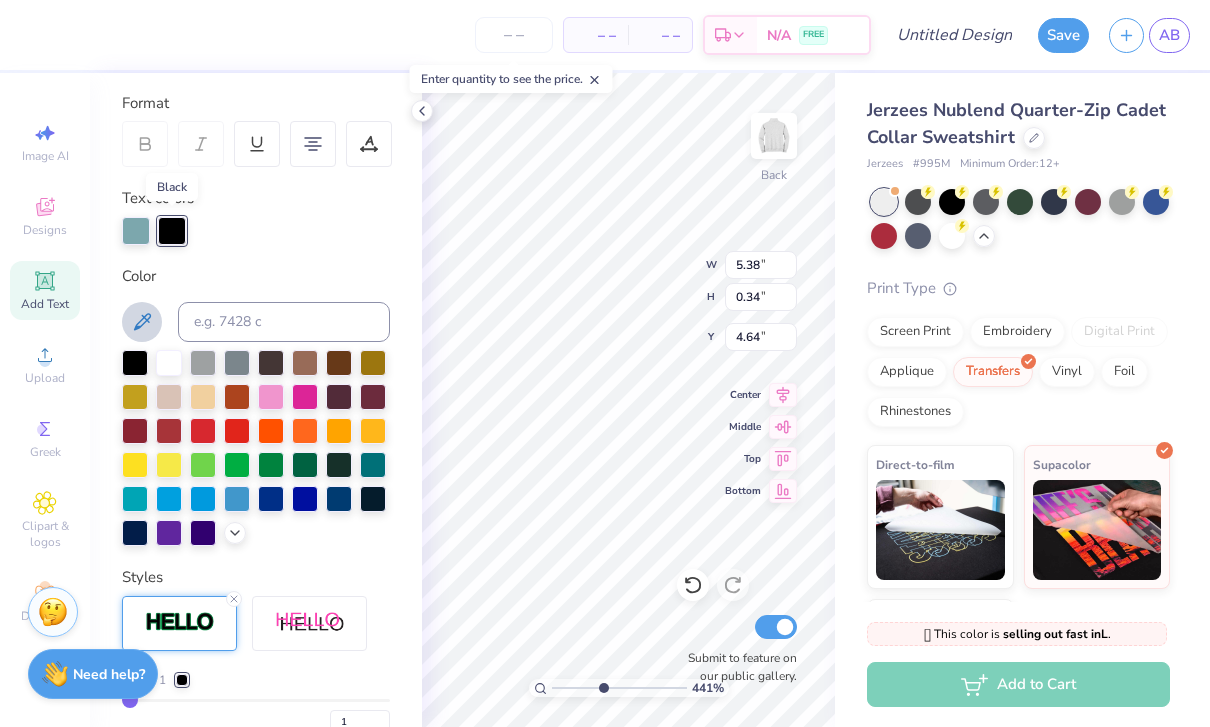 click 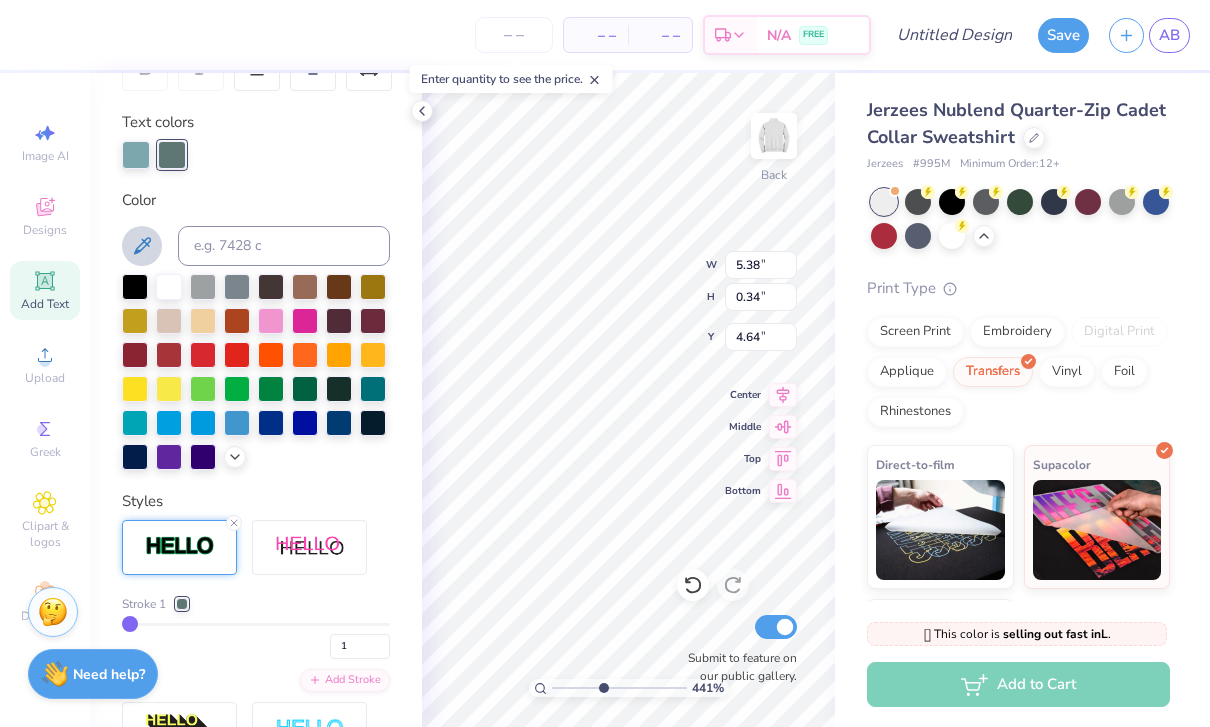 scroll, scrollTop: 350, scrollLeft: 0, axis: vertical 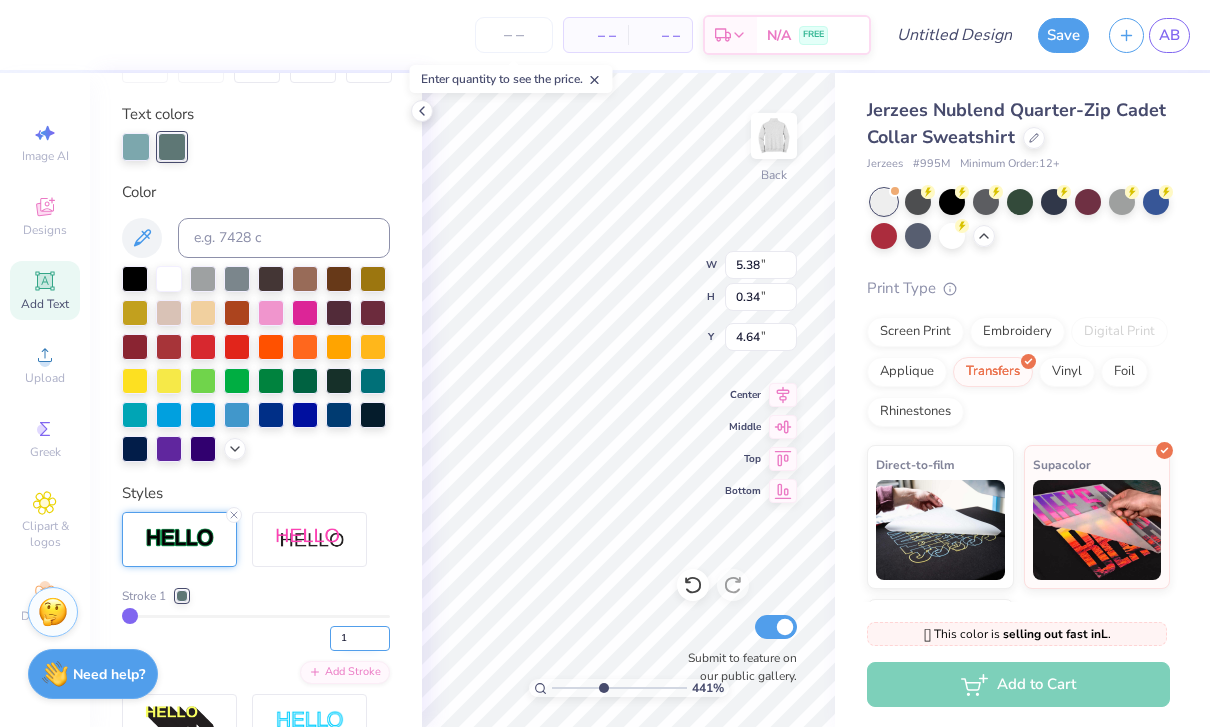 click on "1" at bounding box center (360, 638) 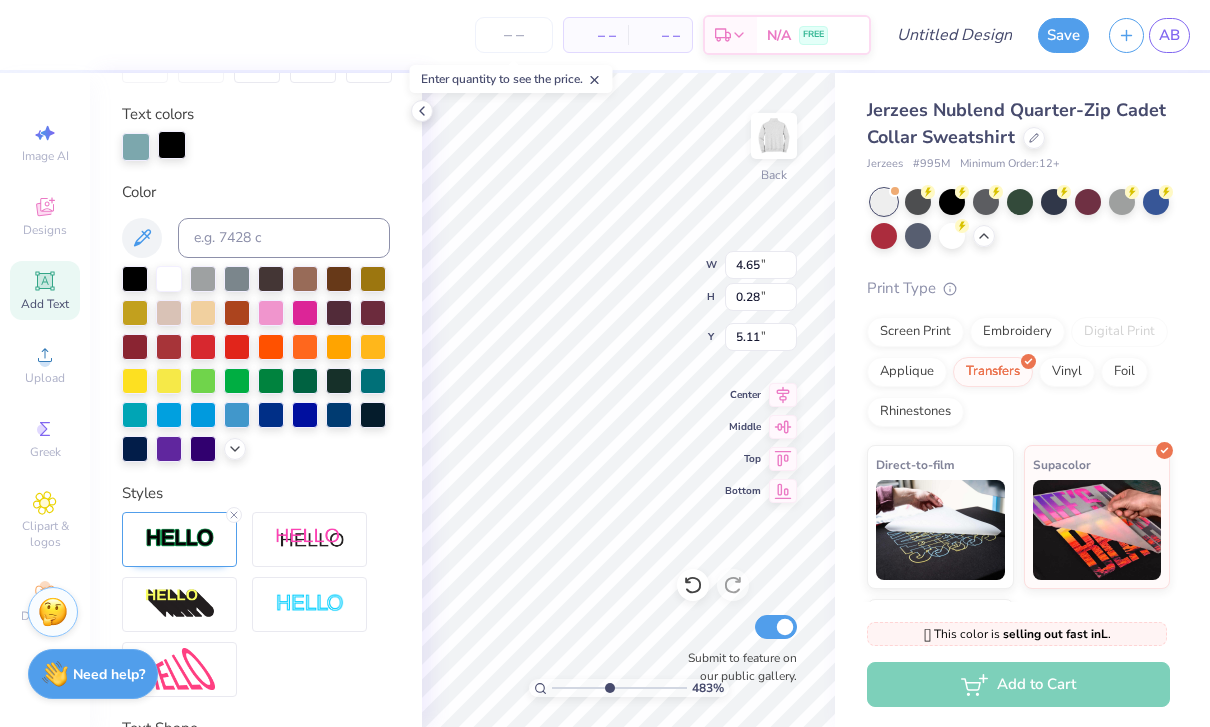 click at bounding box center [172, 145] 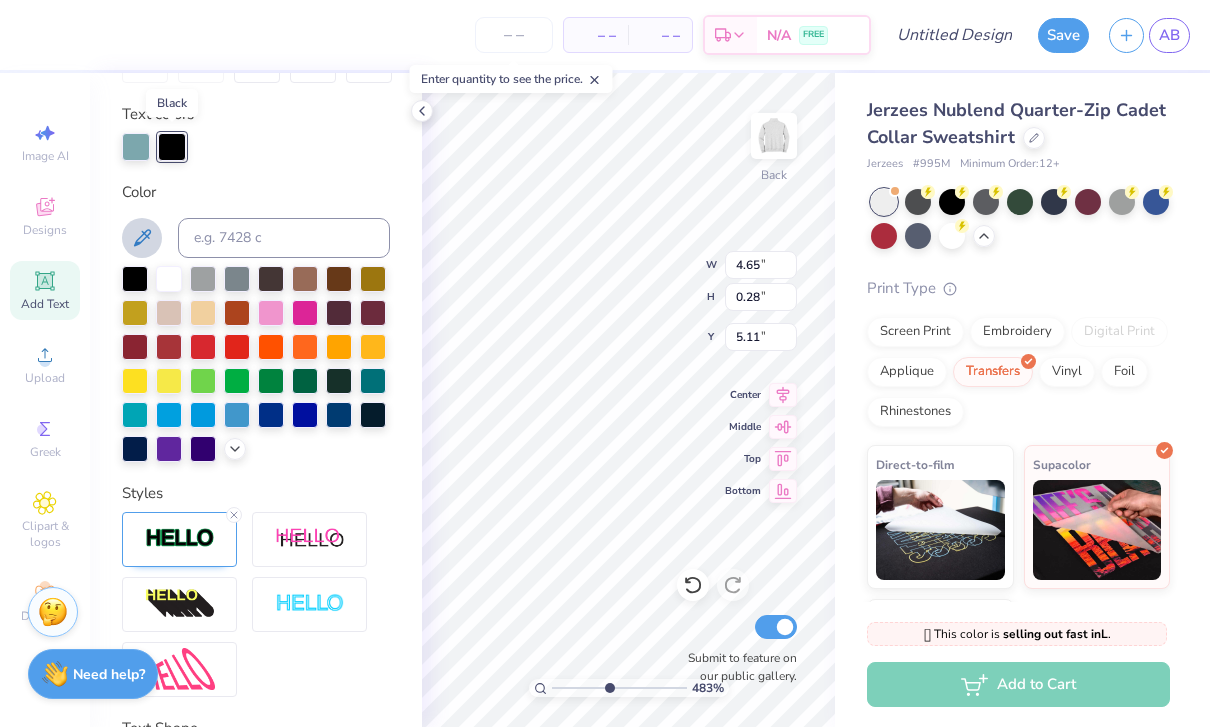 click 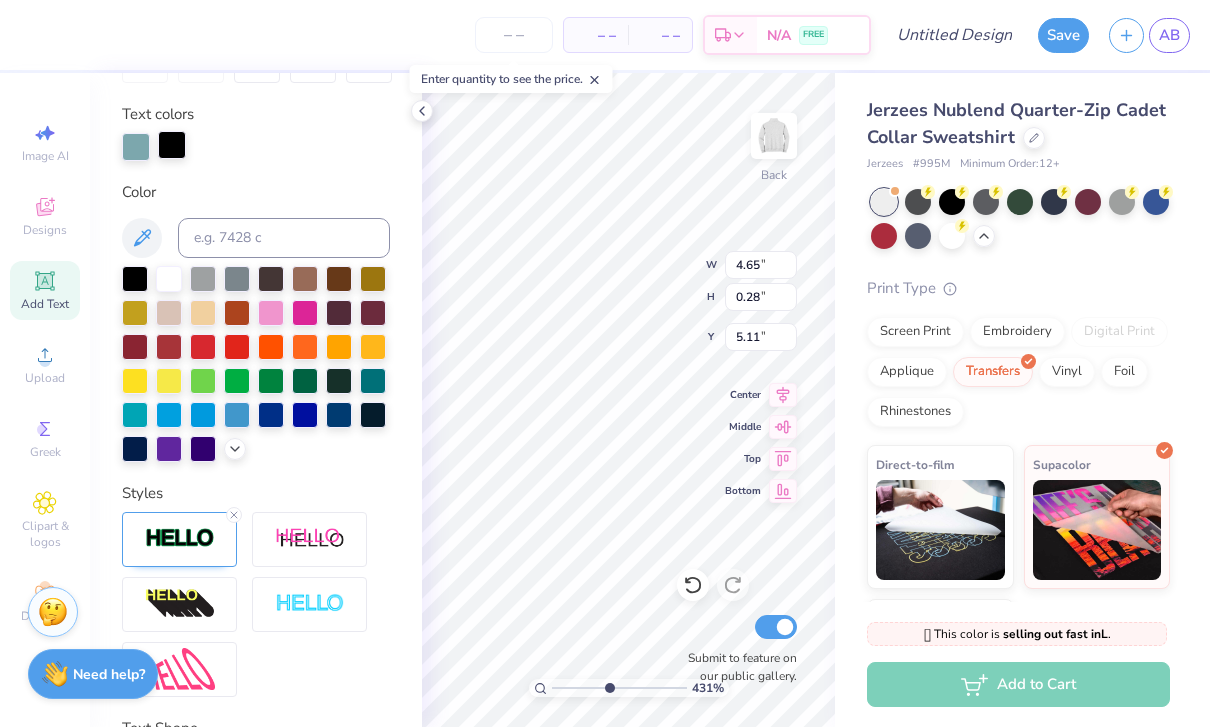 click at bounding box center [172, 145] 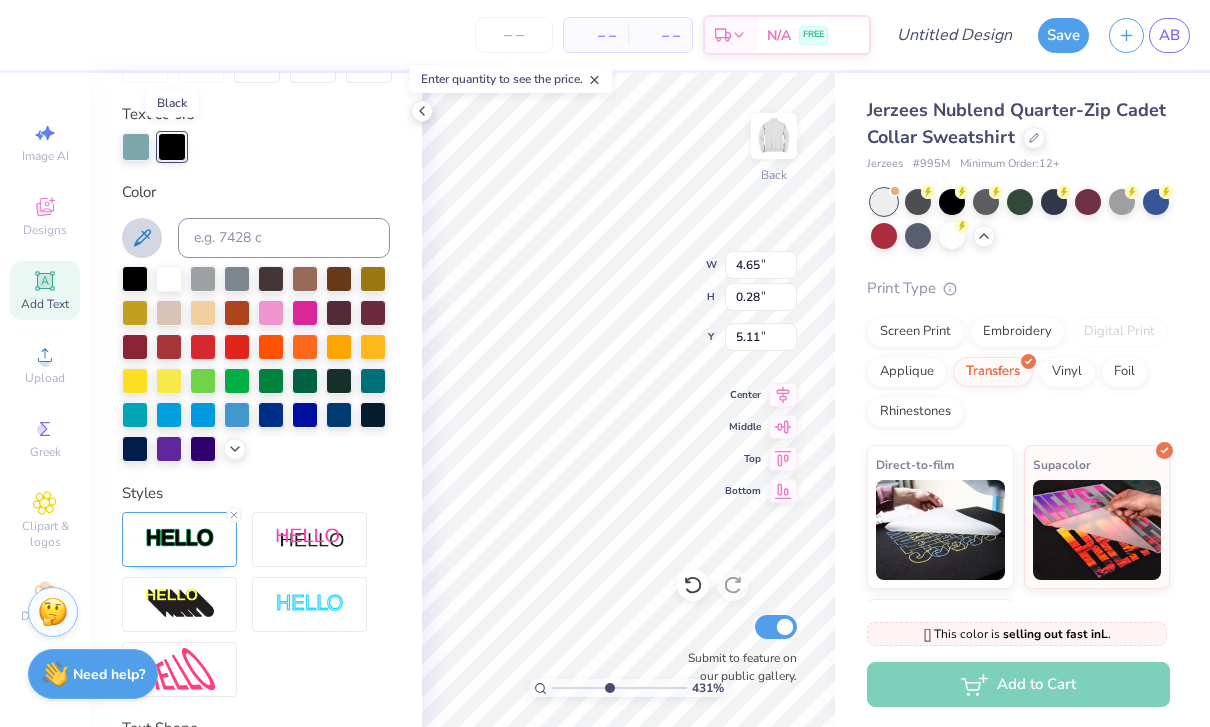 click 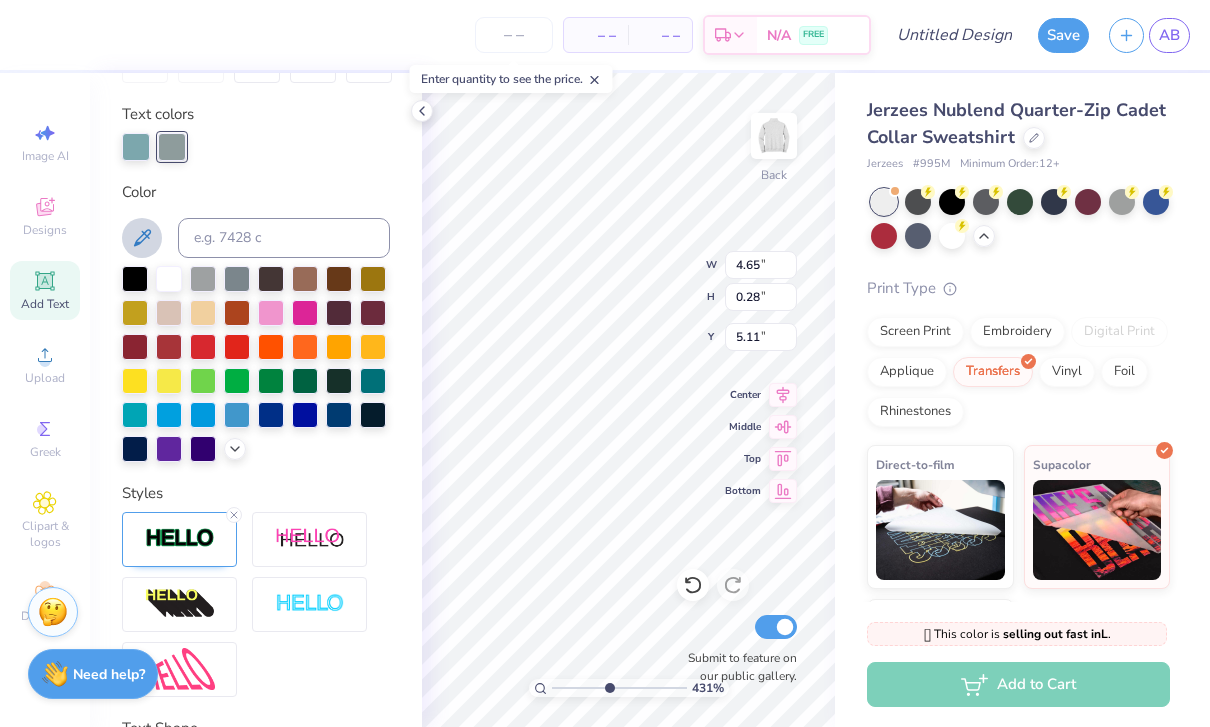 click 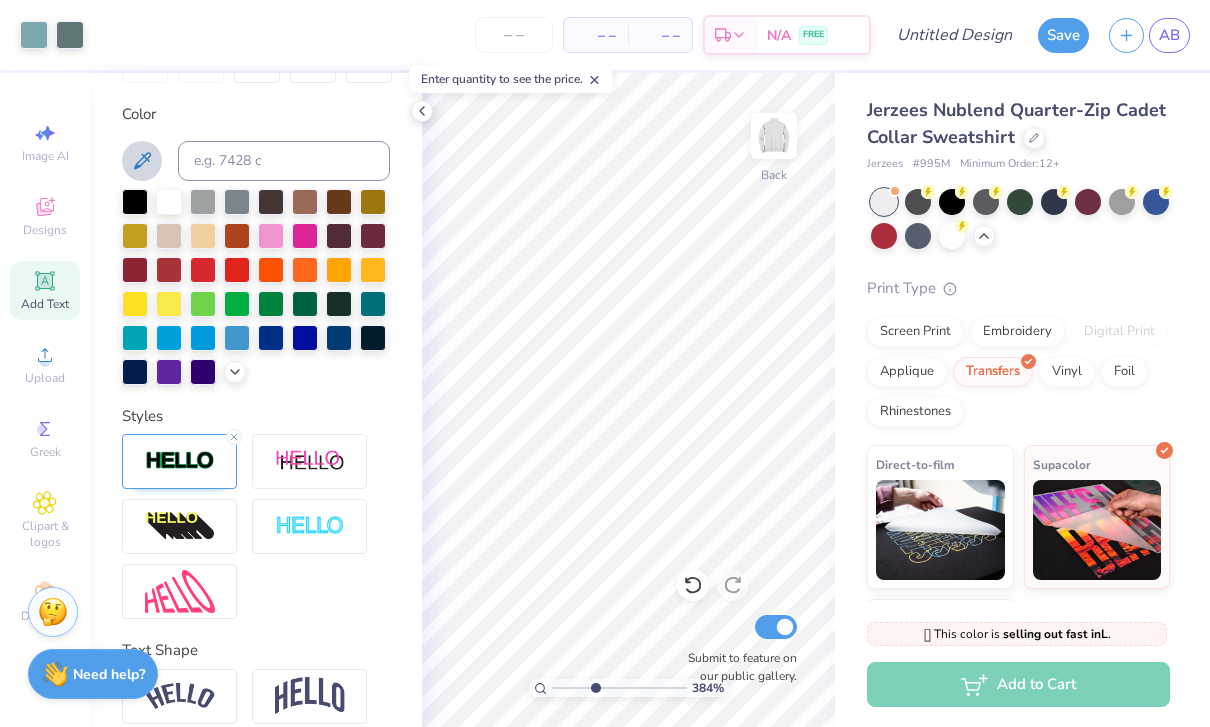 click 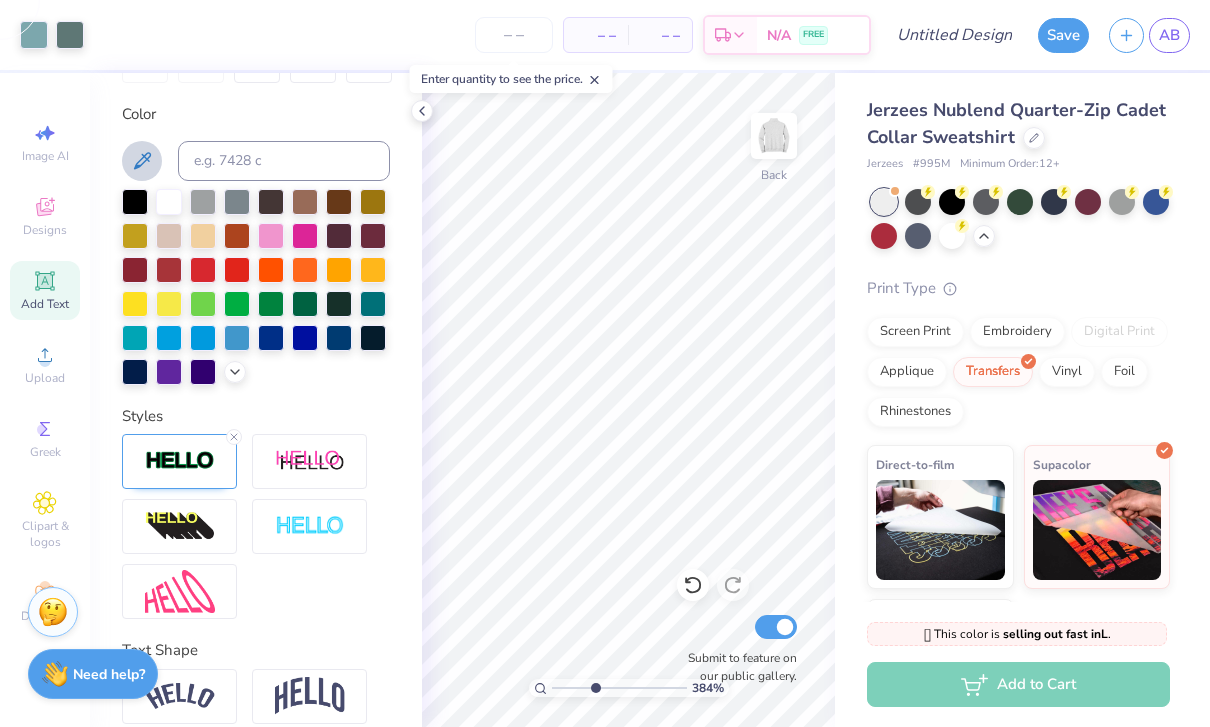 click 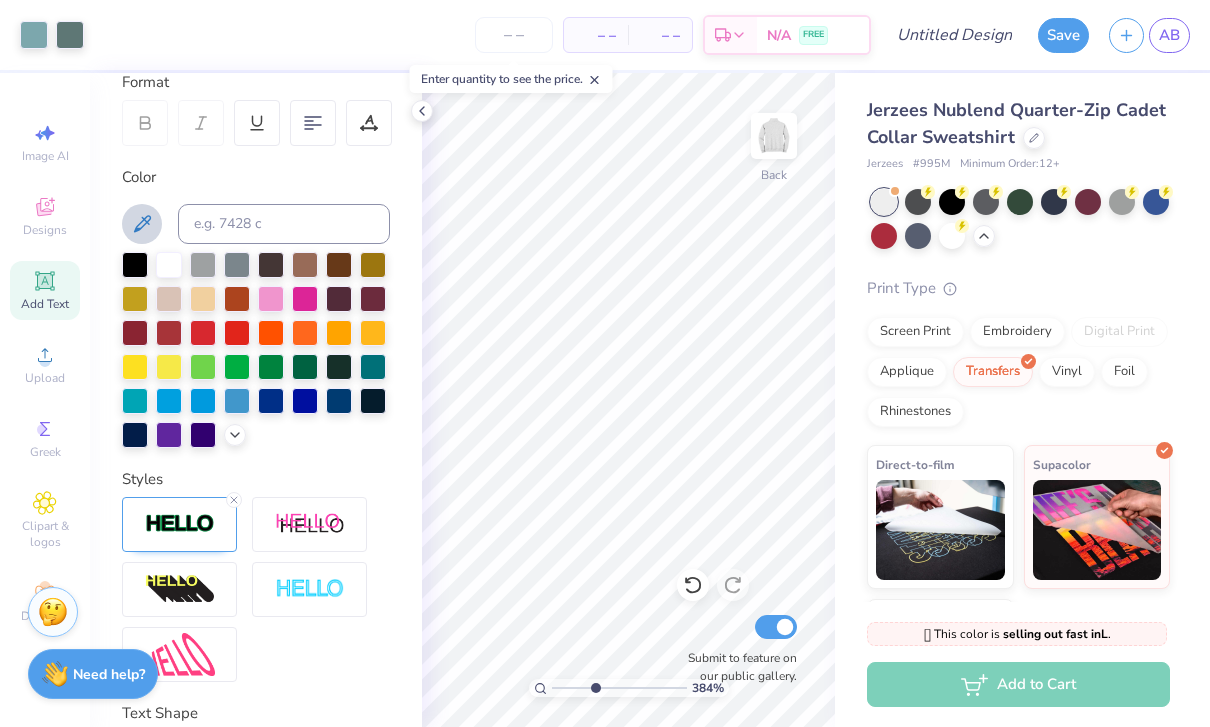 scroll, scrollTop: 296, scrollLeft: 0, axis: vertical 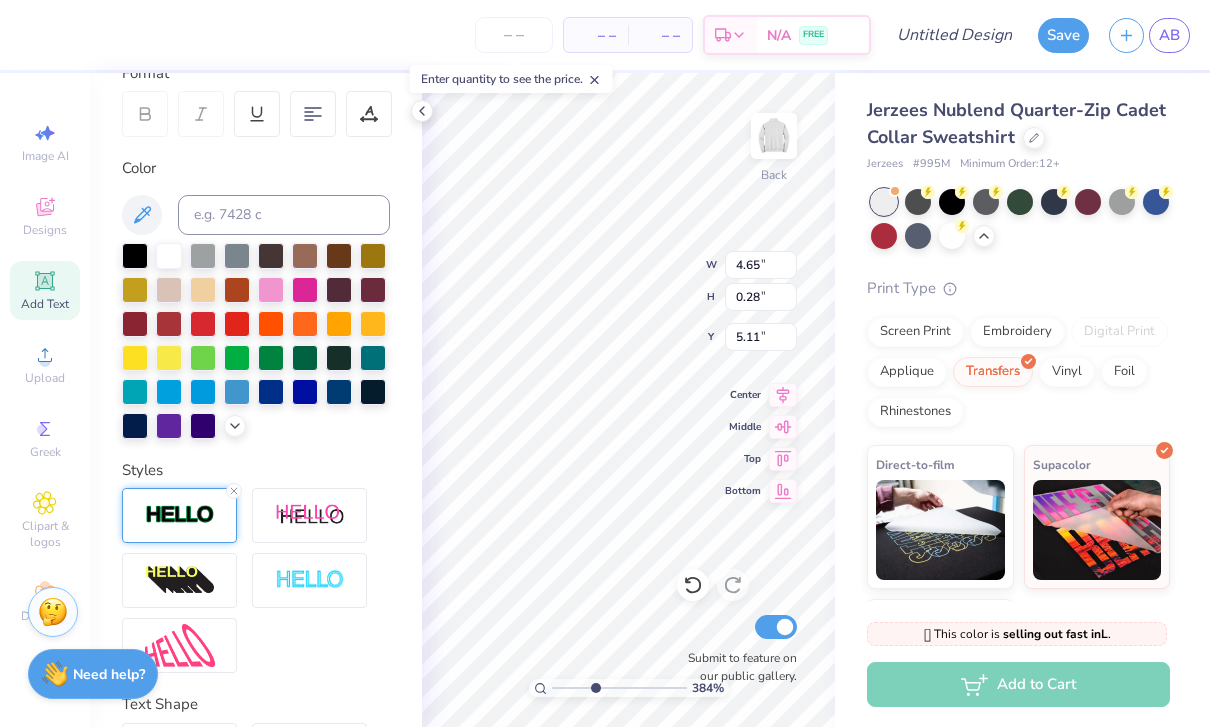 click at bounding box center [180, 515] 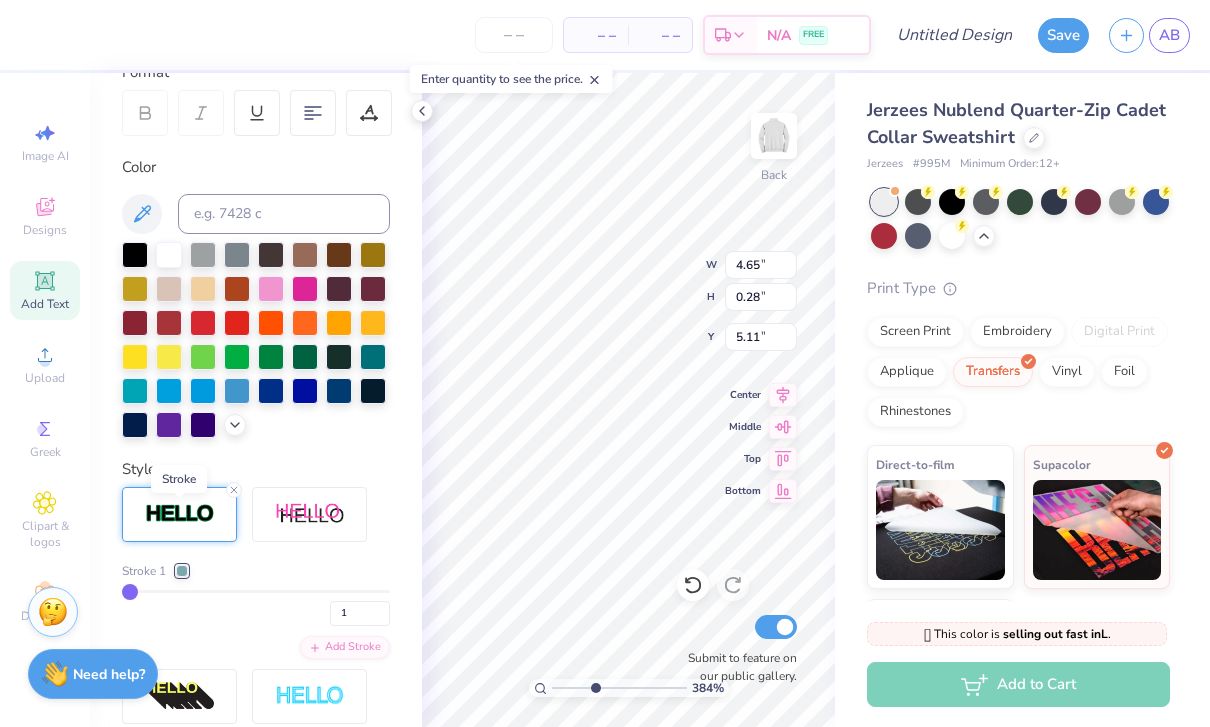 scroll, scrollTop: 291, scrollLeft: 0, axis: vertical 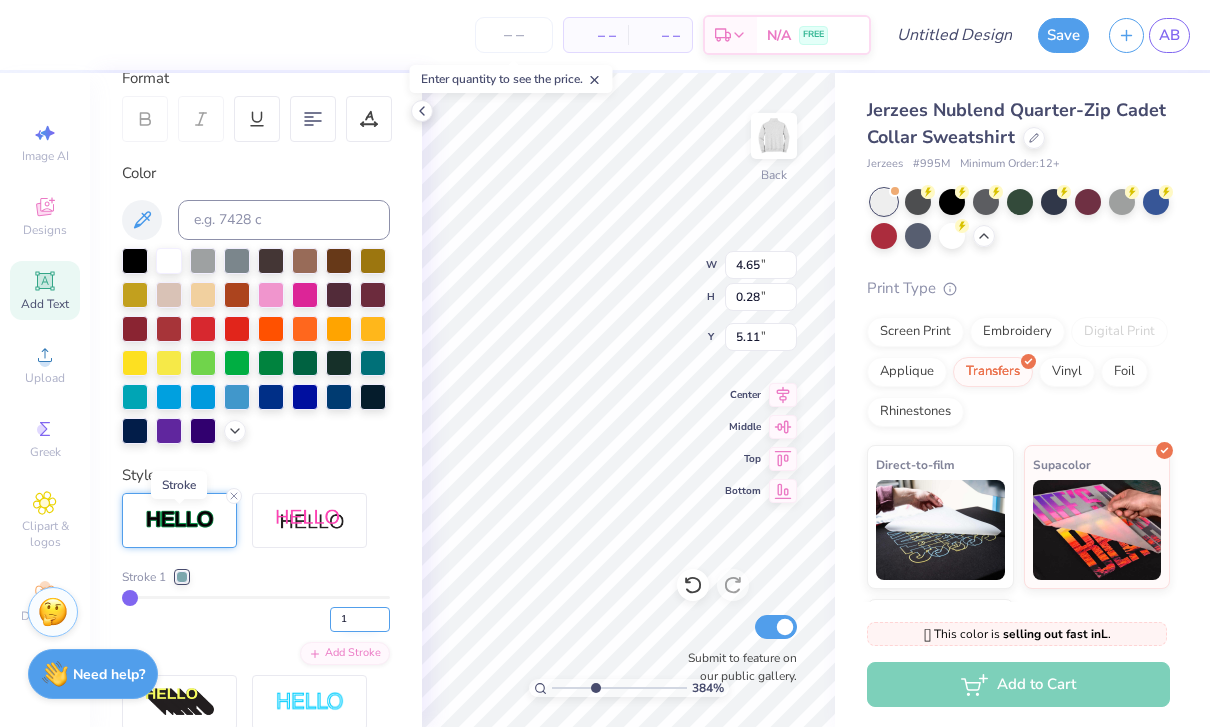 click on "1" at bounding box center (360, 619) 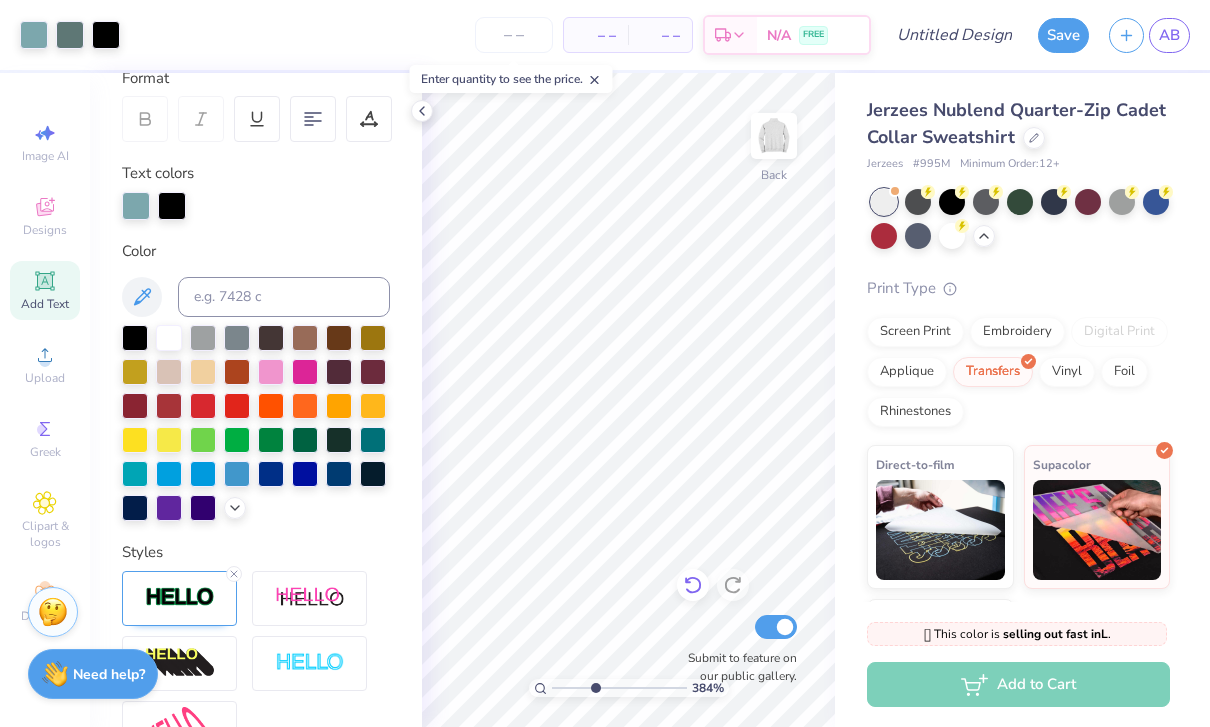 click 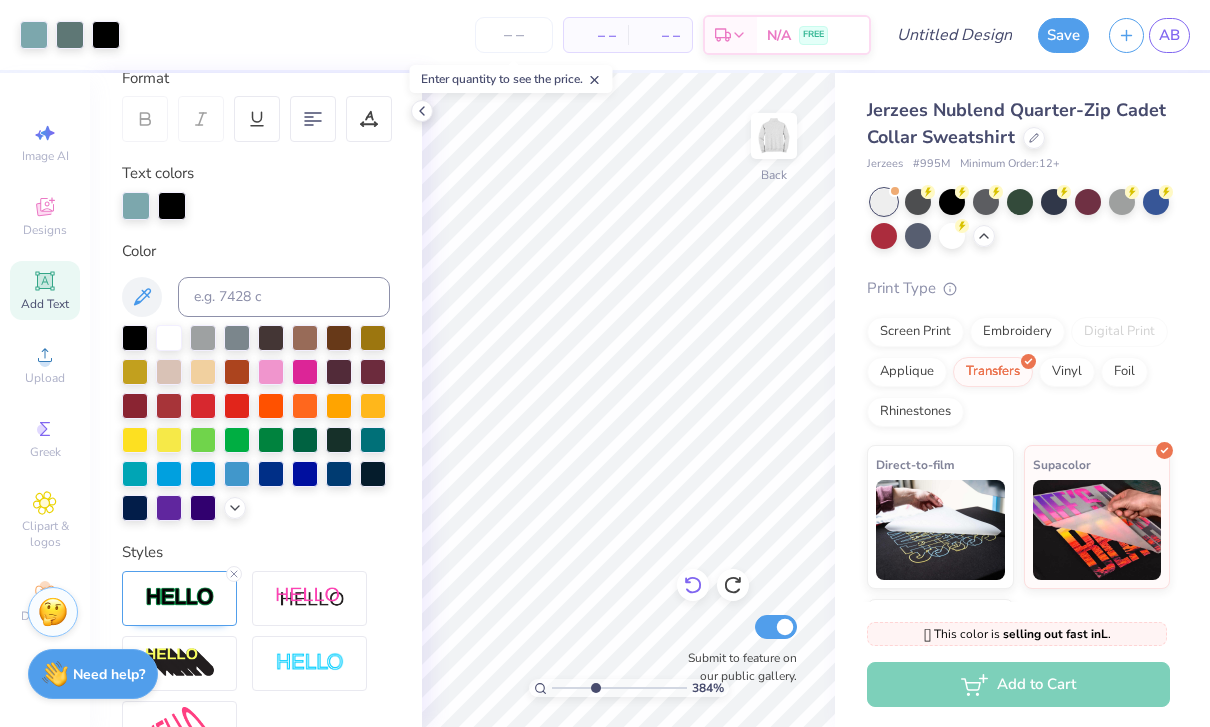 click 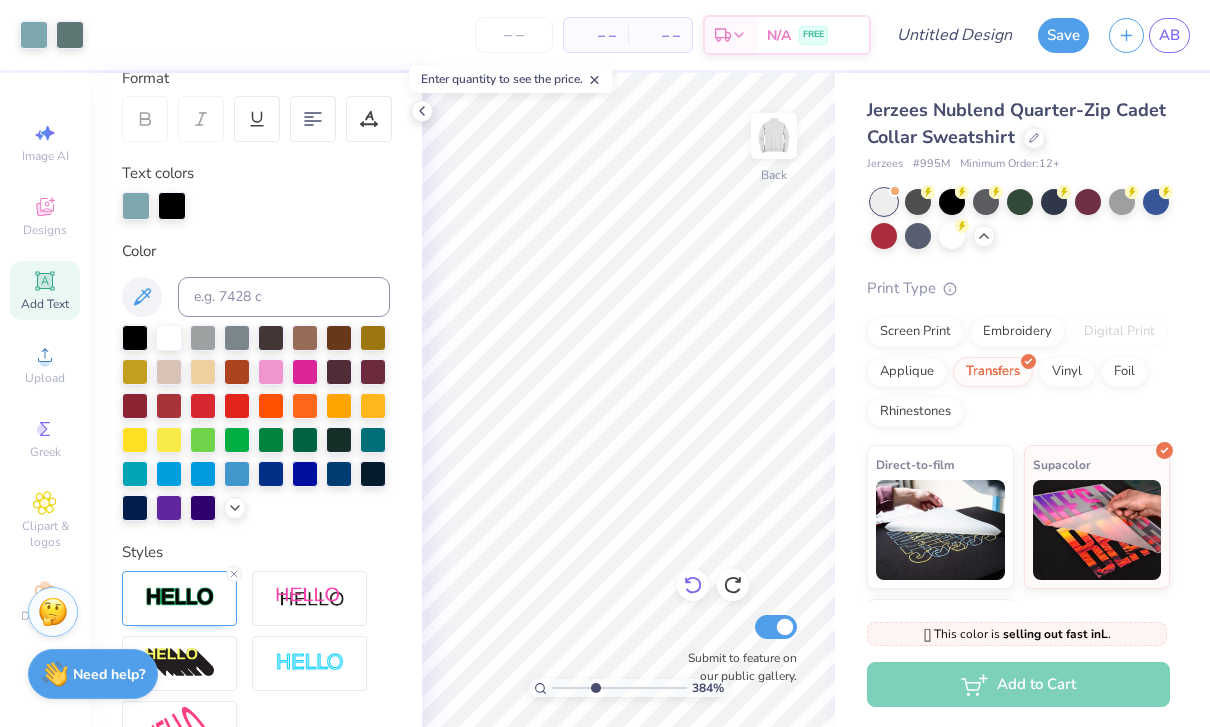 click 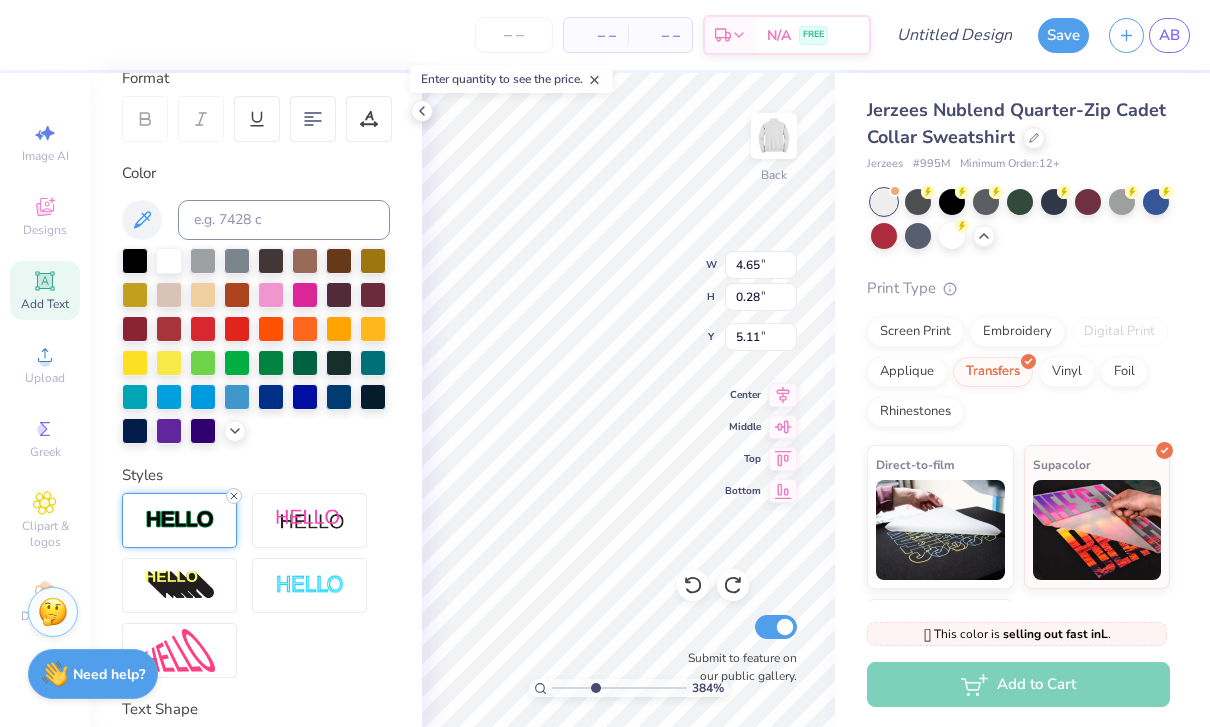 click at bounding box center [234, 496] 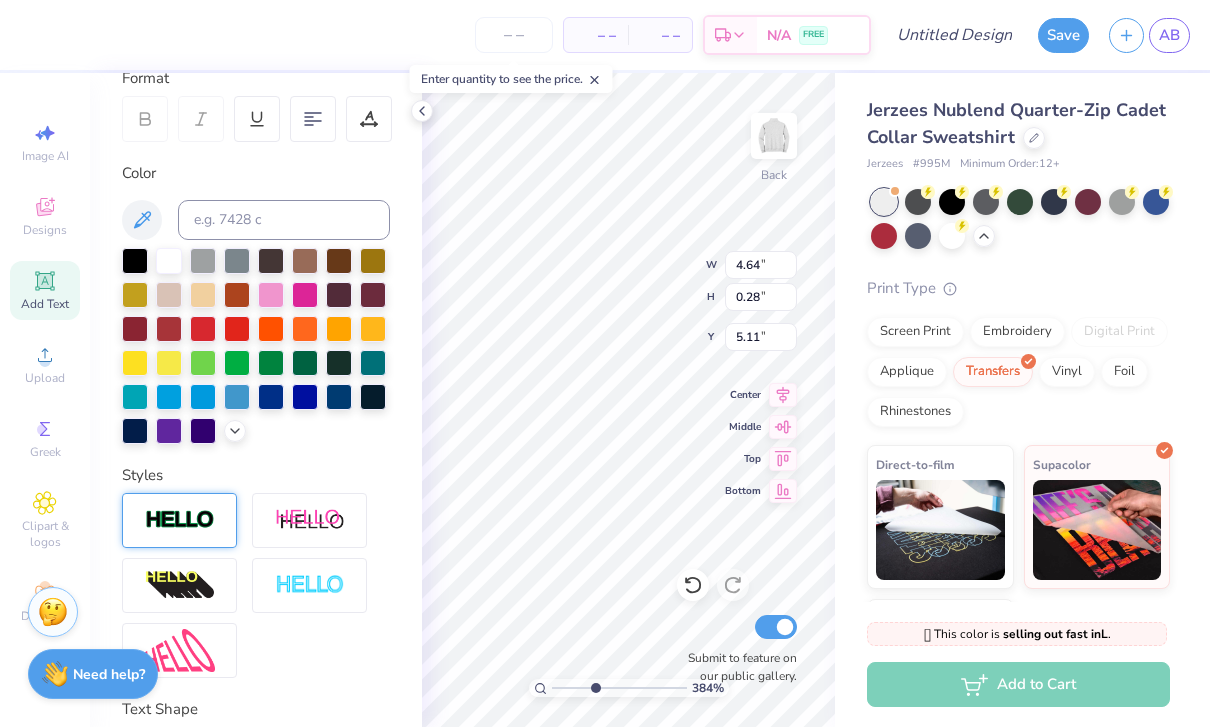 click at bounding box center [180, 520] 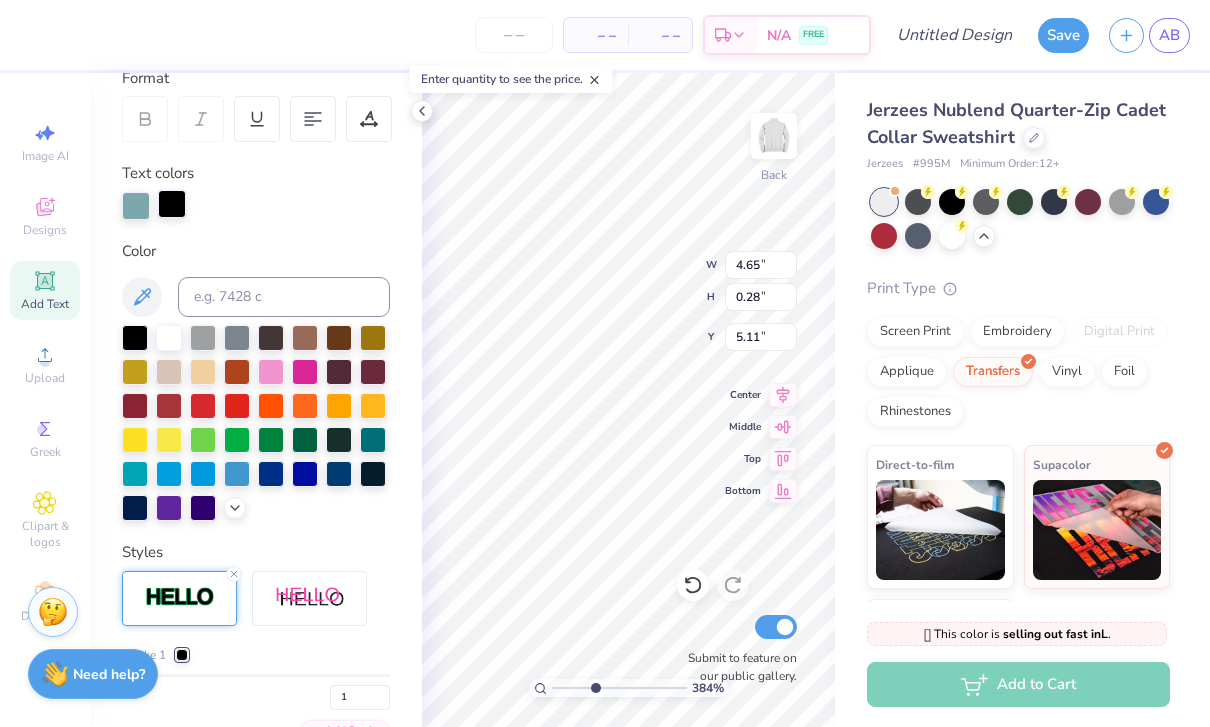 click at bounding box center (172, 204) 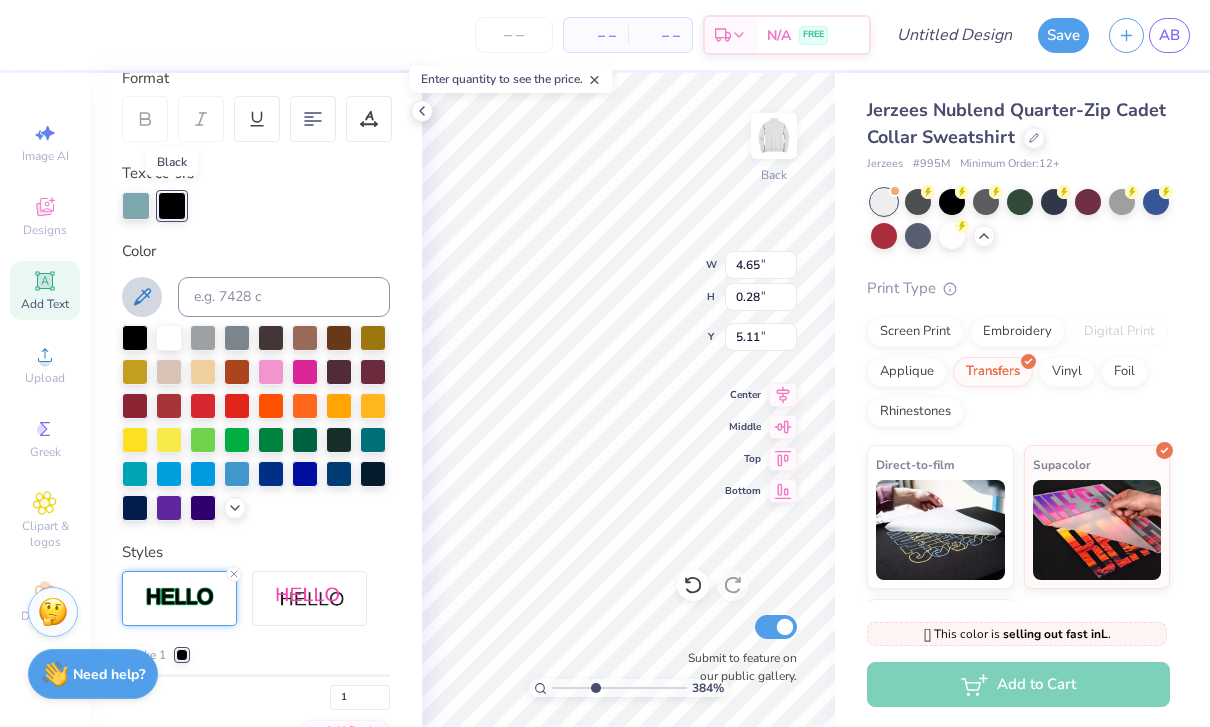 click 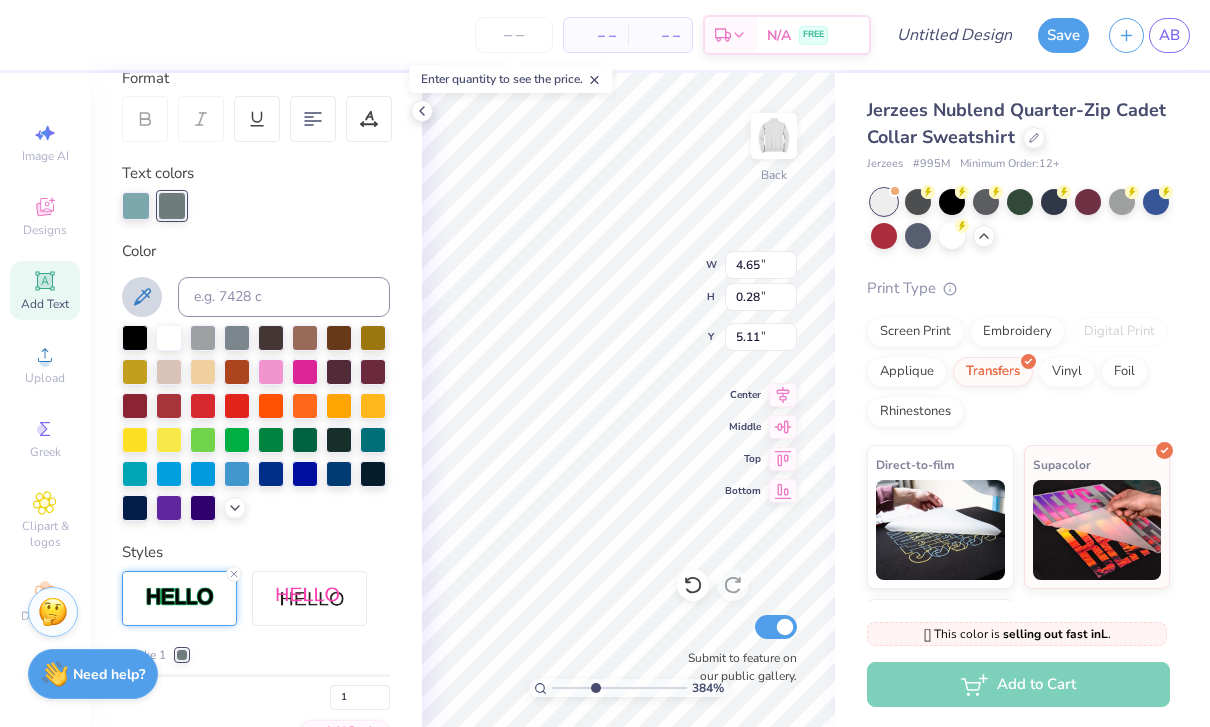 click 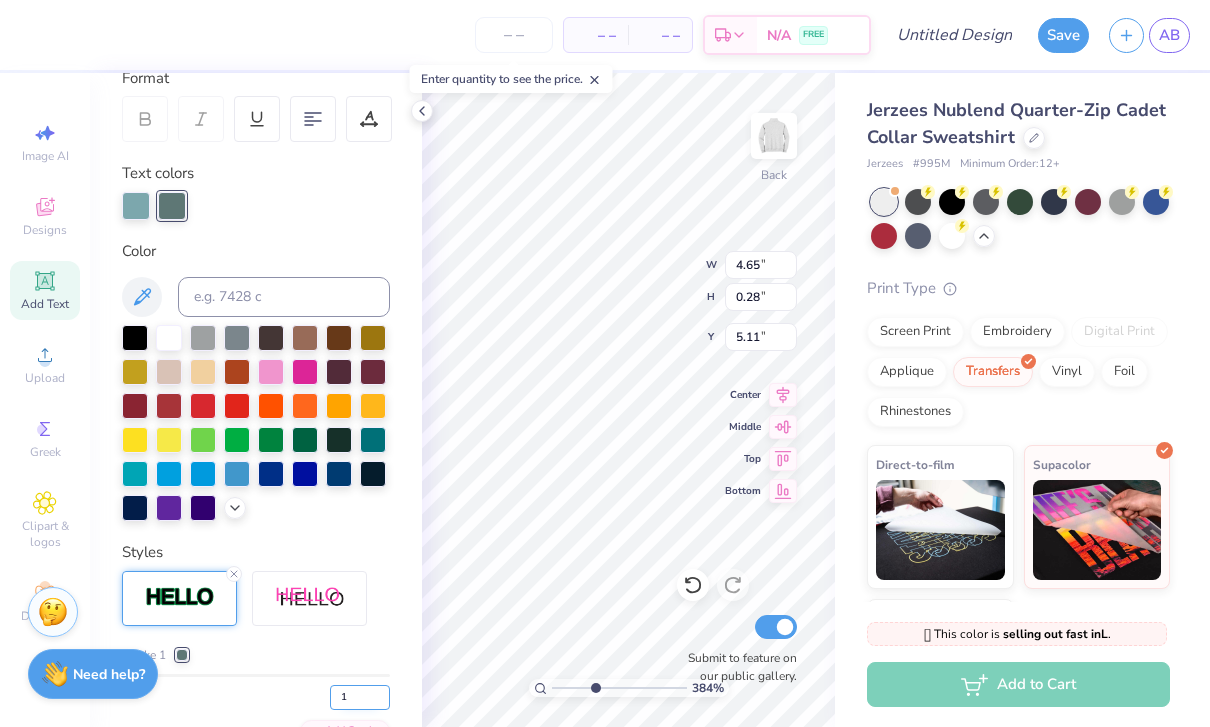 click on "1" at bounding box center [360, 697] 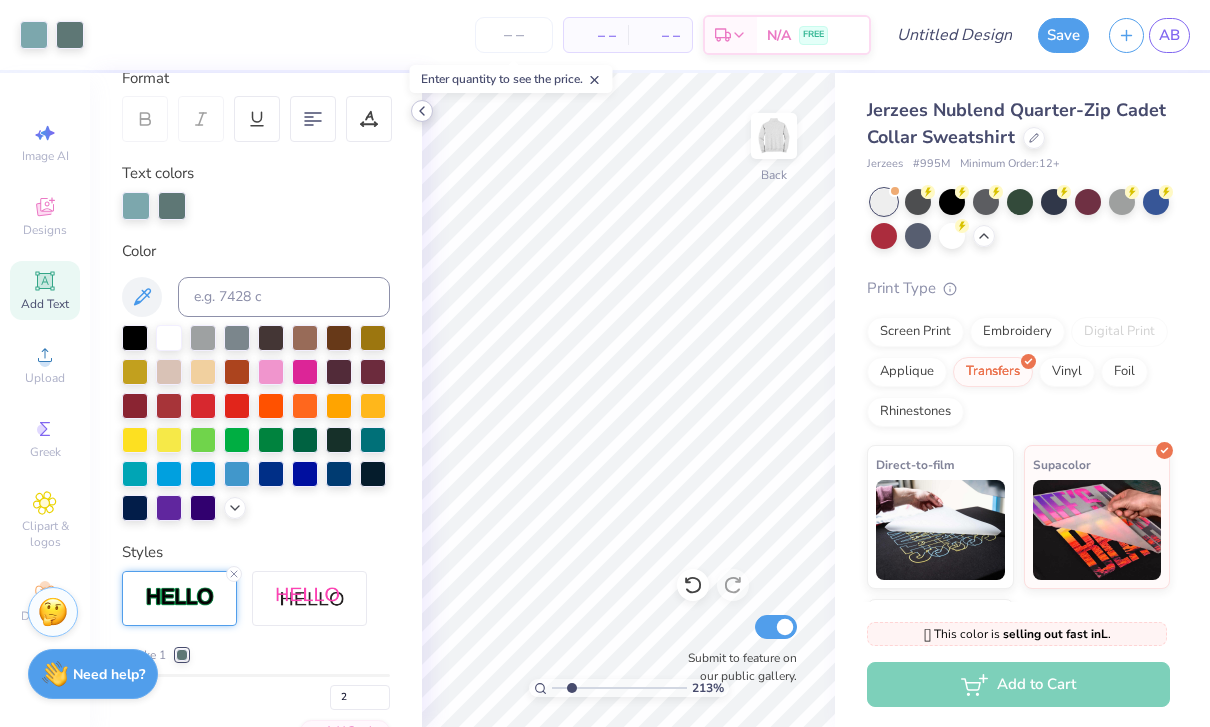 click 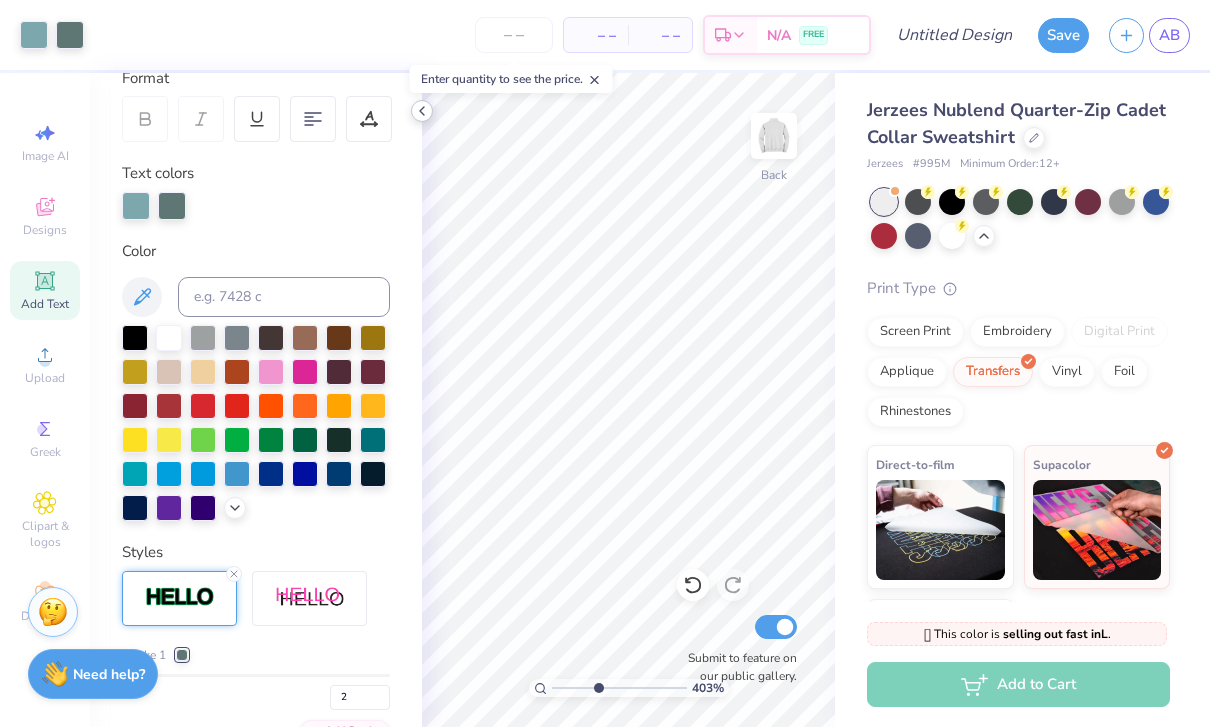 click 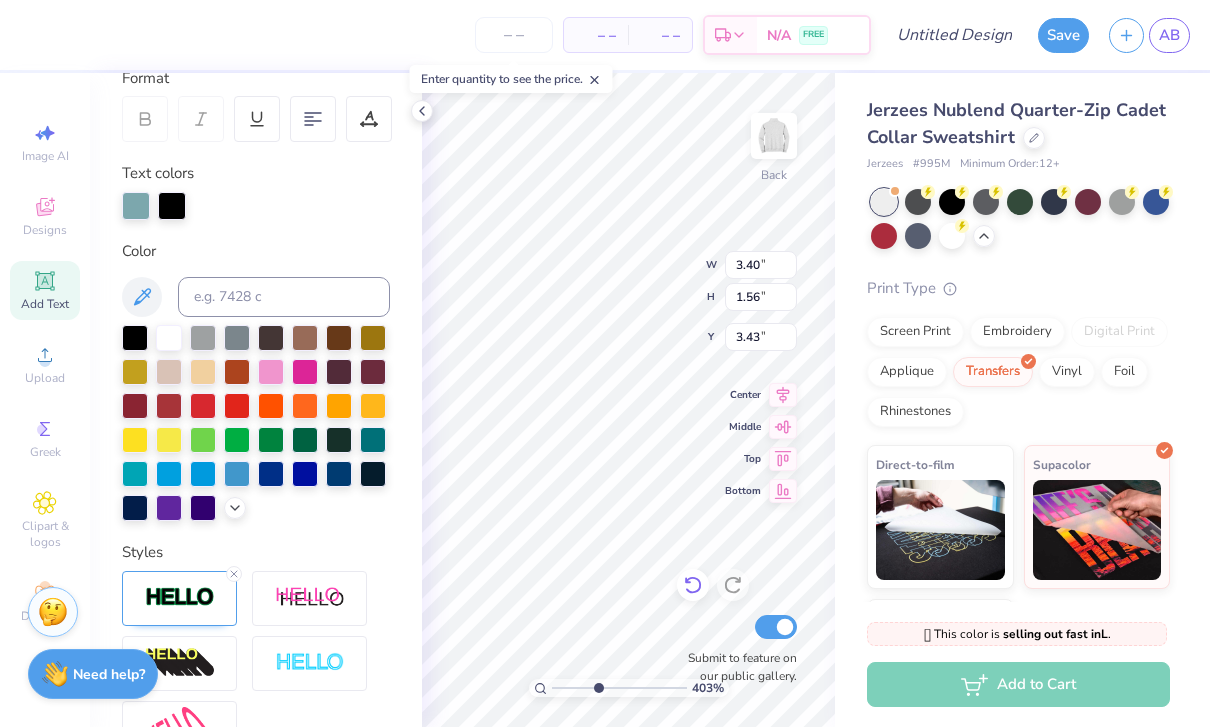 click 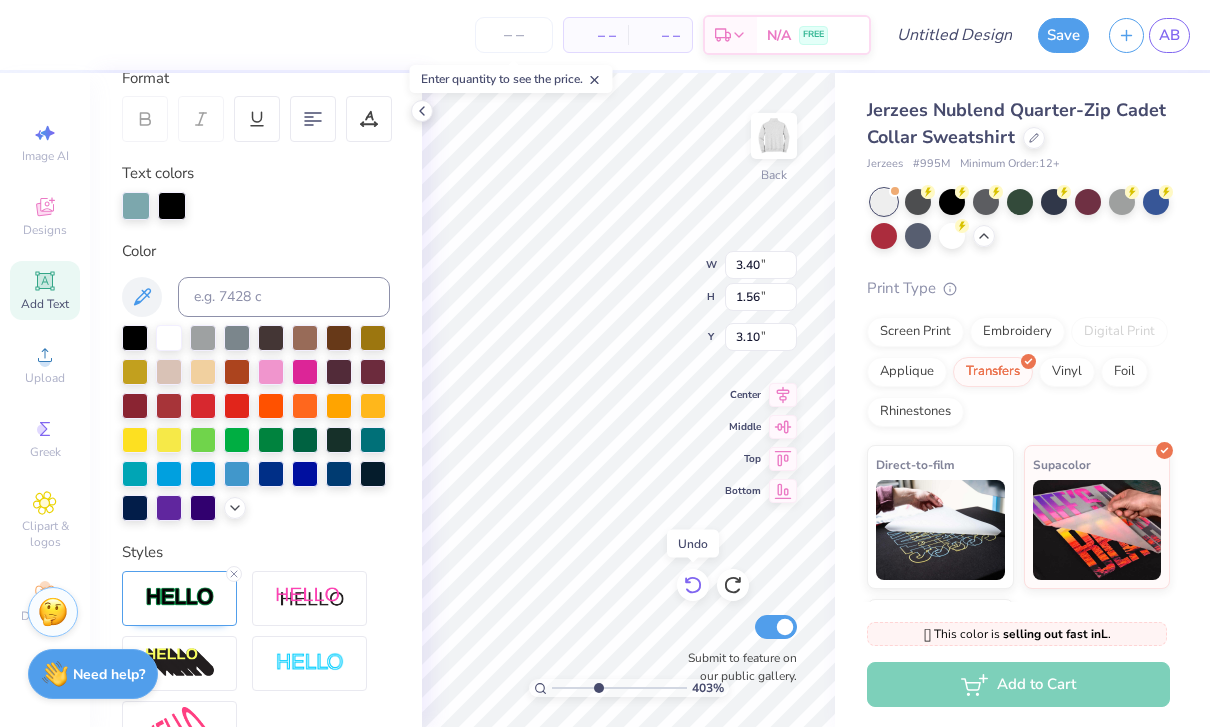click 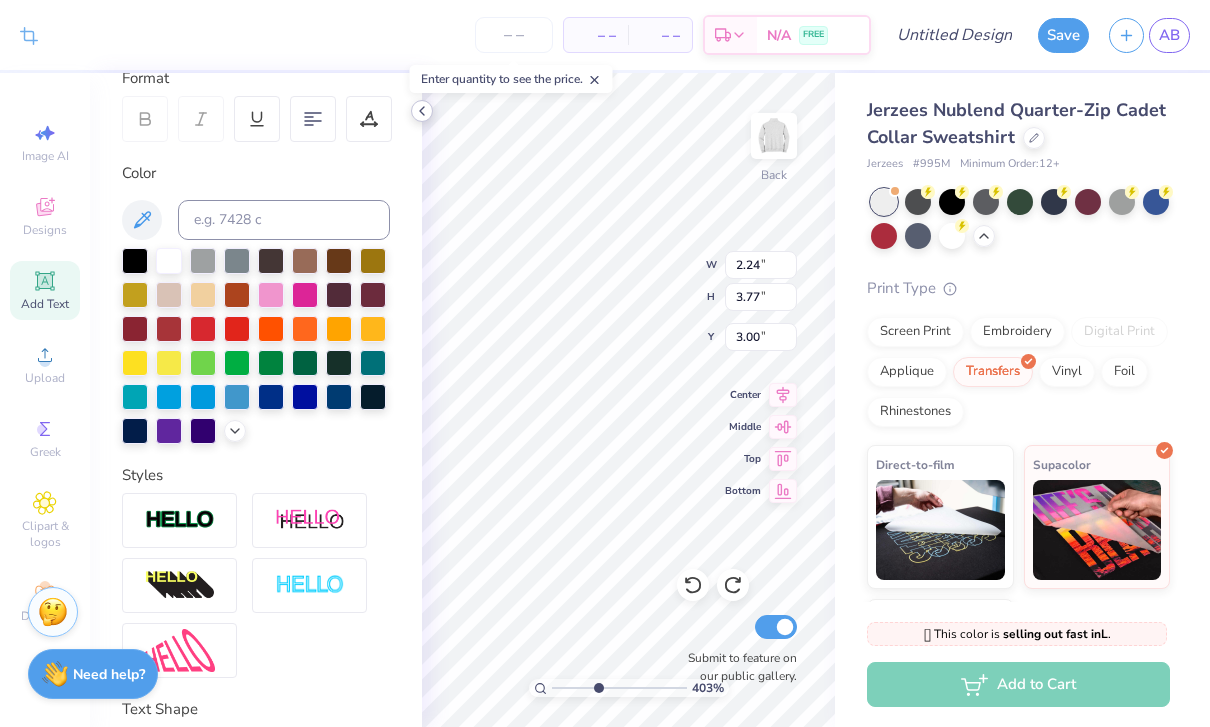 click 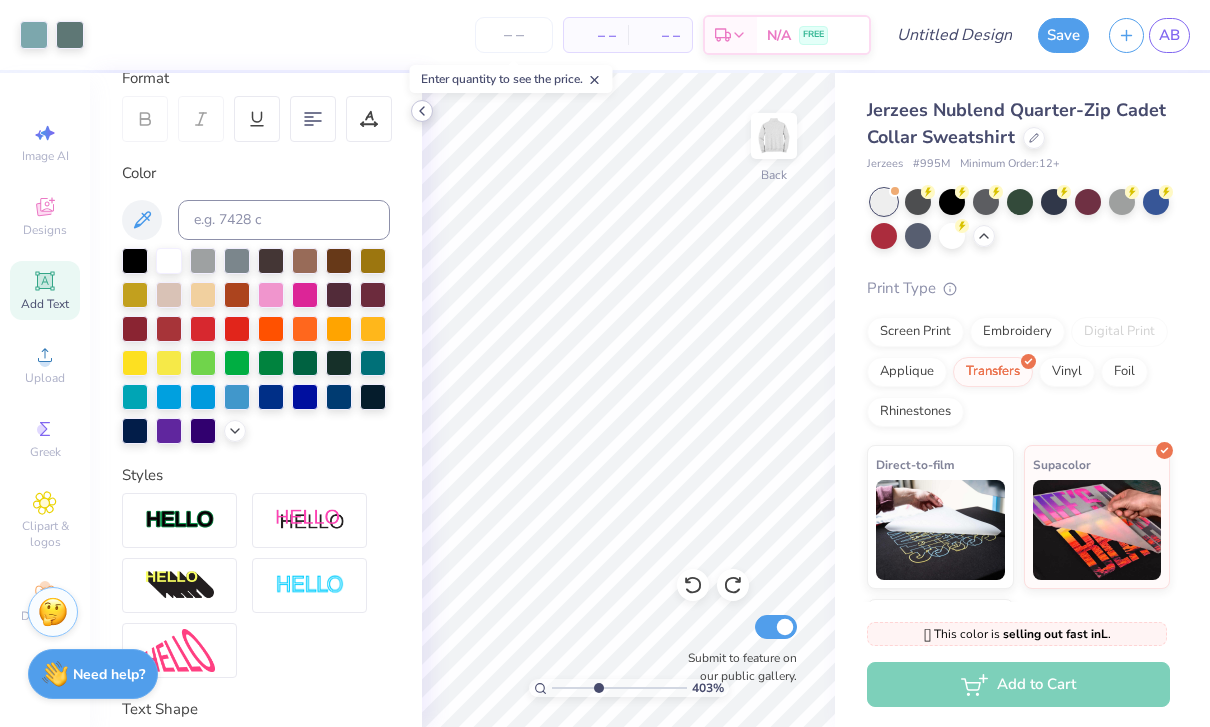 click 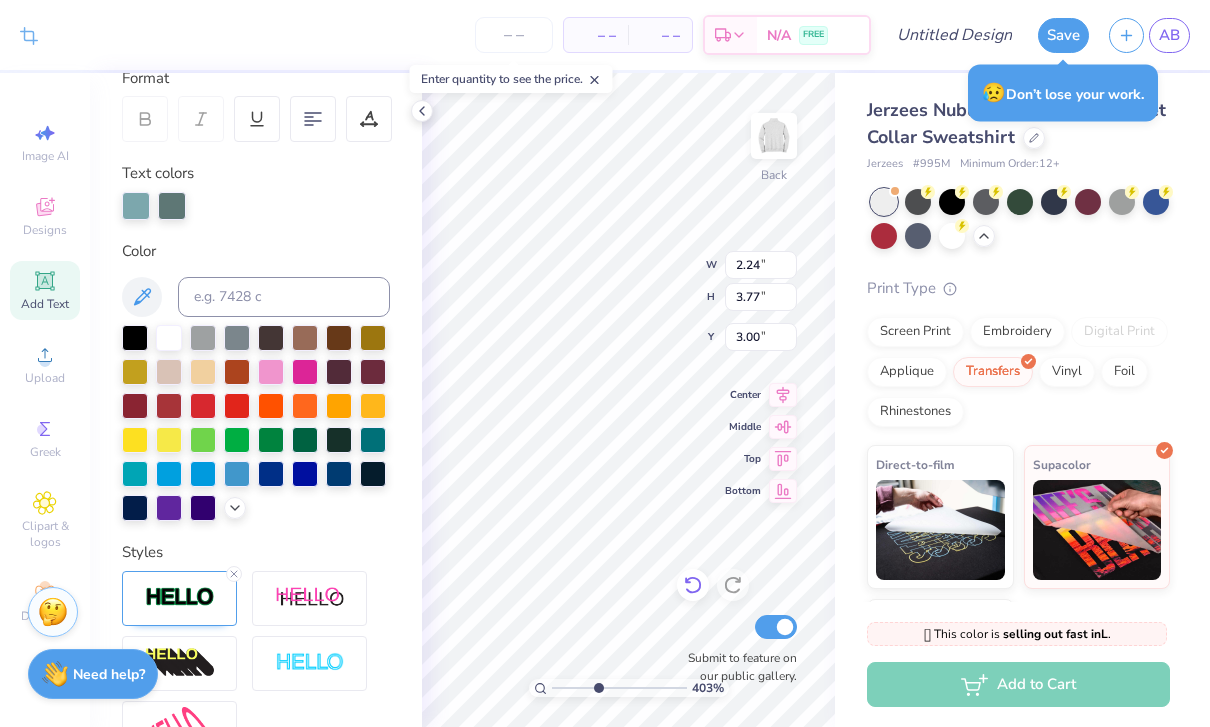 click at bounding box center (693, 585) 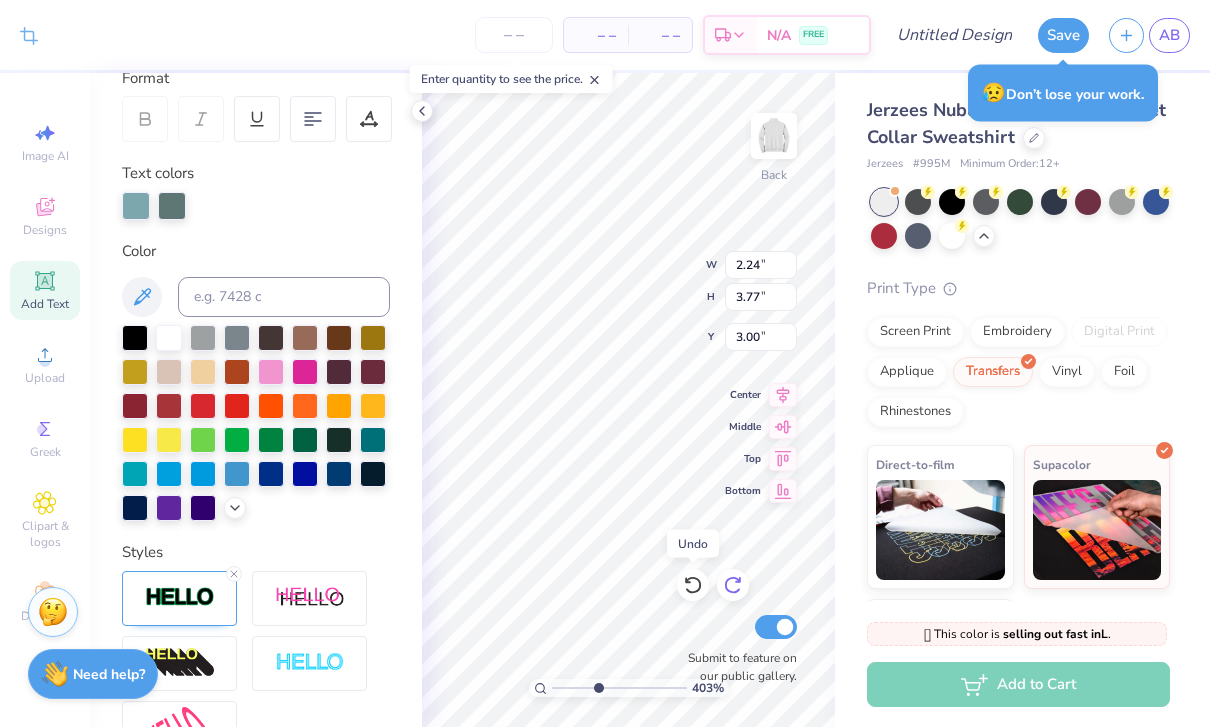 click 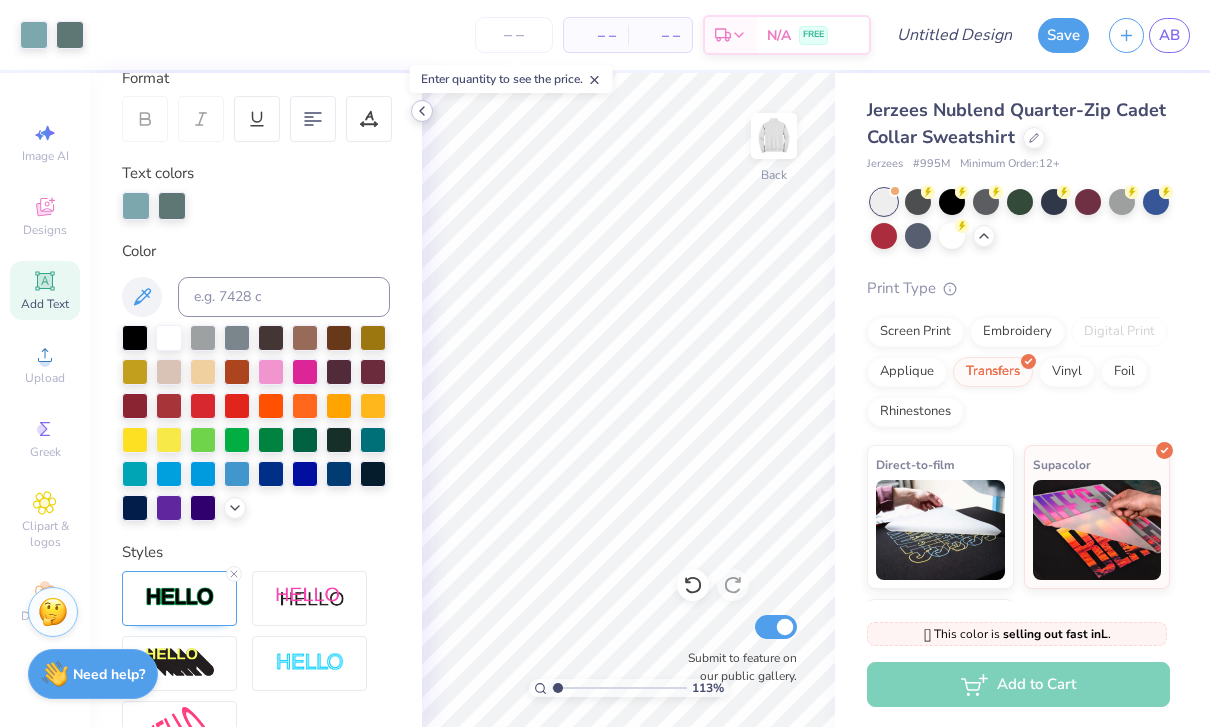click 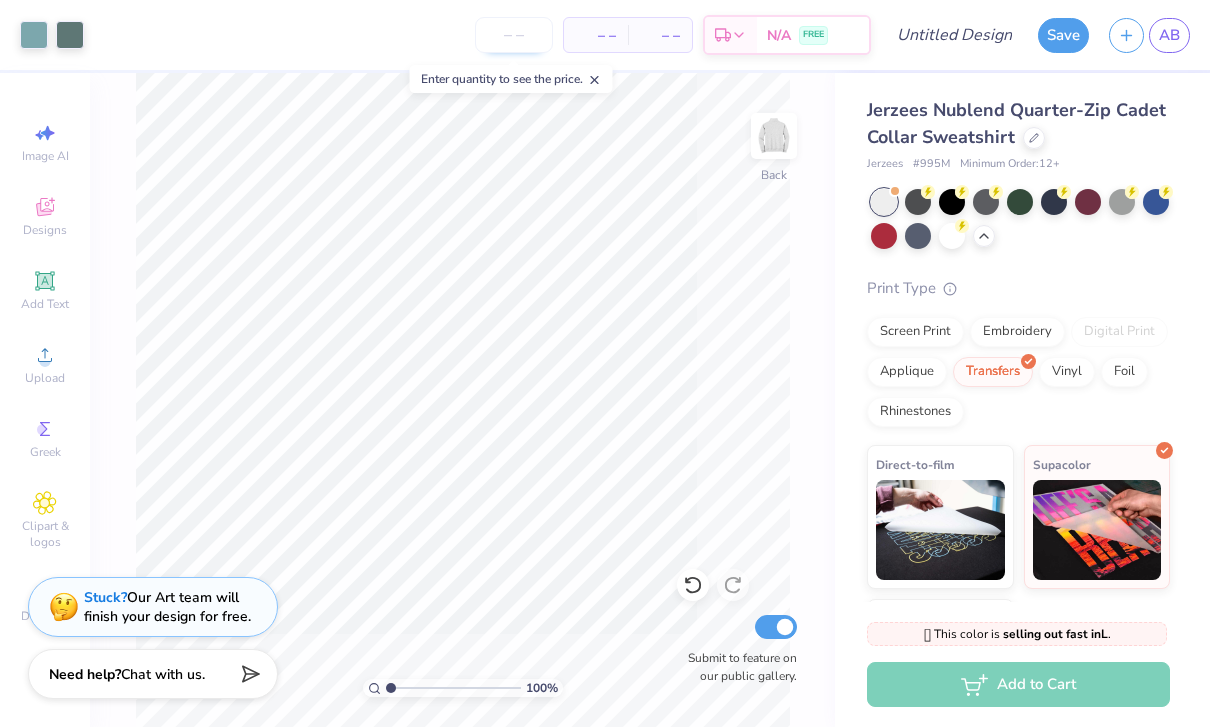click at bounding box center (514, 35) 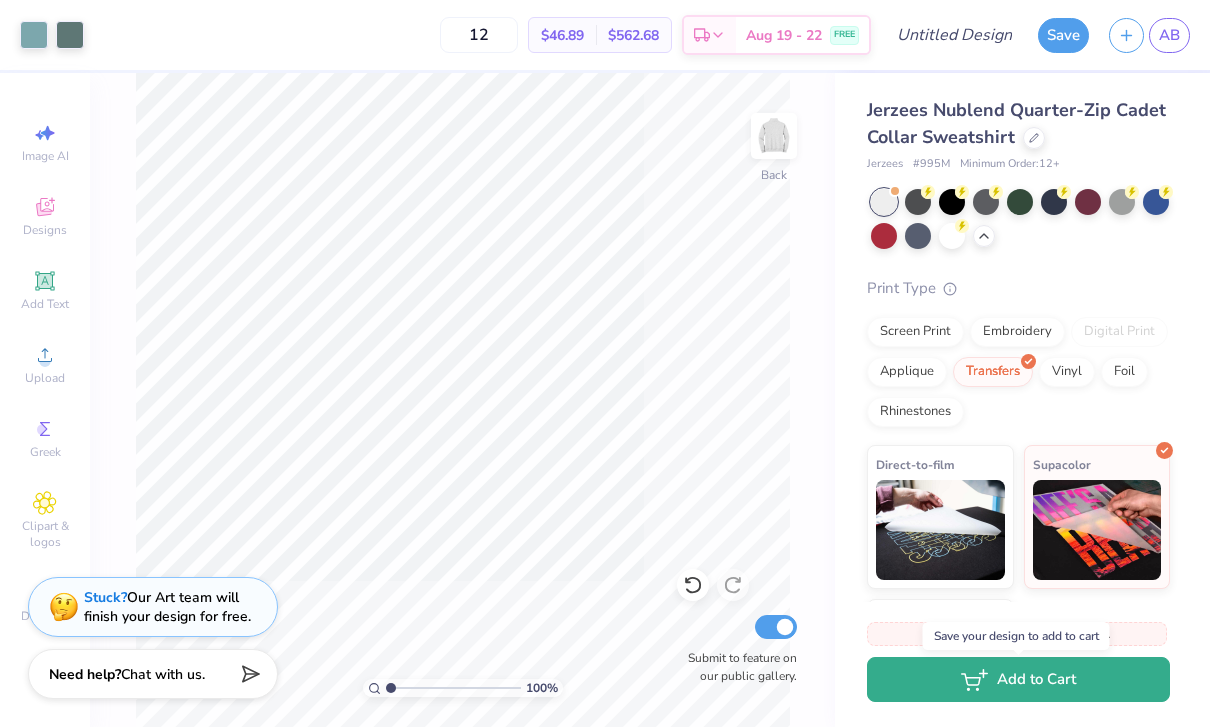 click 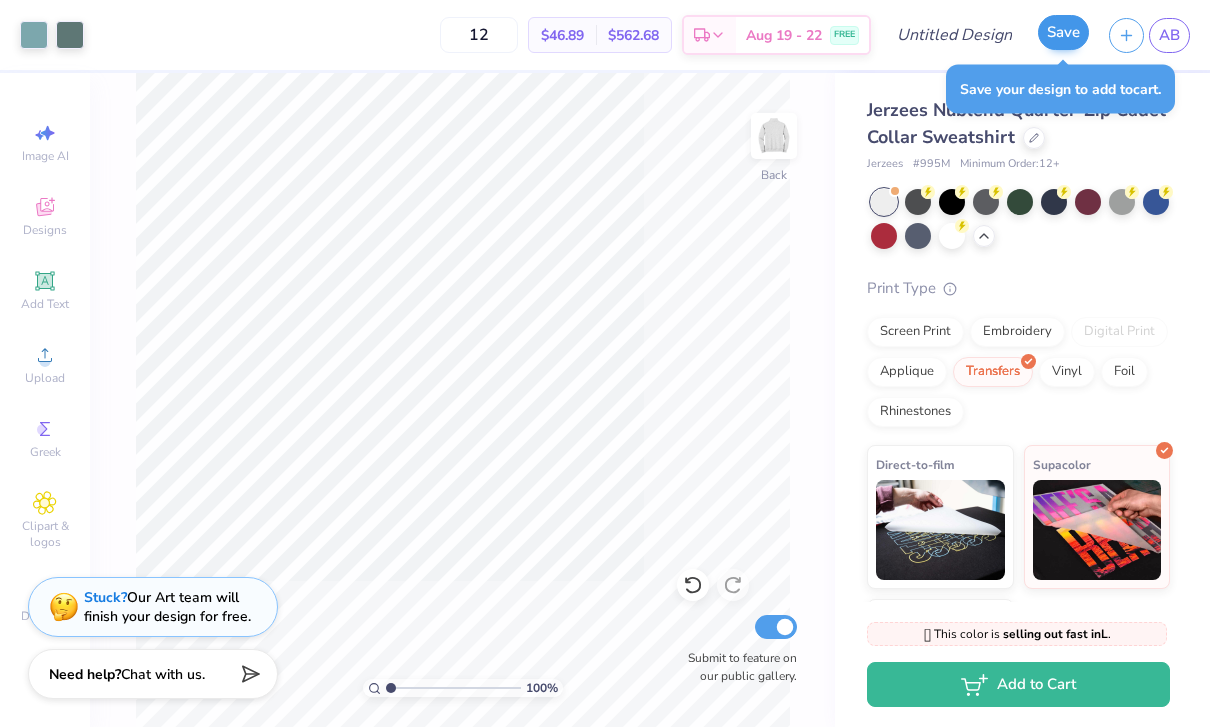 click on "Save" at bounding box center [1063, 32] 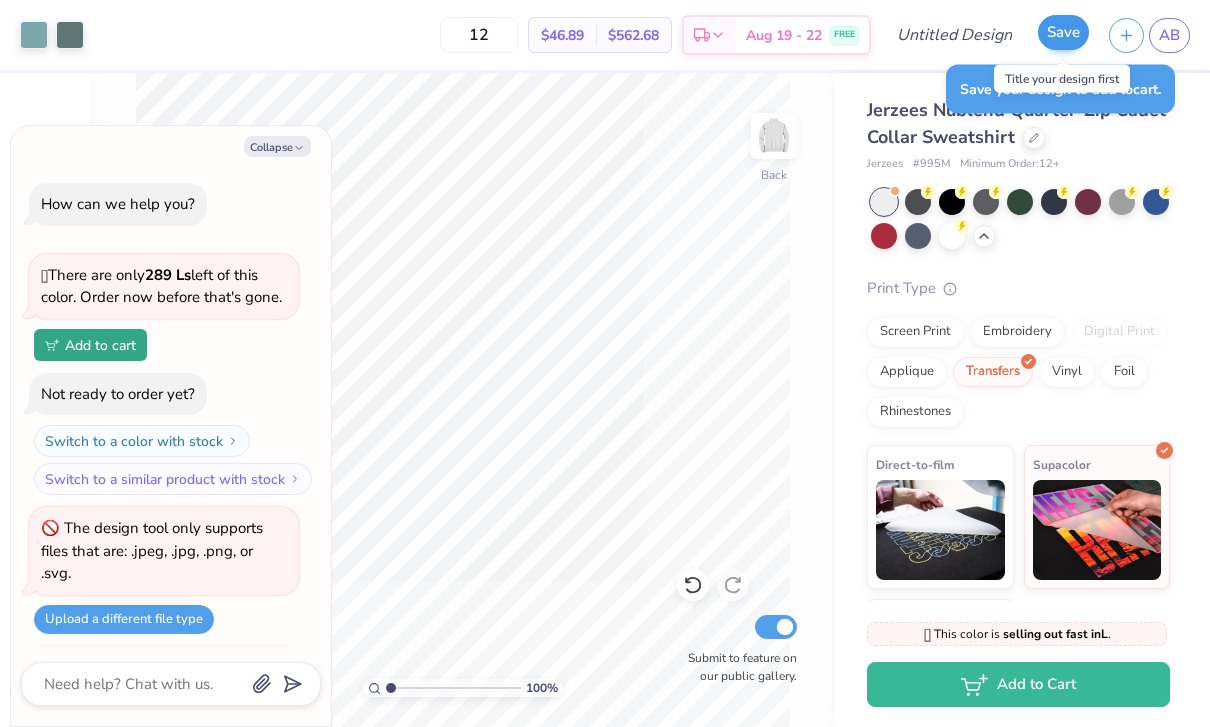 scroll, scrollTop: 2421, scrollLeft: 0, axis: vertical 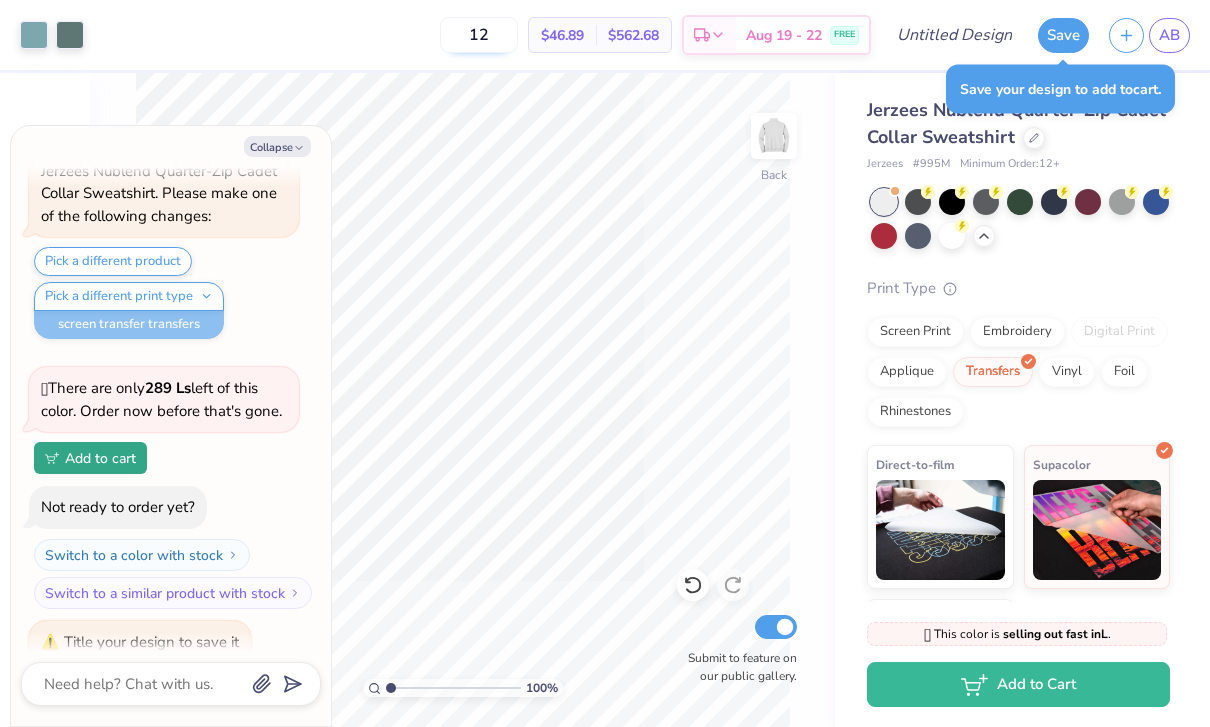 click on "12" at bounding box center [479, 35] 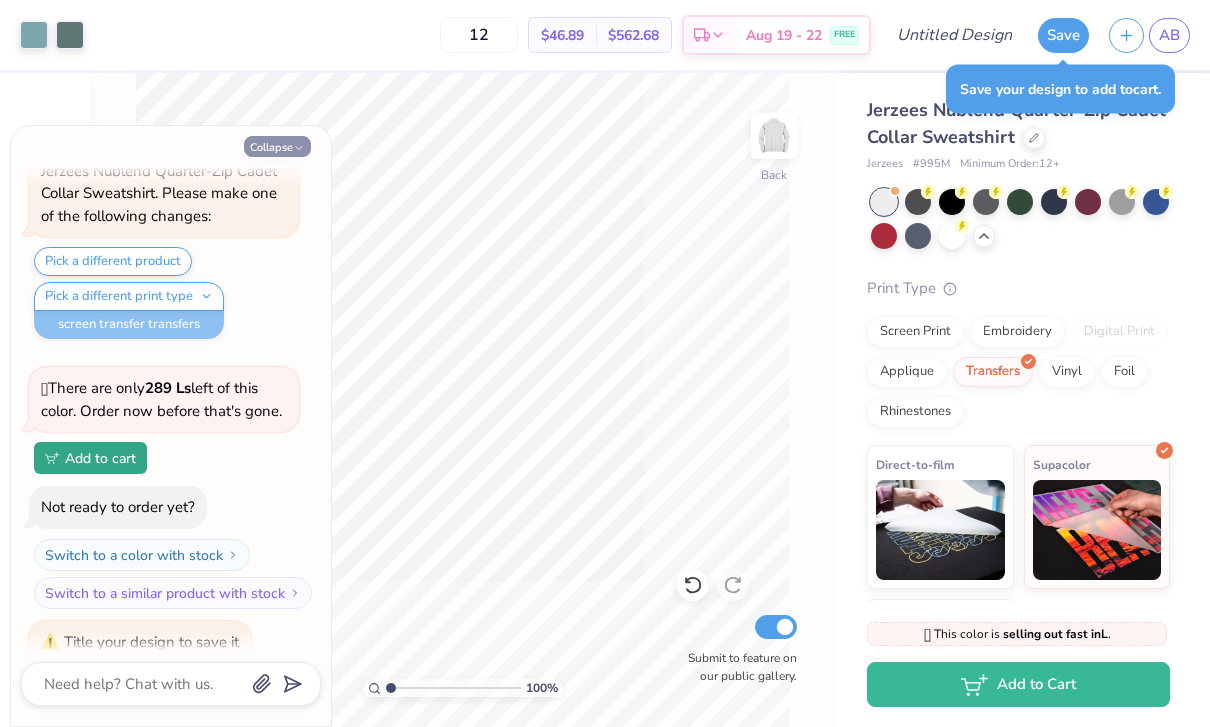 click on "Collapse" at bounding box center [277, 146] 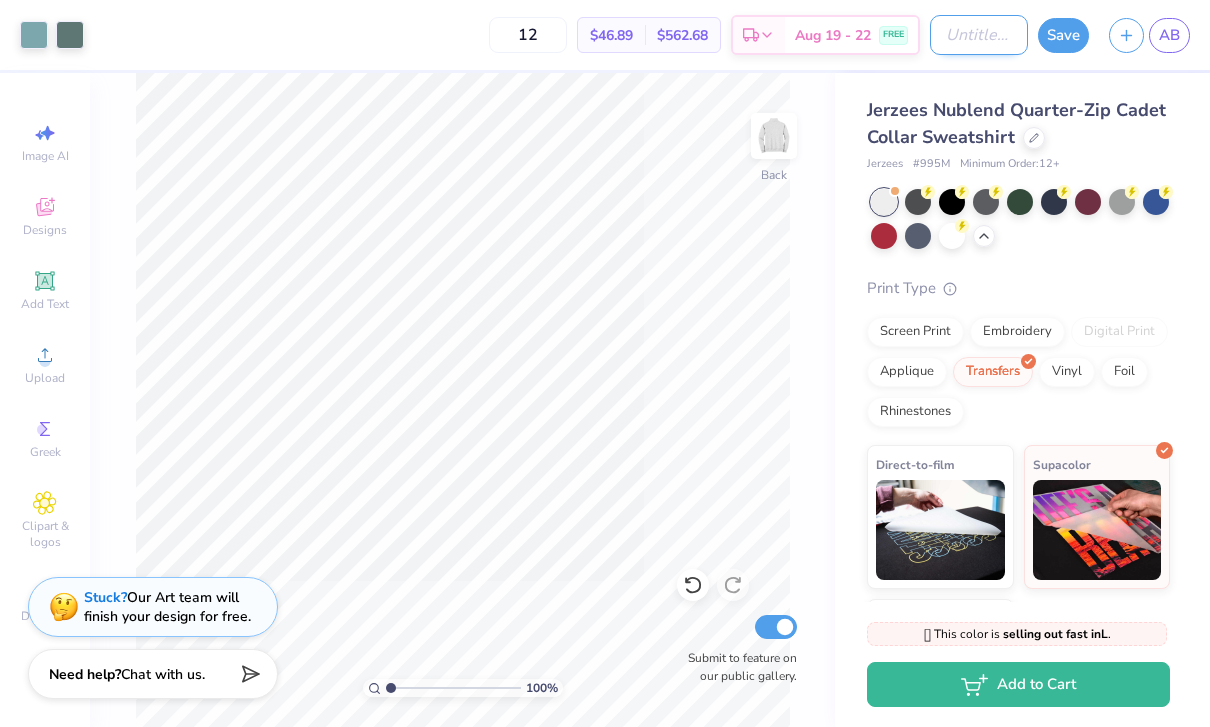 click on "Design Title" at bounding box center (979, 35) 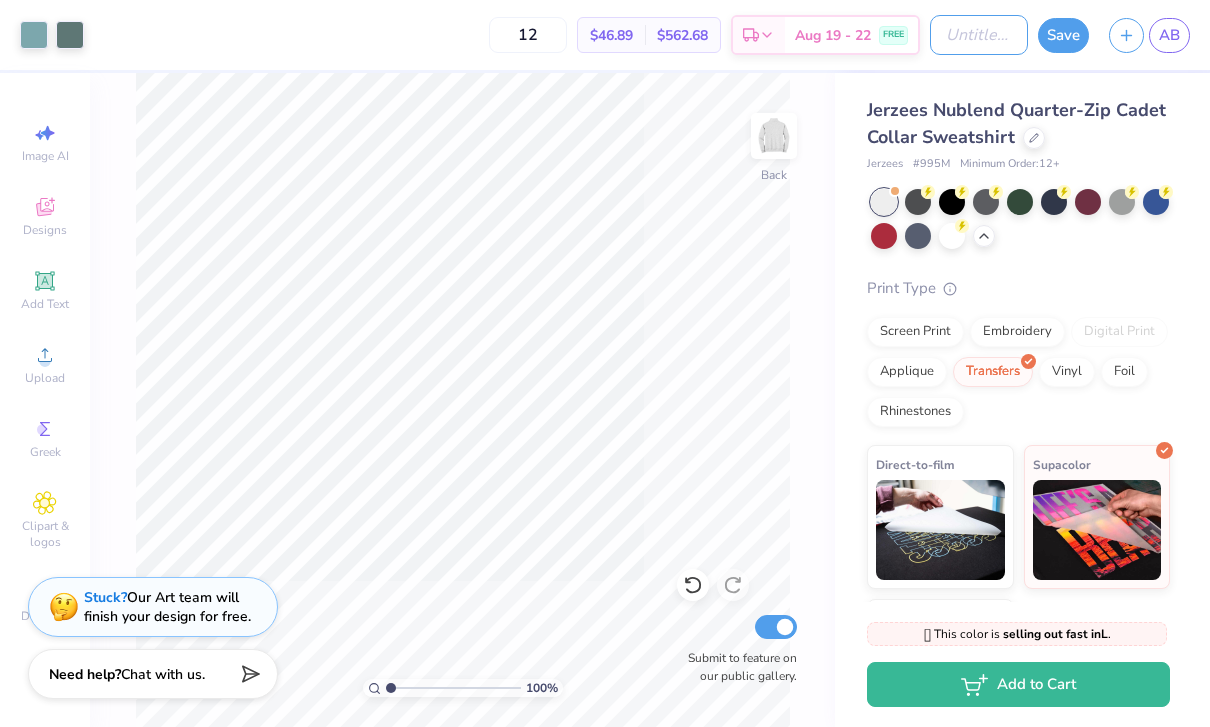 click on "Design Title" at bounding box center (979, 35) 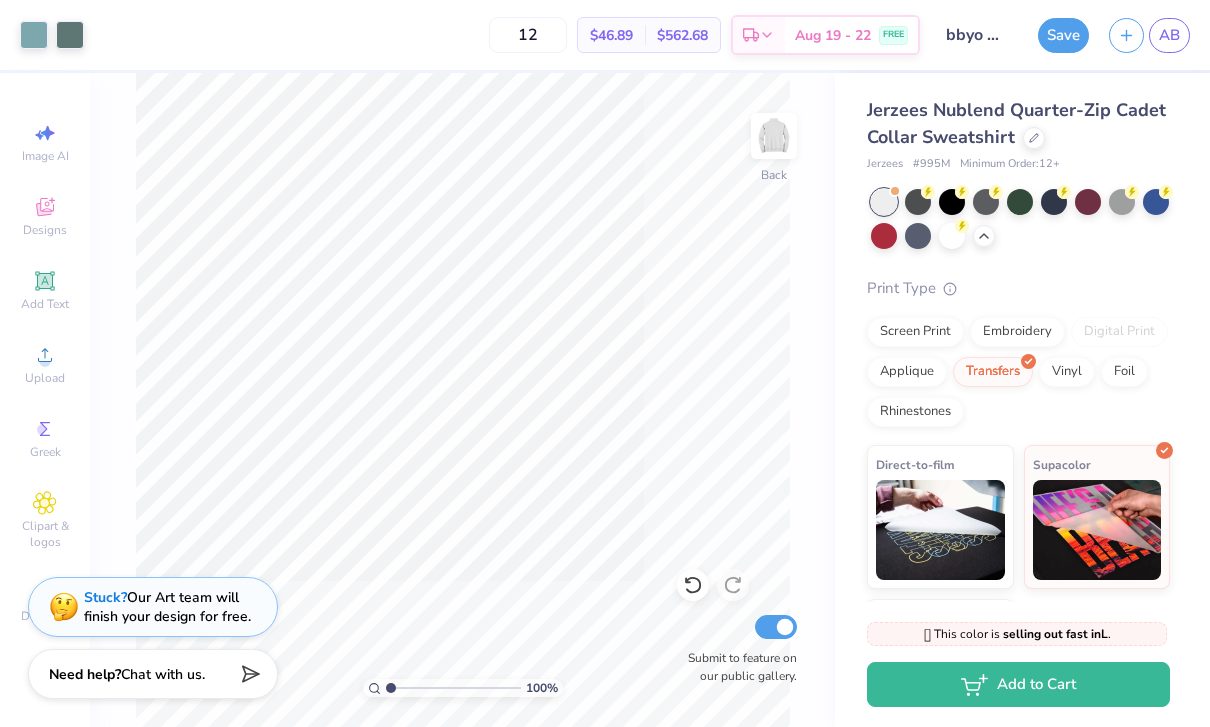 click on "Save" at bounding box center (1063, 35) 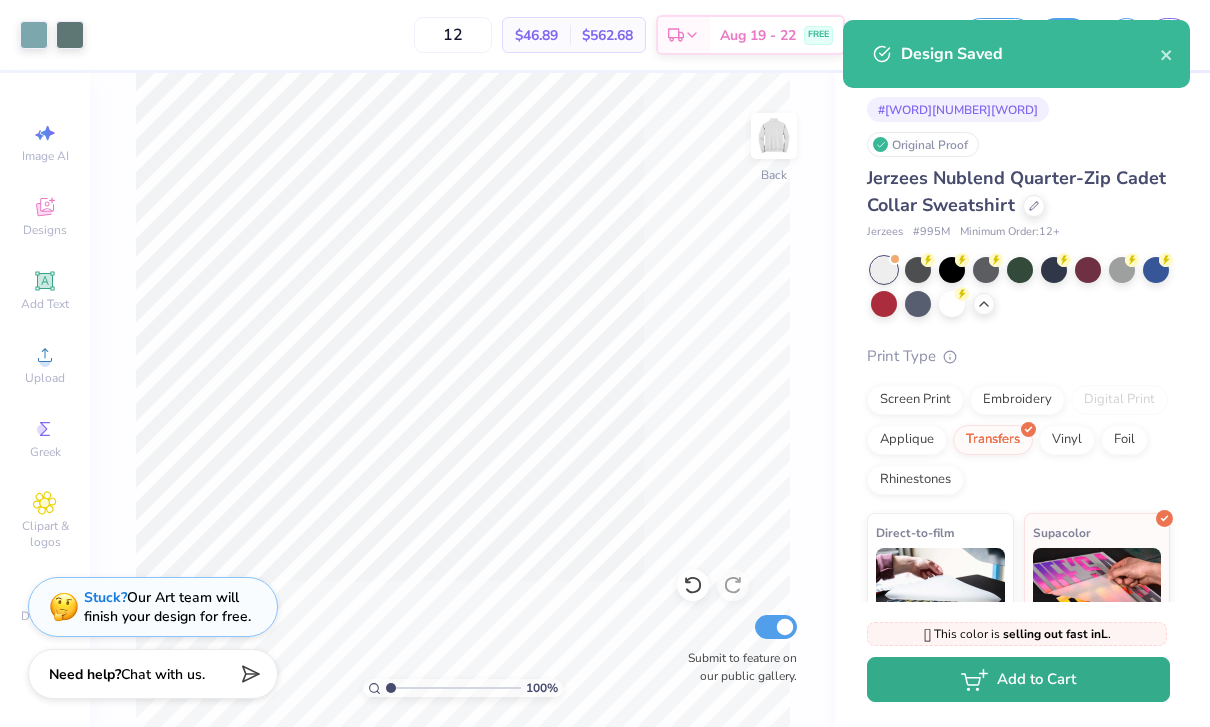 click on "Add to Cart" at bounding box center [1018, 679] 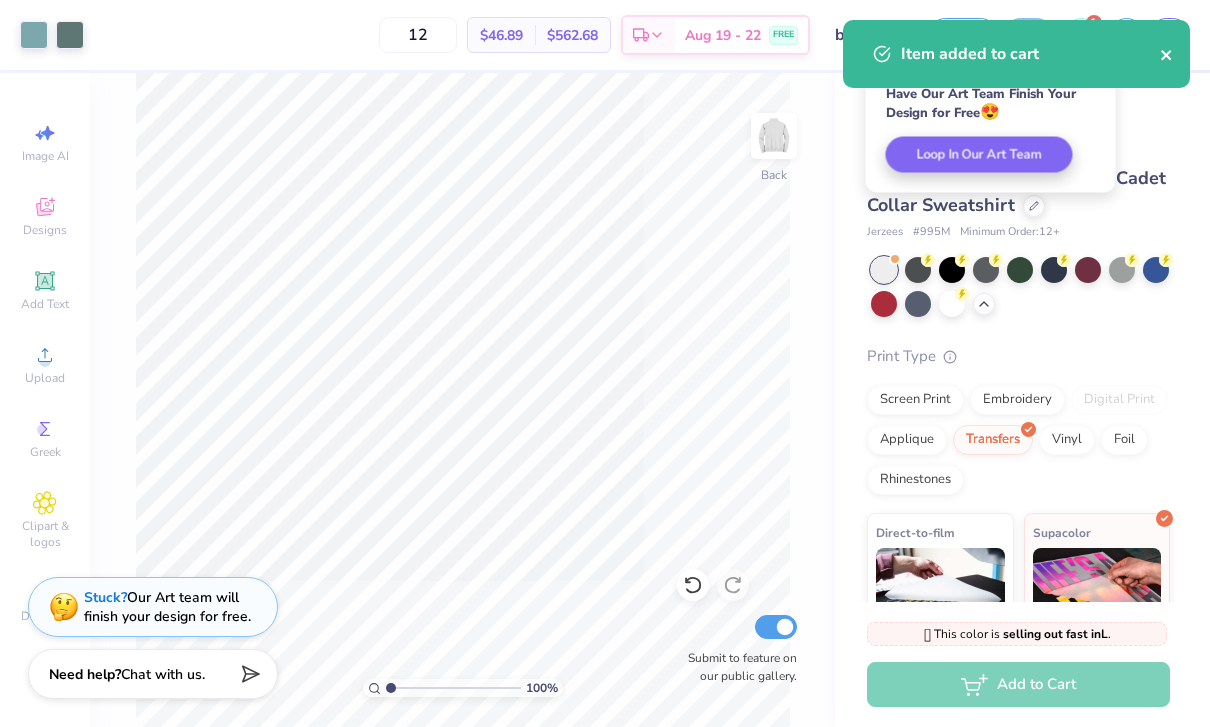 click 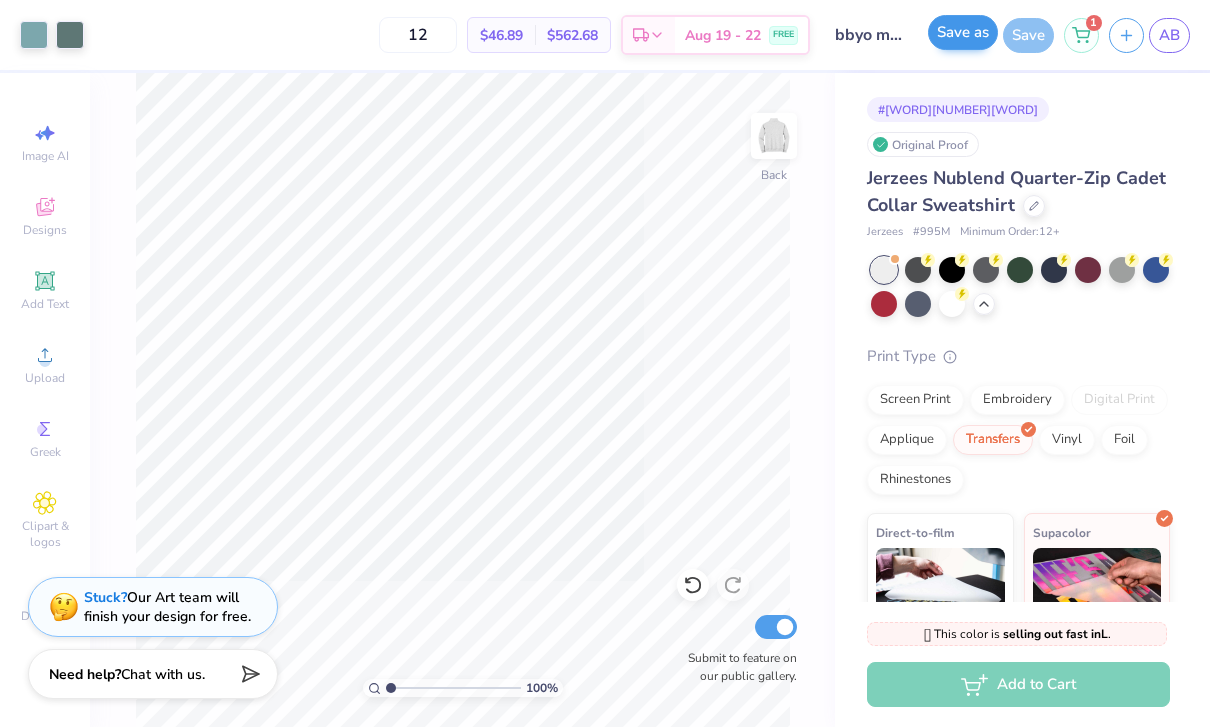 click on "Save as" at bounding box center (963, 32) 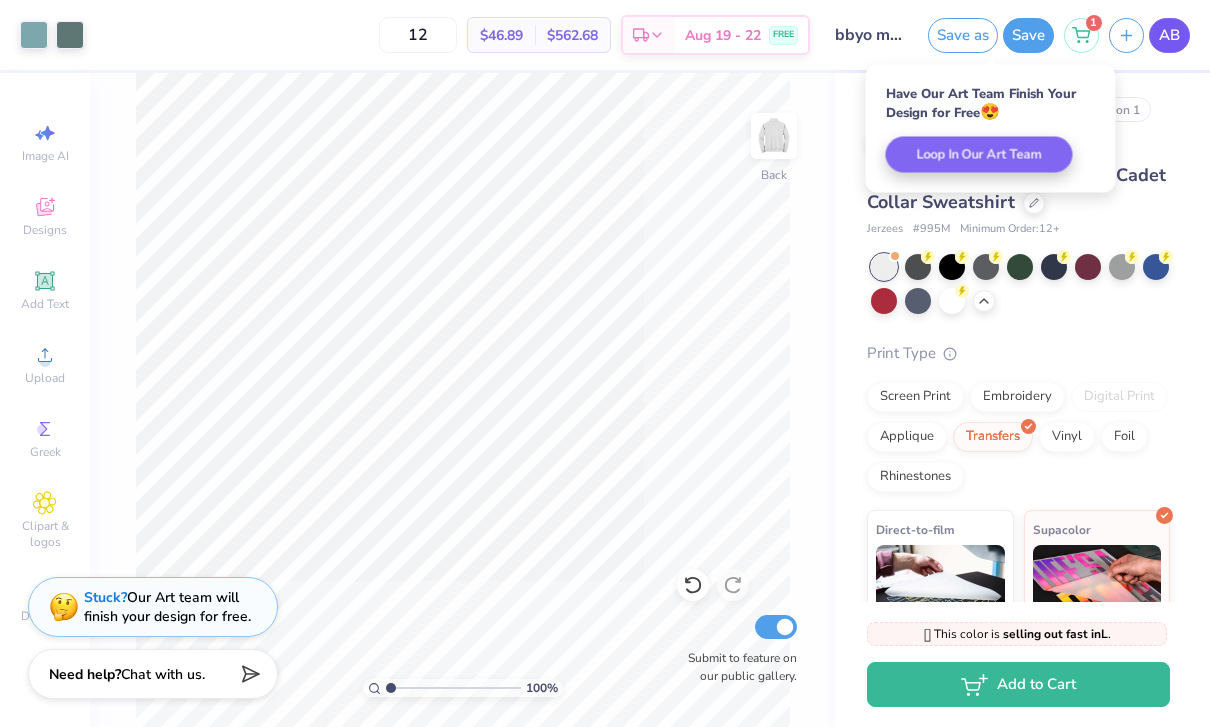 click on "AB" at bounding box center (1169, 35) 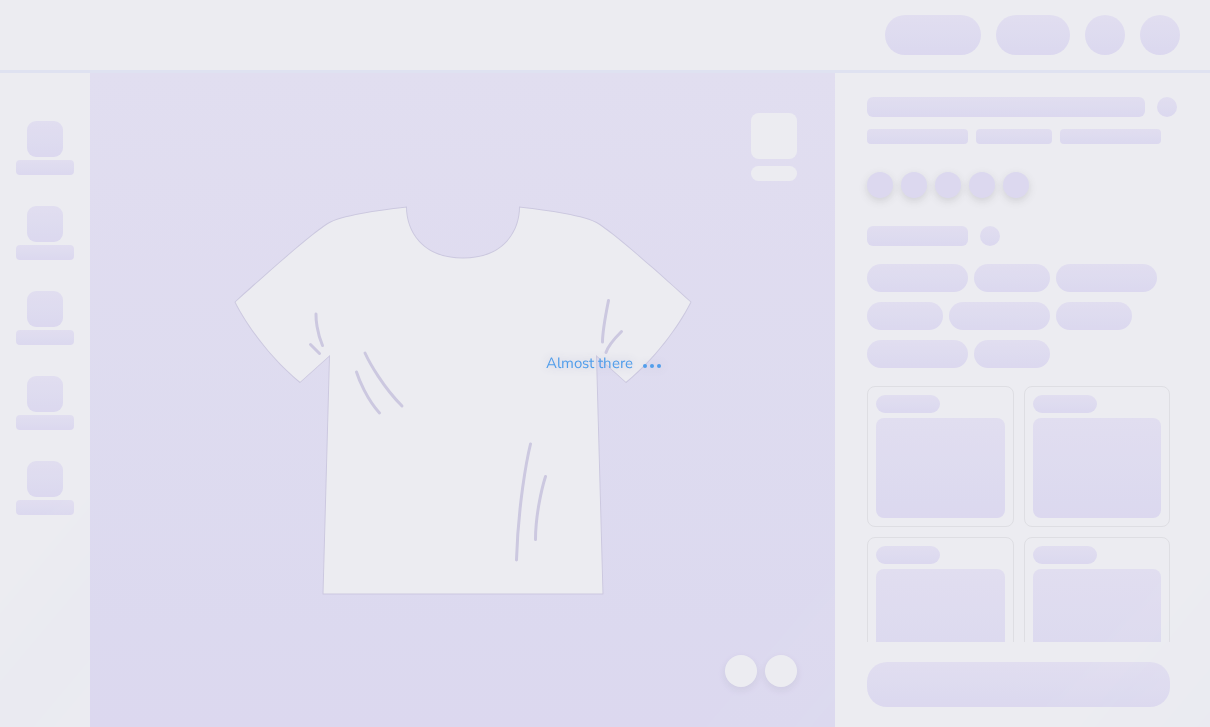 scroll, scrollTop: 0, scrollLeft: 0, axis: both 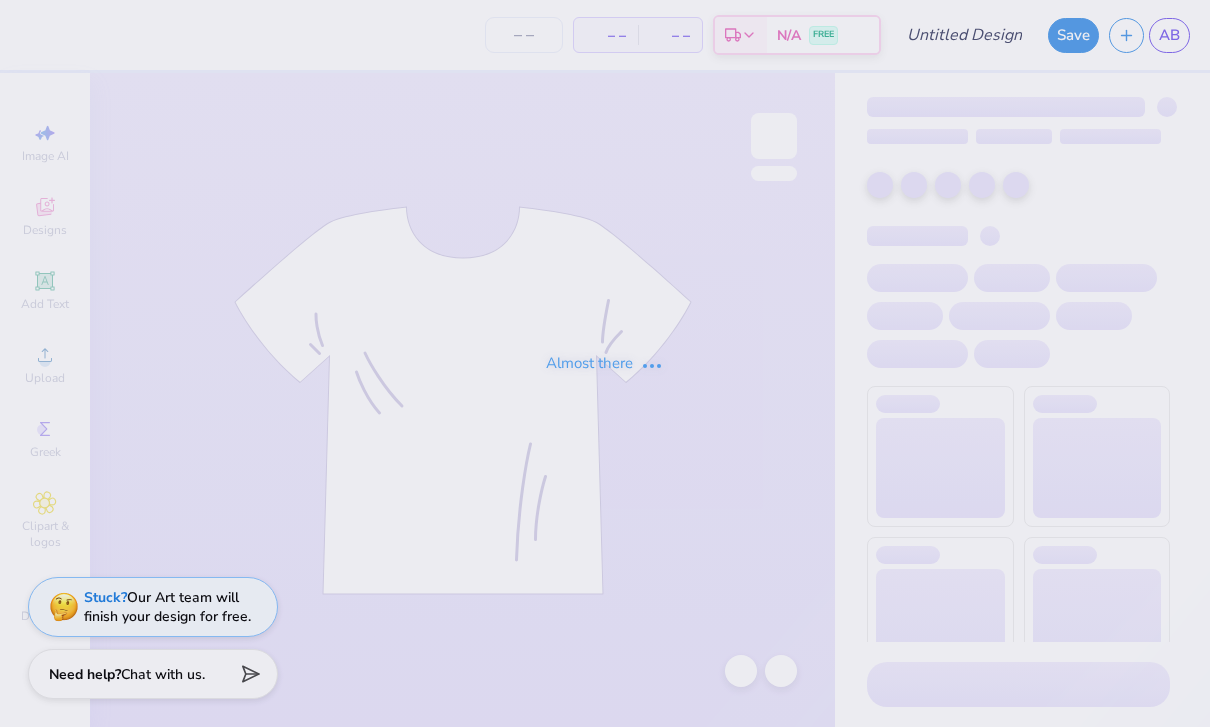 type on "bbyo merch" 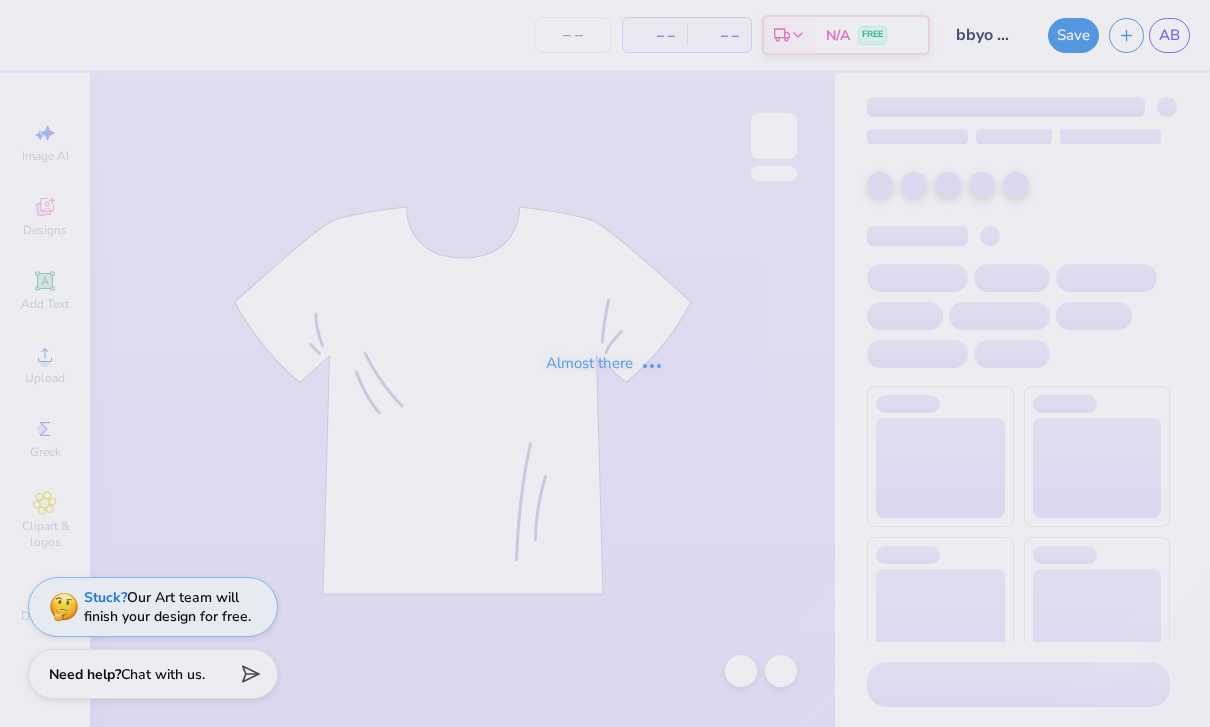 type on "1" 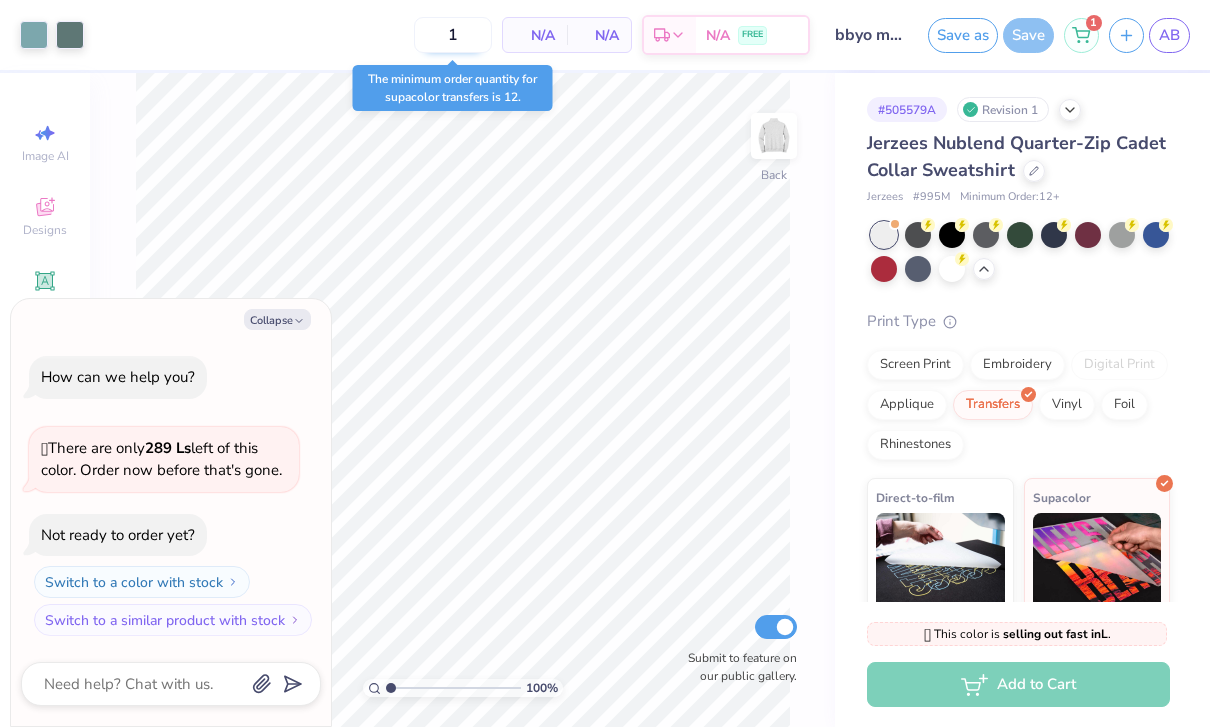 click on "1" at bounding box center [453, 35] 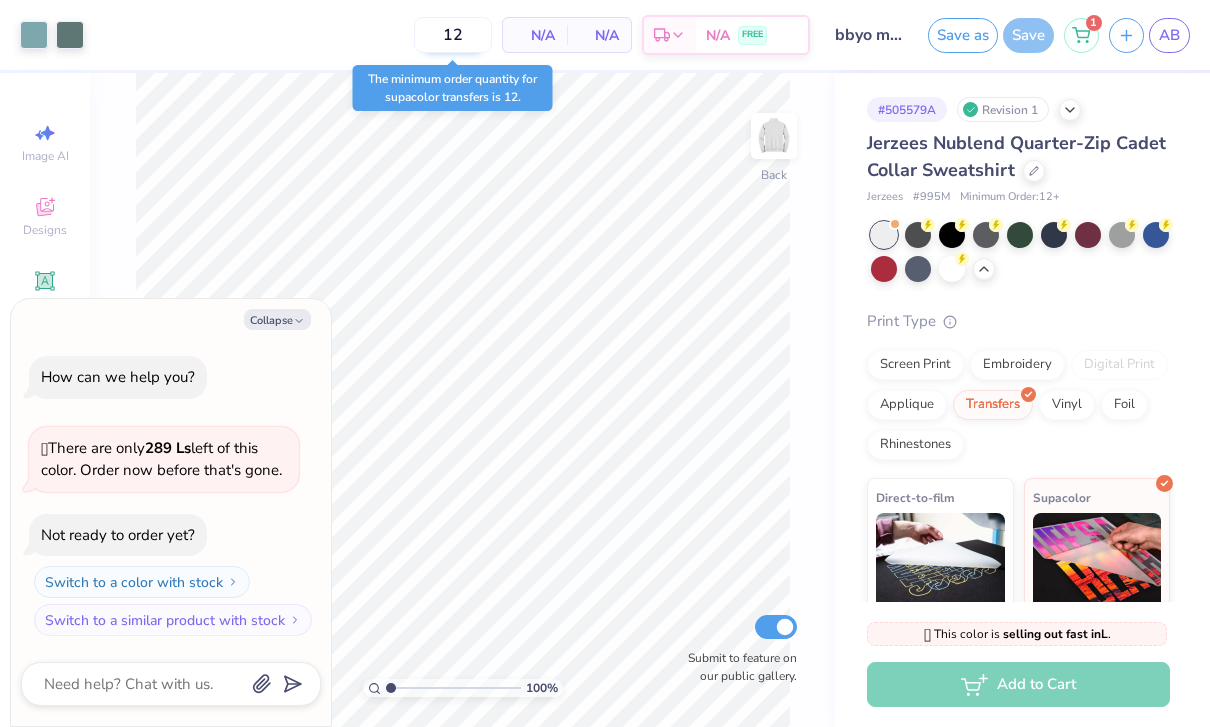 type on "12" 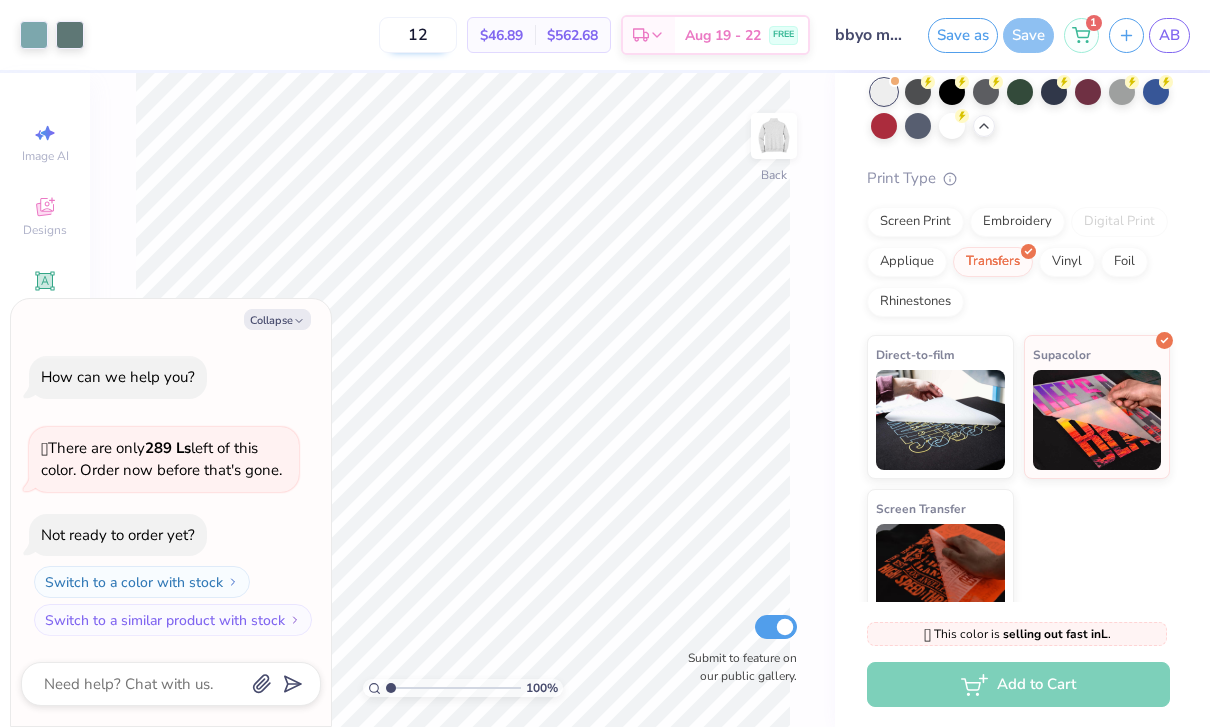 scroll, scrollTop: 141, scrollLeft: 0, axis: vertical 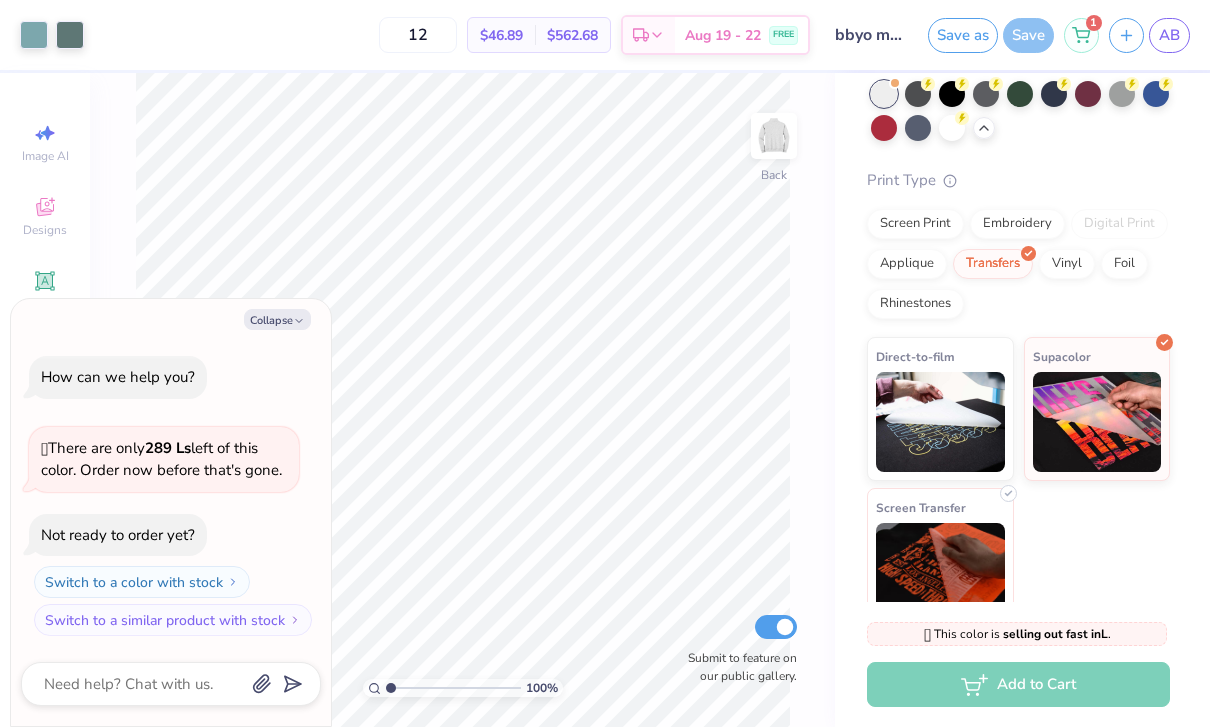 click at bounding box center [940, 573] 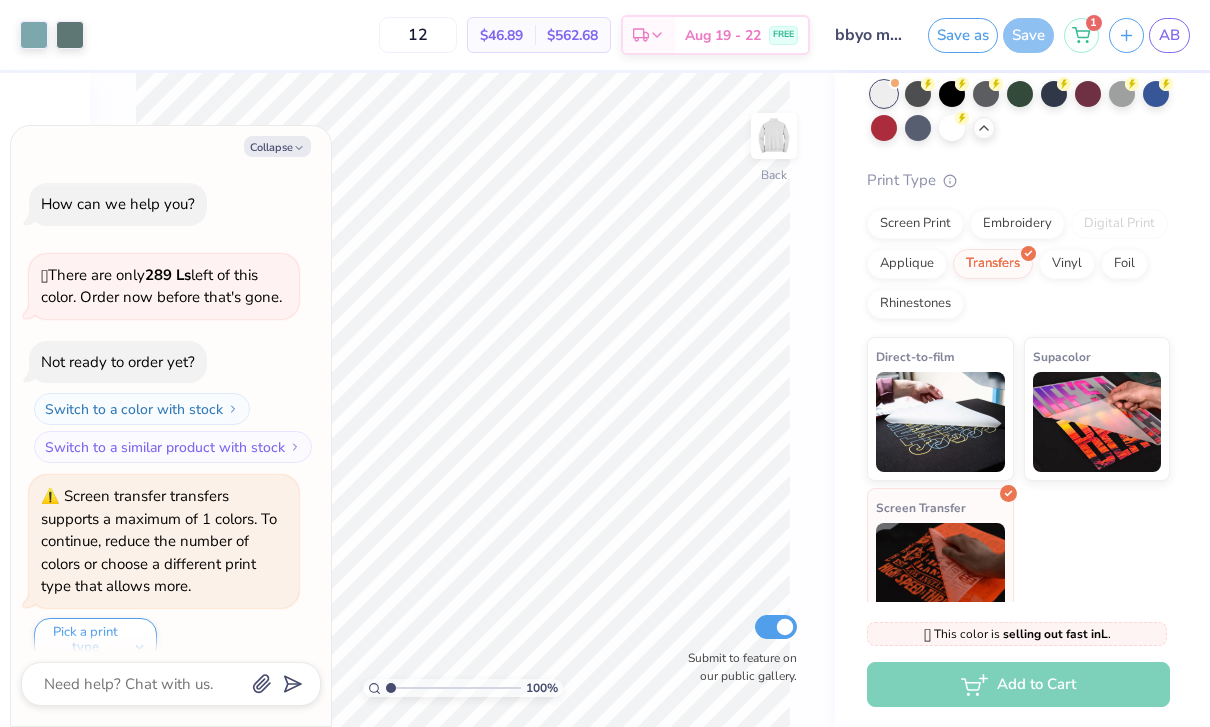 scroll, scrollTop: 21, scrollLeft: 0, axis: vertical 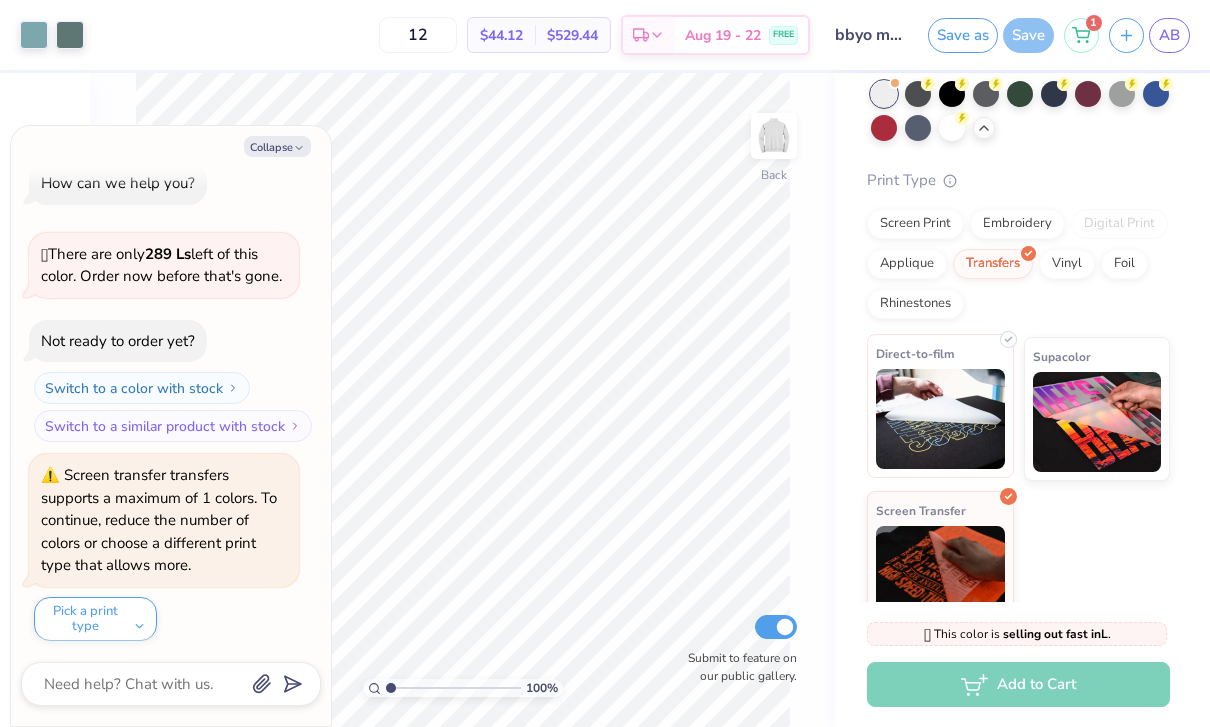 click at bounding box center (940, 419) 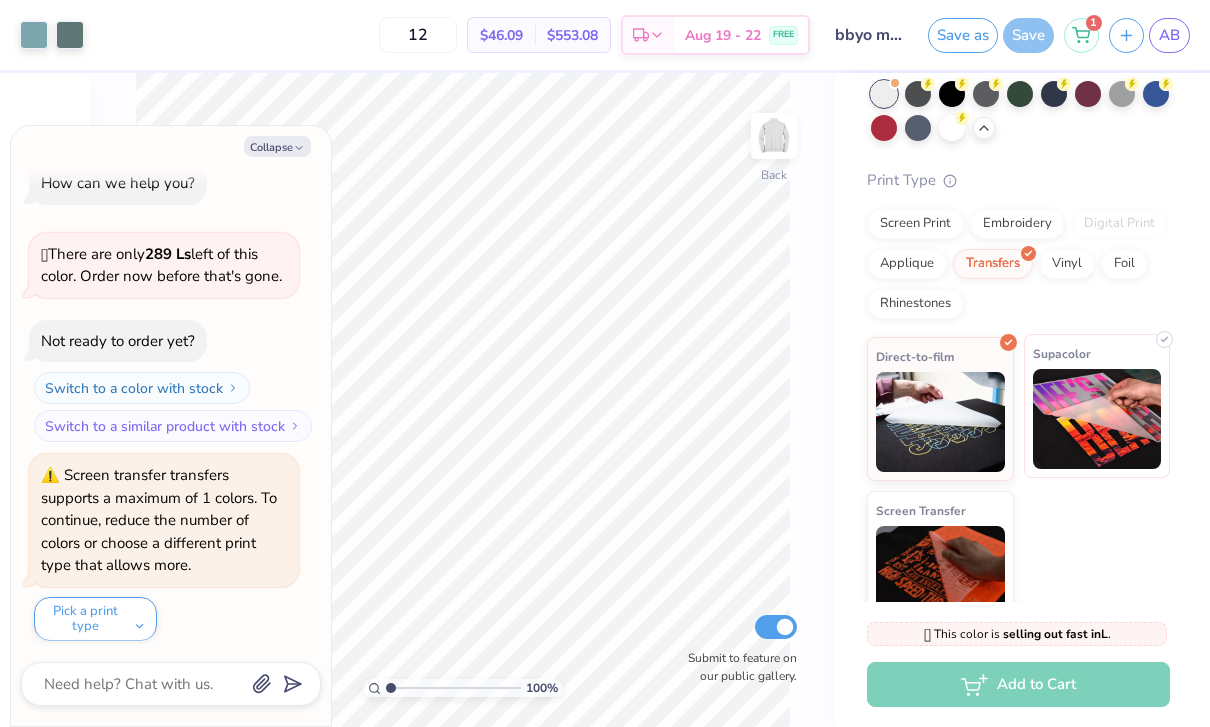 click at bounding box center [1097, 419] 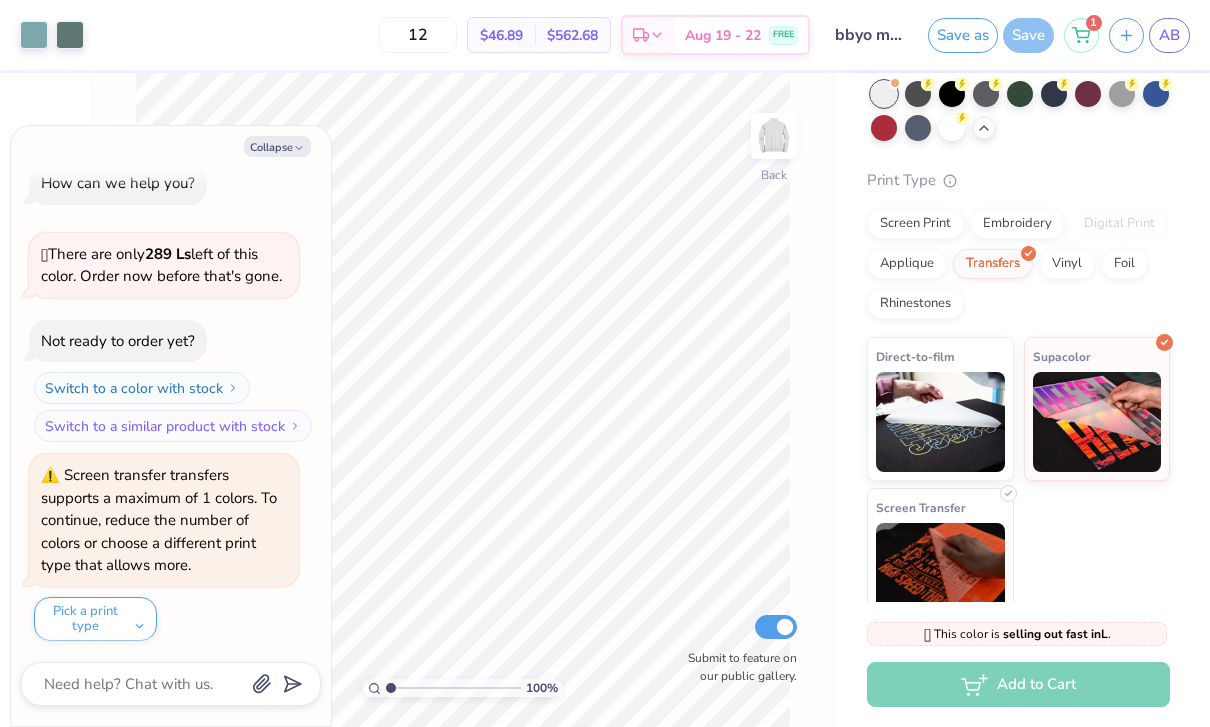 click at bounding box center [940, 573] 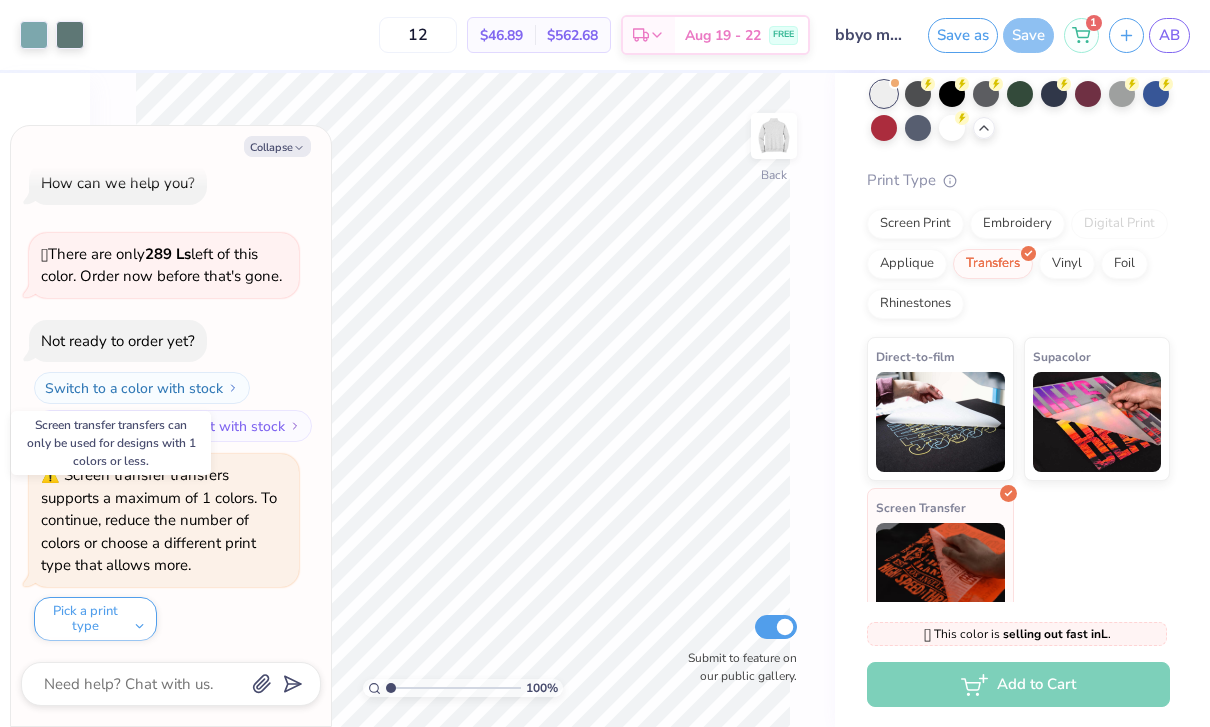 scroll, scrollTop: 217, scrollLeft: 0, axis: vertical 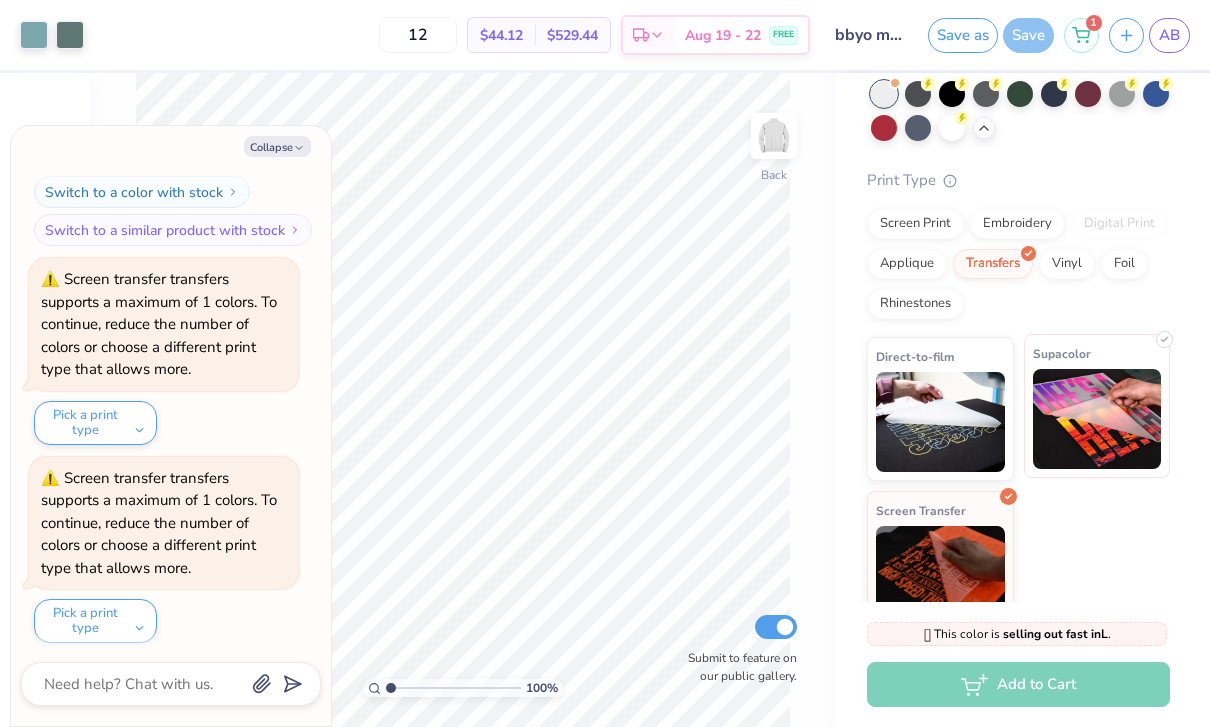 click at bounding box center (1097, 419) 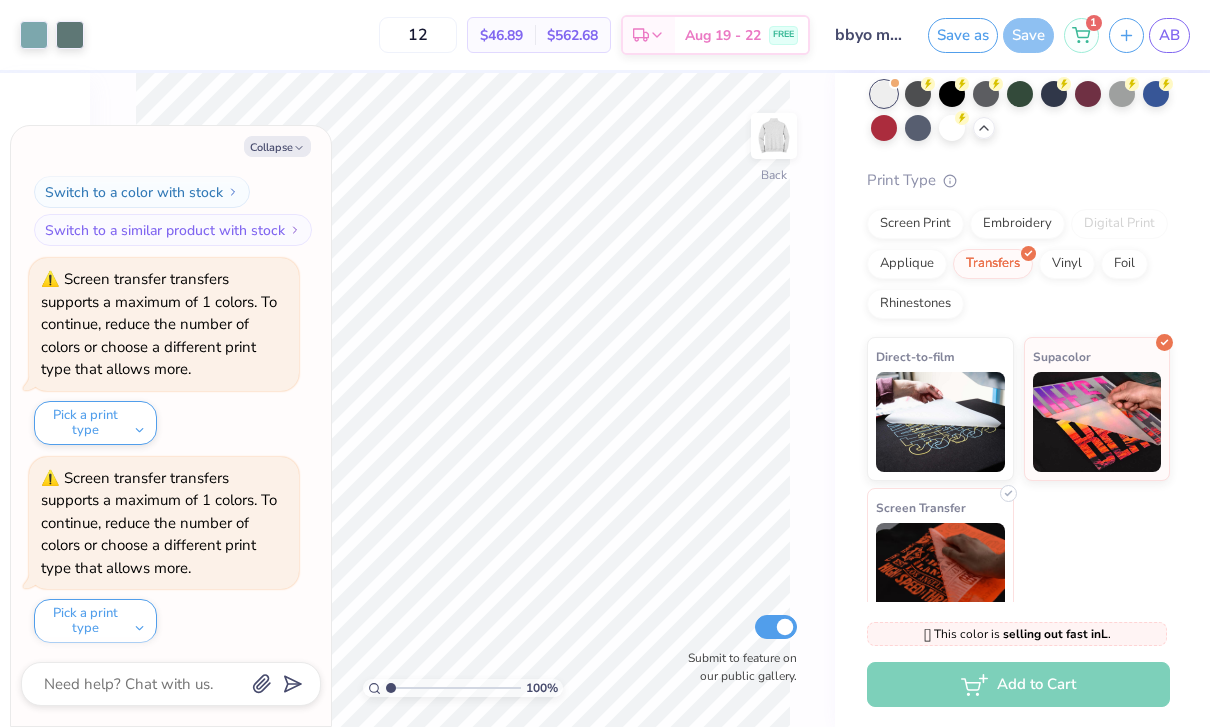click at bounding box center [940, 573] 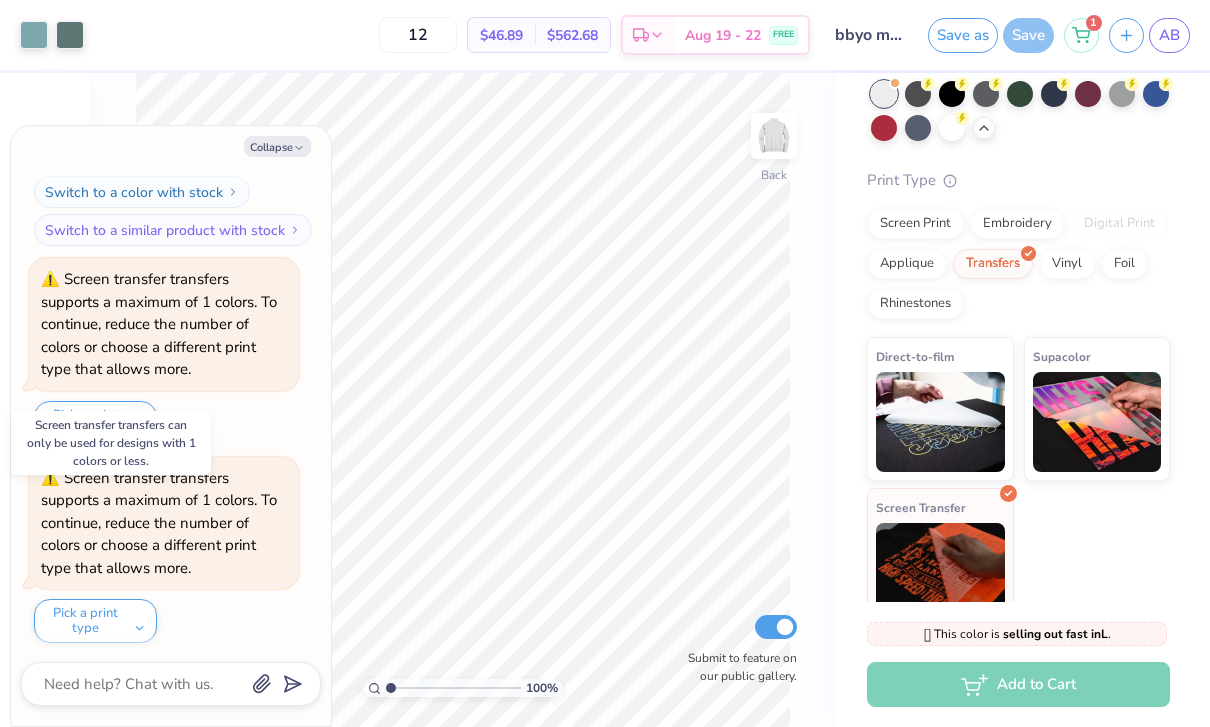 scroll, scrollTop: 413, scrollLeft: 0, axis: vertical 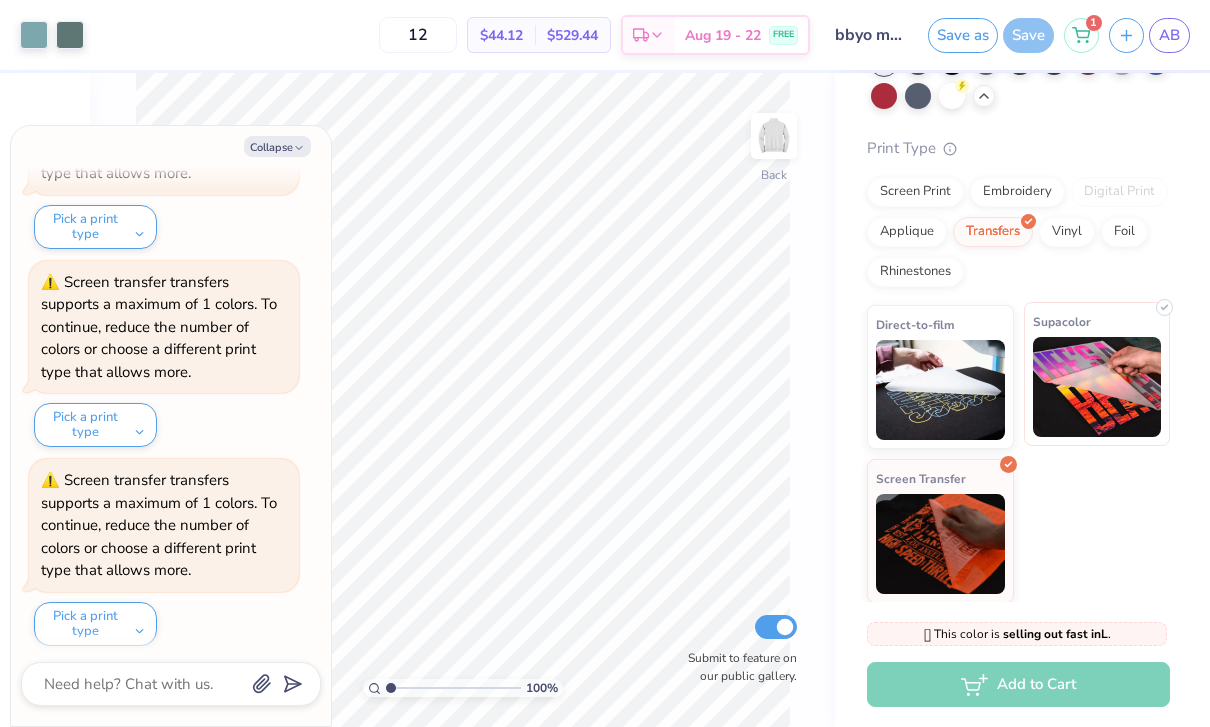 click at bounding box center [1097, 387] 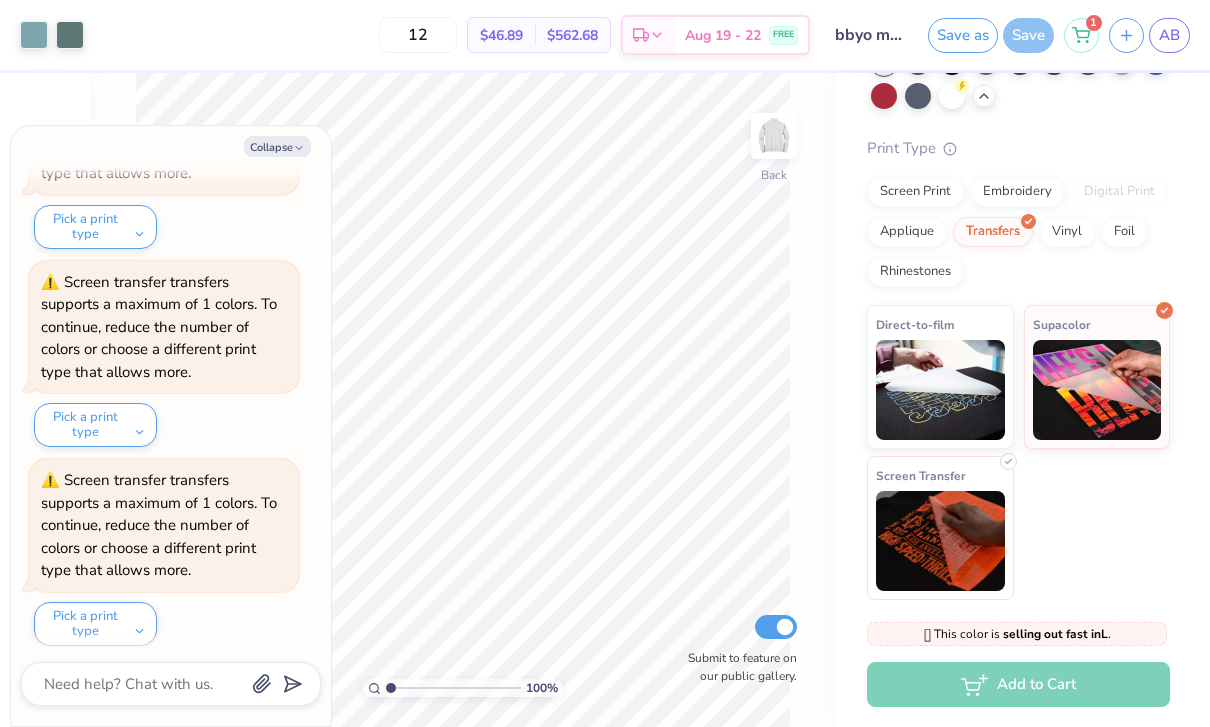 click at bounding box center (940, 541) 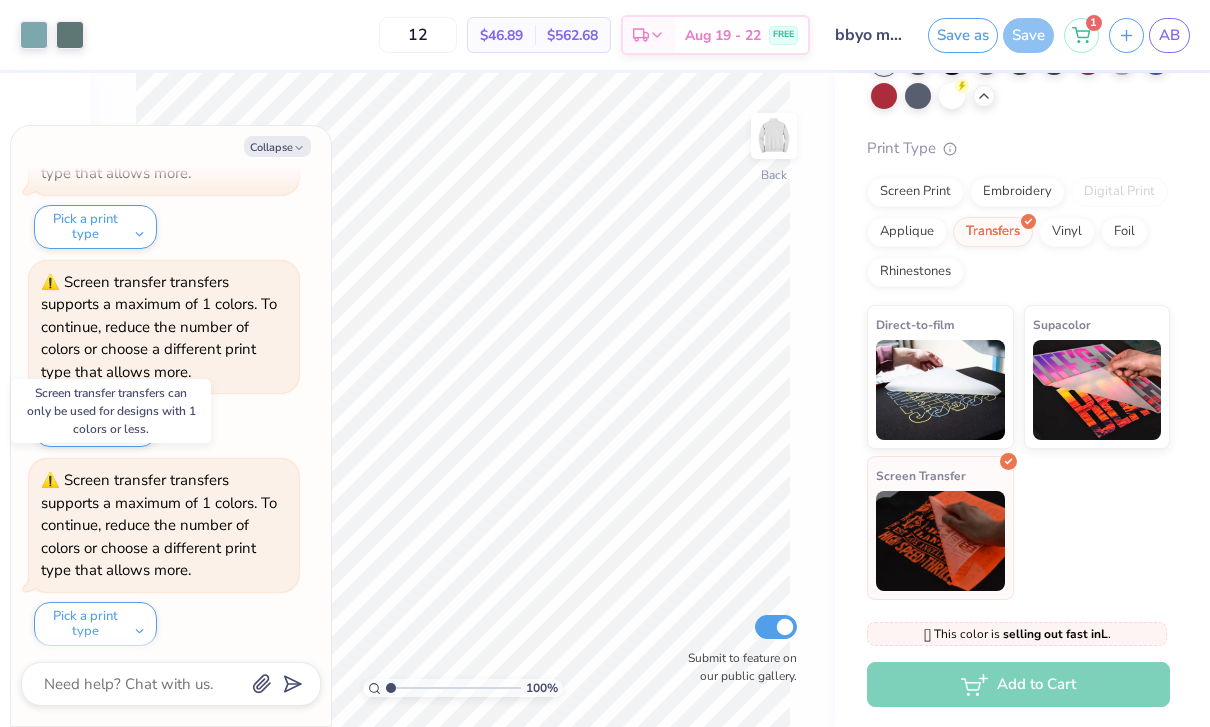 scroll, scrollTop: 609, scrollLeft: 0, axis: vertical 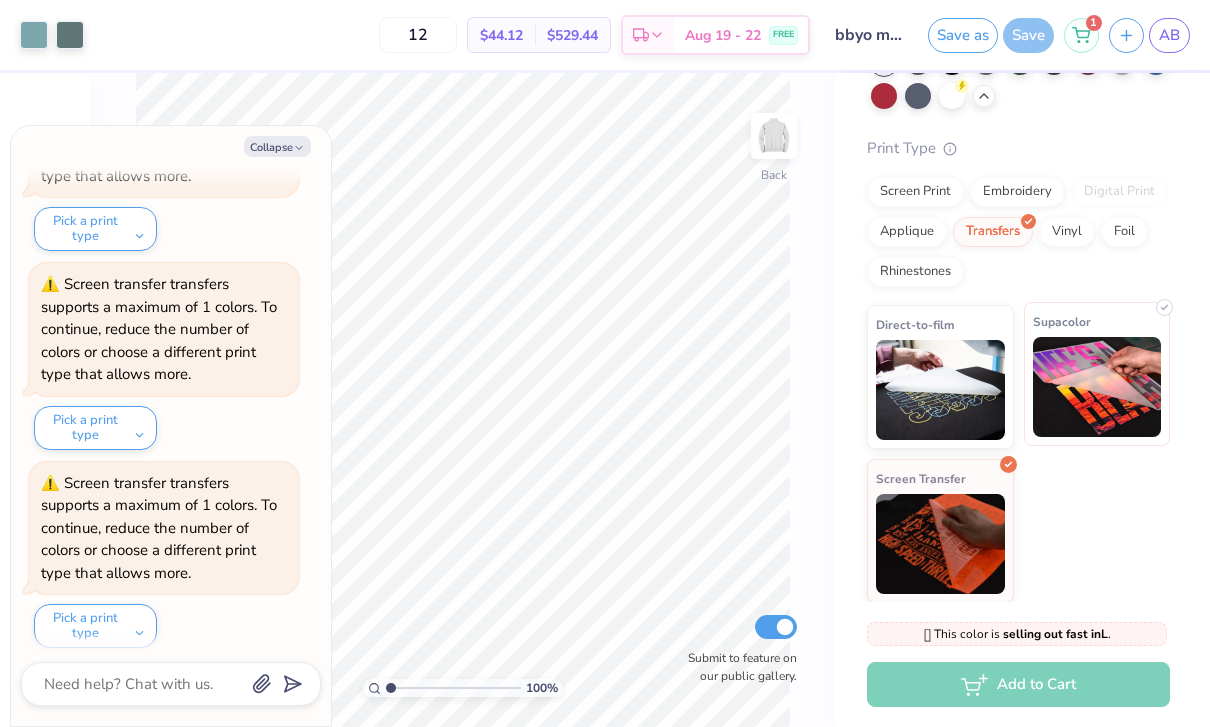 click at bounding box center [1097, 387] 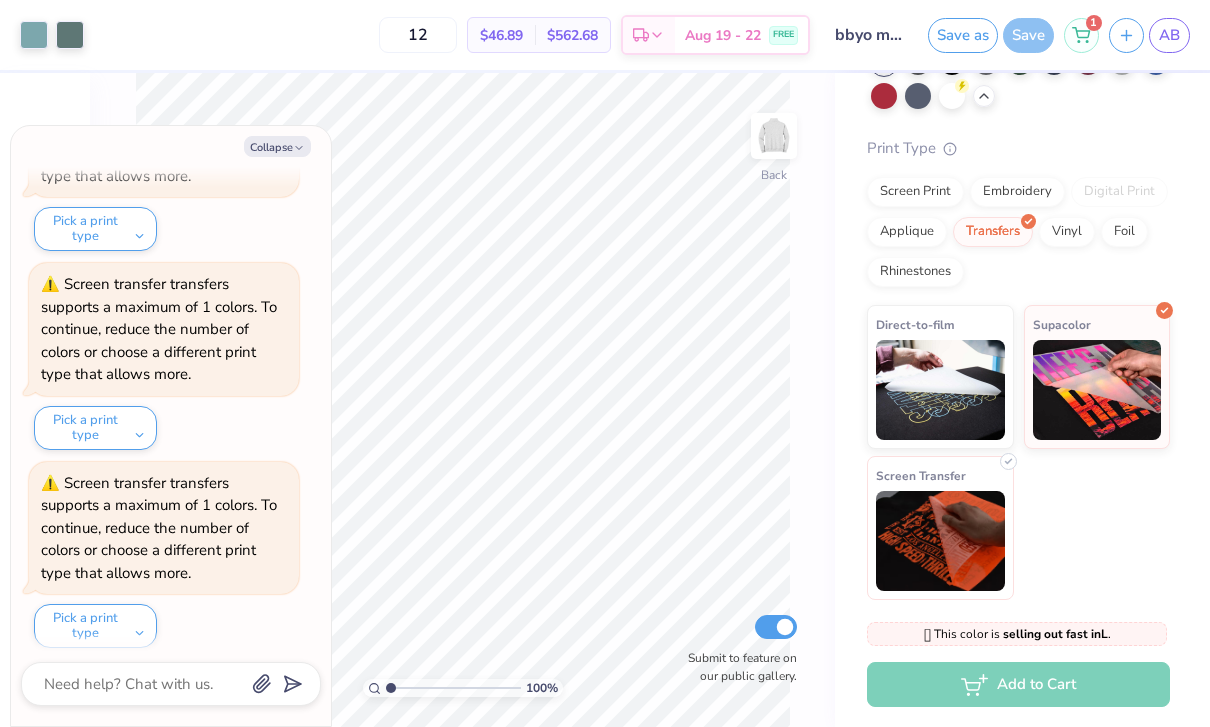 click at bounding box center (940, 541) 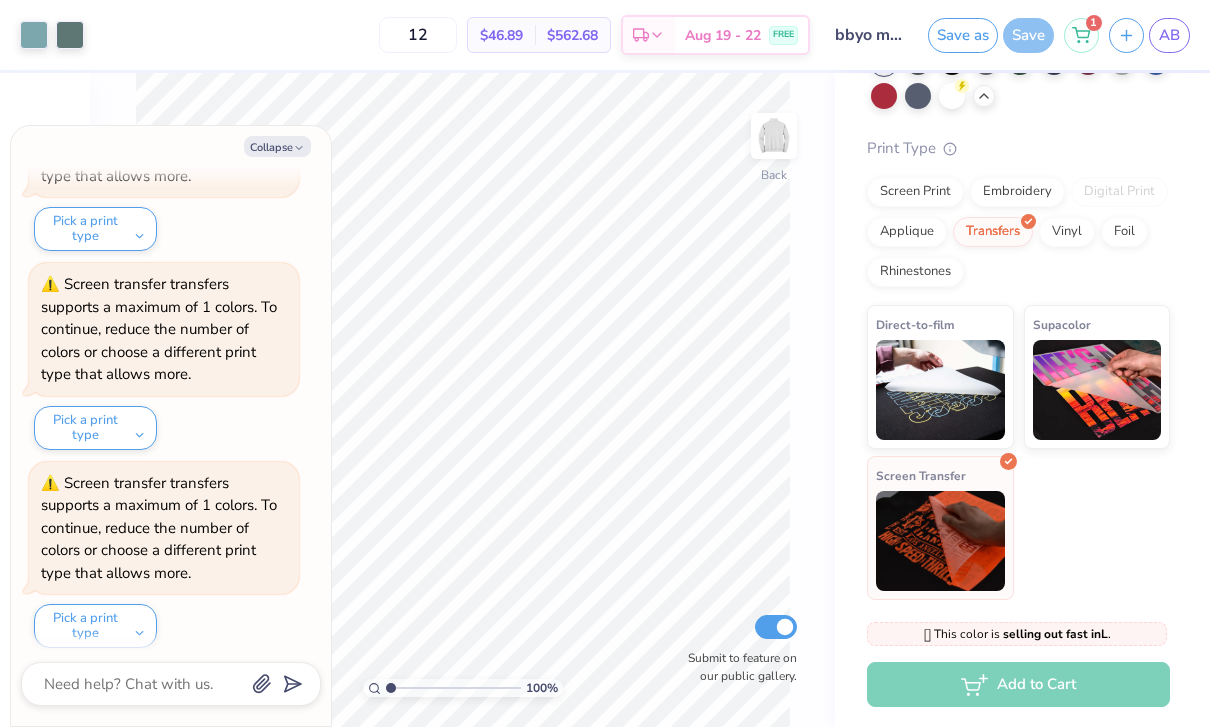 scroll, scrollTop: 805, scrollLeft: 0, axis: vertical 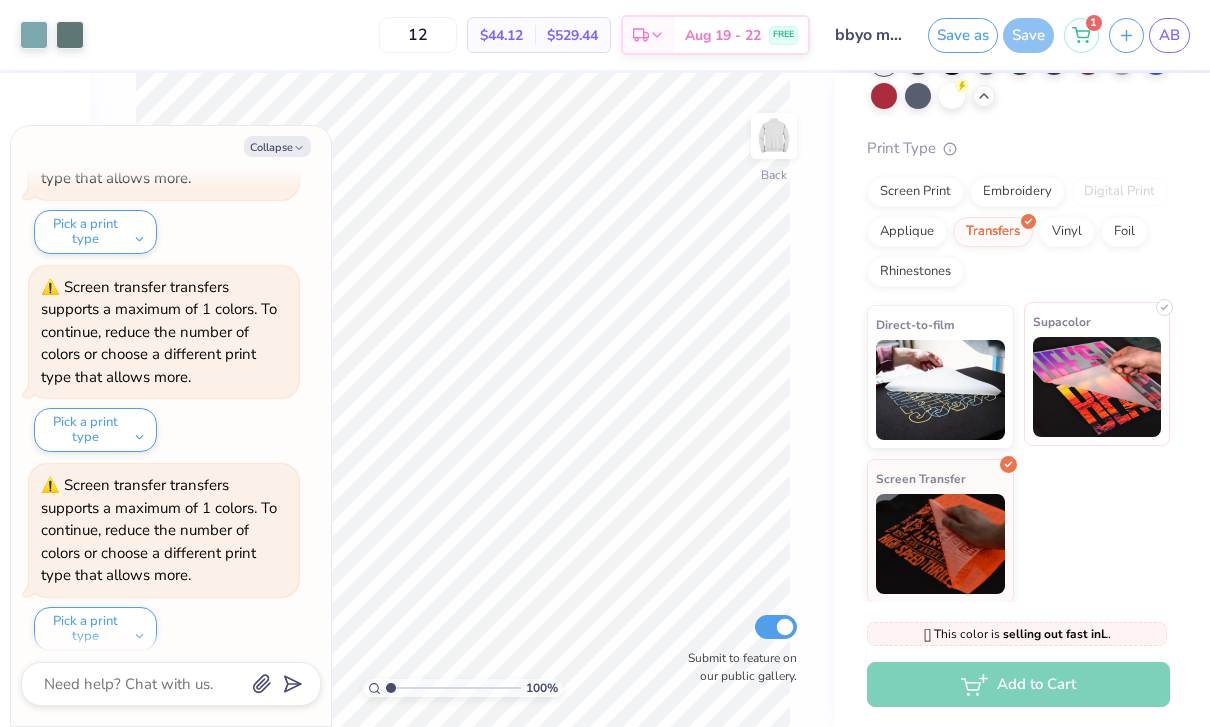 click at bounding box center [1097, 387] 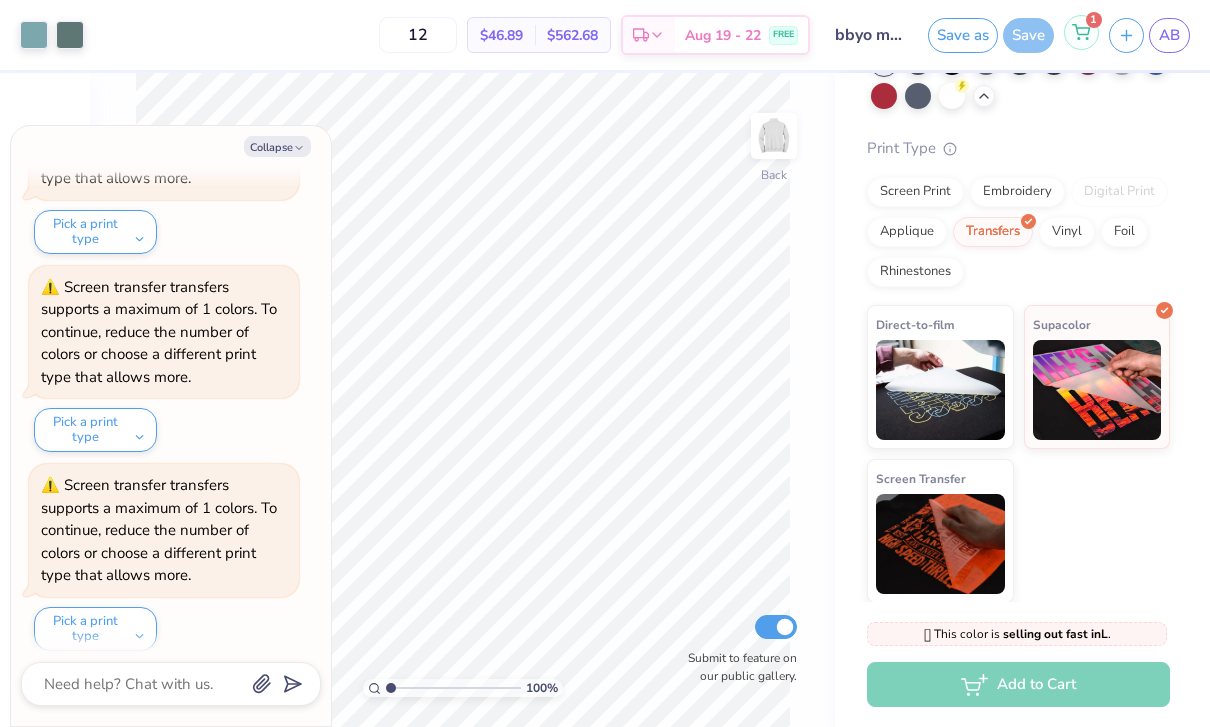 click 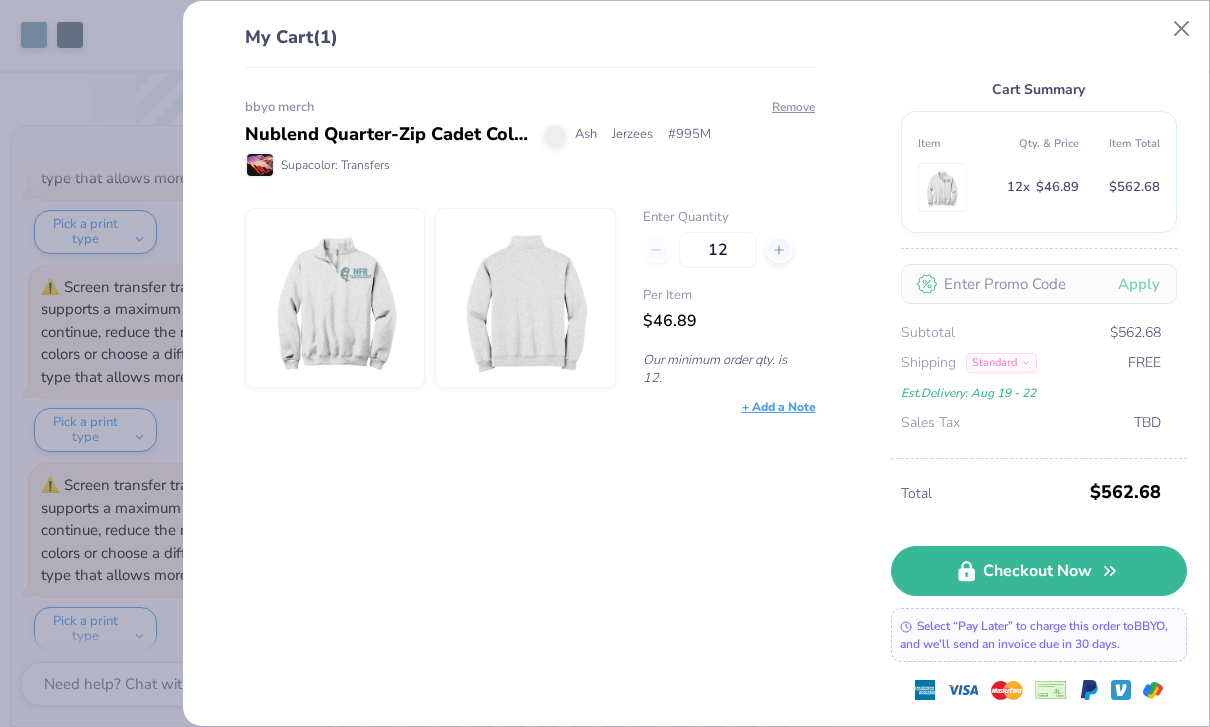 scroll, scrollTop: 19, scrollLeft: 0, axis: vertical 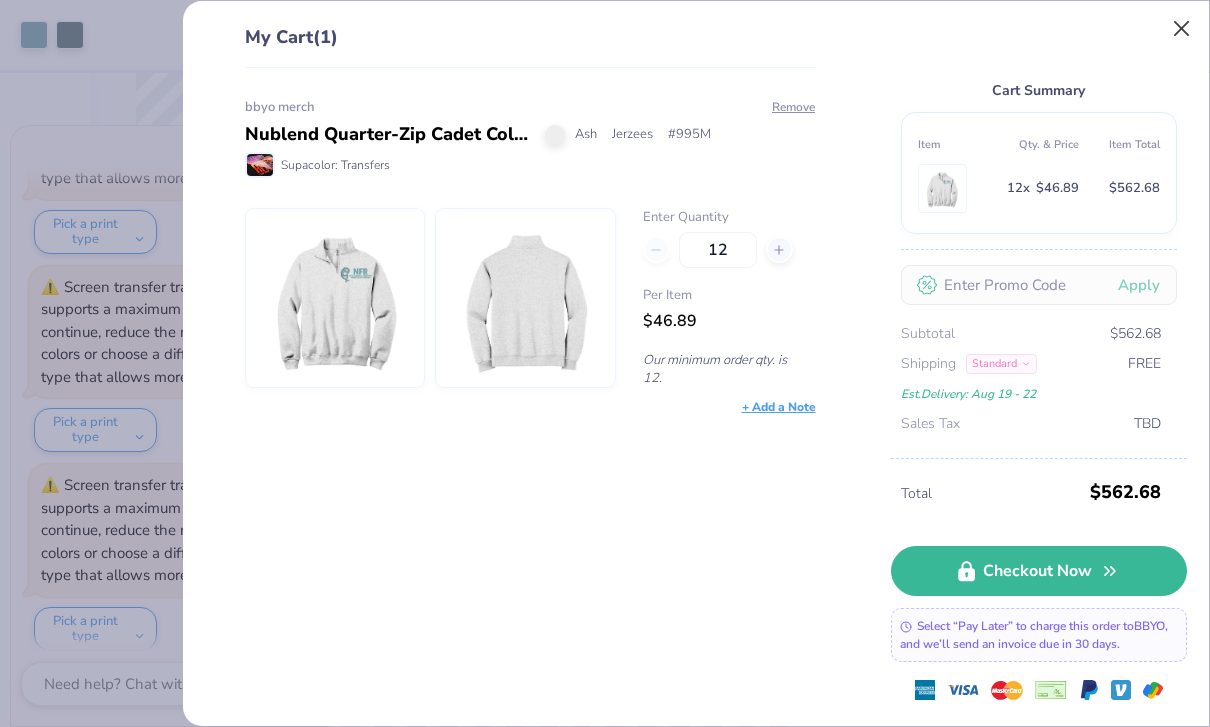 click at bounding box center (1182, 29) 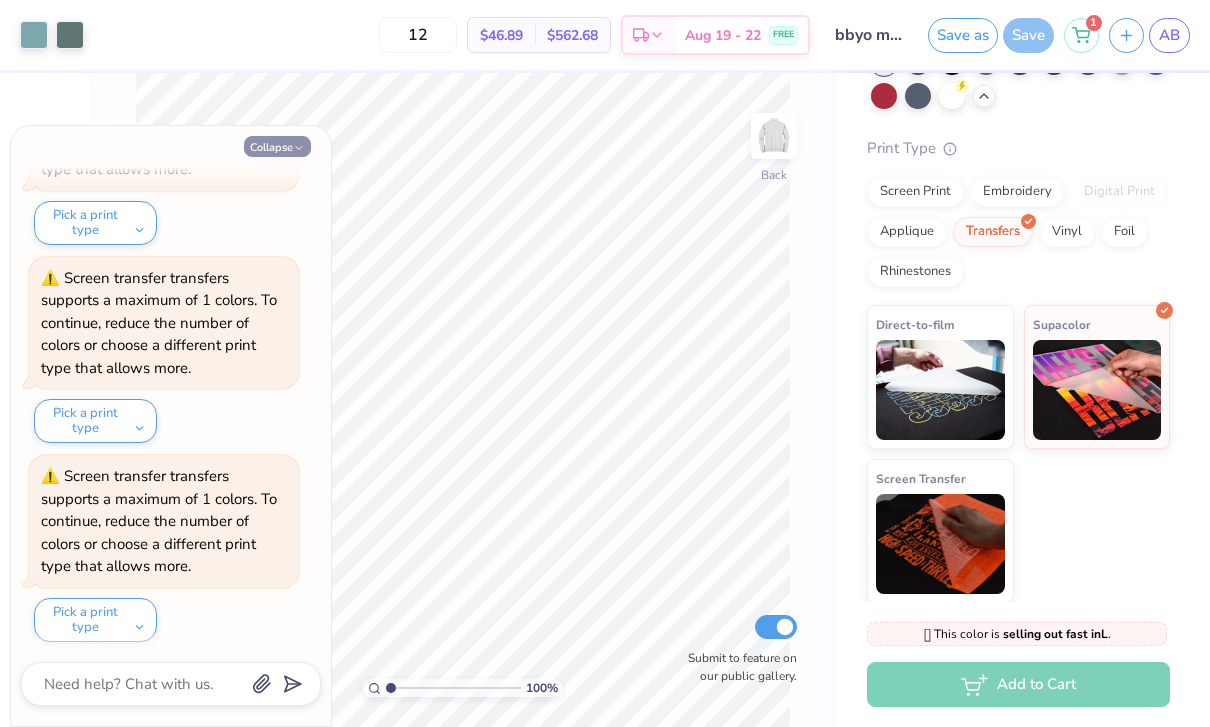 click on "Collapse" at bounding box center [277, 146] 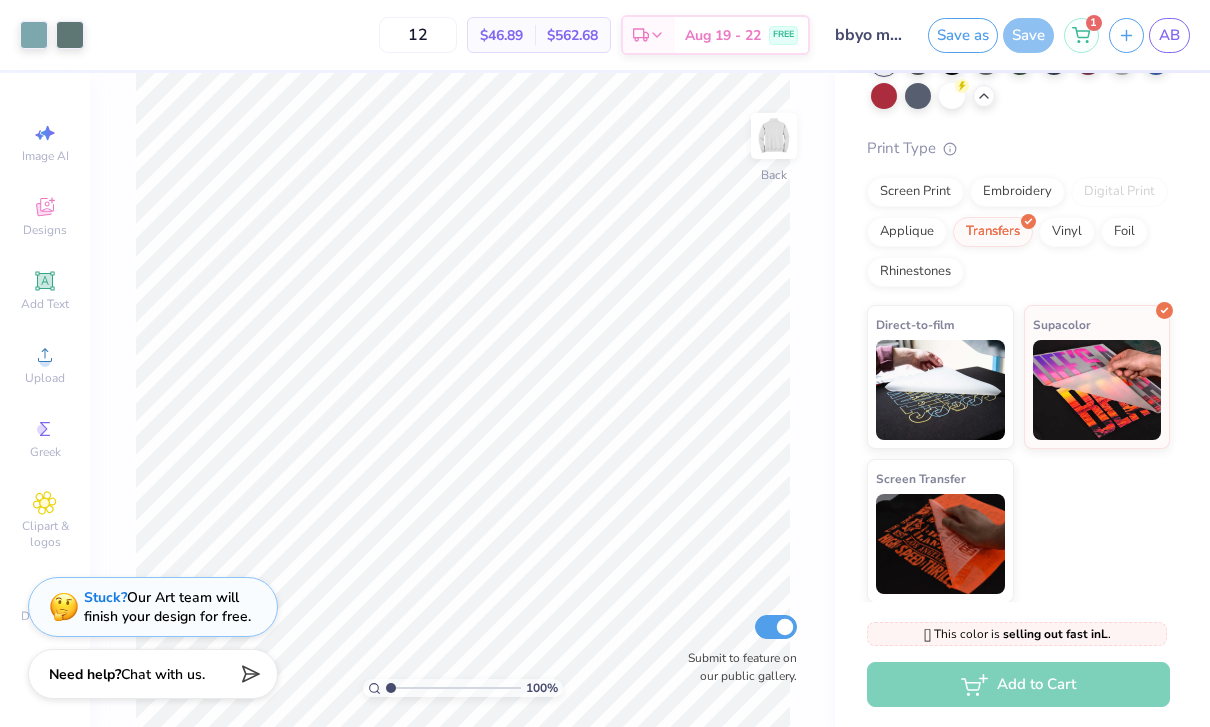 scroll, scrollTop: 0, scrollLeft: 0, axis: both 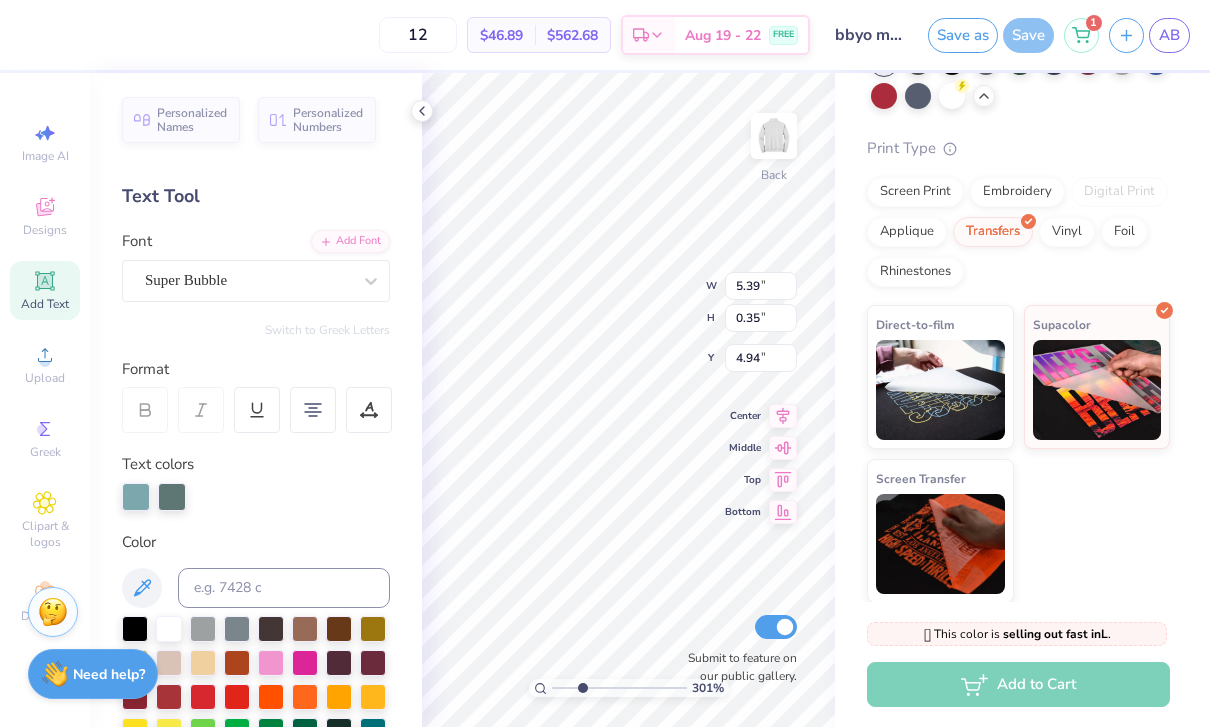 type on "3.01454911668914" 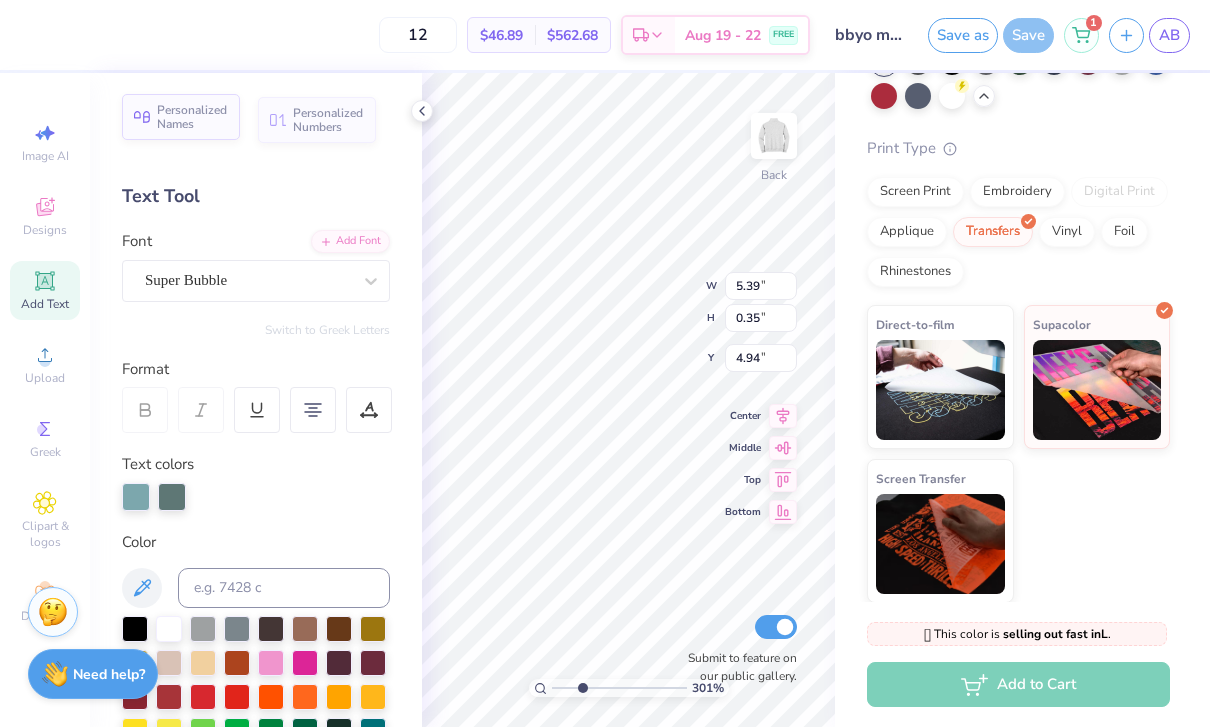 click on "Personalized Names" at bounding box center [192, 117] 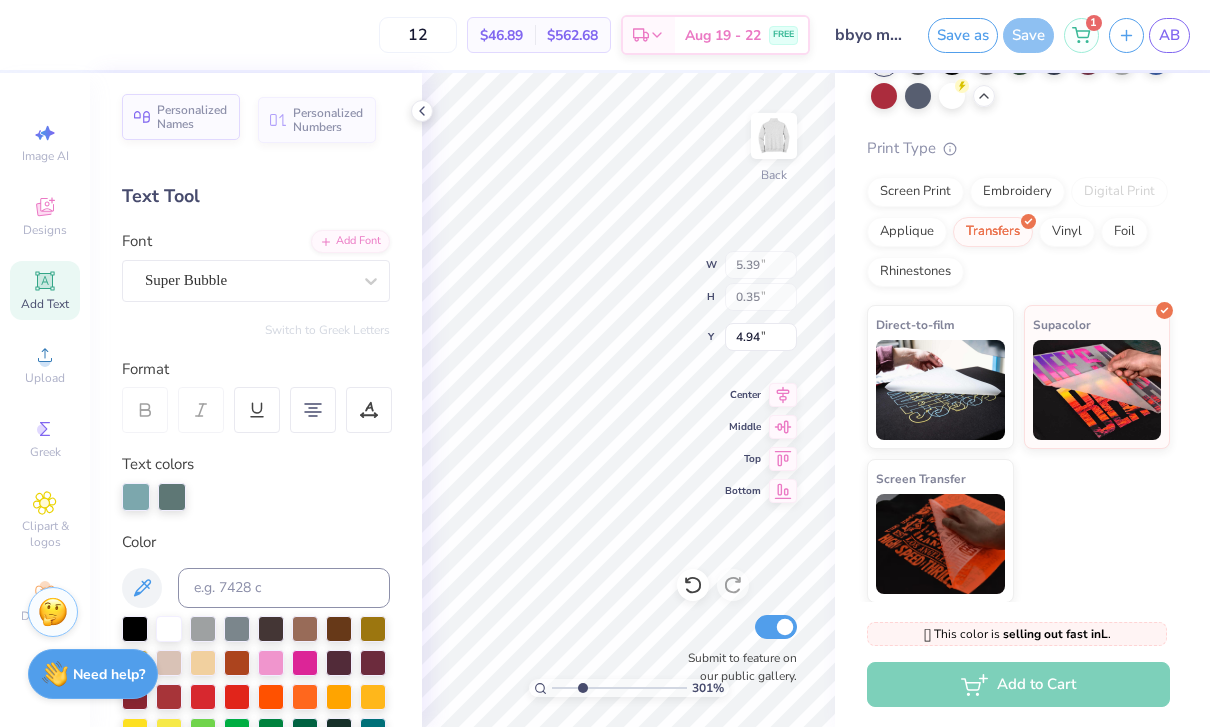 type on "3.01454911668914" 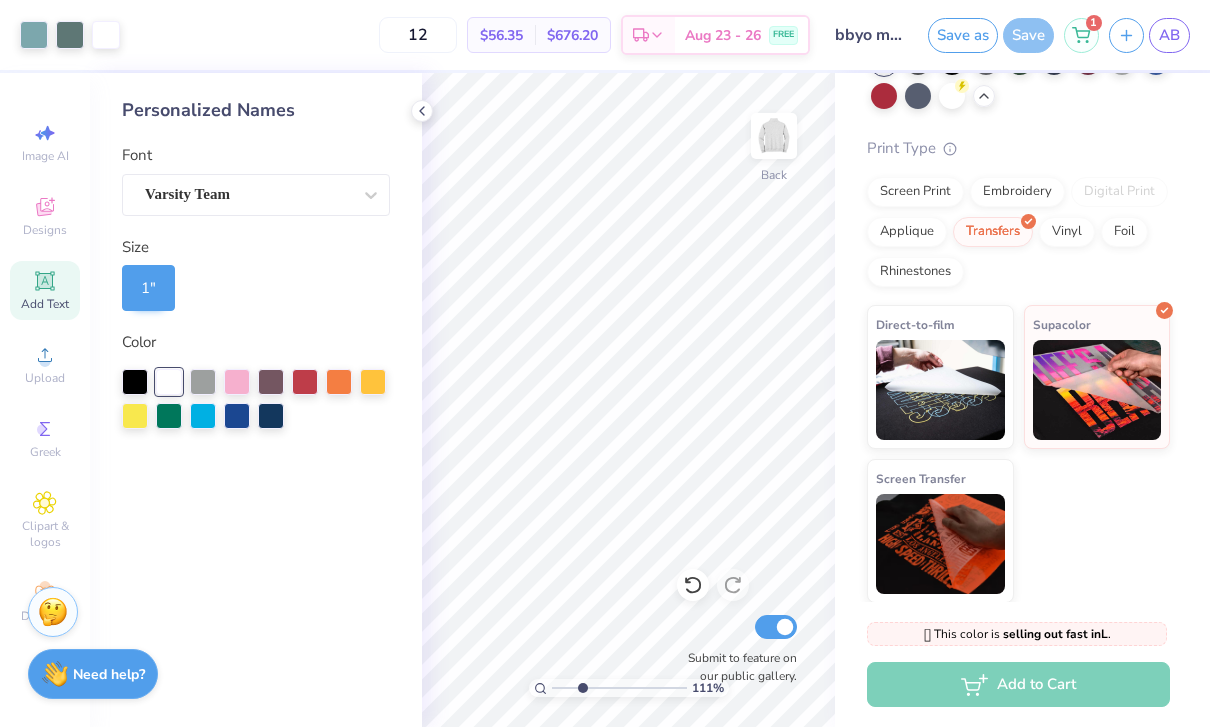 type on "1" 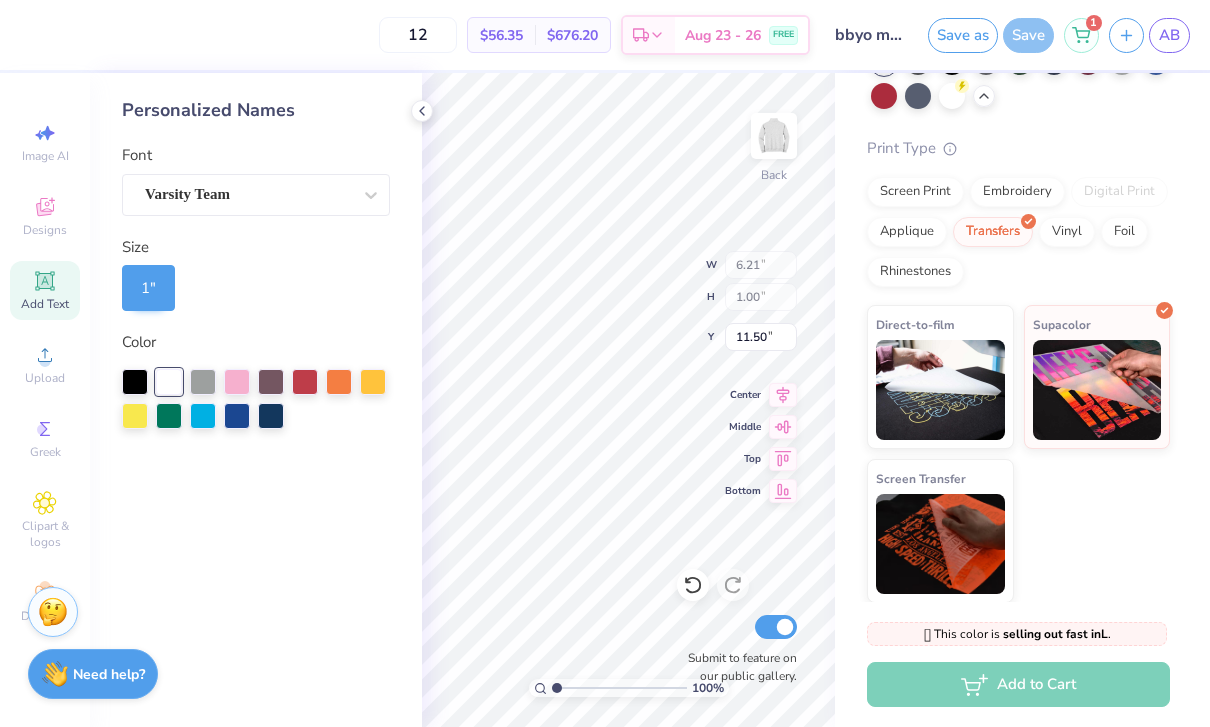 type on "6.27" 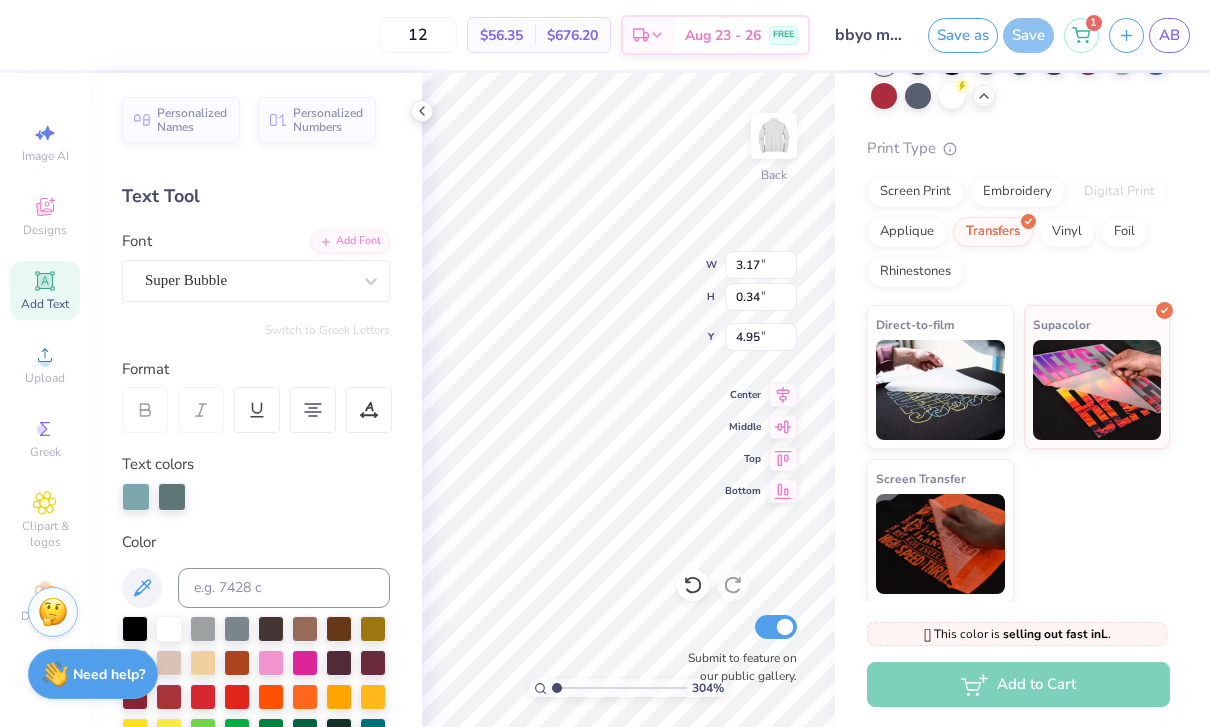 type on "3.04331119205206" 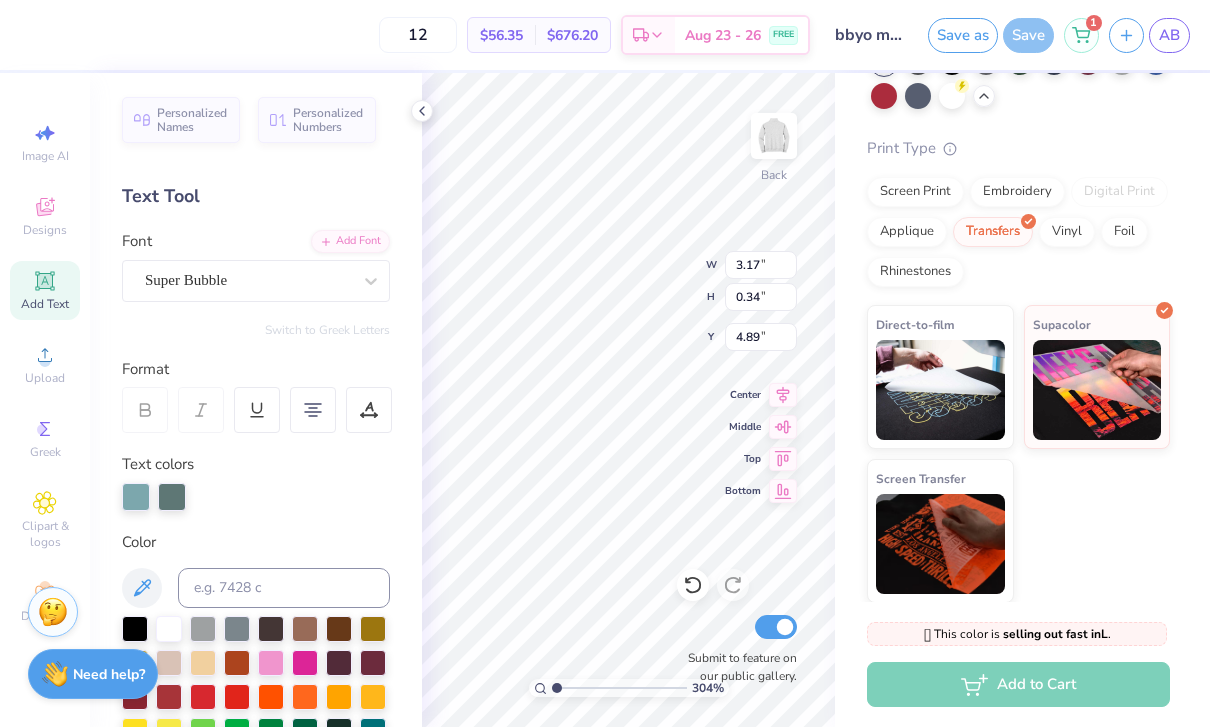 type on "3.04331119205206" 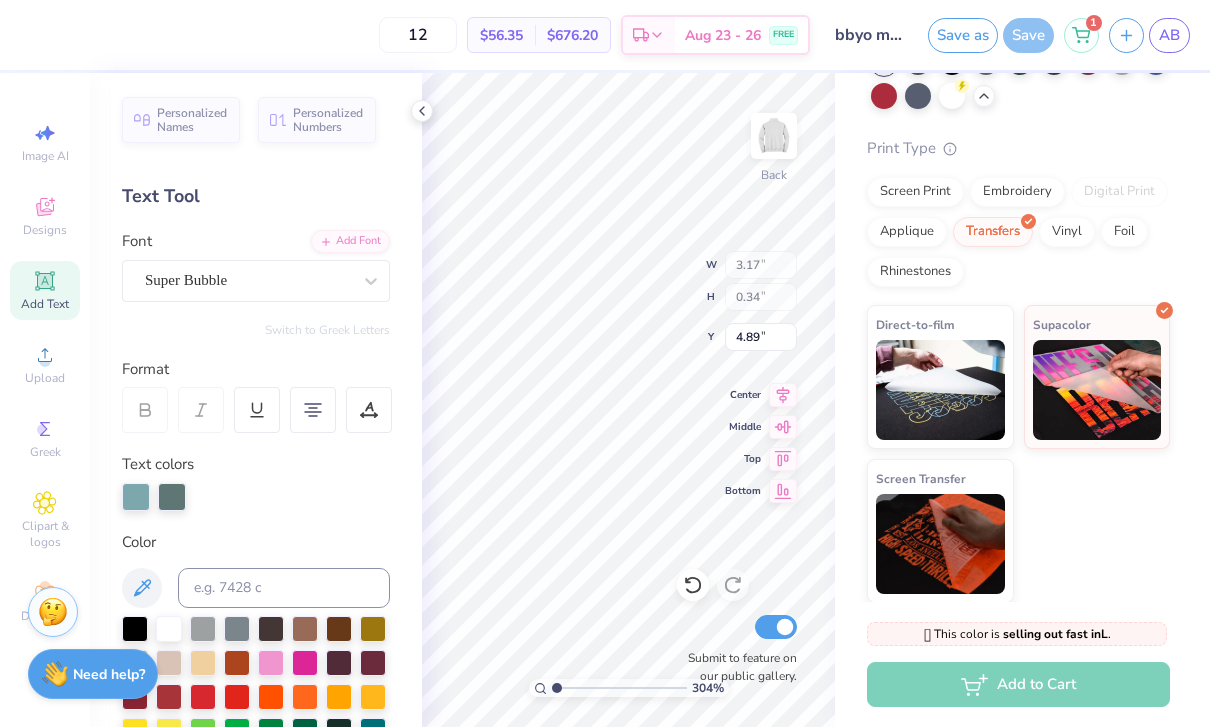 type on "6.21" 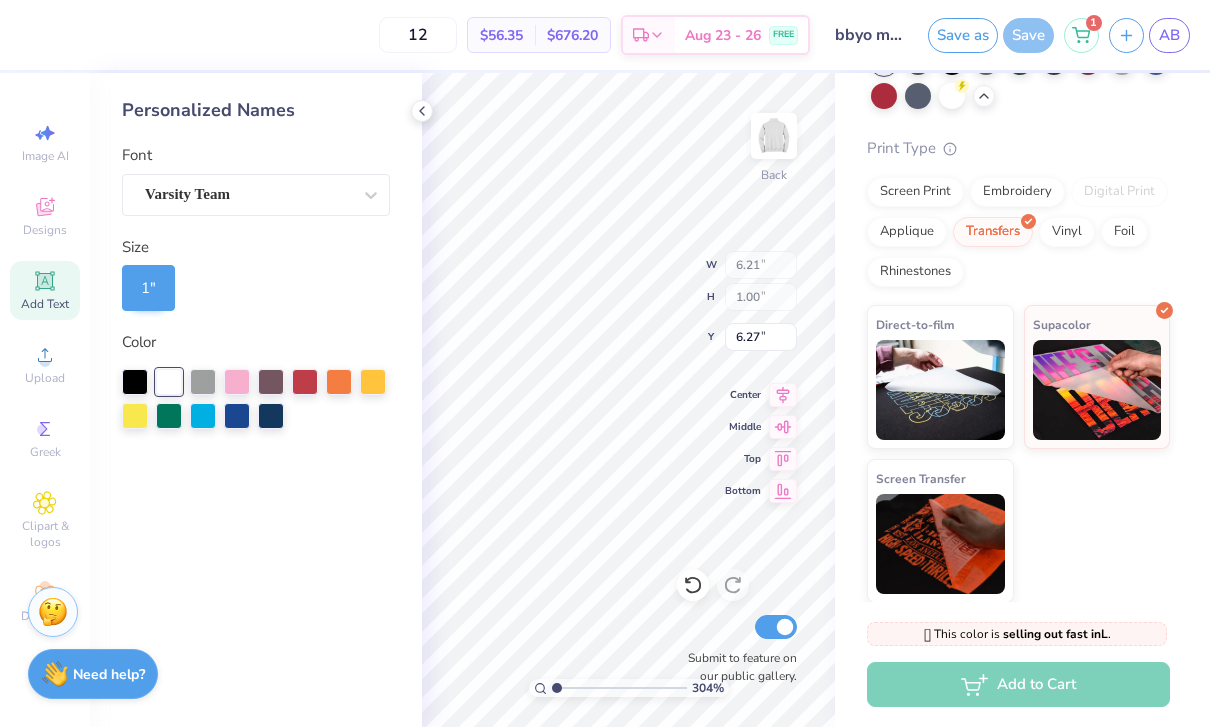 type on "3.04331119205206" 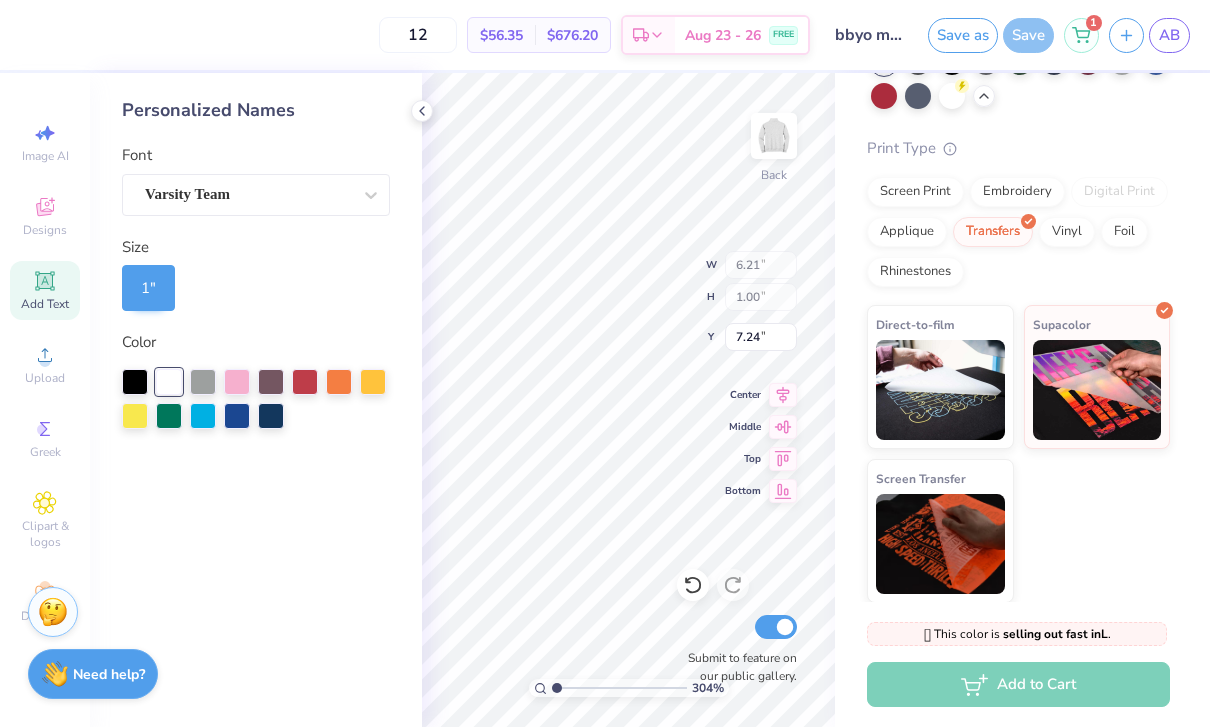 type on "3.04331119205206" 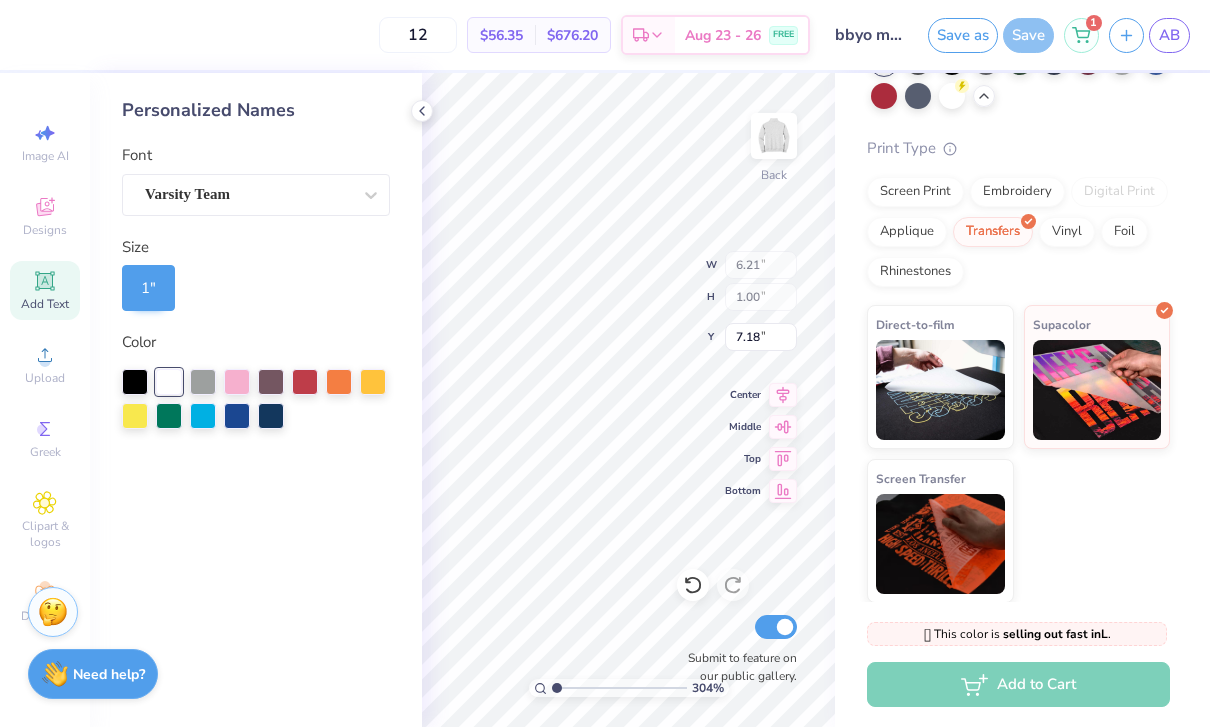 click on "1 "" at bounding box center (148, 288) 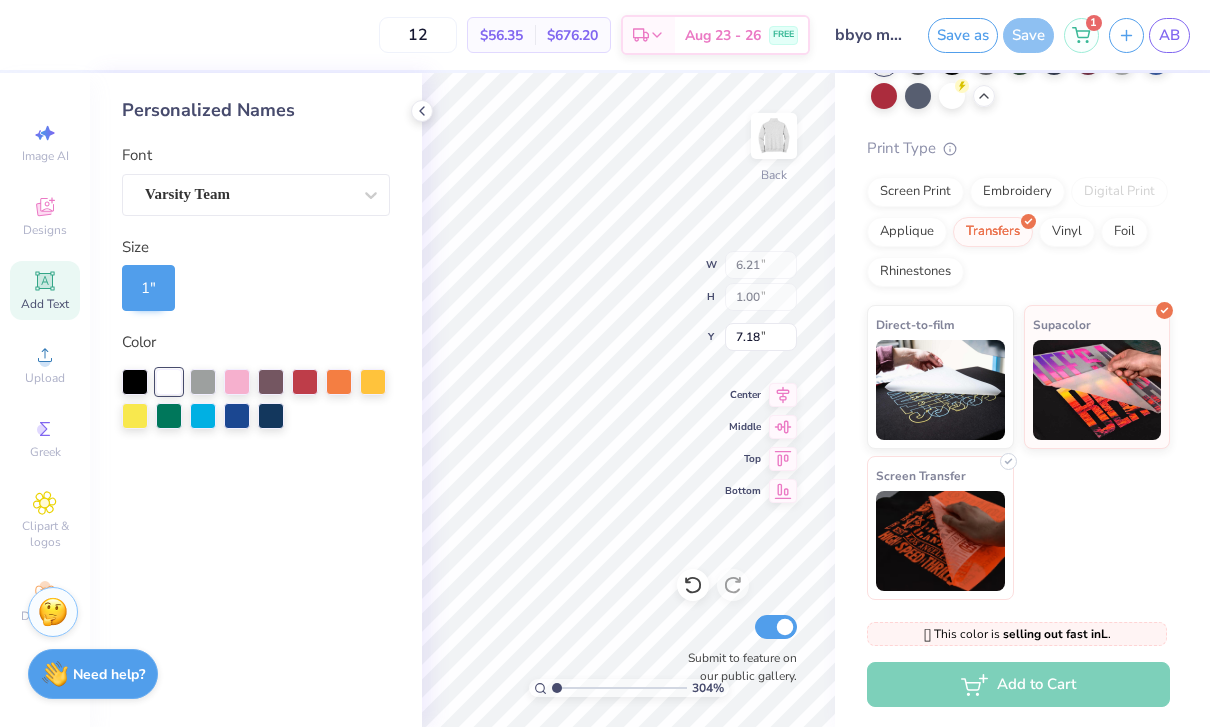 type on "3.04331119205206" 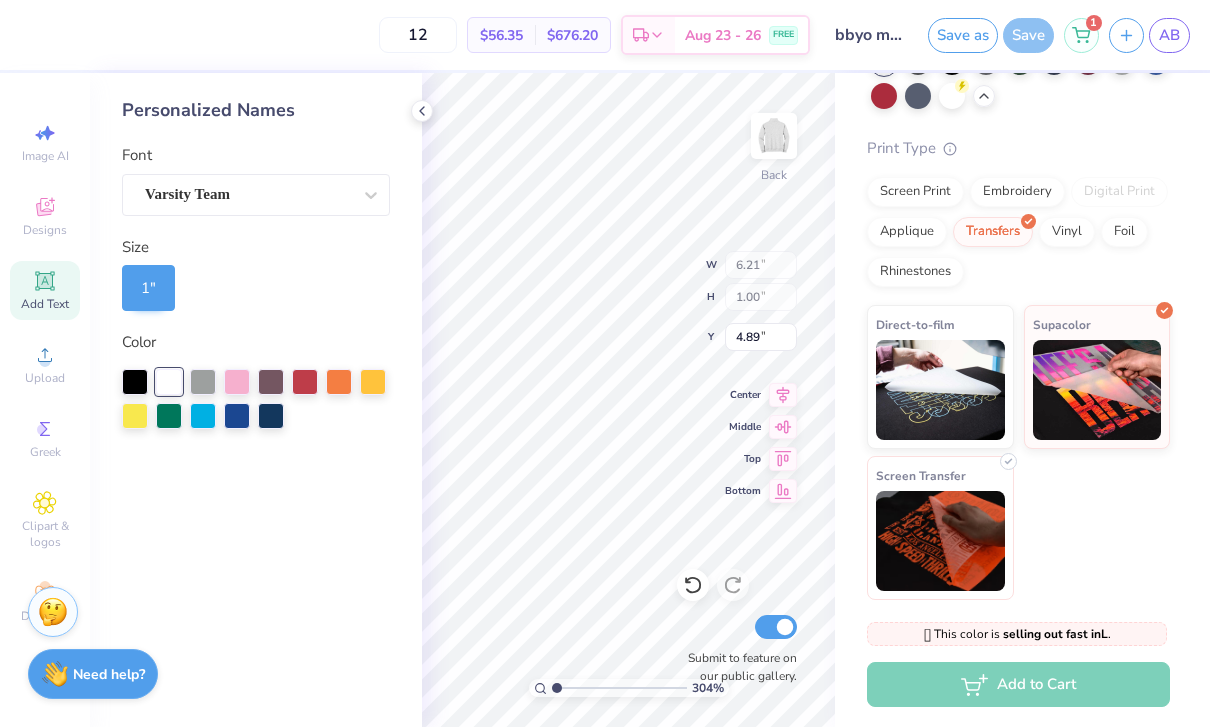 type on "3.04331119205206" 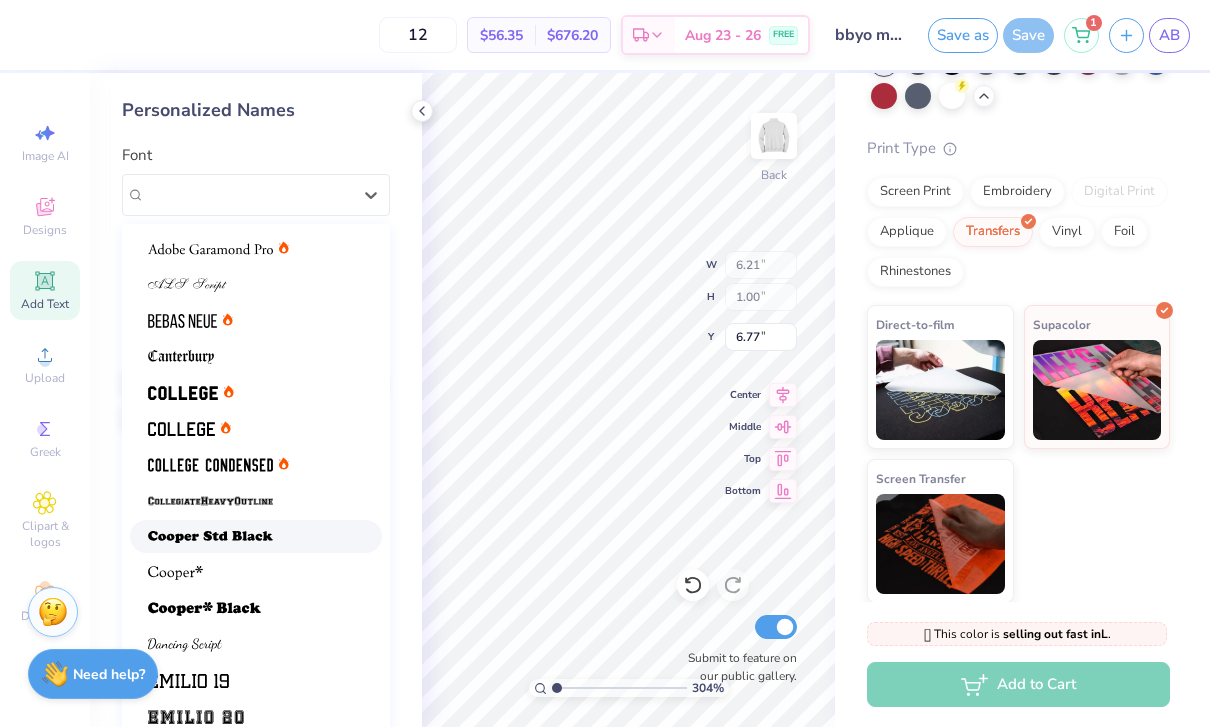 click at bounding box center (210, 536) 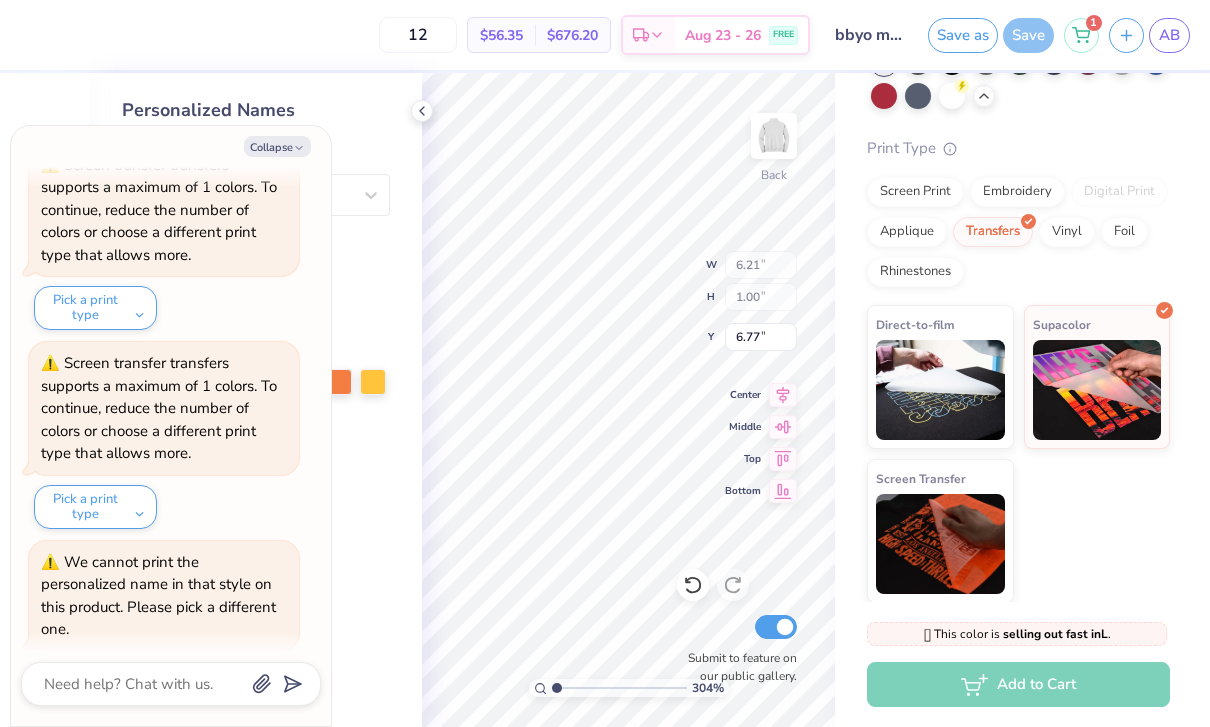 scroll, scrollTop: 925, scrollLeft: 0, axis: vertical 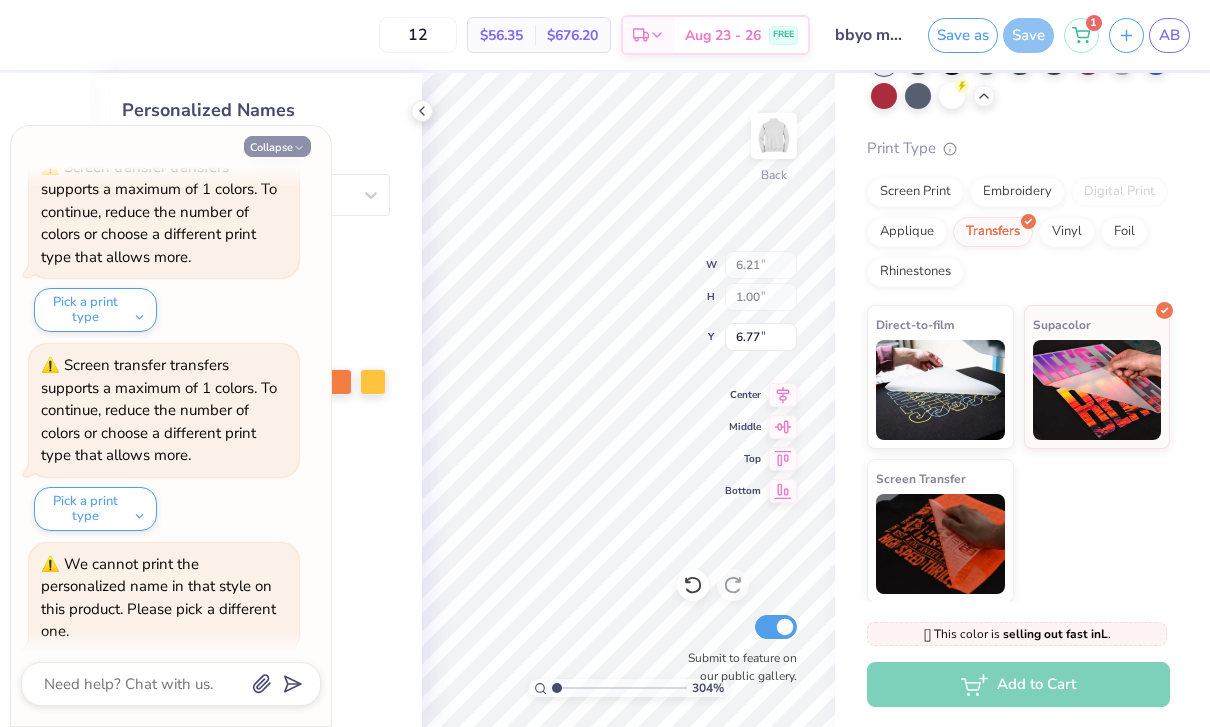 click on "Collapse" at bounding box center [277, 146] 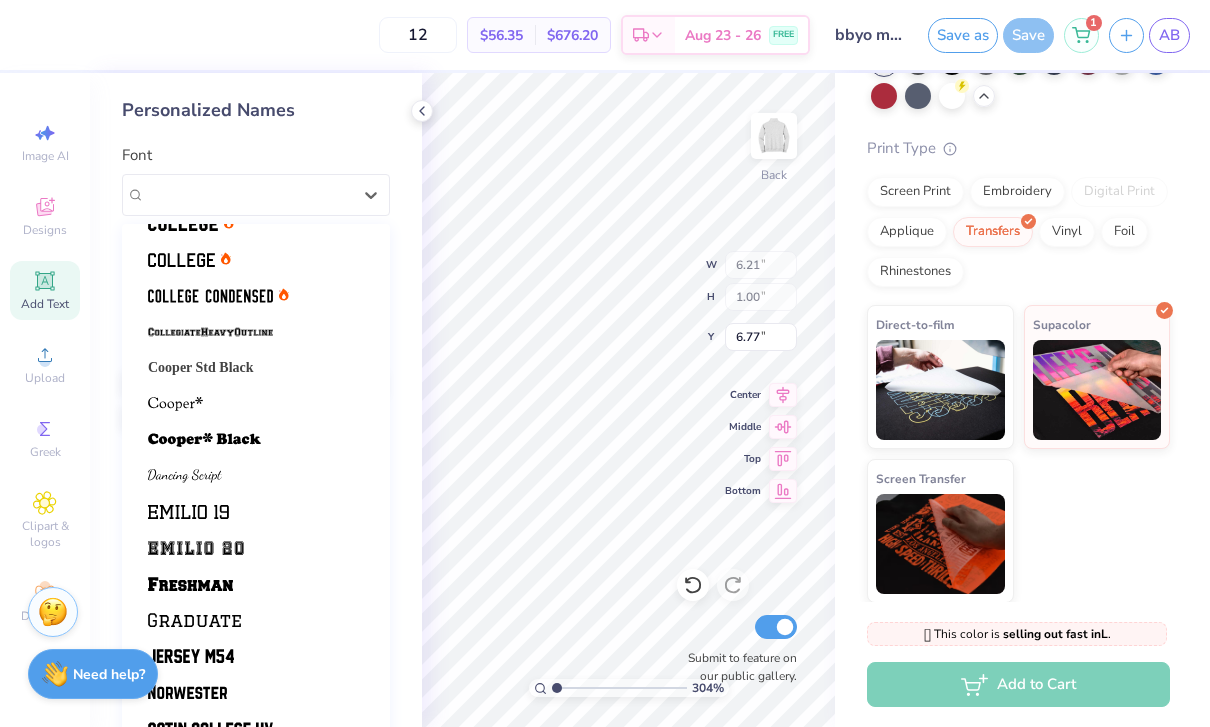 scroll, scrollTop: 169, scrollLeft: 0, axis: vertical 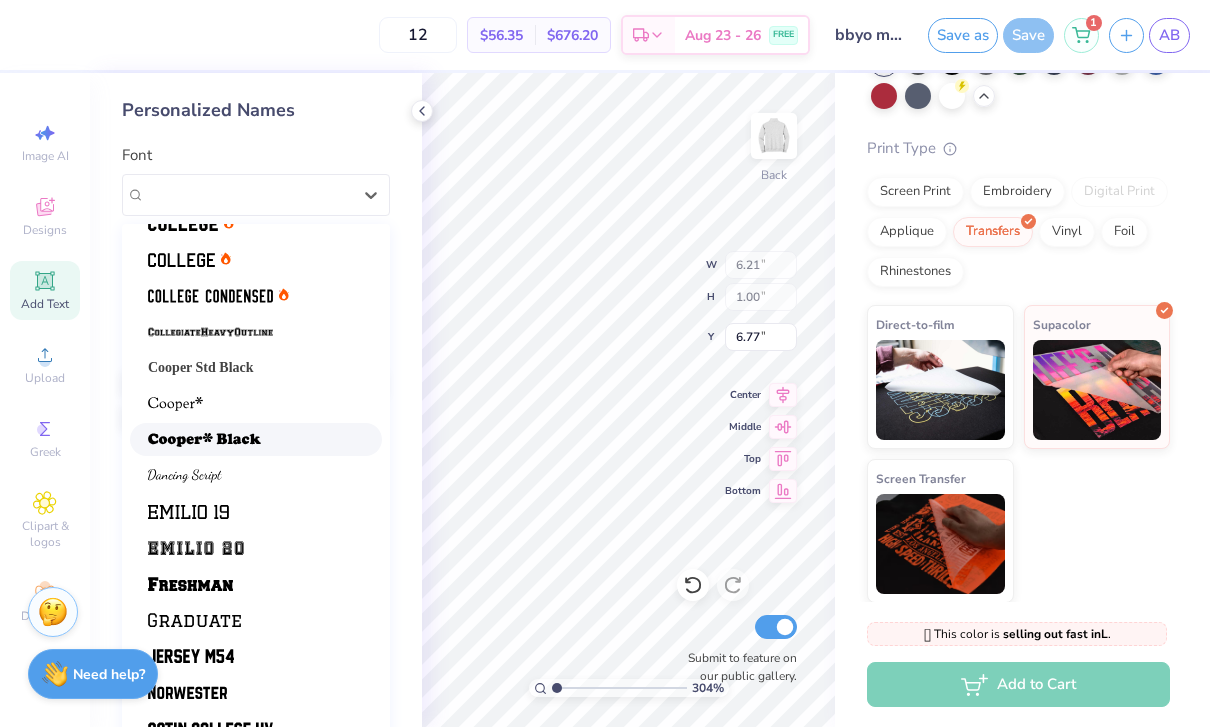 click at bounding box center [204, 440] 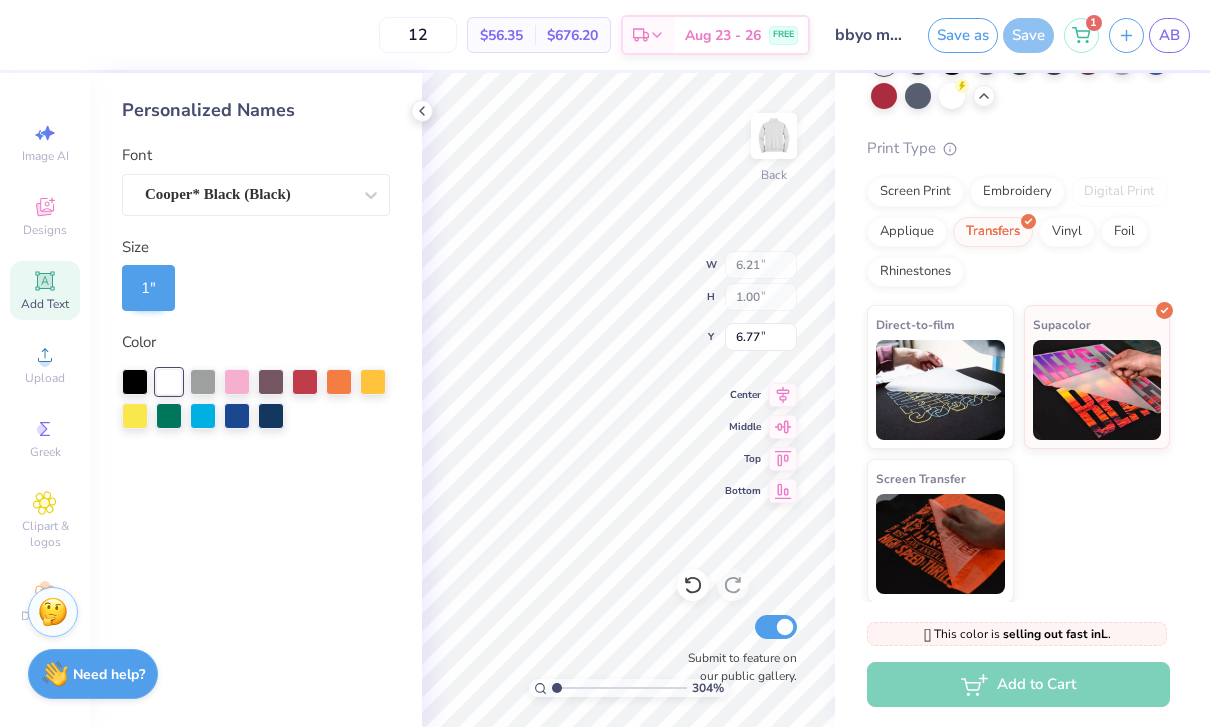 type on "3.04331119205206" 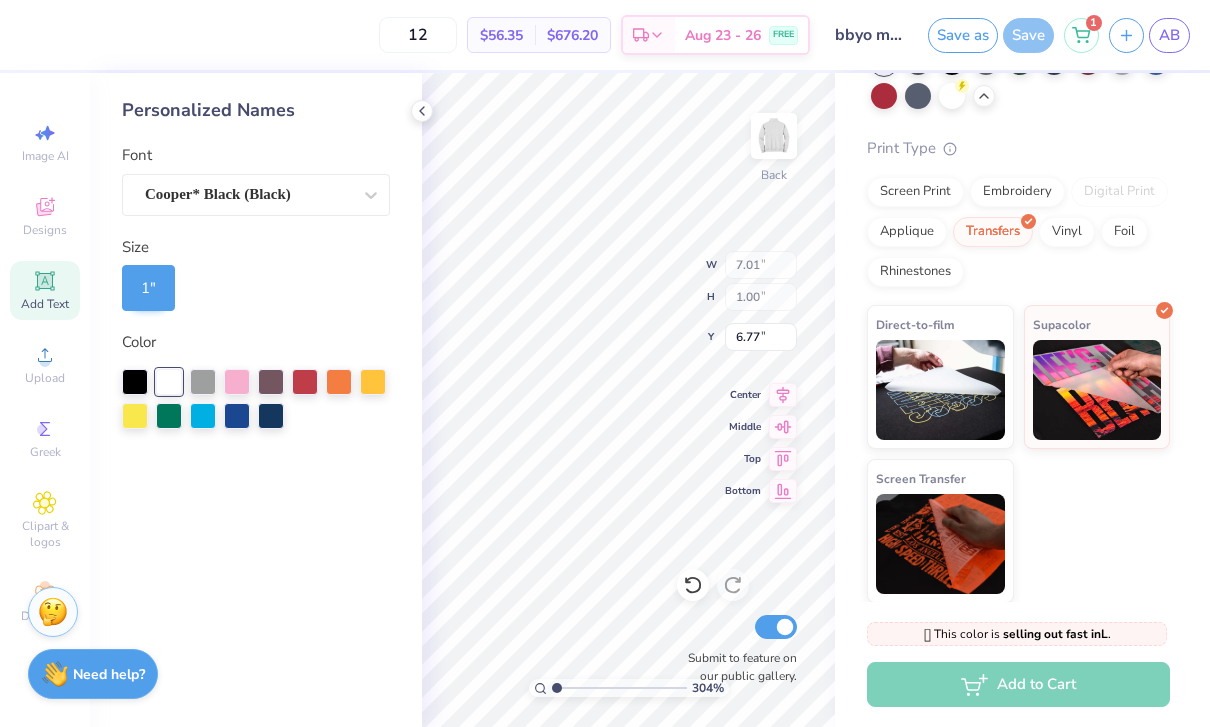 click on "1 "" at bounding box center [148, 288] 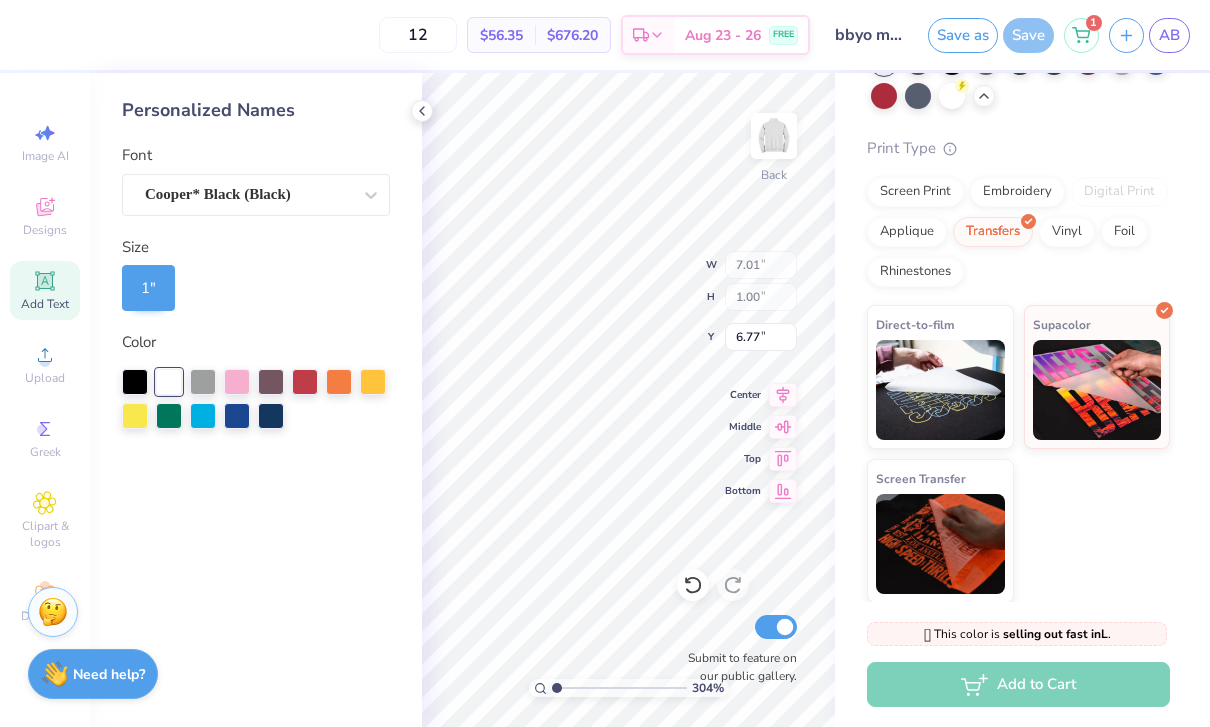 type on "3.04331119205206" 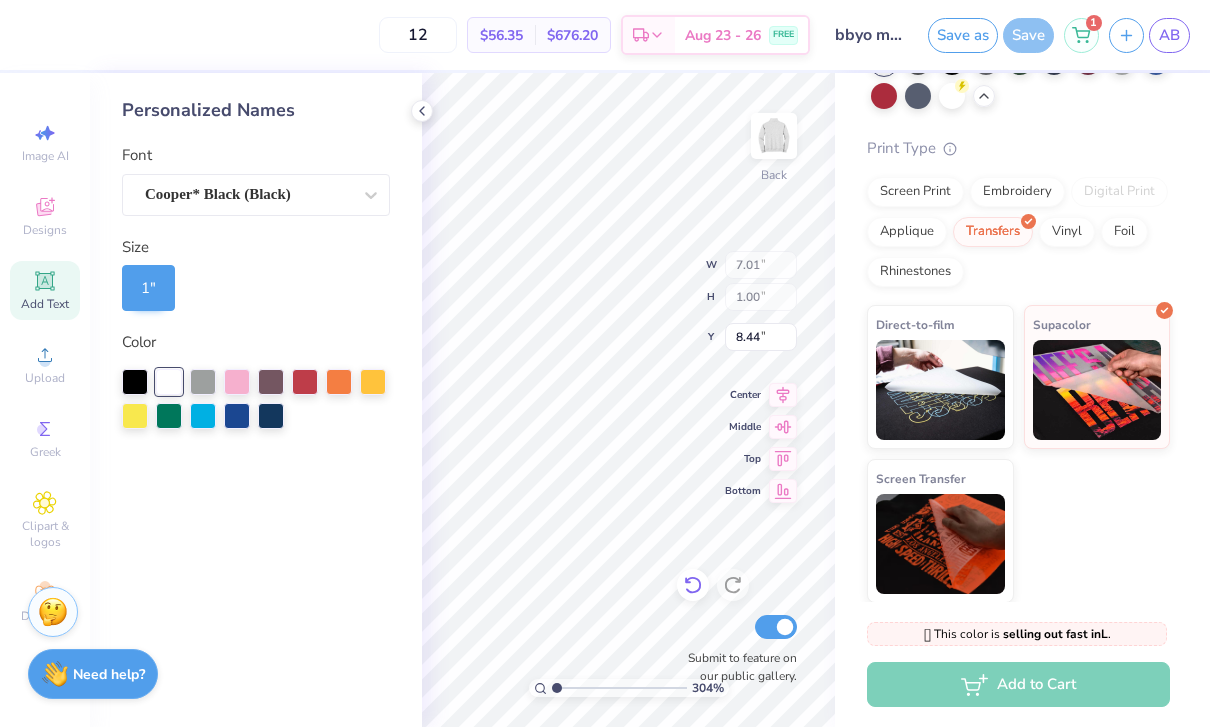 click 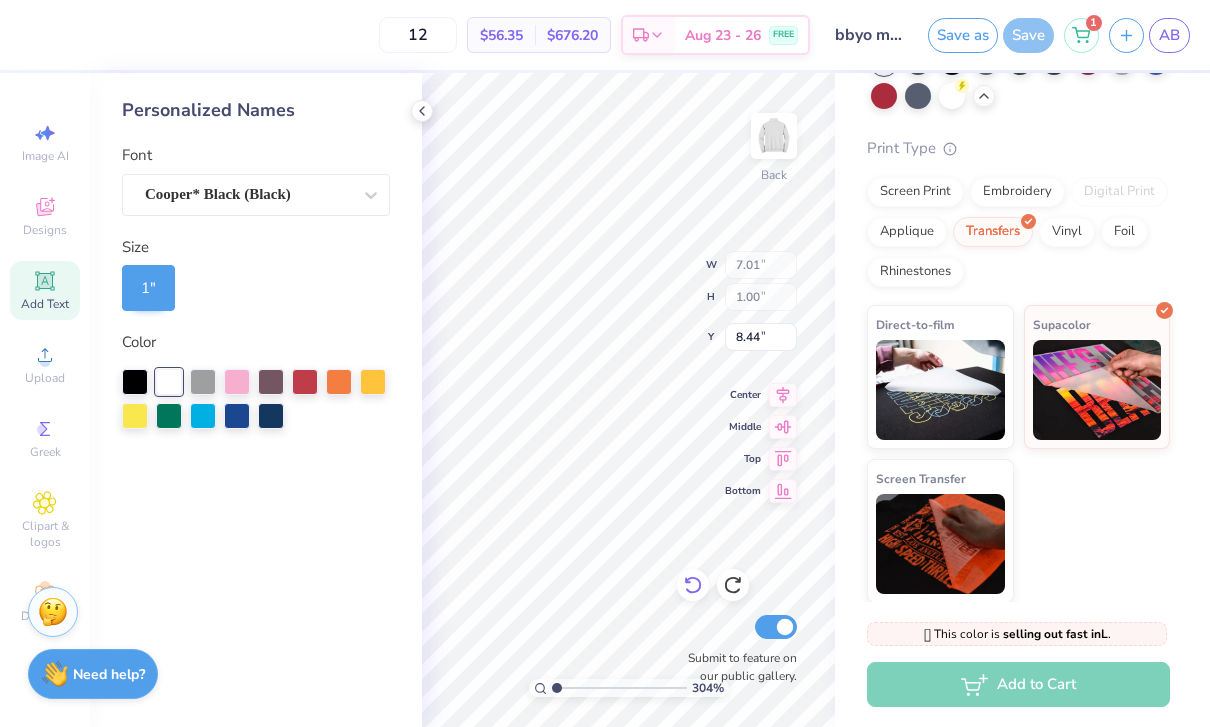 type on "3.04331119205206" 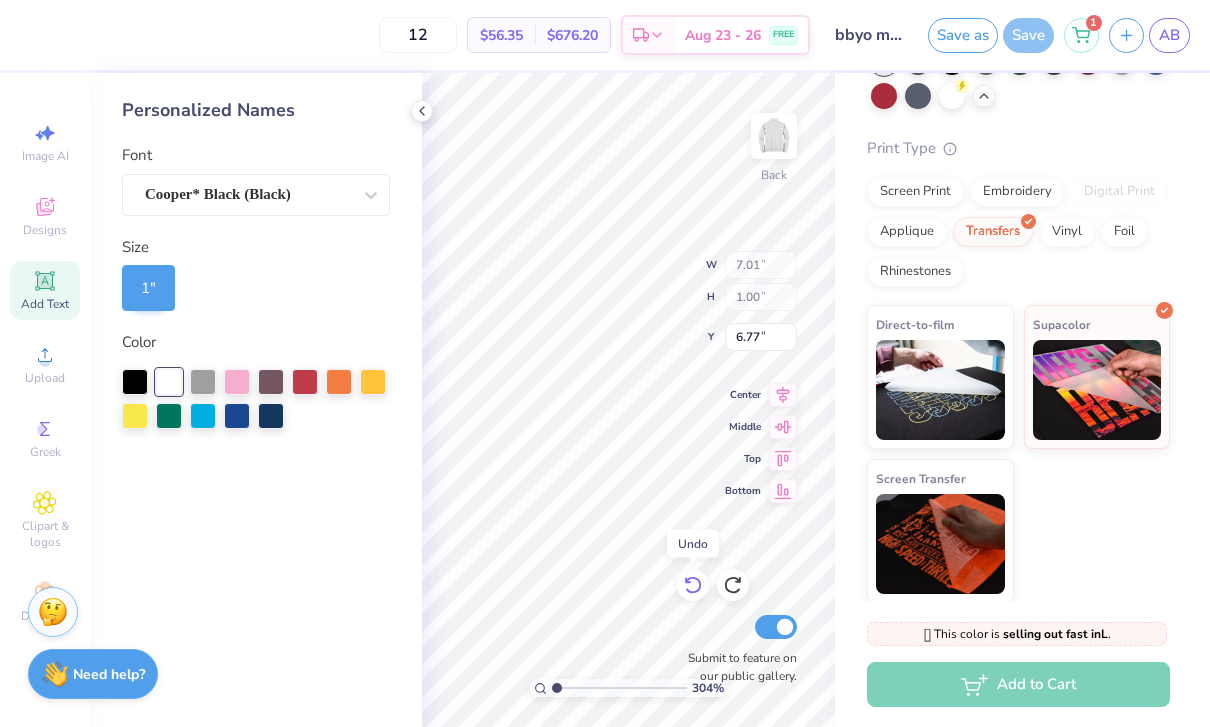 click 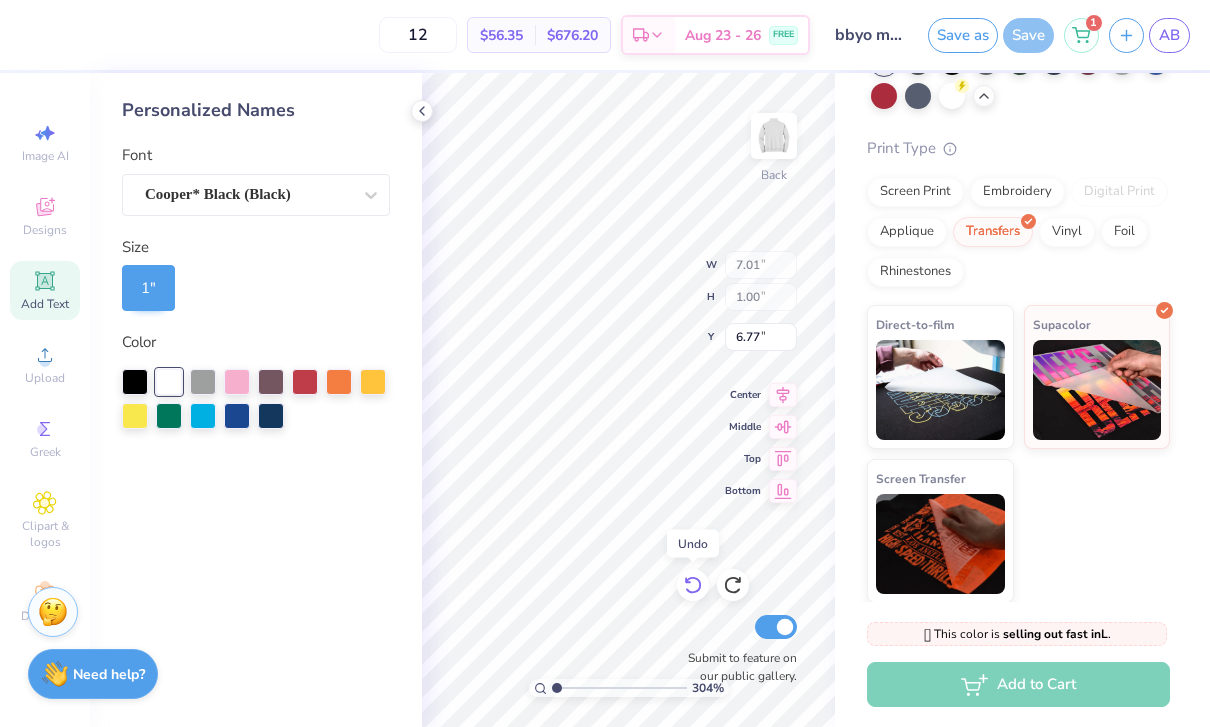 type on "3.04331119205206" 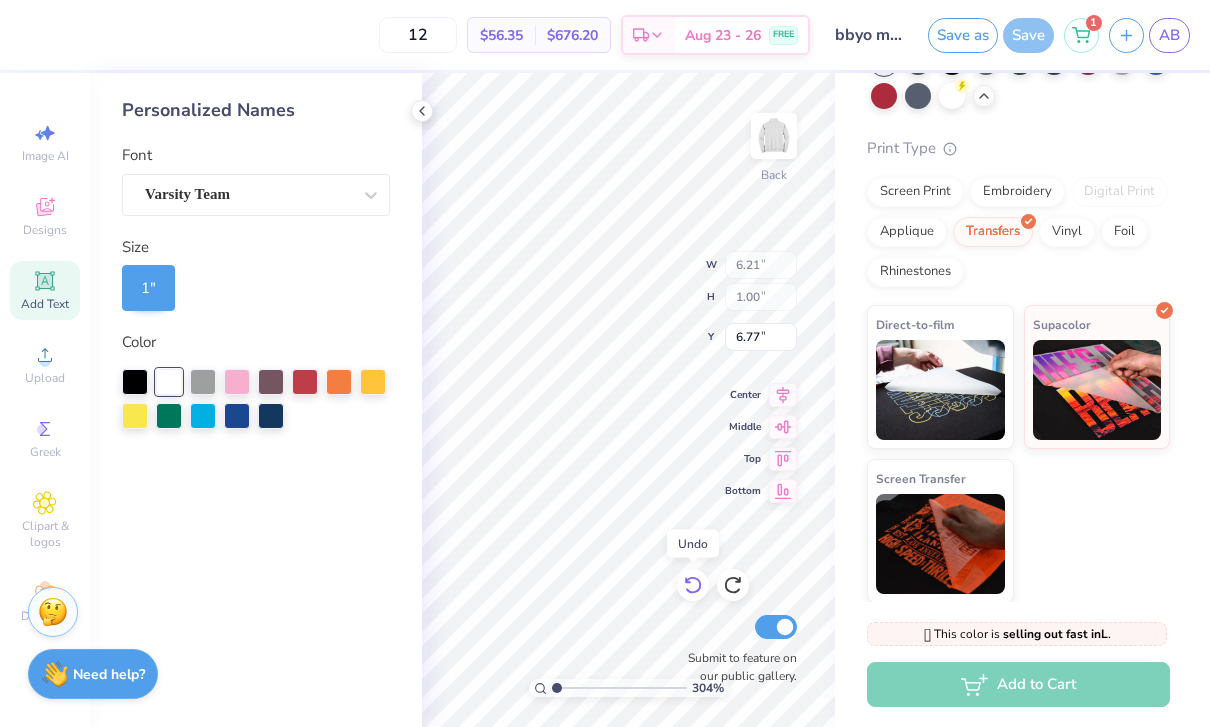 click 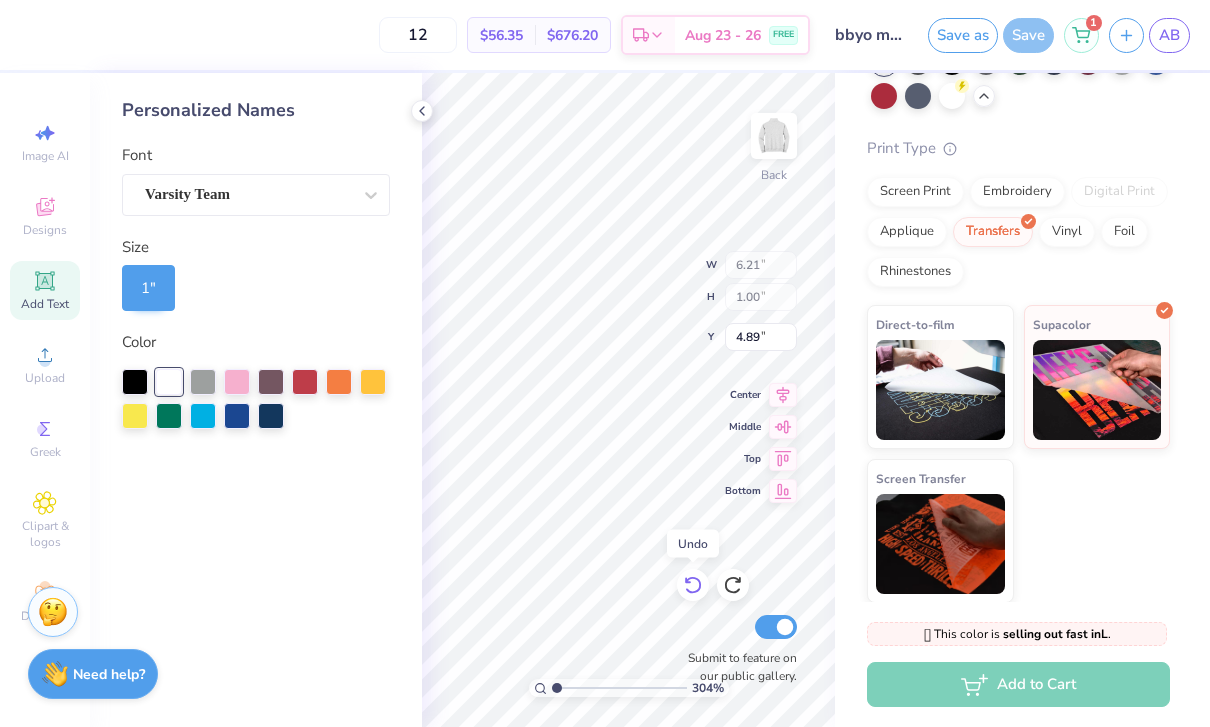 click 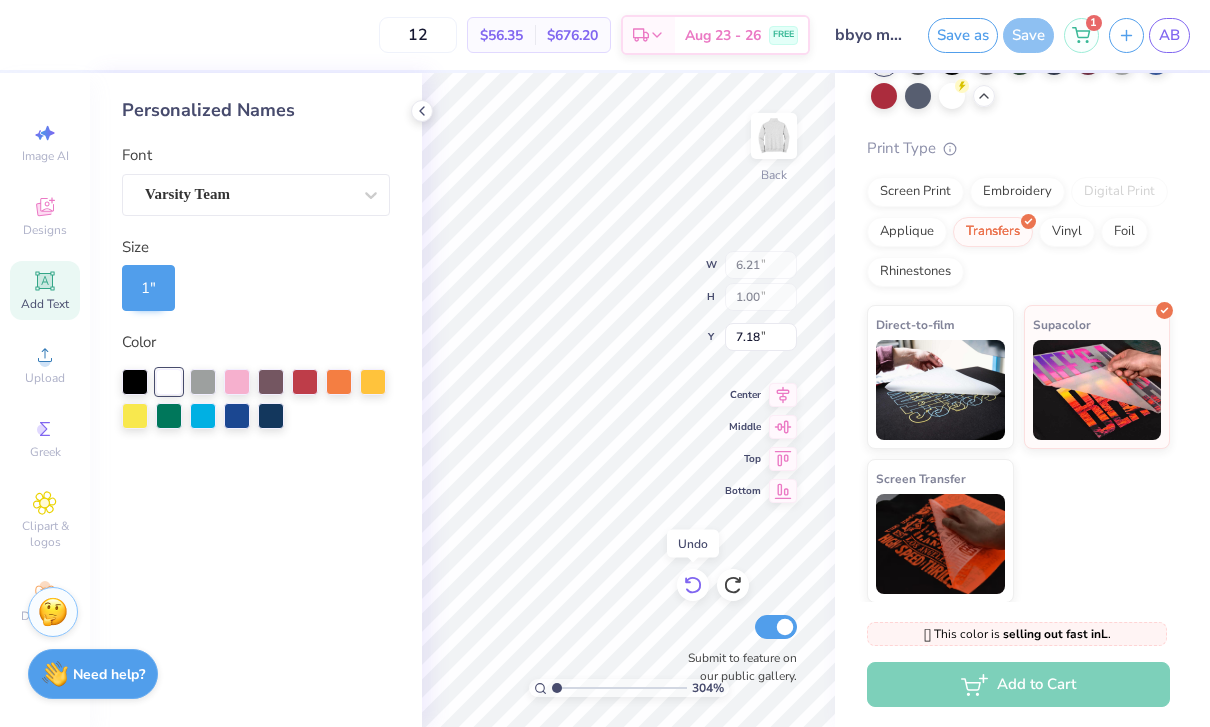 click 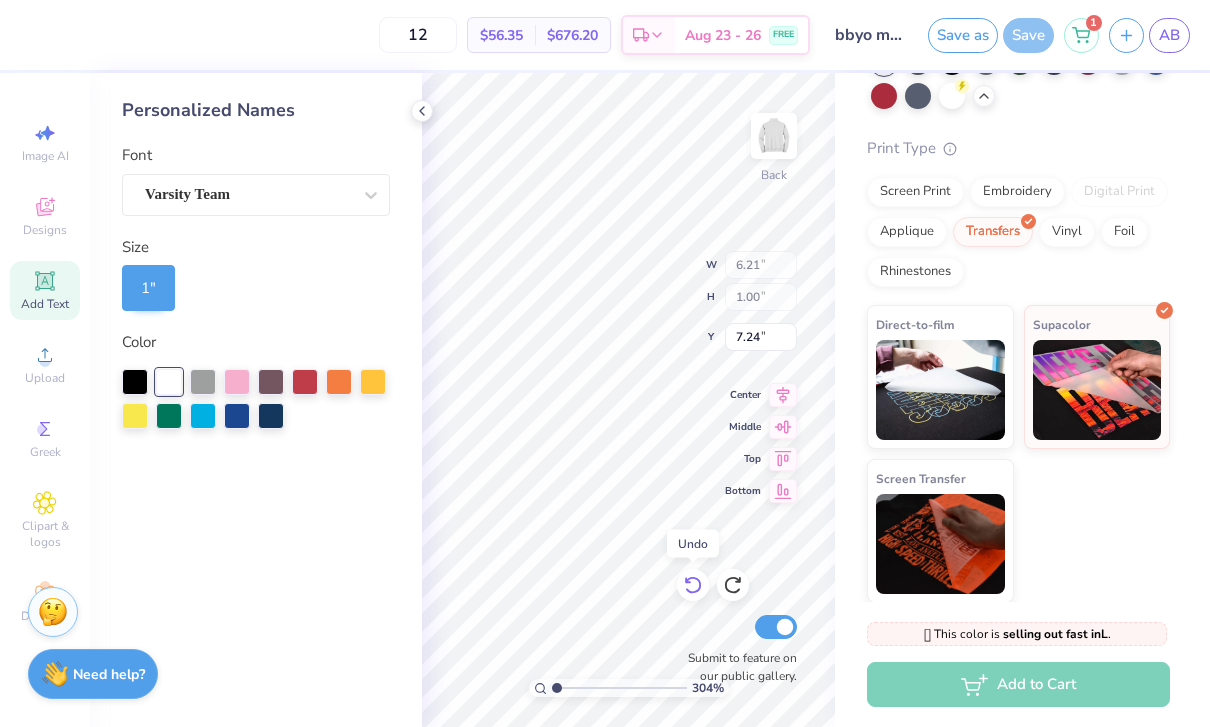 click 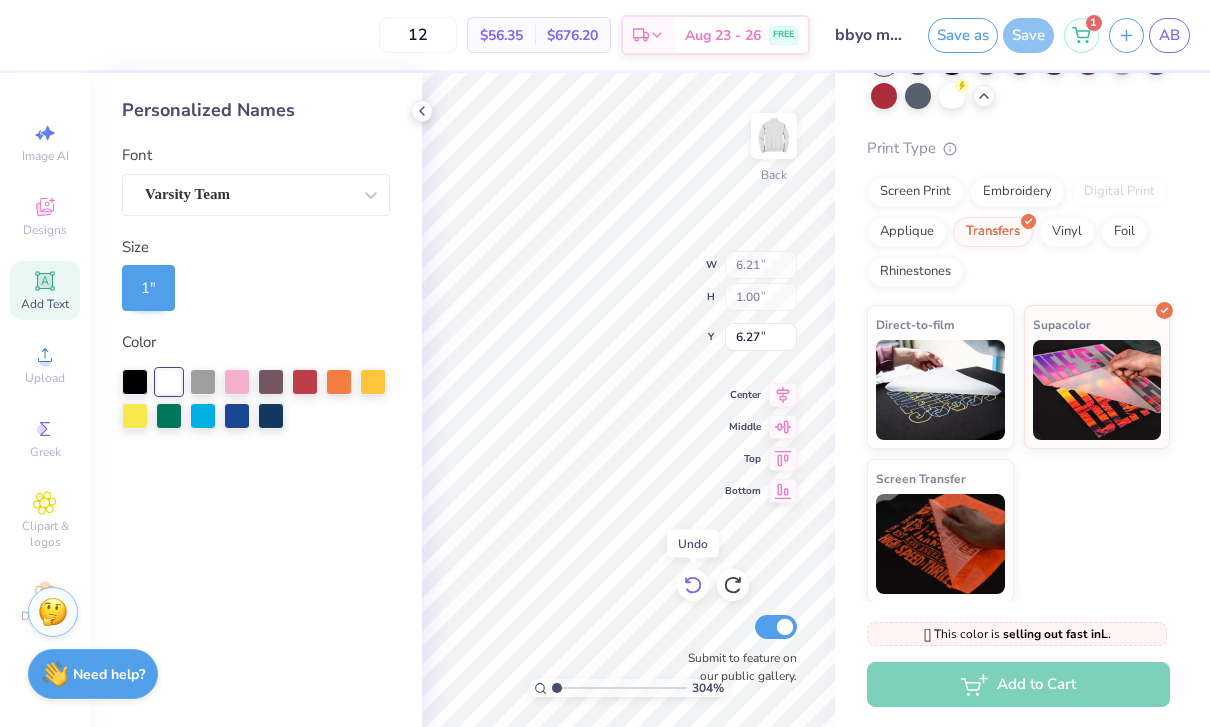 click 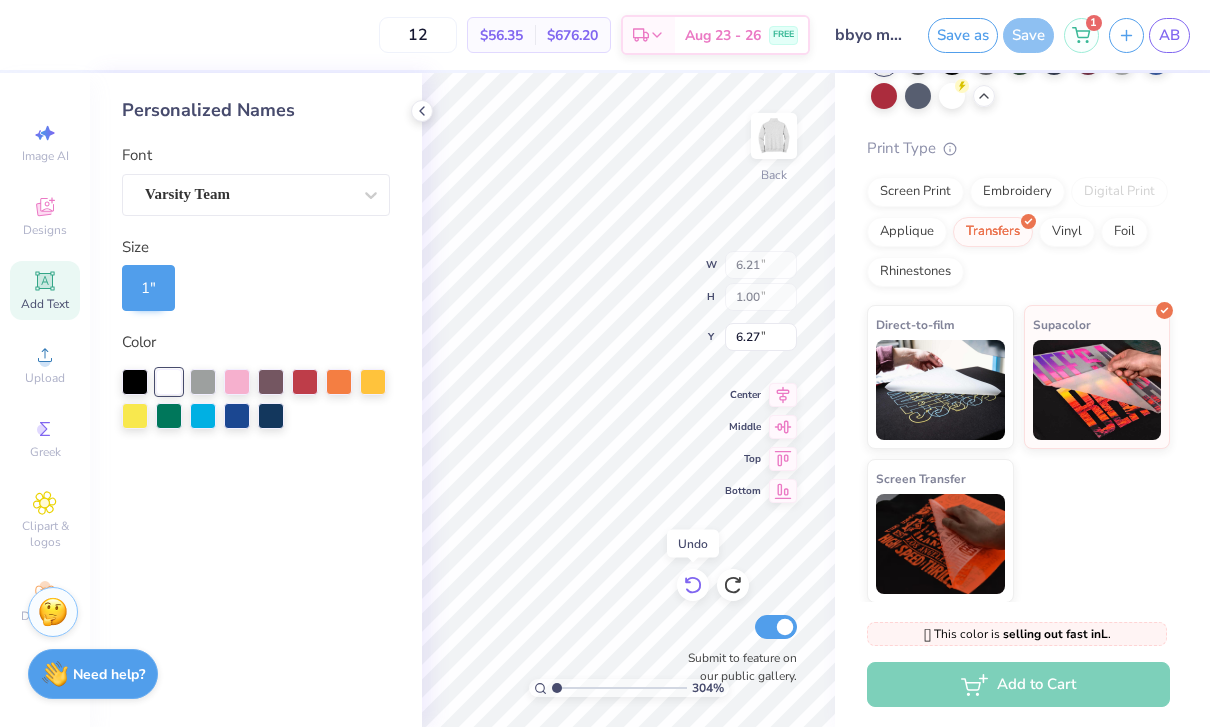 type on "3.04331119205206" 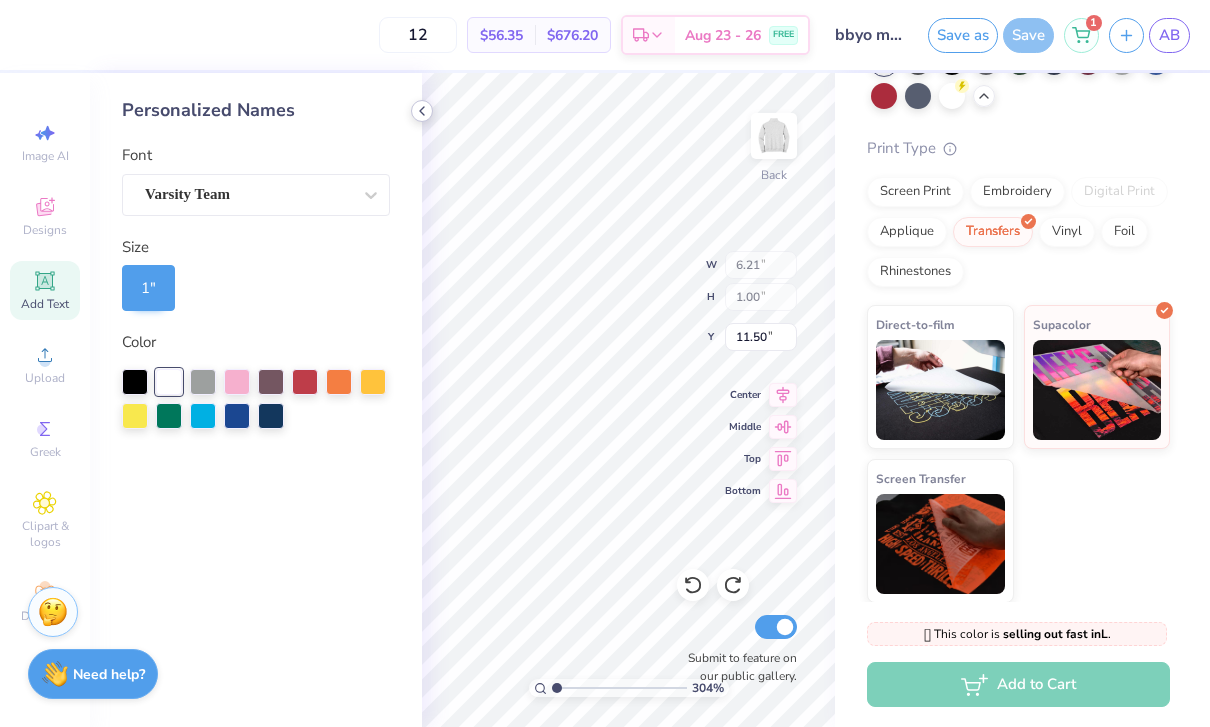 click at bounding box center (422, 111) 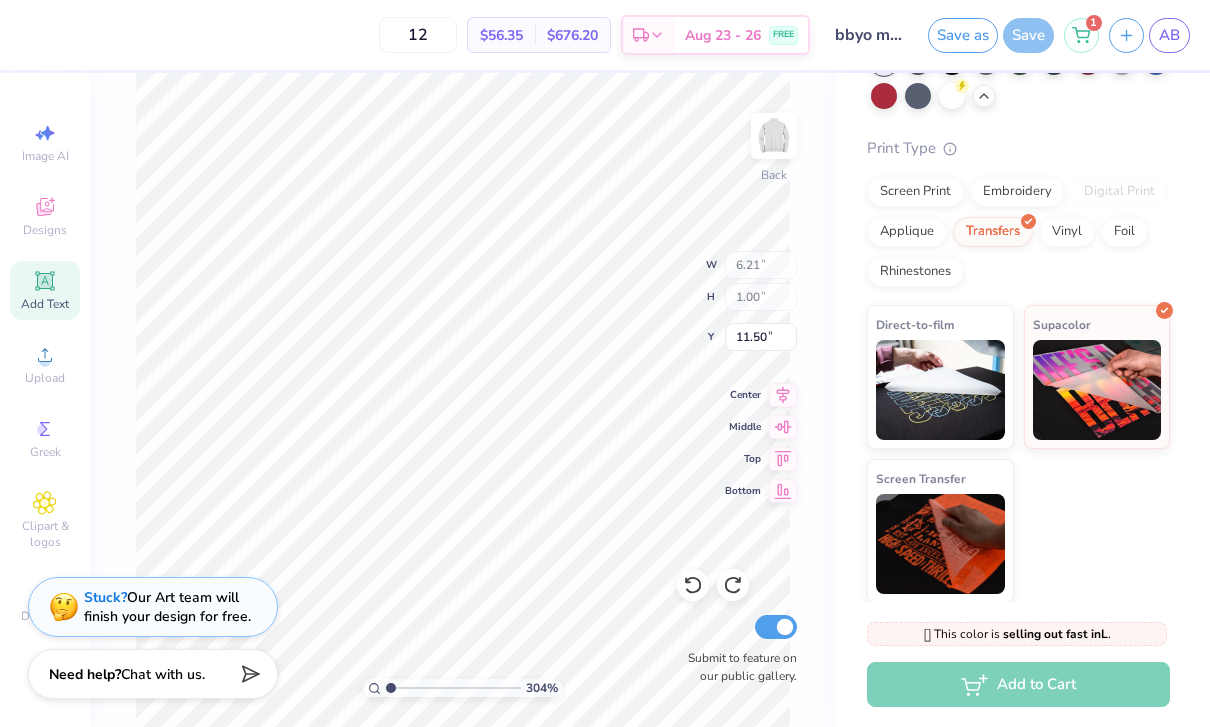 click on "Add Text" at bounding box center (45, 304) 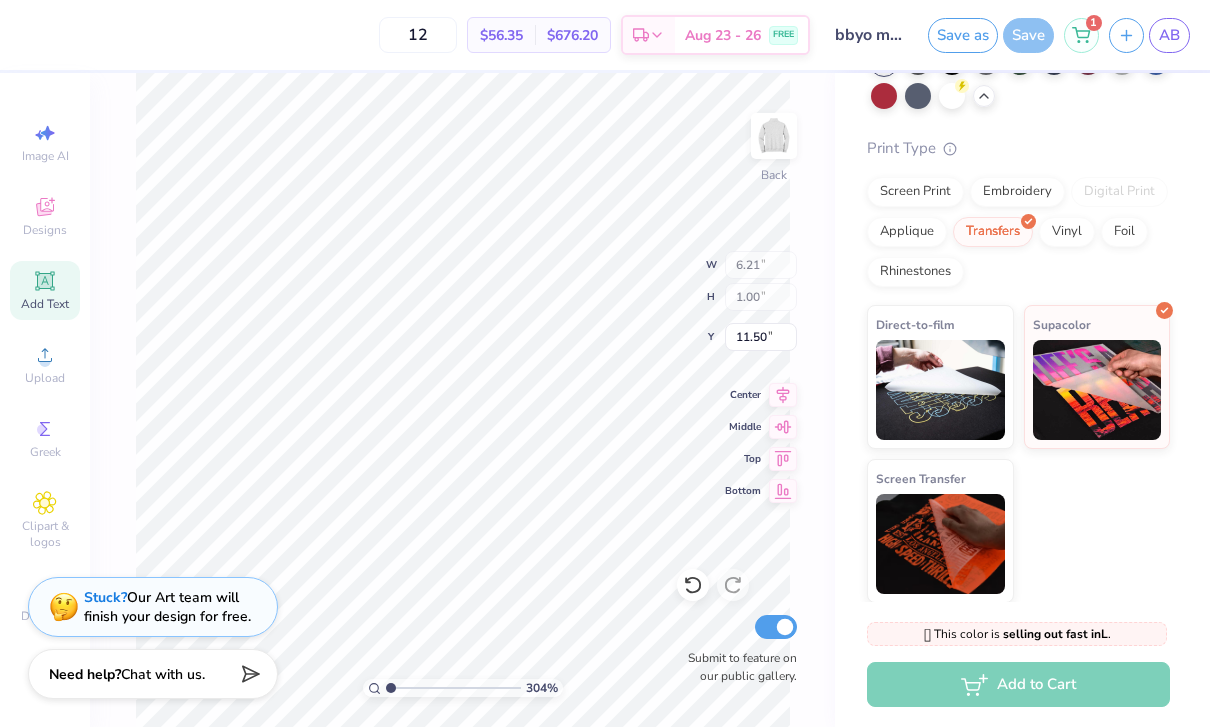 type on "3.04331119205206" 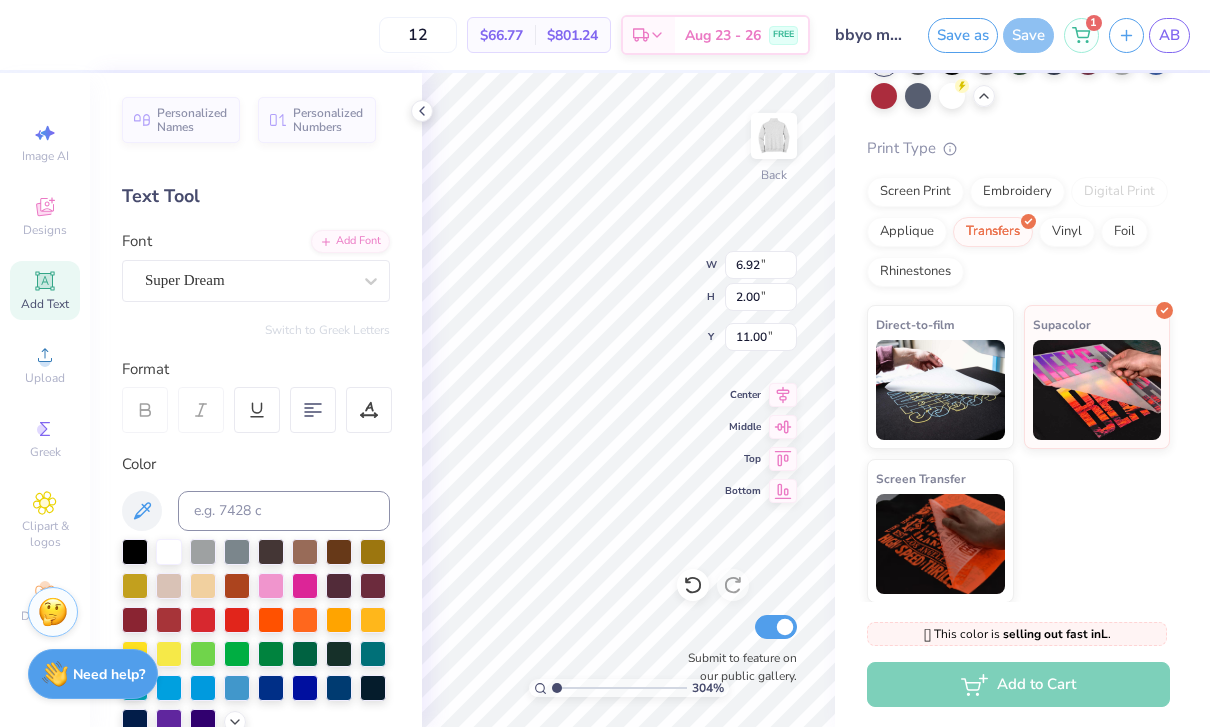 scroll, scrollTop: 0, scrollLeft: 0, axis: both 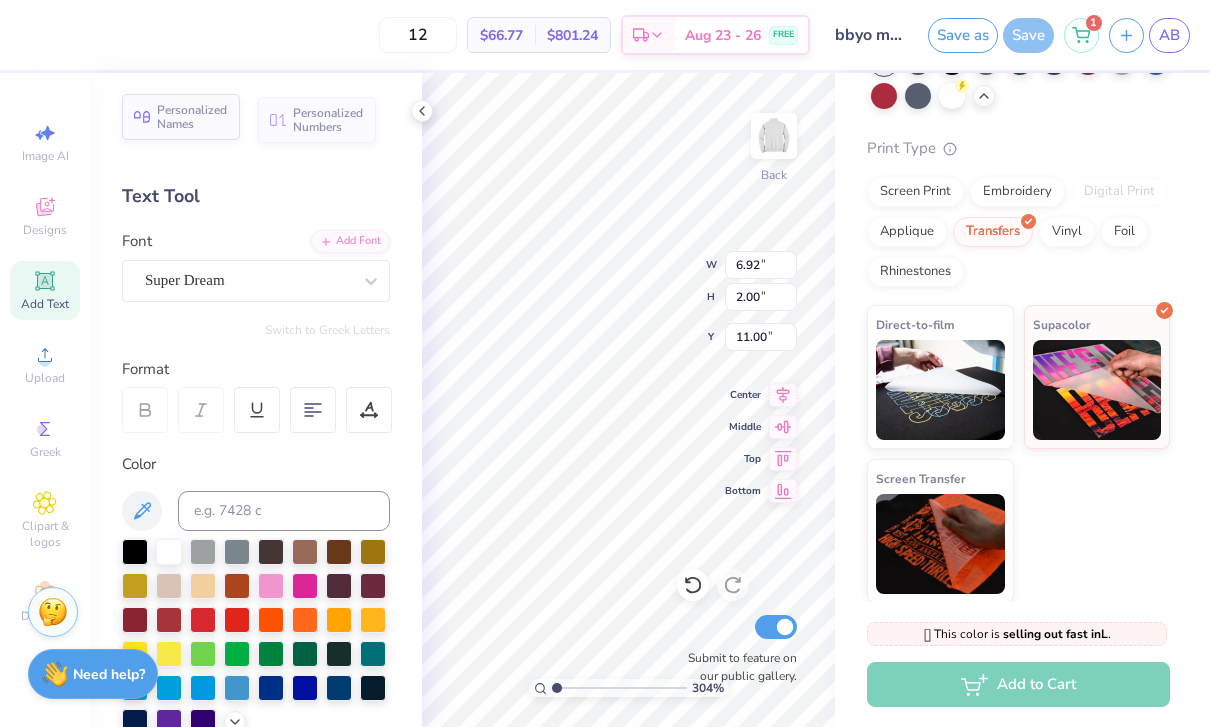 click on "Personalized Names" at bounding box center [192, 117] 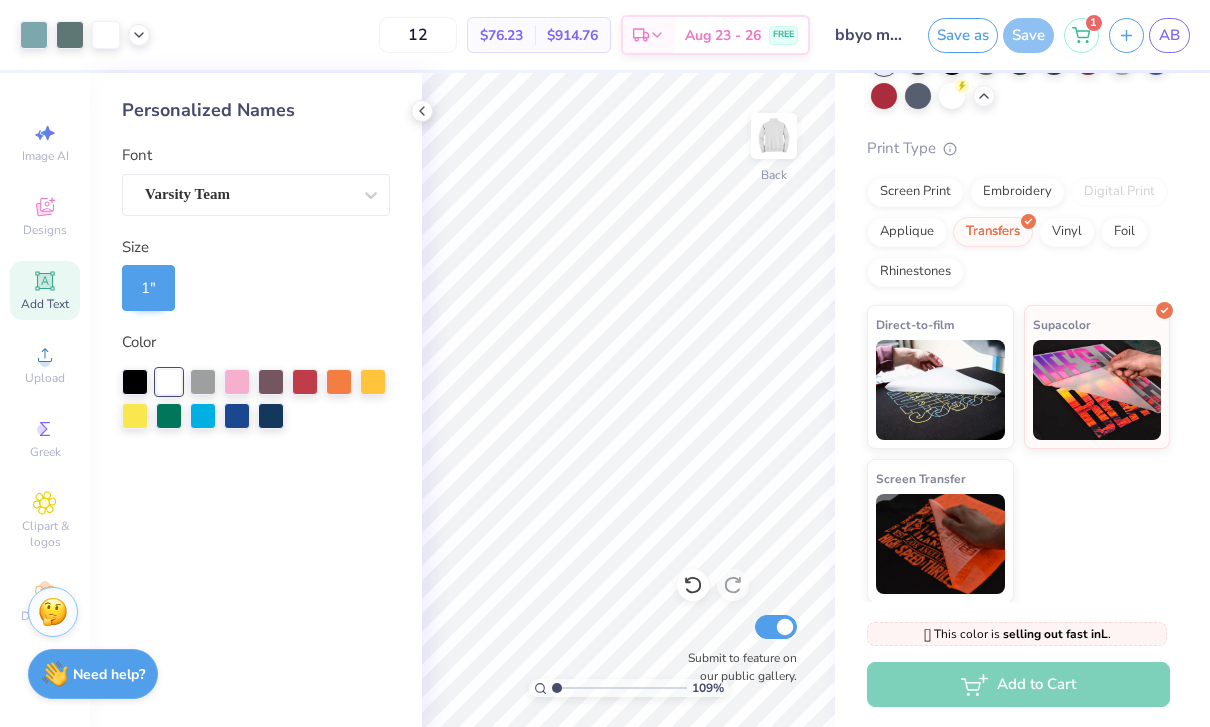 type on "1" 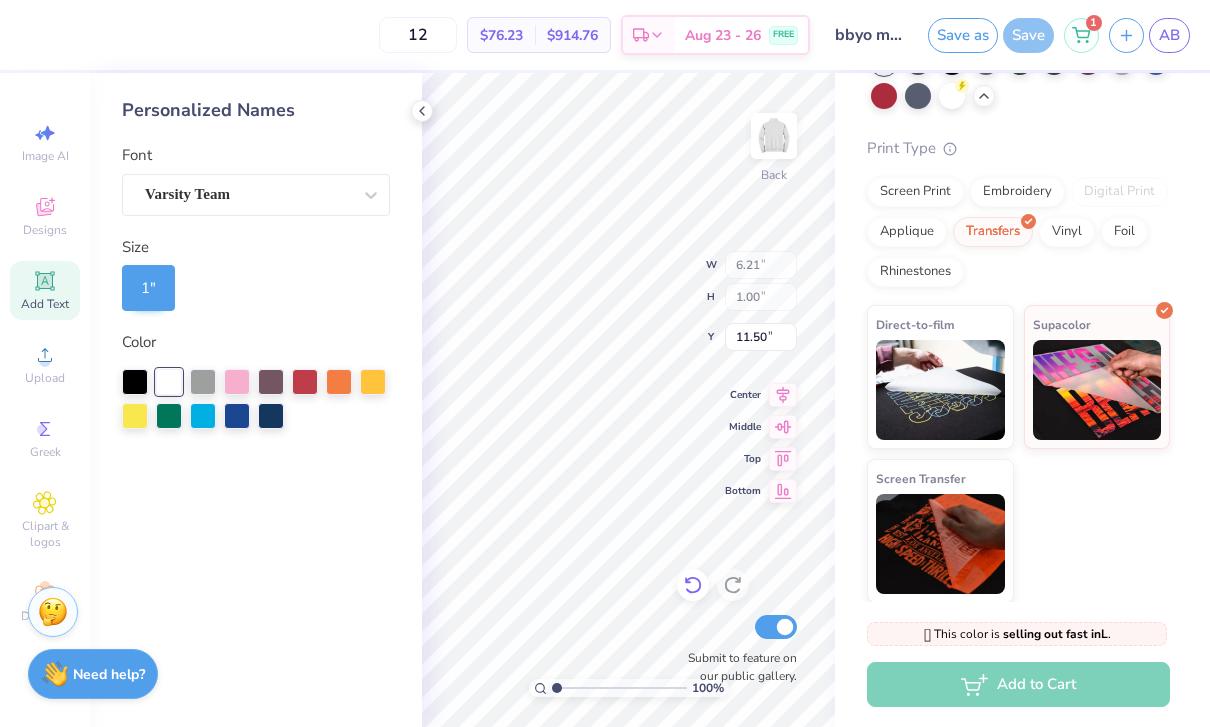 click 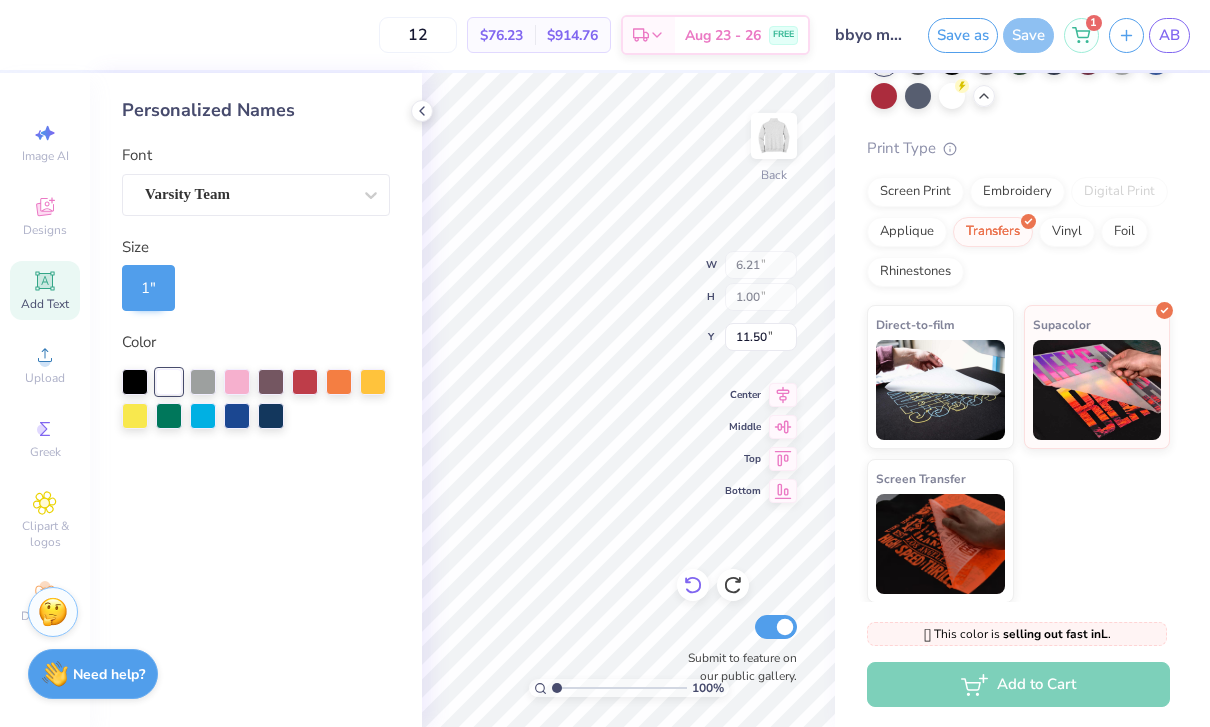 type on "6.92" 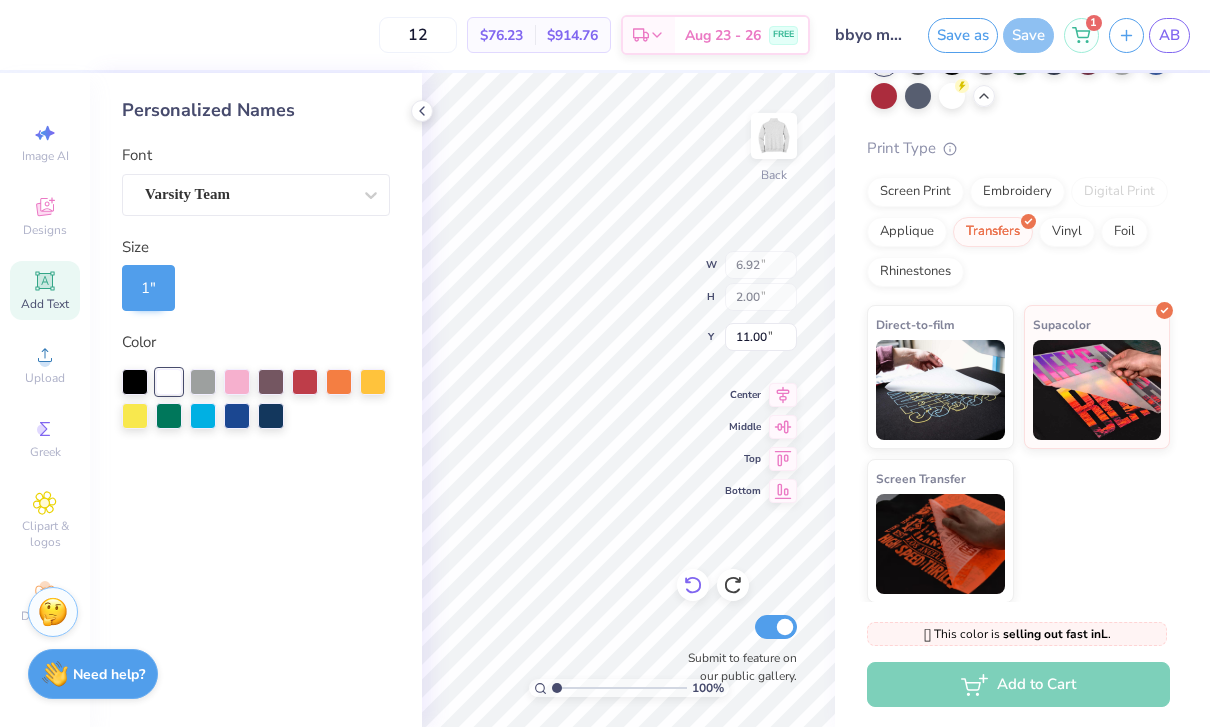 click 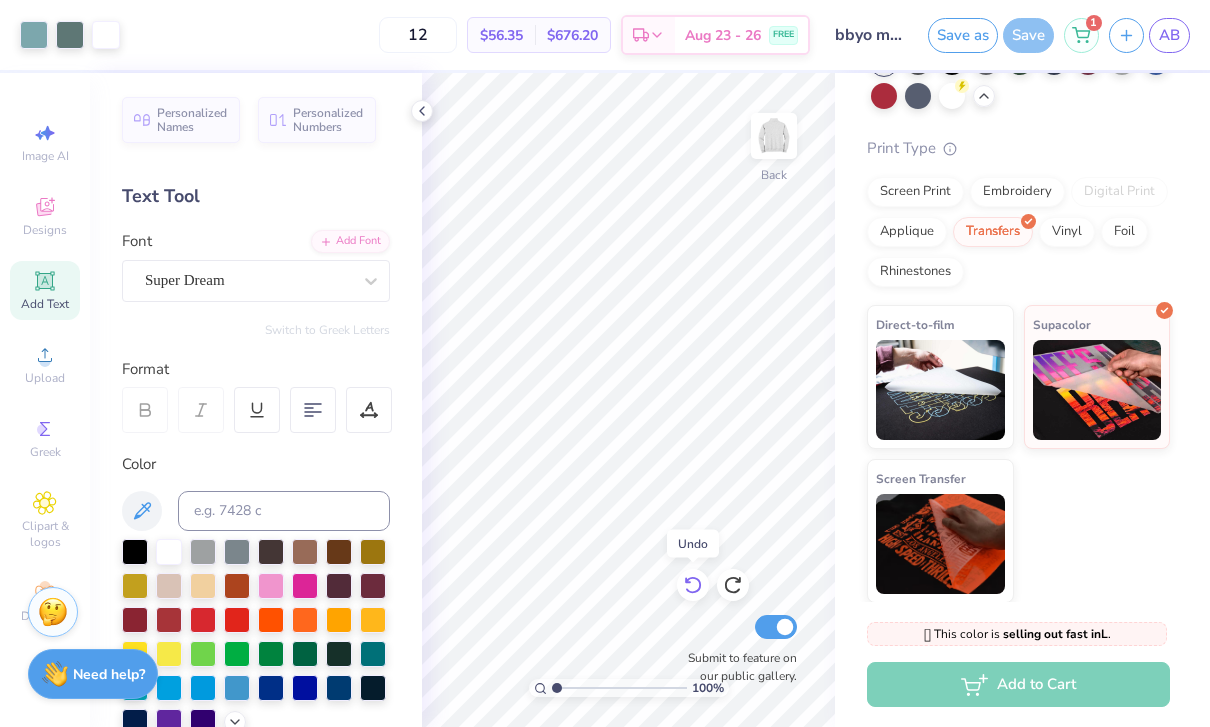 click 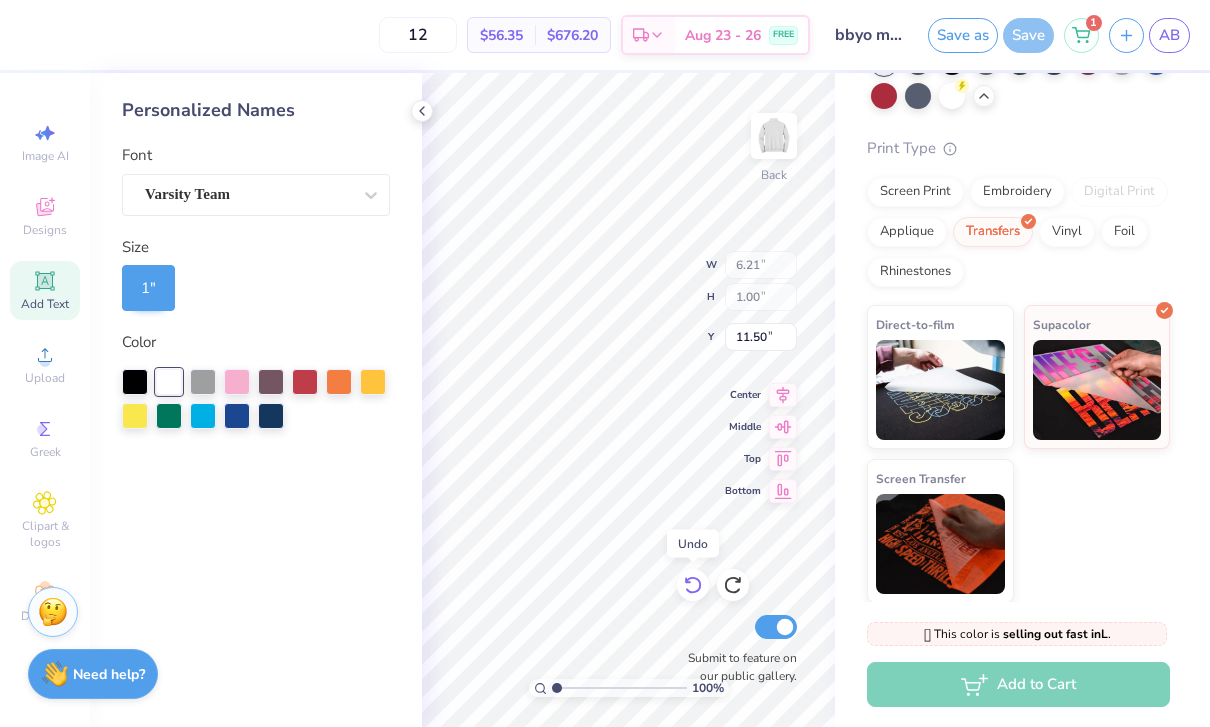 click 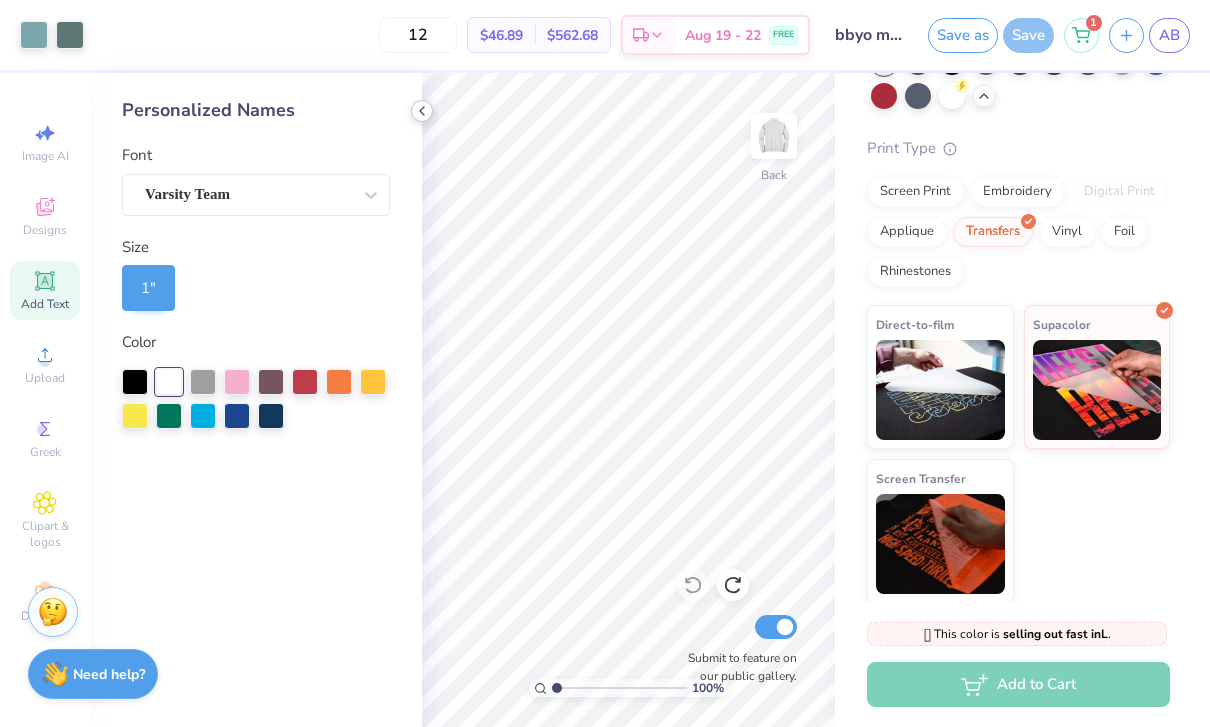 click 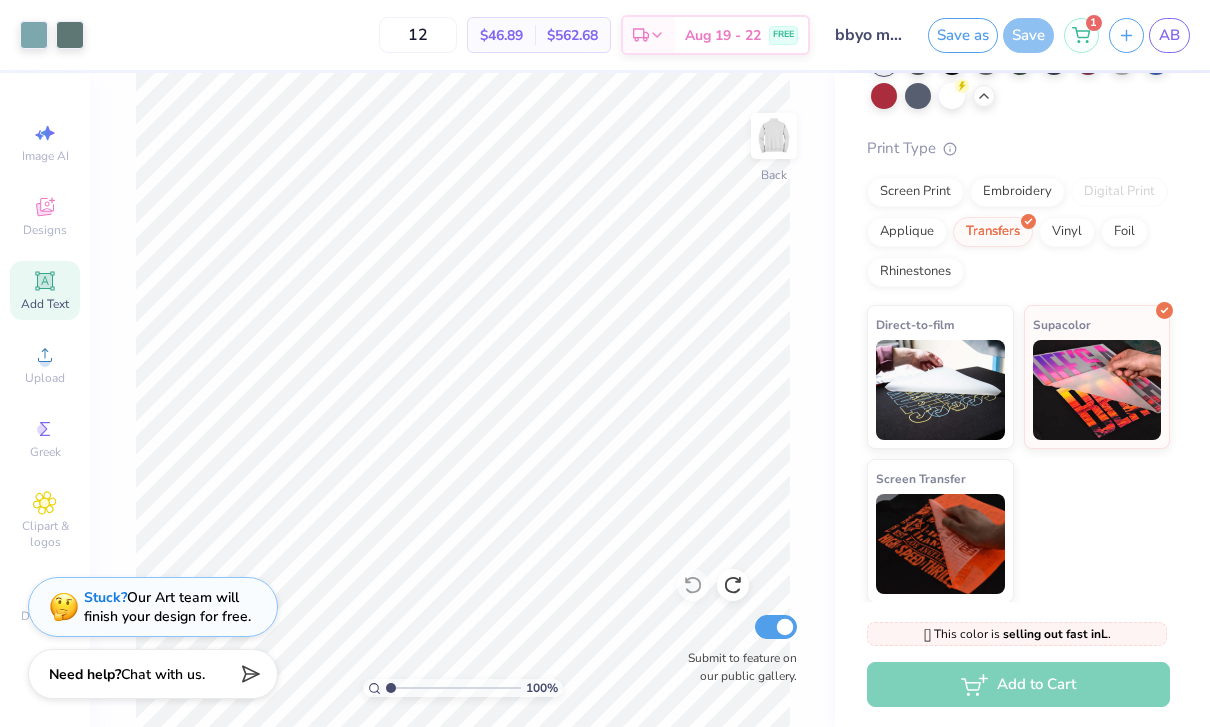 click on "100  % Back Submit to feature on our public gallery." at bounding box center [462, 400] 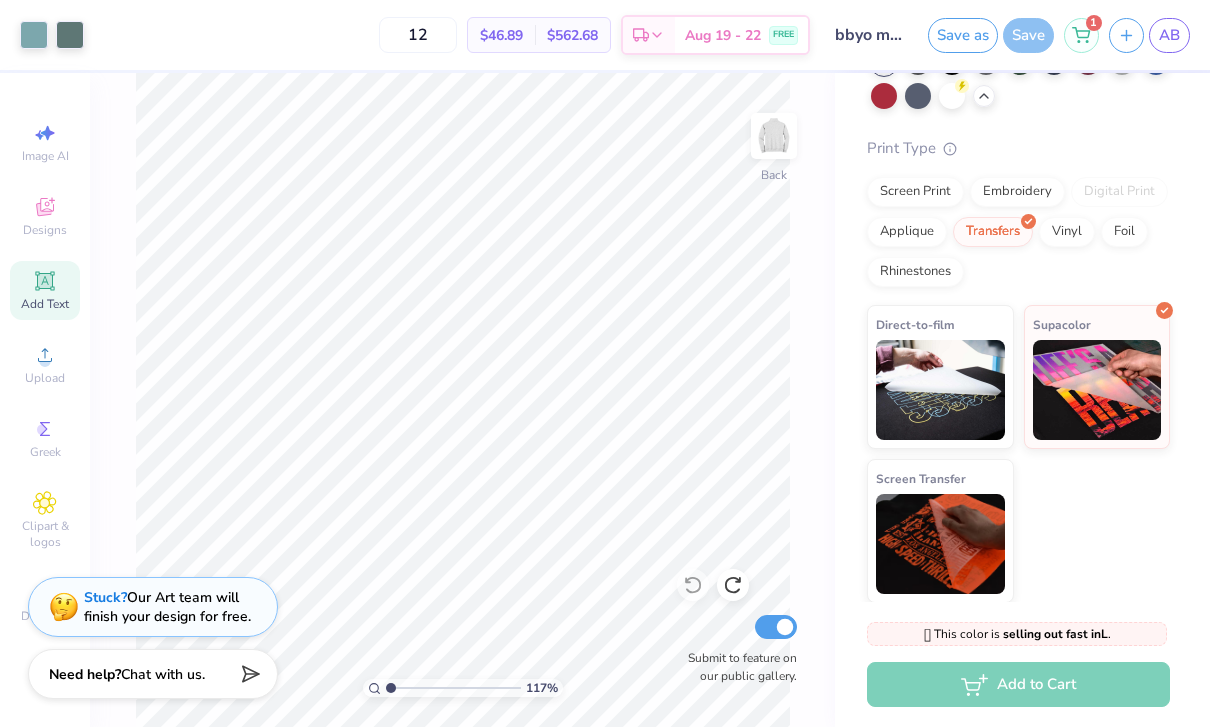 type on "1" 